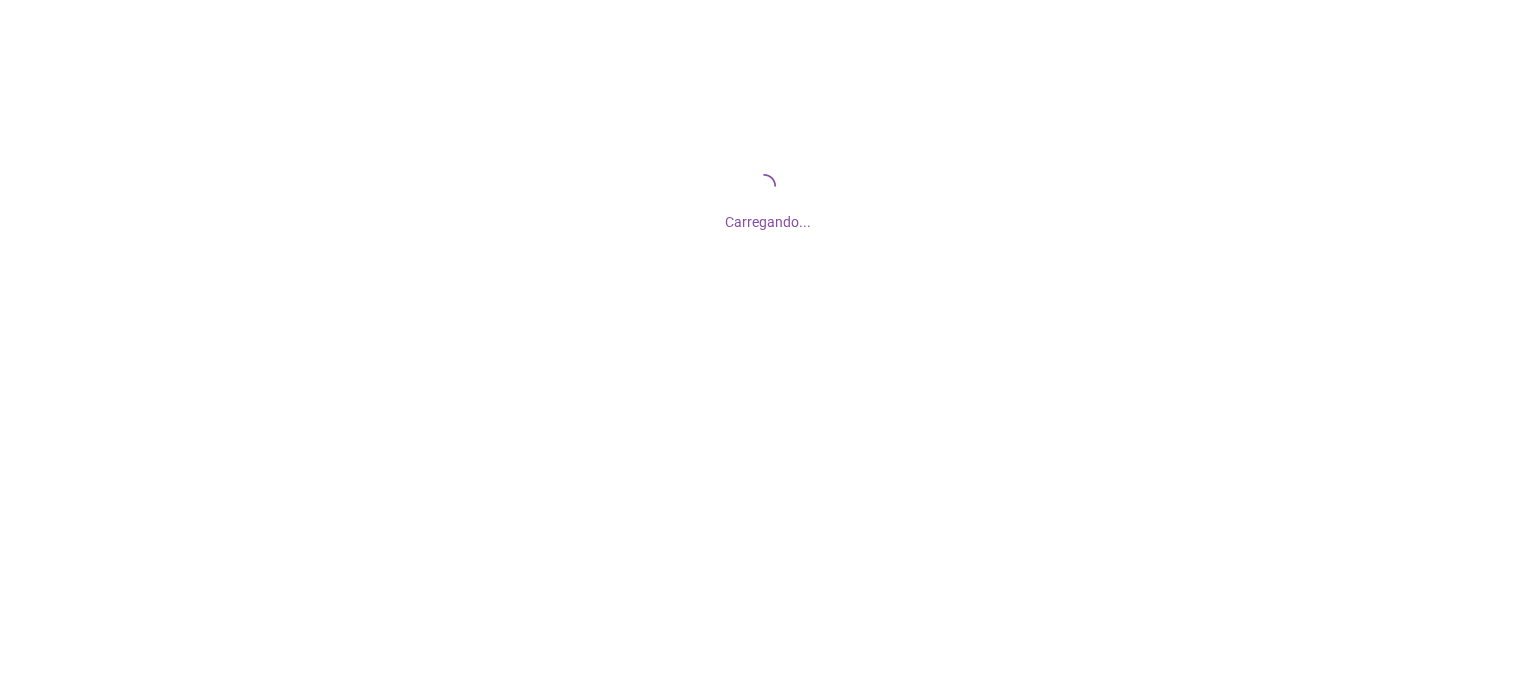 scroll, scrollTop: 0, scrollLeft: 0, axis: both 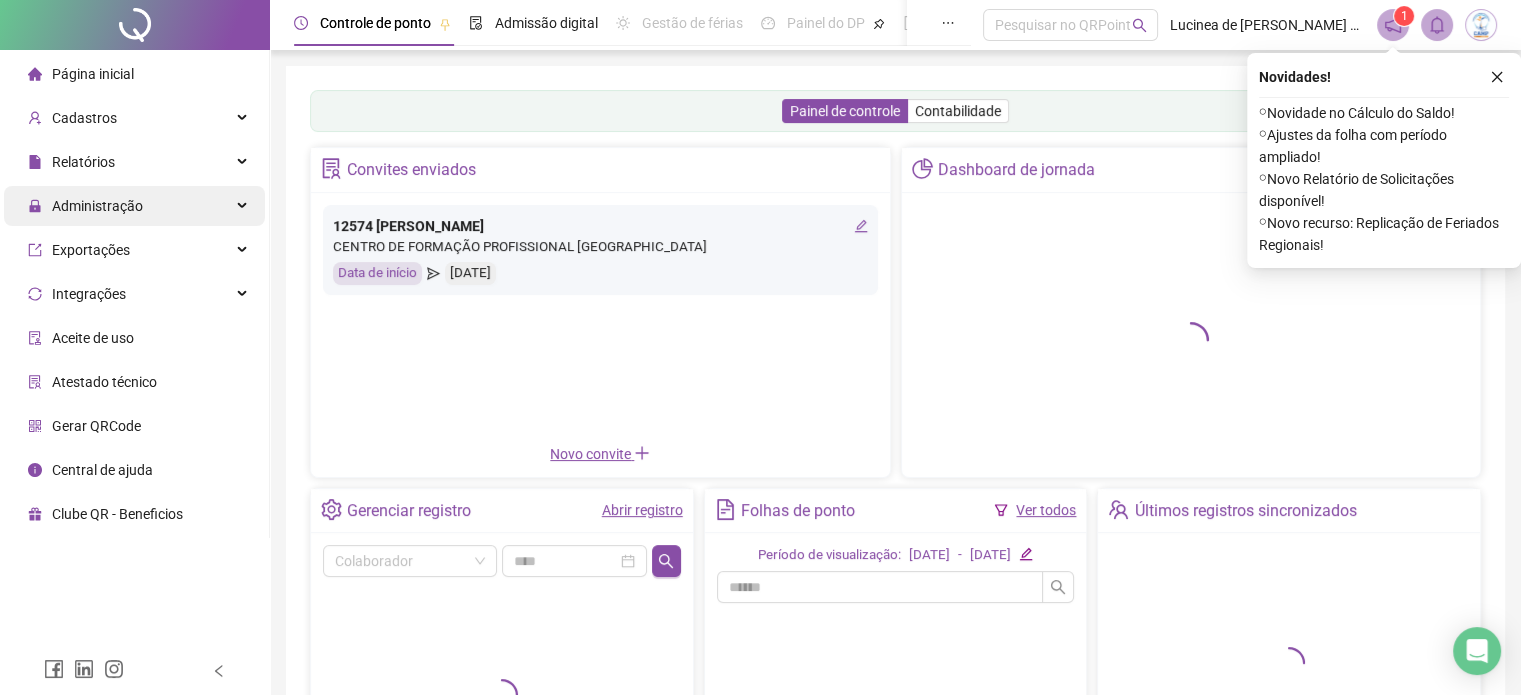 click on "Administração" at bounding box center [97, 206] 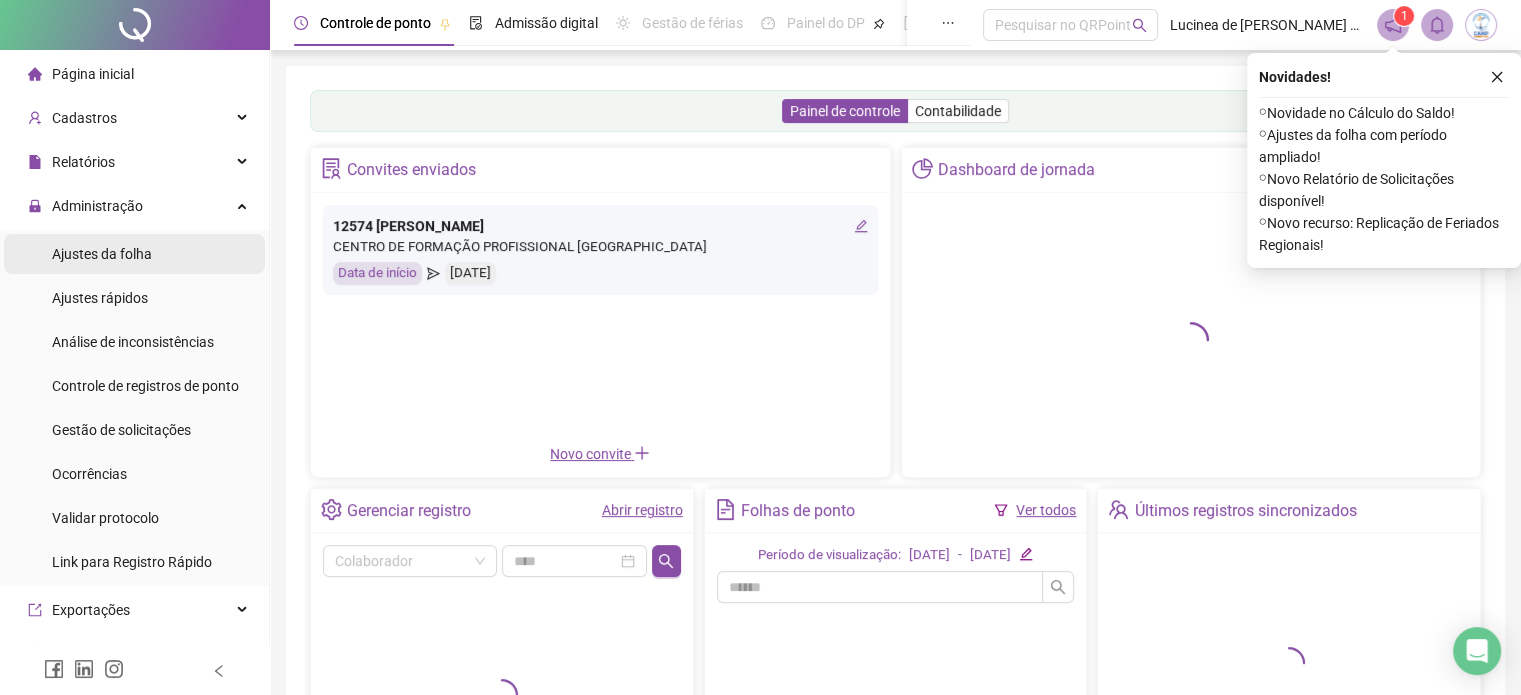 click on "Ajustes da folha" at bounding box center [102, 254] 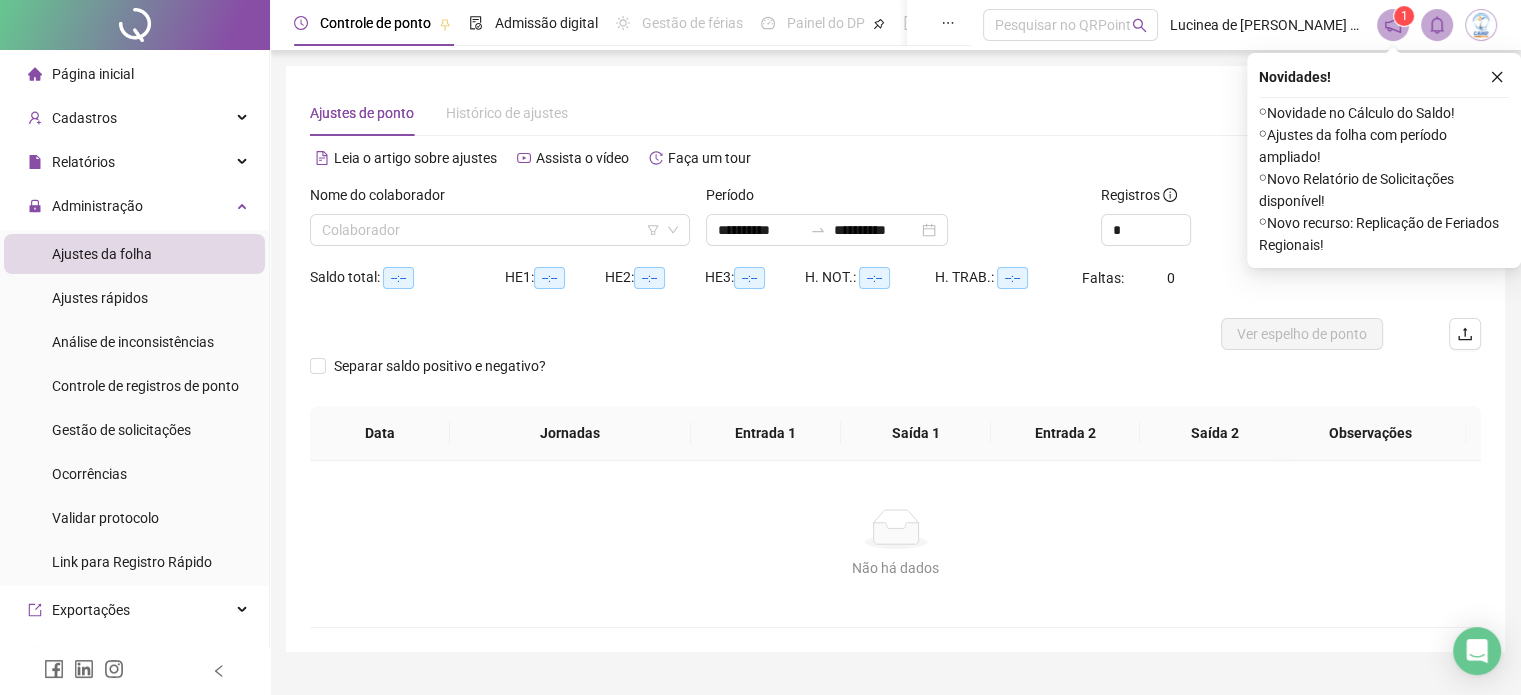 type on "**********" 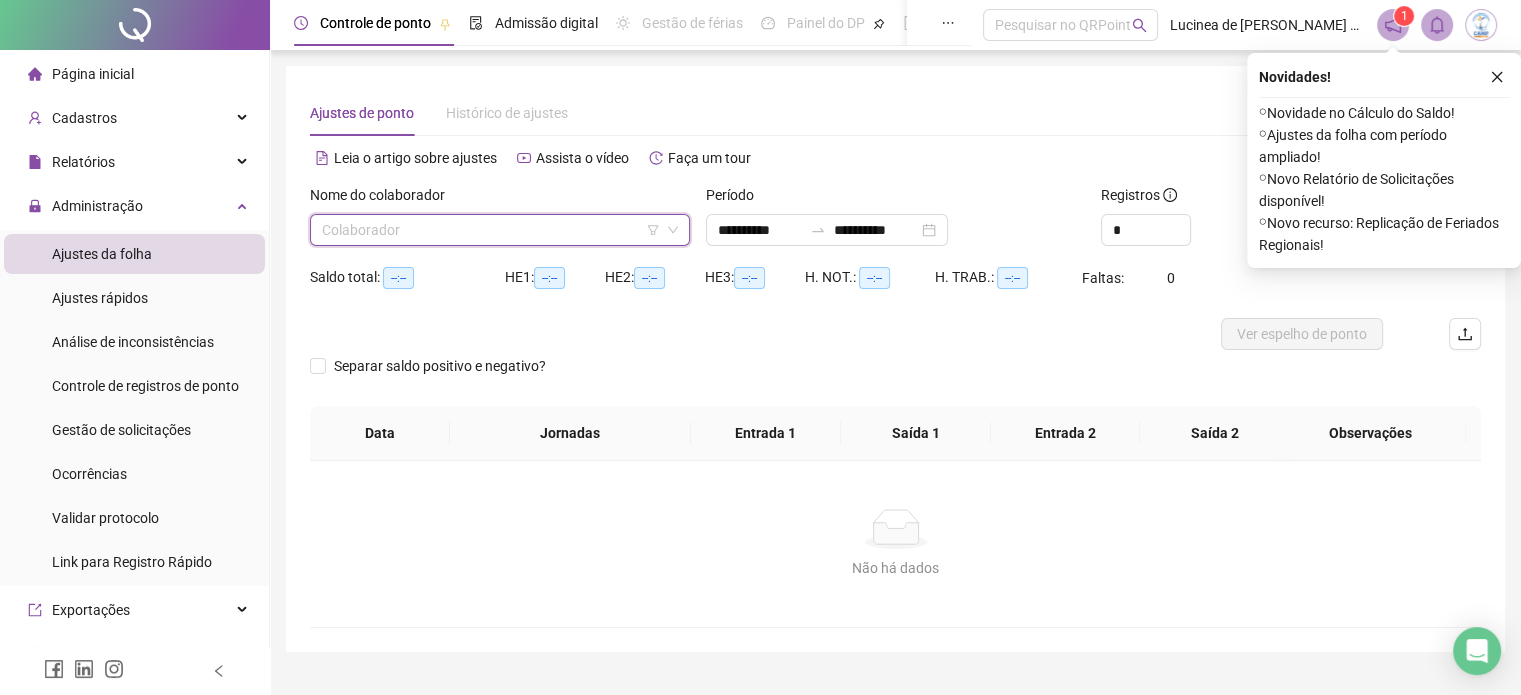 click at bounding box center (494, 230) 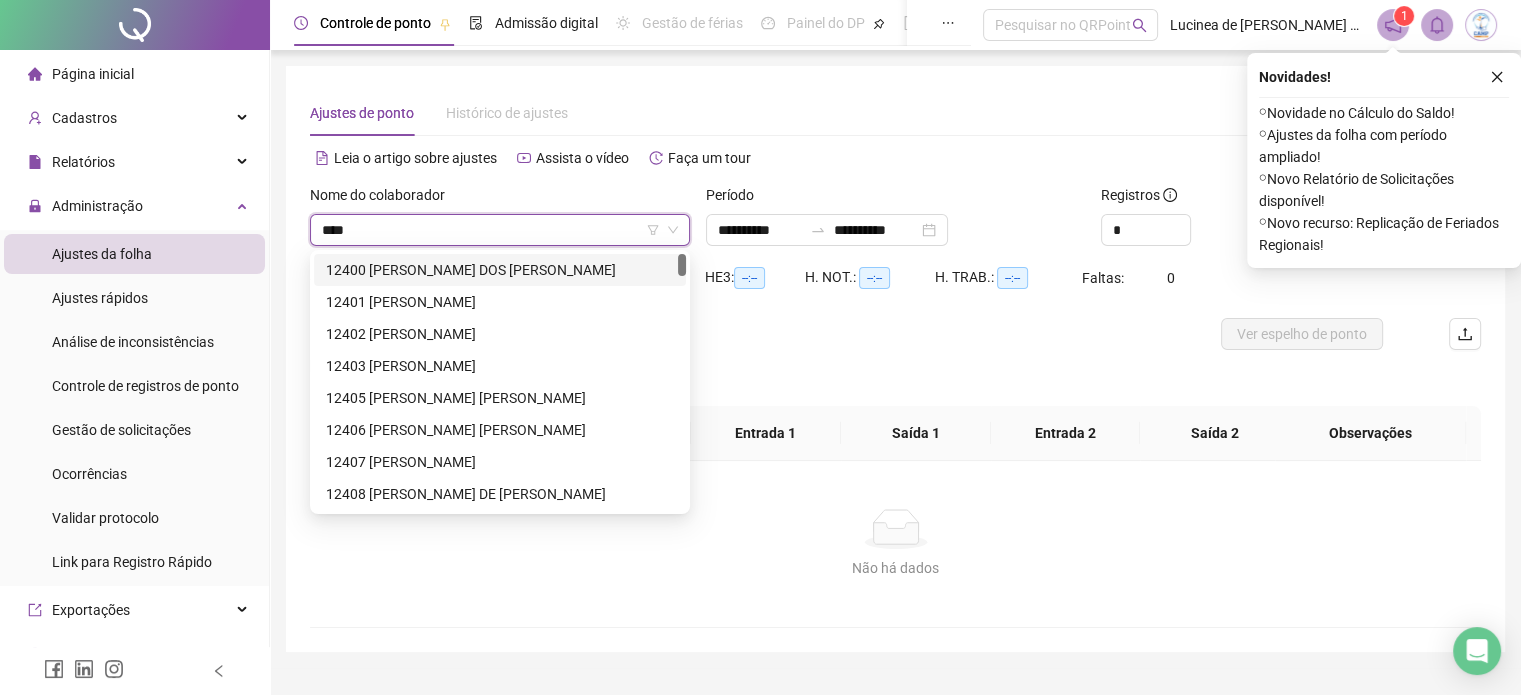 type on "*****" 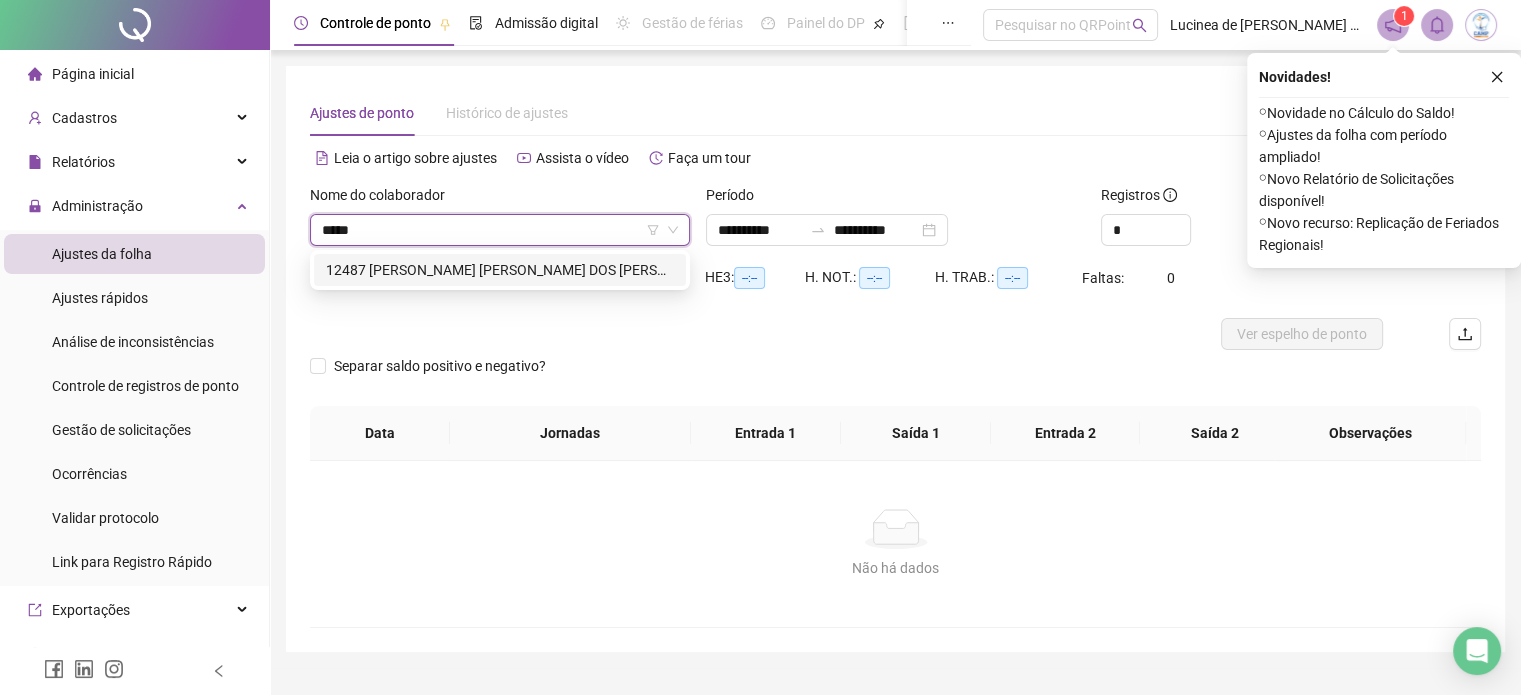 click on "12487 [PERSON_NAME] [PERSON_NAME] DOS [PERSON_NAME]" at bounding box center [500, 270] 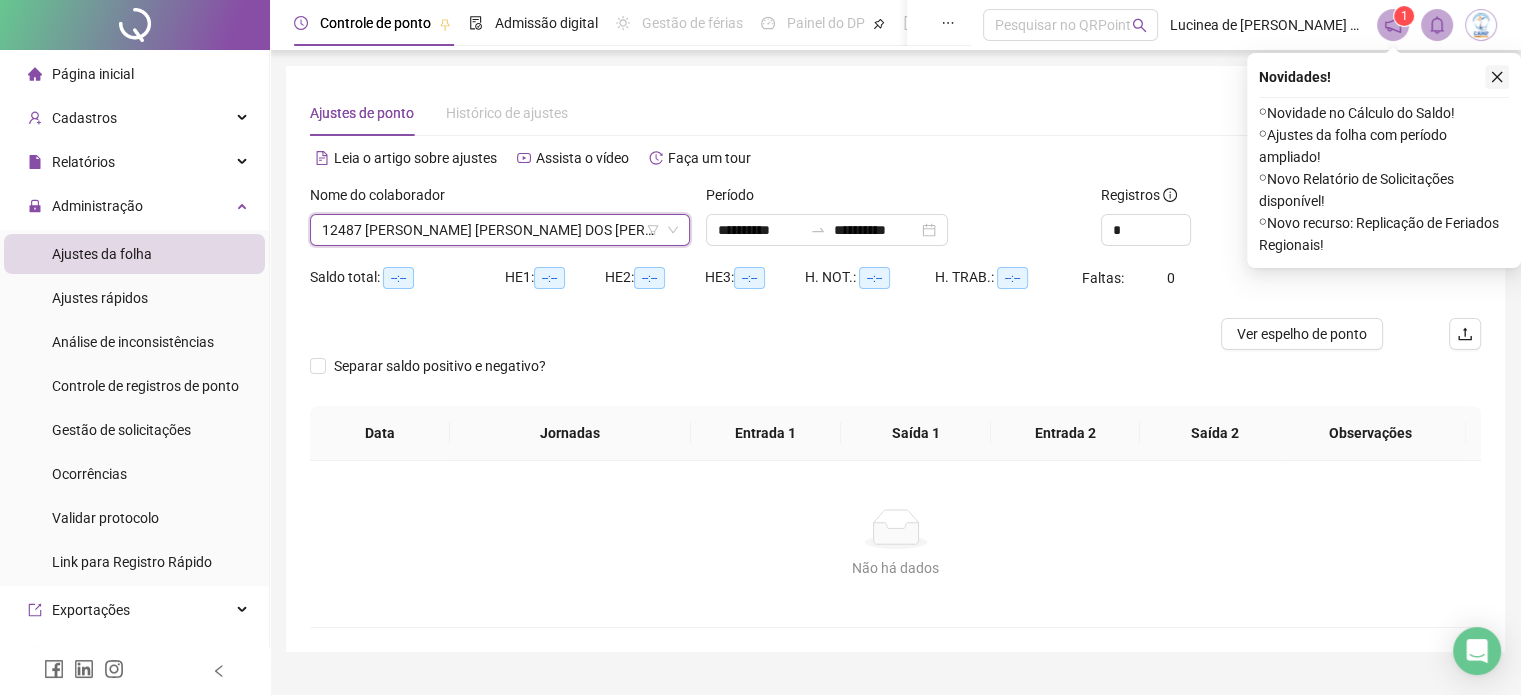 click 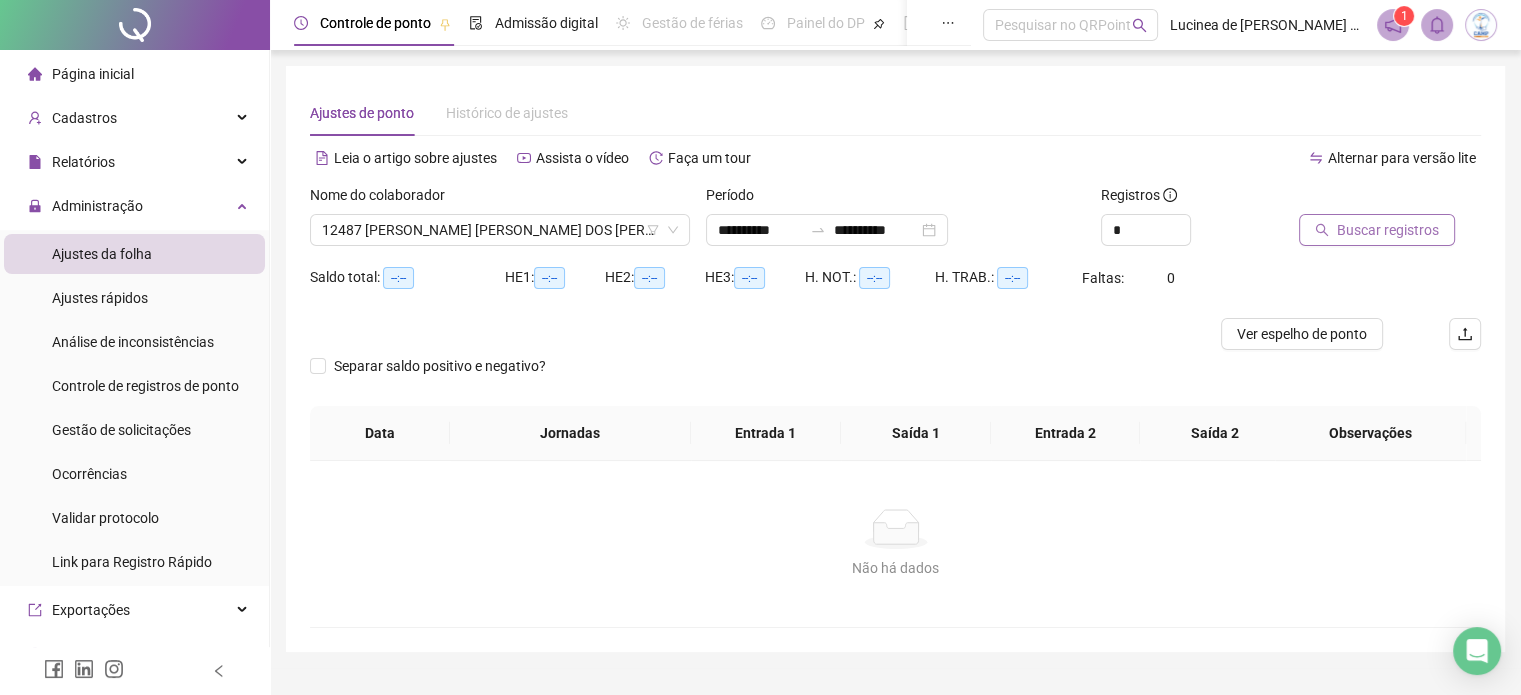 click on "Buscar registros" at bounding box center (1388, 230) 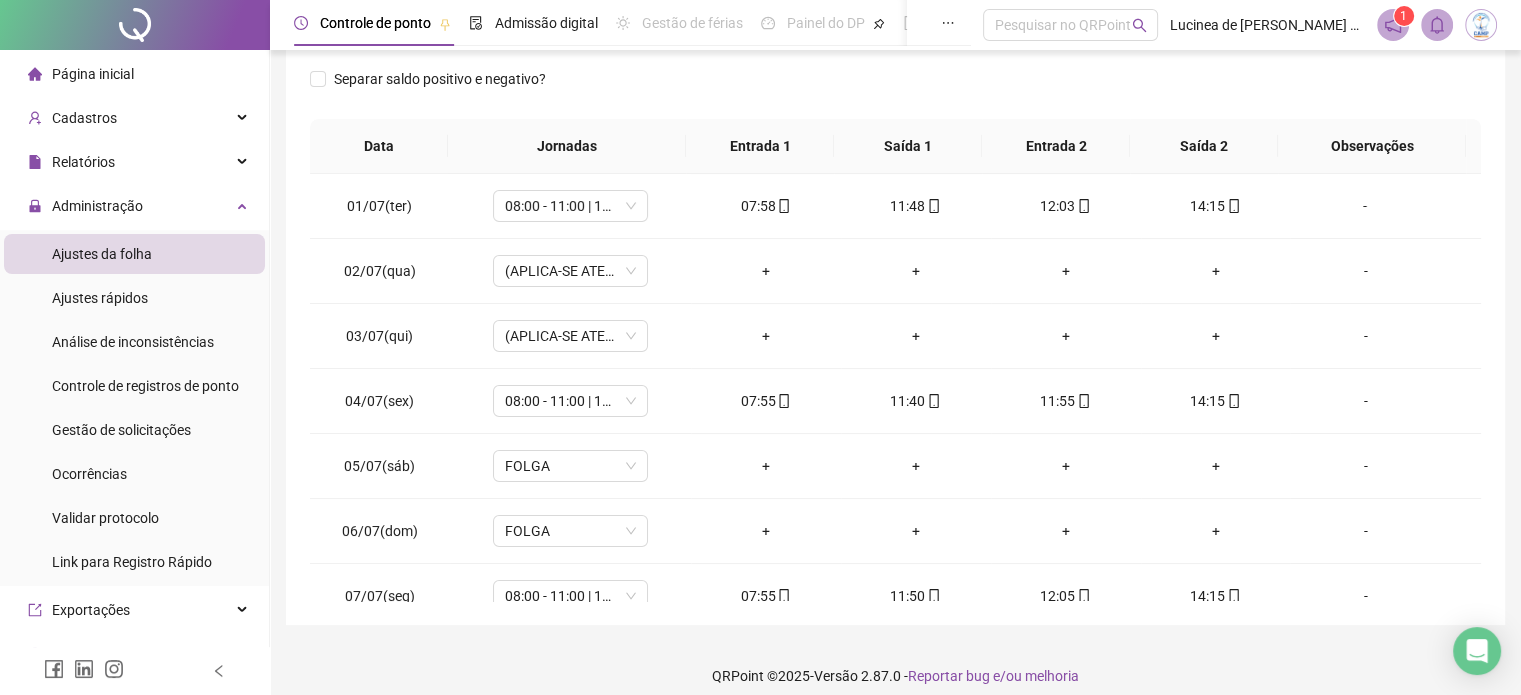 scroll, scrollTop: 326, scrollLeft: 0, axis: vertical 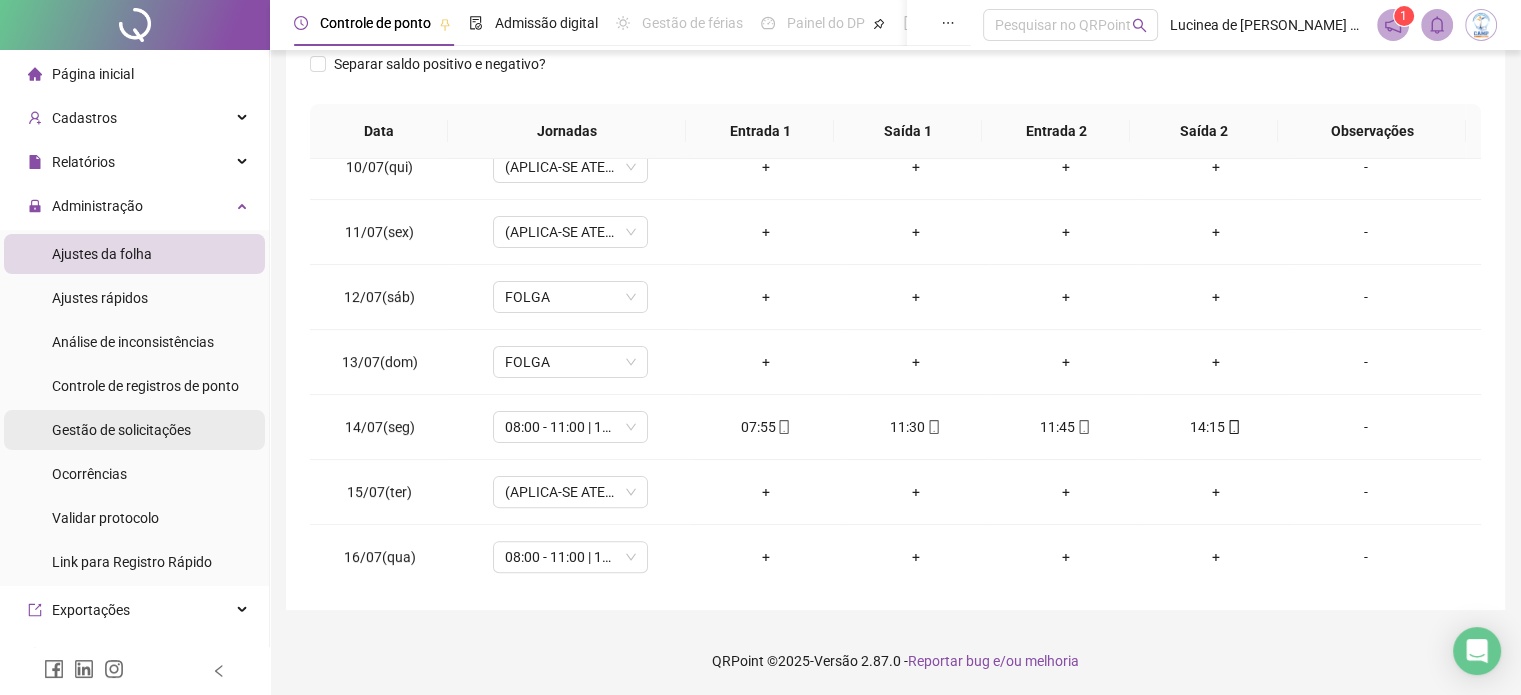 click on "Gestão de solicitações" at bounding box center [121, 430] 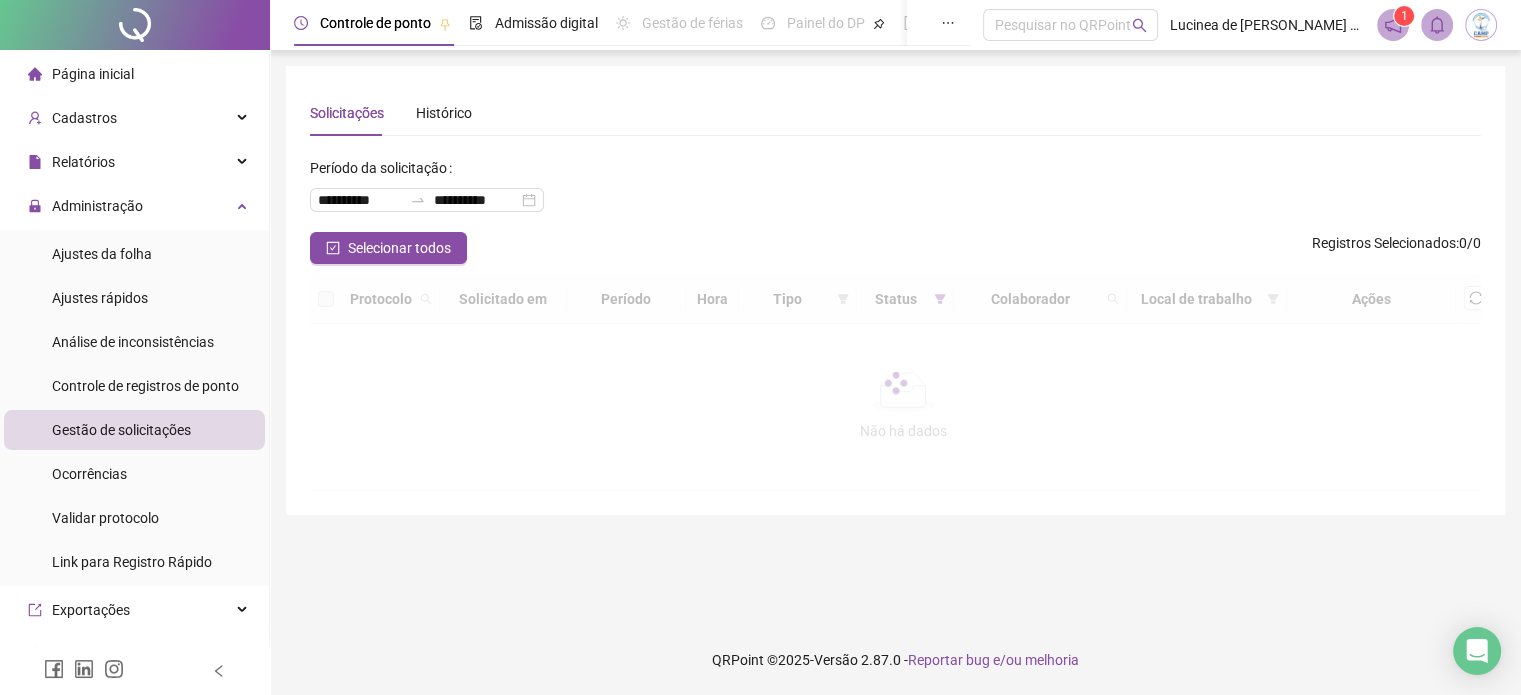 scroll, scrollTop: 0, scrollLeft: 0, axis: both 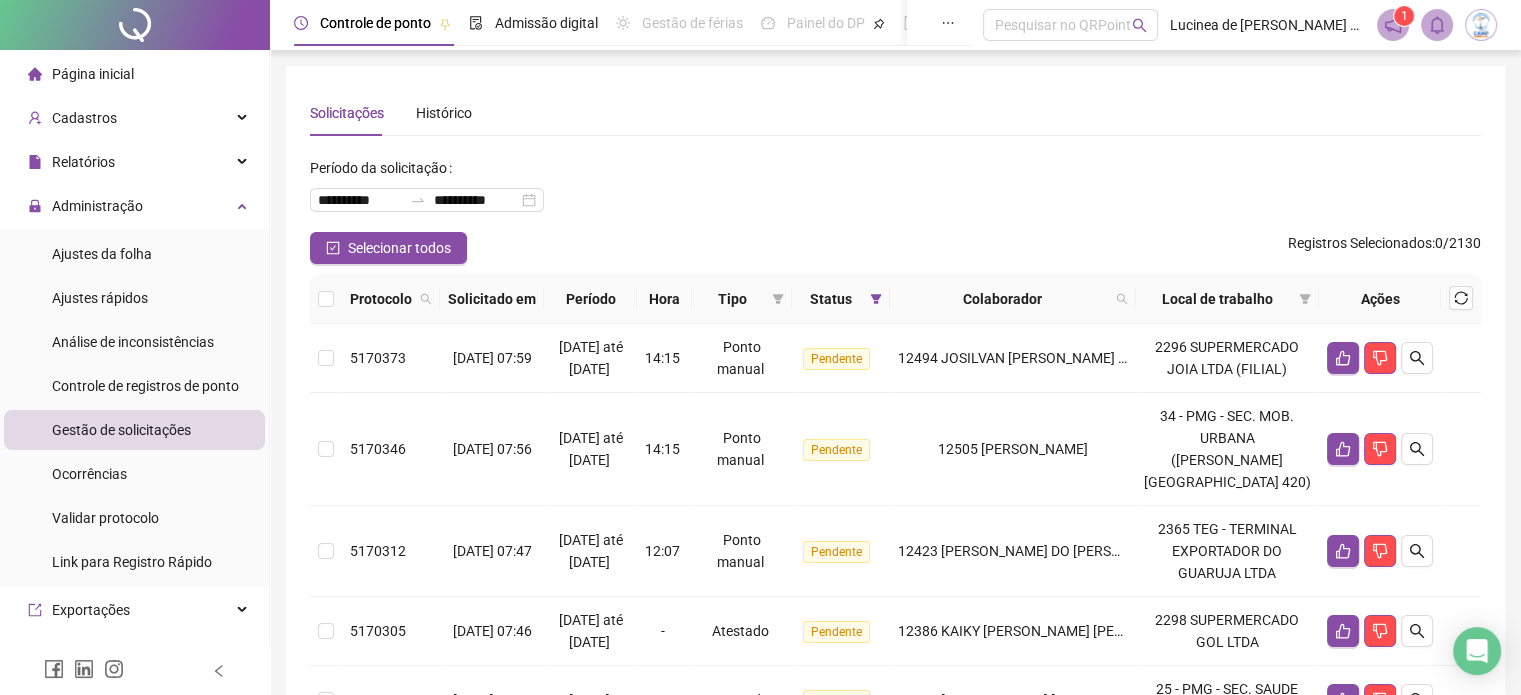click on "Status" at bounding box center (830, 299) 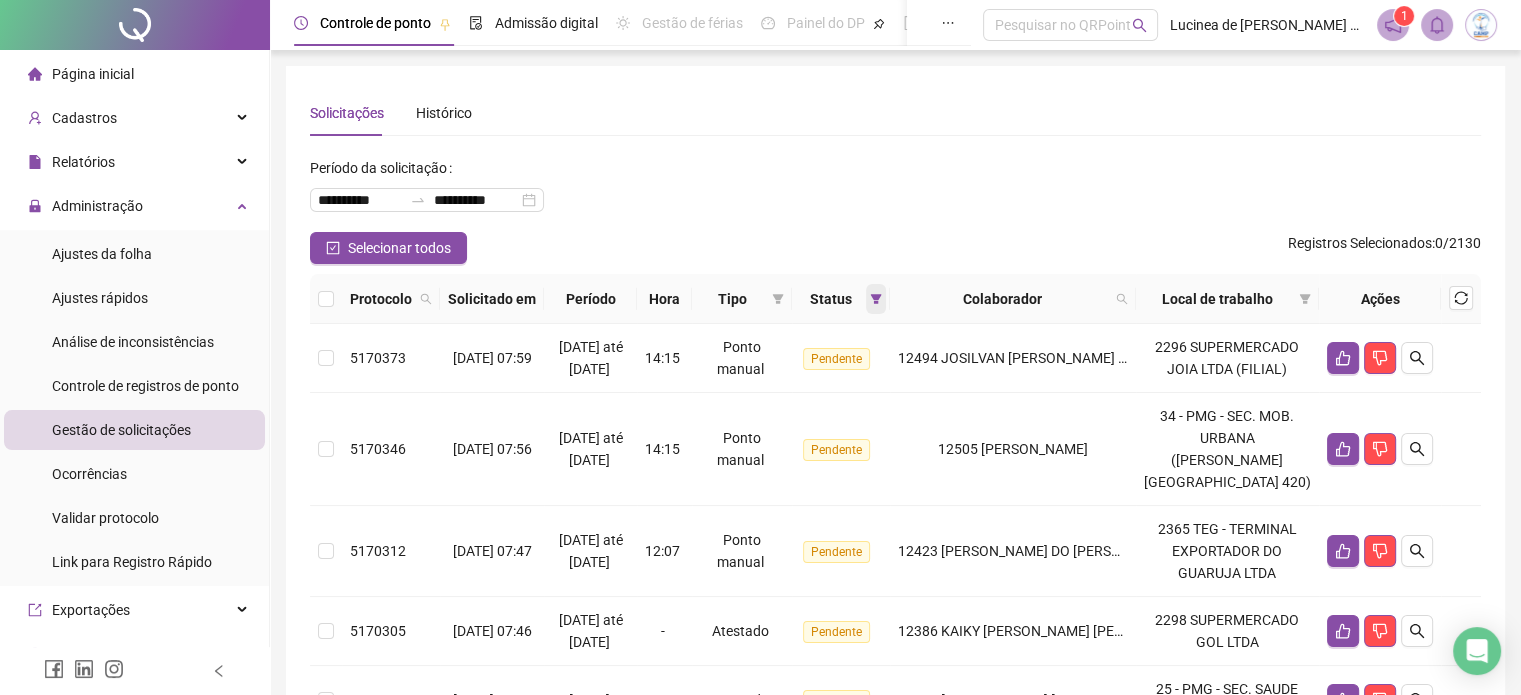click 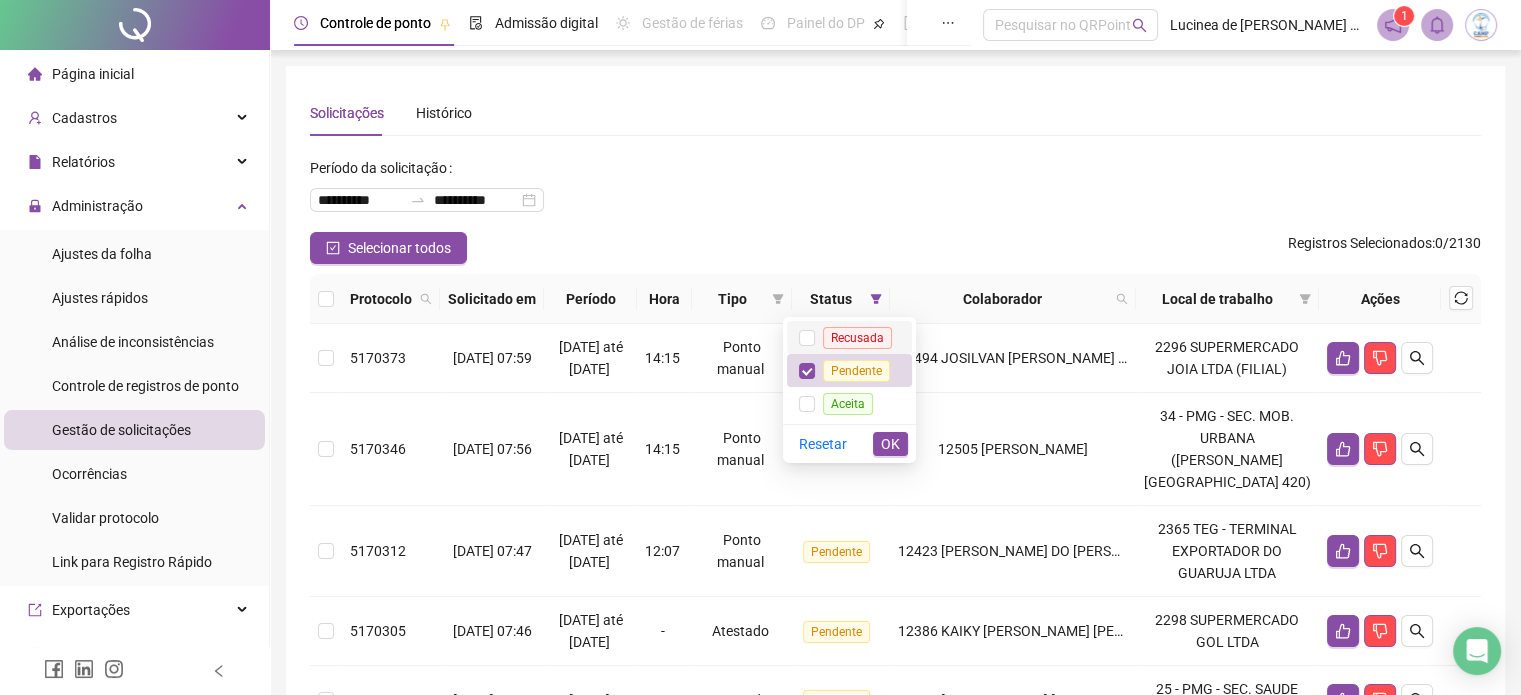click on "Recusada" at bounding box center [857, 338] 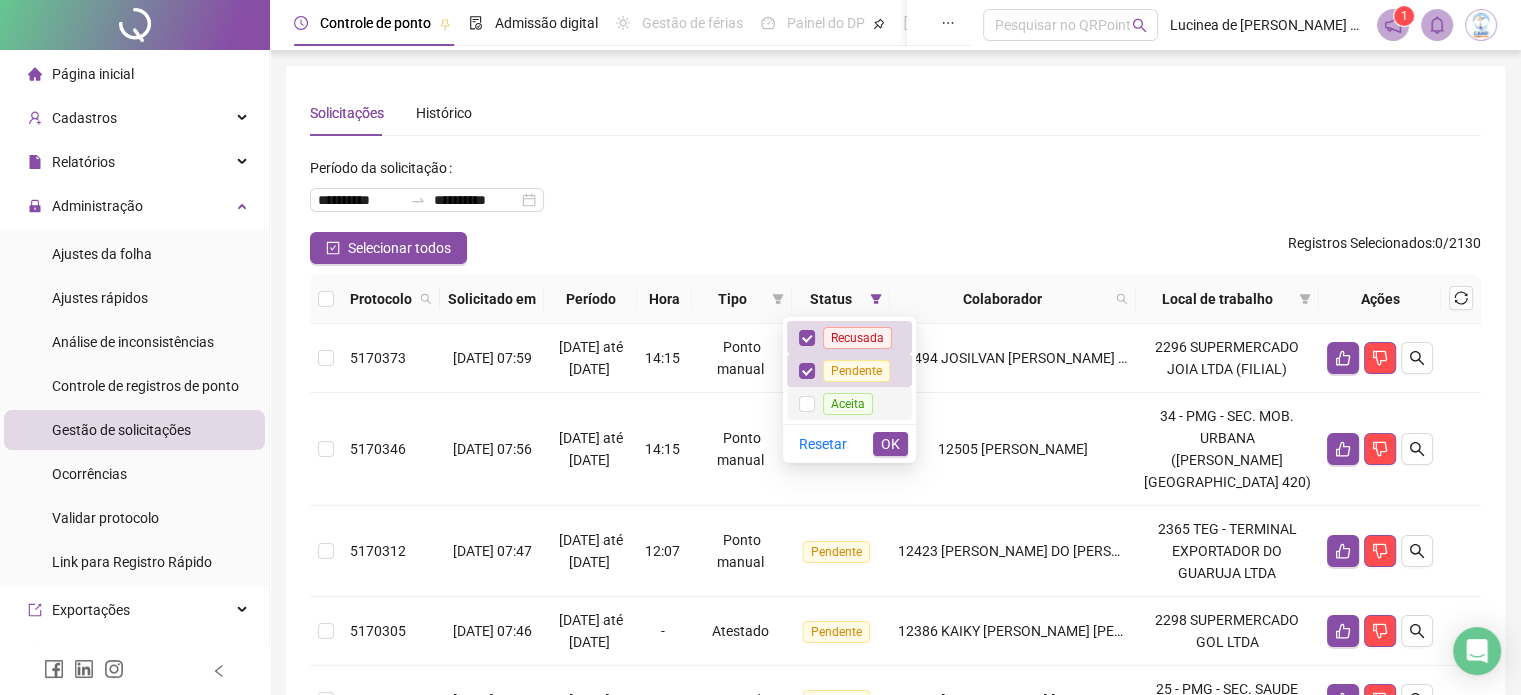 click on "Aceita" at bounding box center (849, 403) 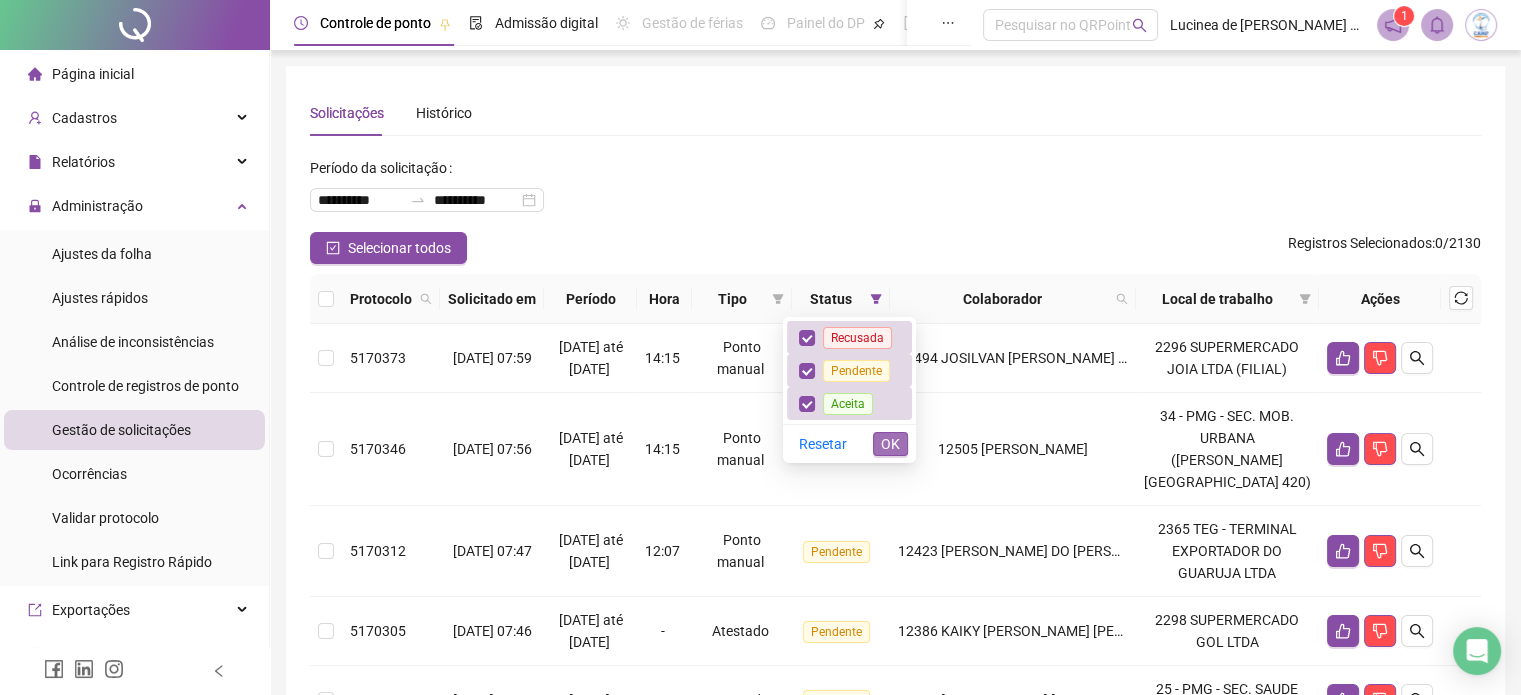 click on "OK" at bounding box center (890, 444) 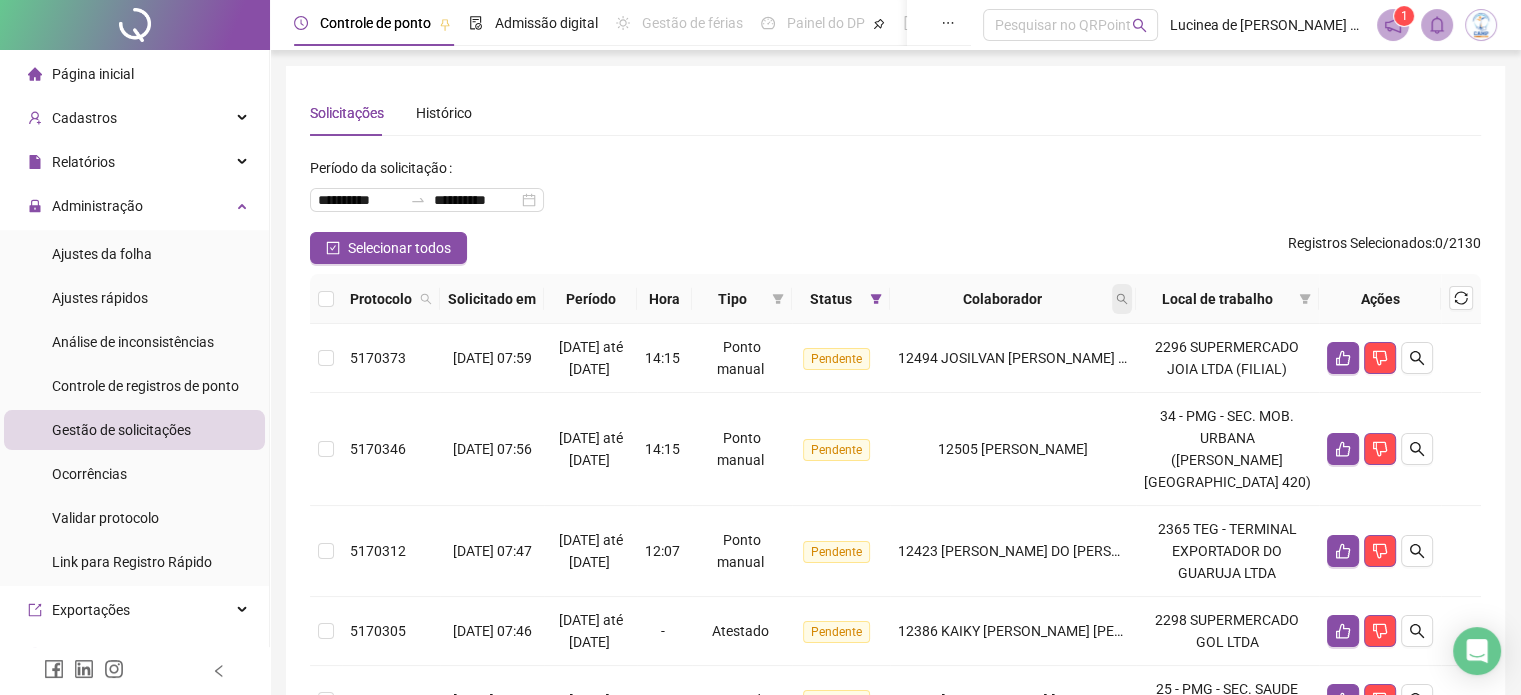 click 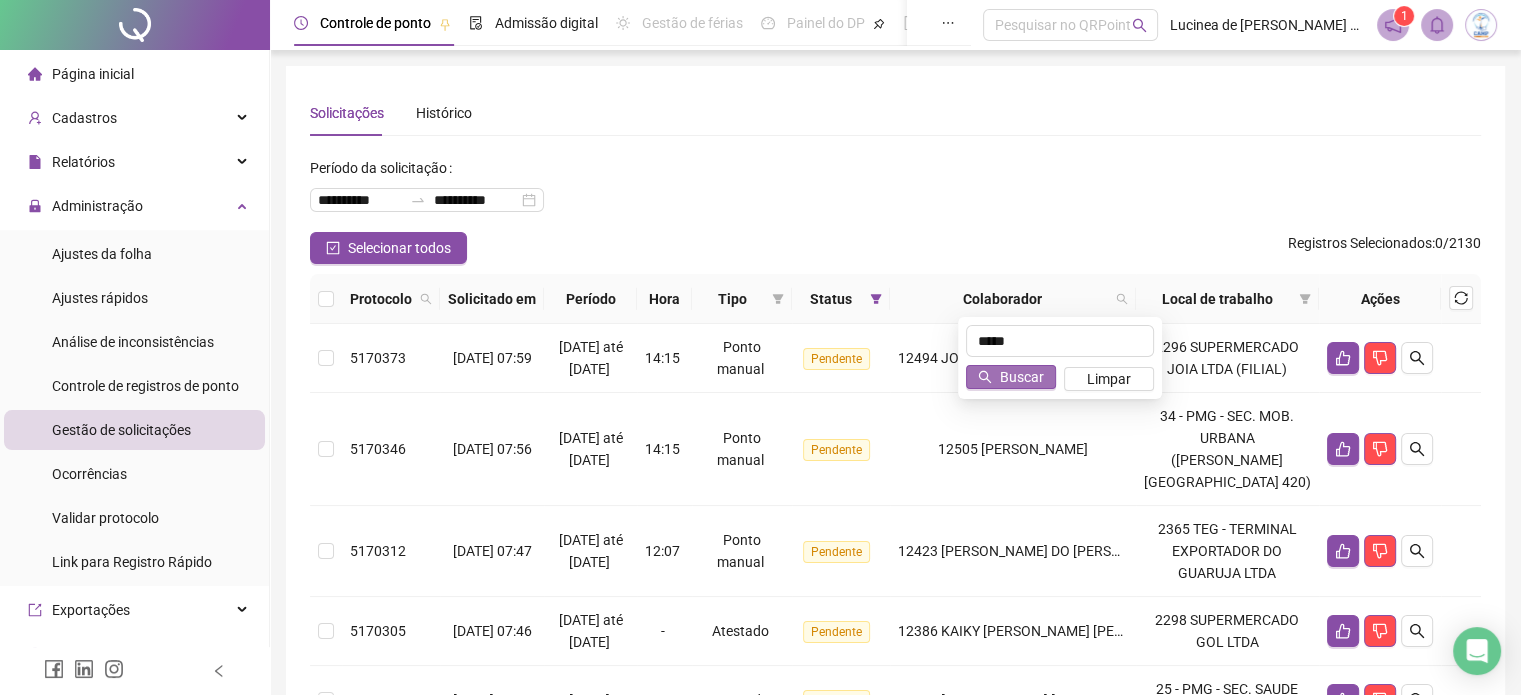 click on "Buscar" at bounding box center (1022, 377) 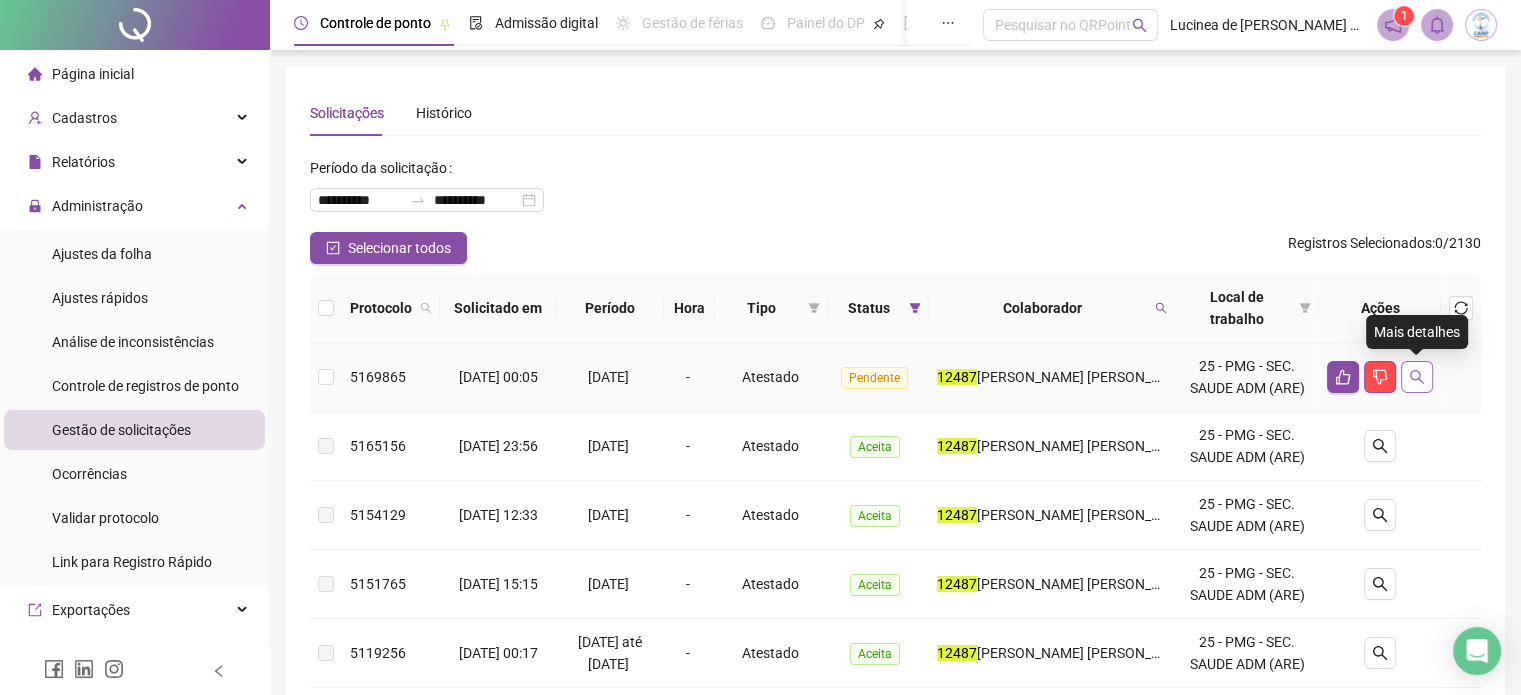 click at bounding box center (1417, 377) 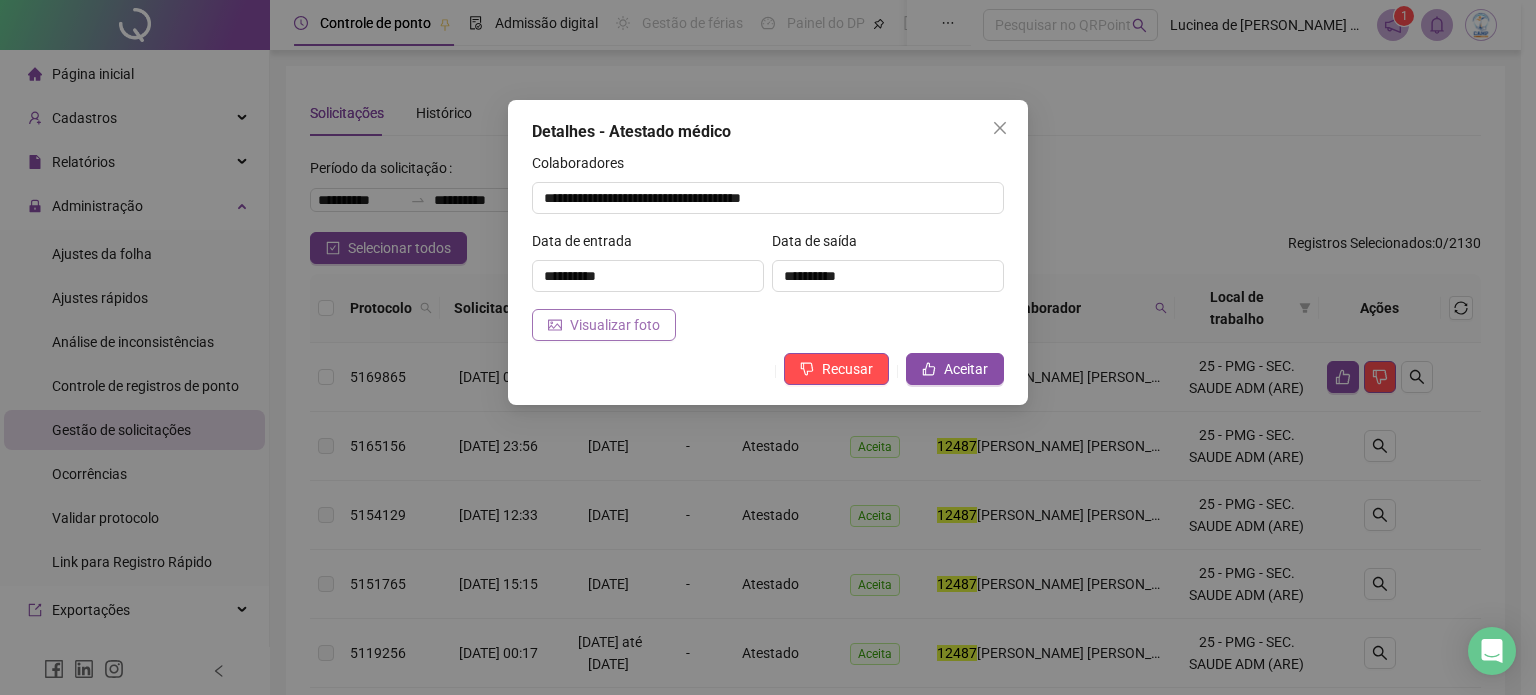 click on "Visualizar foto" at bounding box center [615, 325] 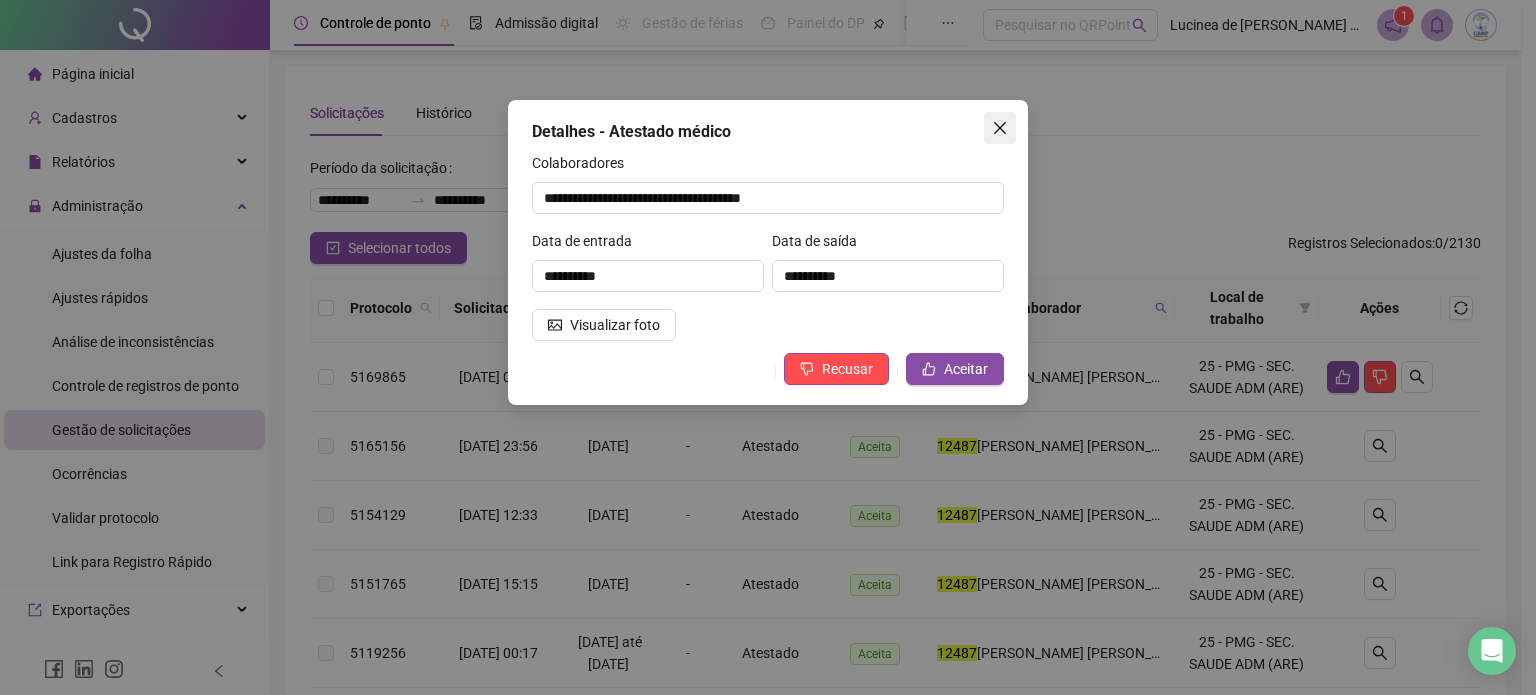 click 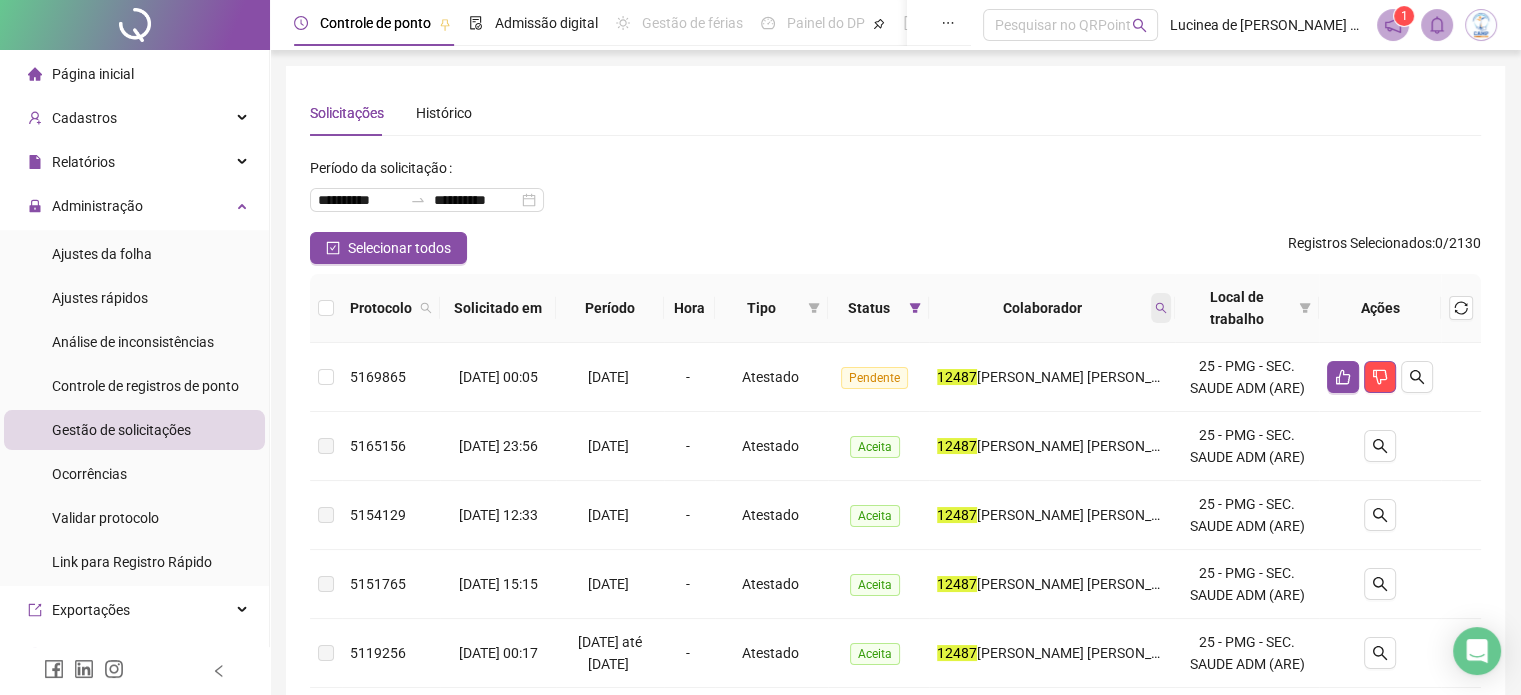 click 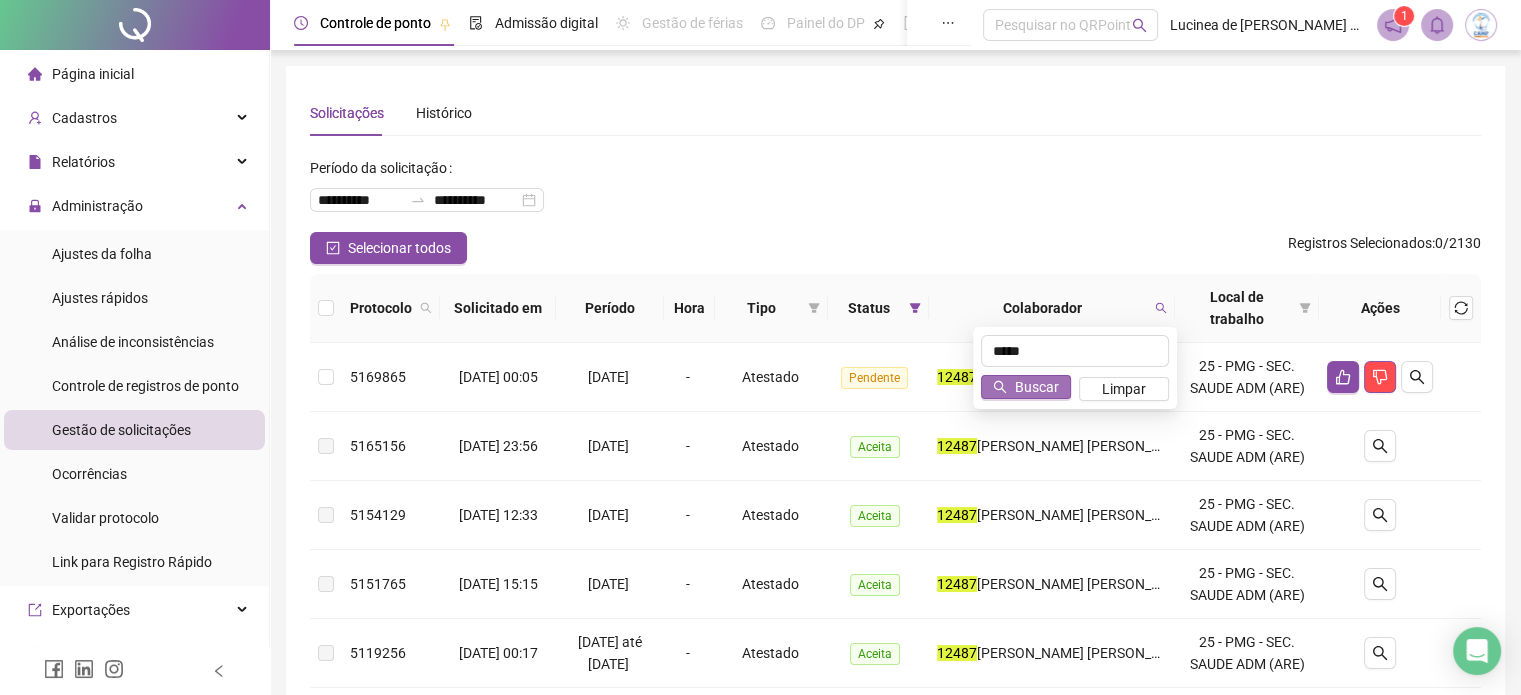 click on "Buscar" at bounding box center [1037, 387] 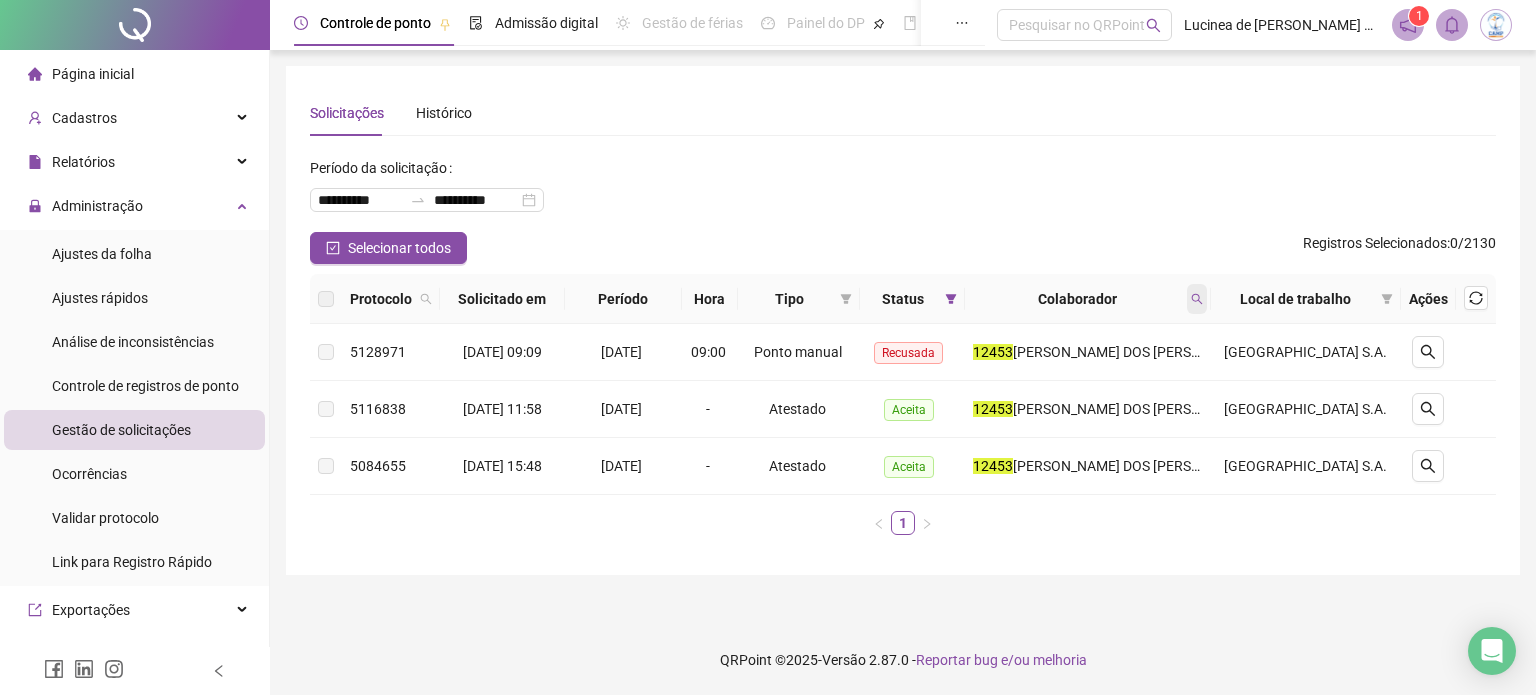 click 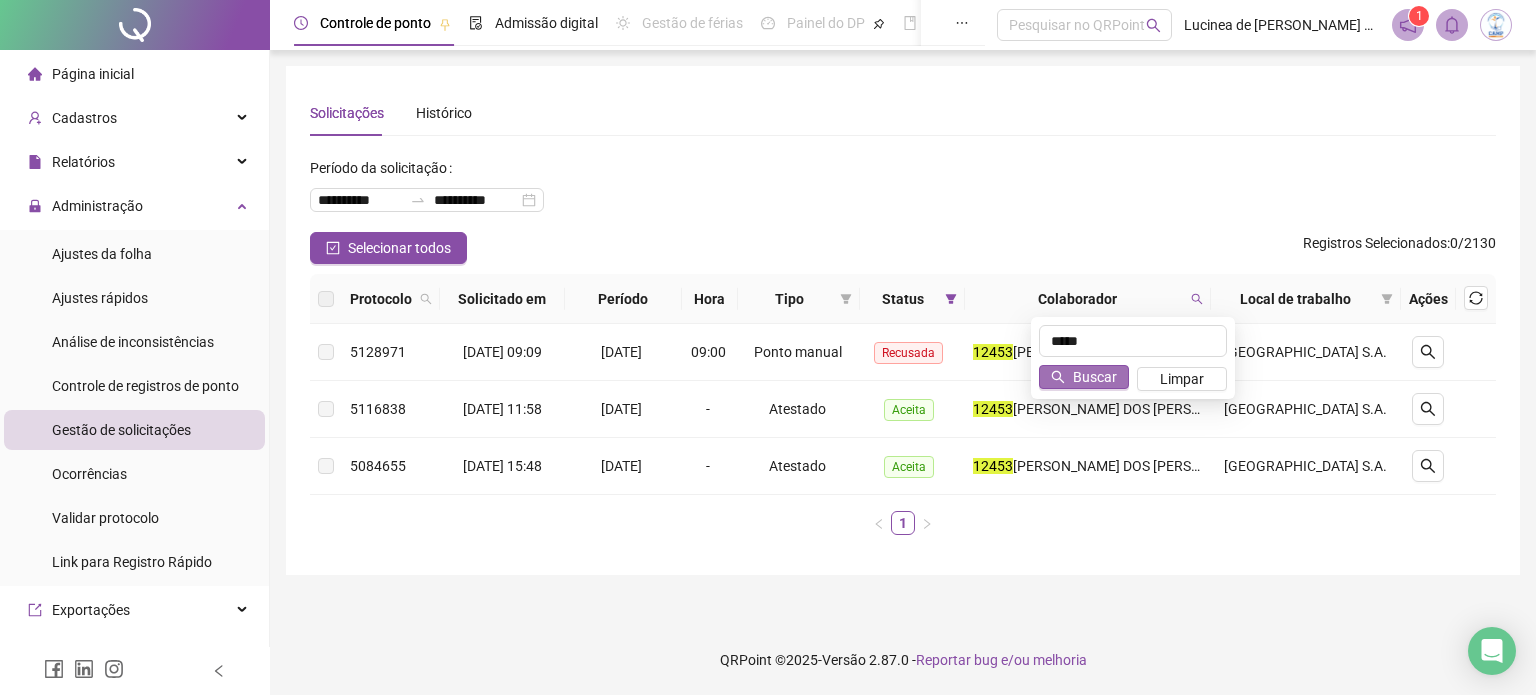 click on "Buscar" at bounding box center [1084, 377] 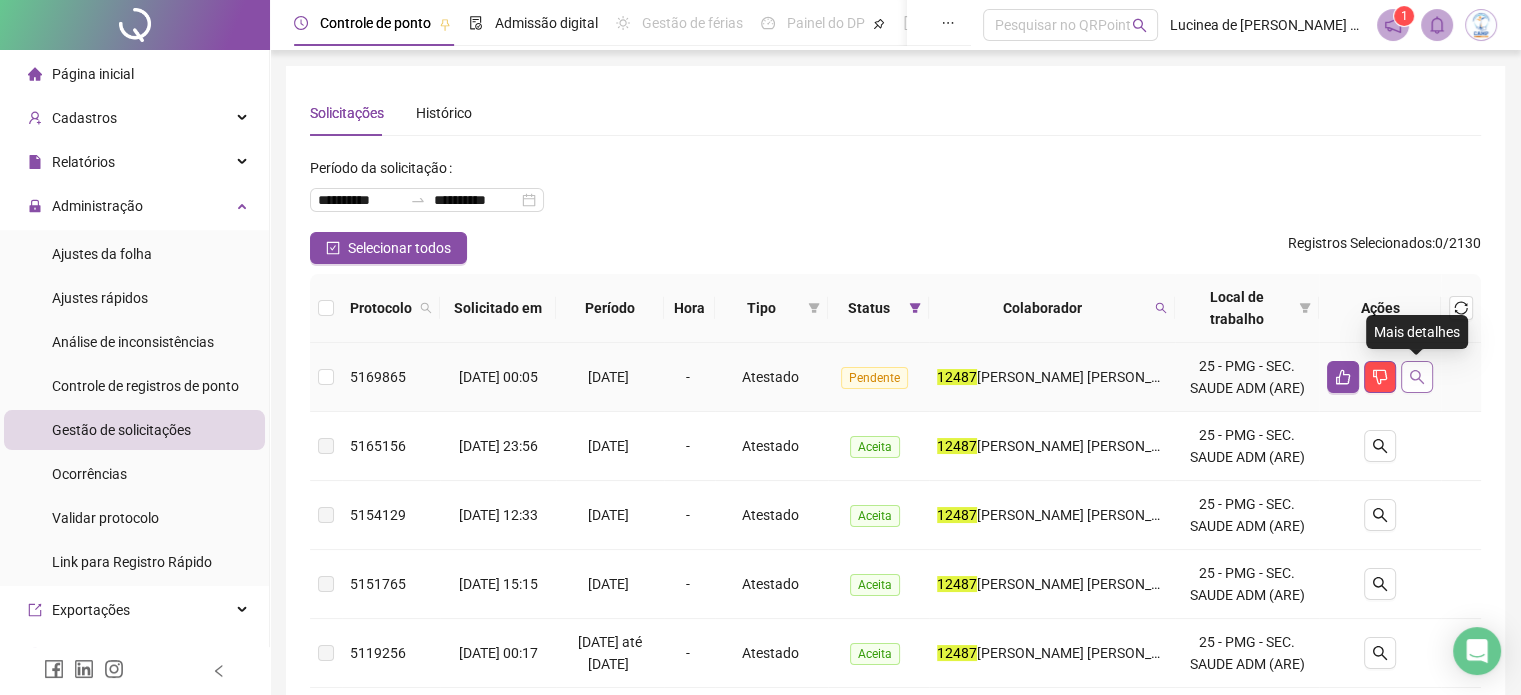 click 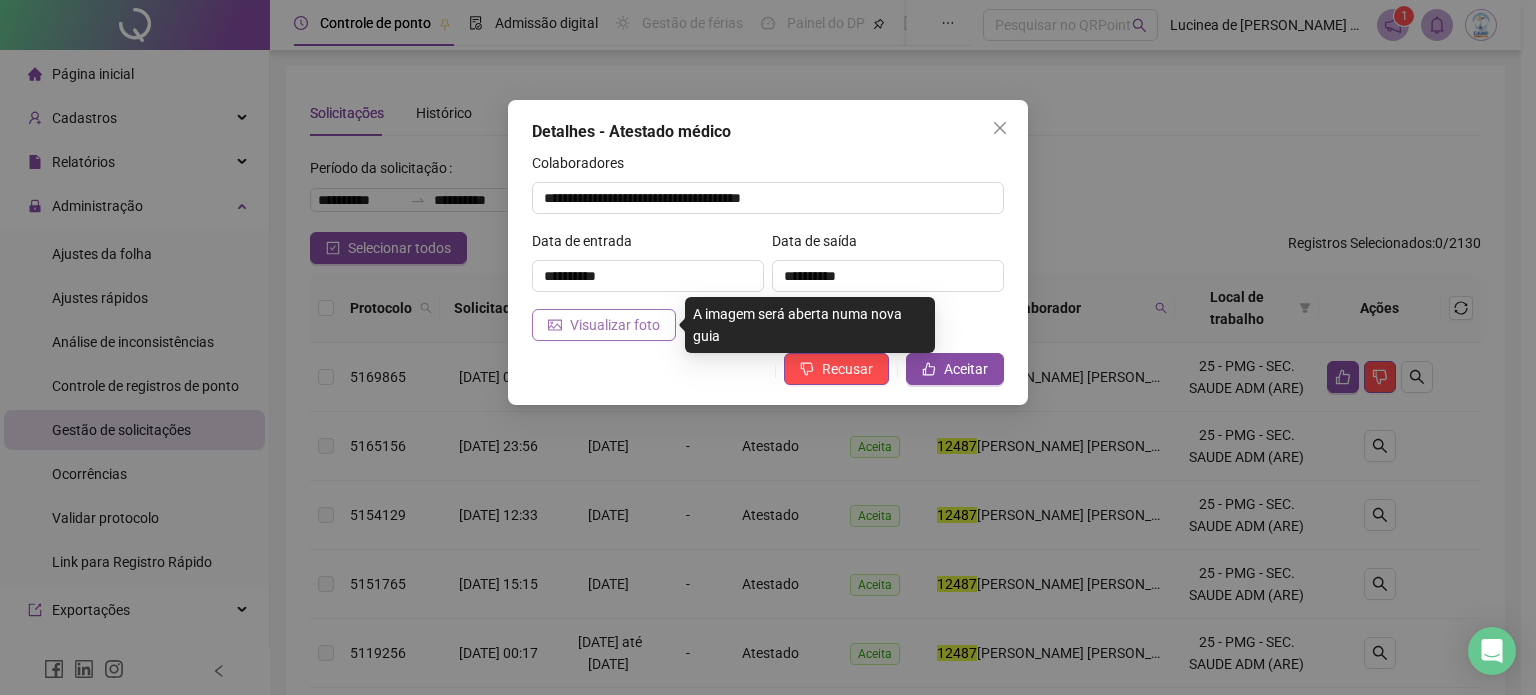 click on "Visualizar foto" at bounding box center [615, 325] 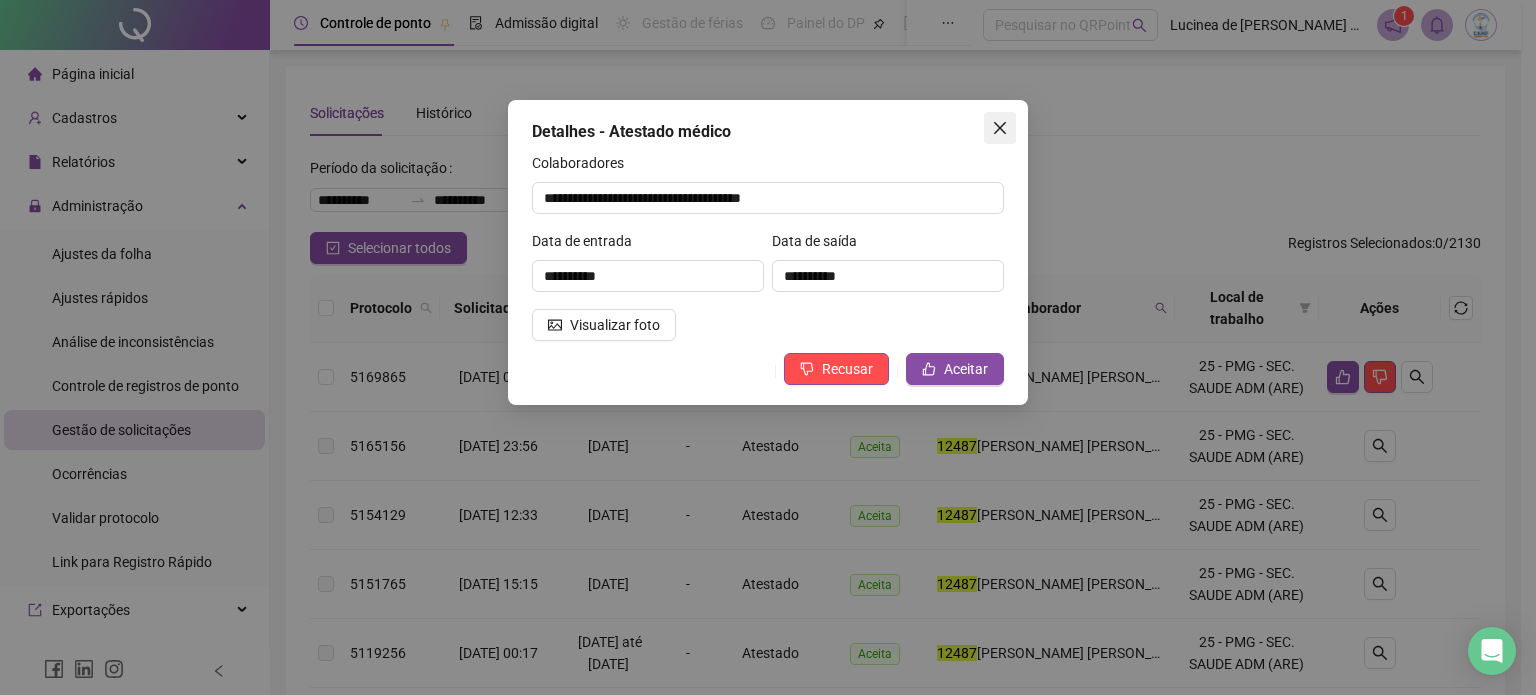 click at bounding box center (1000, 128) 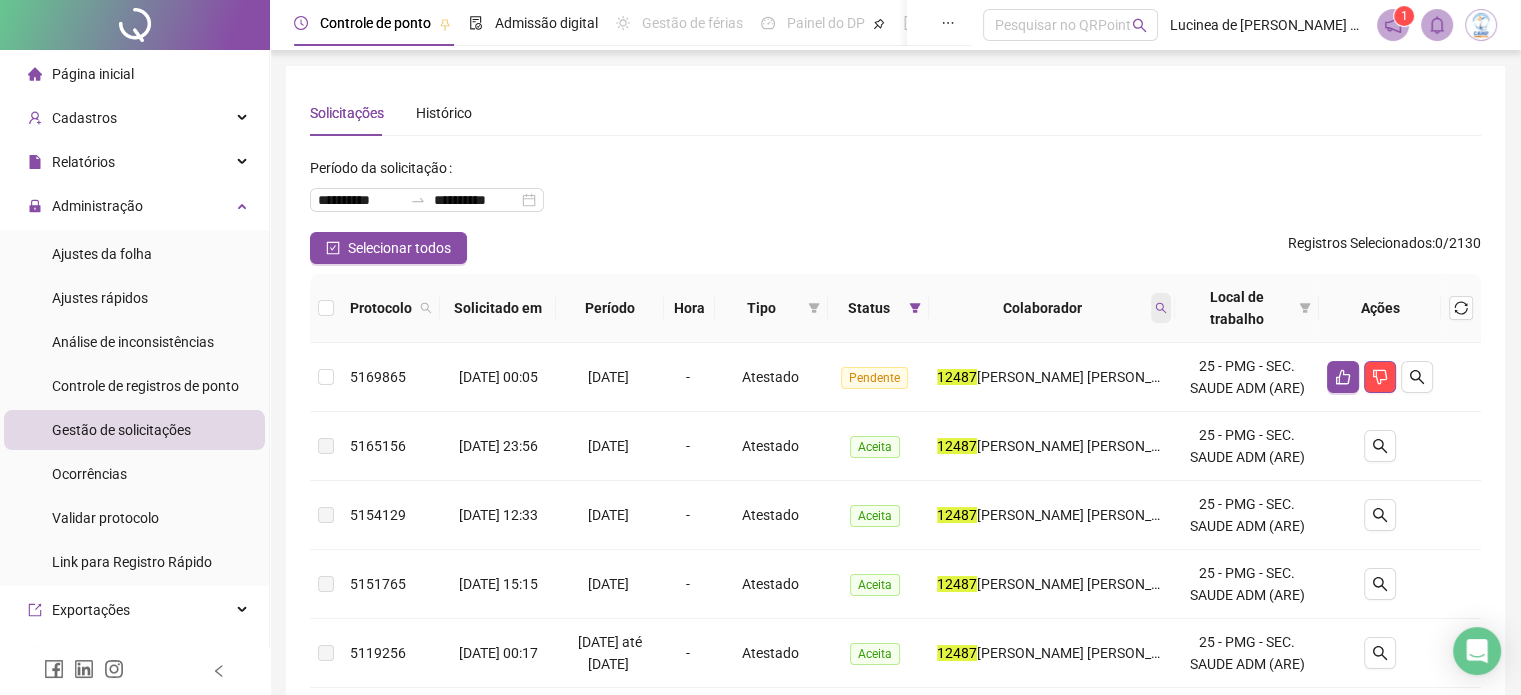 click at bounding box center (1161, 308) 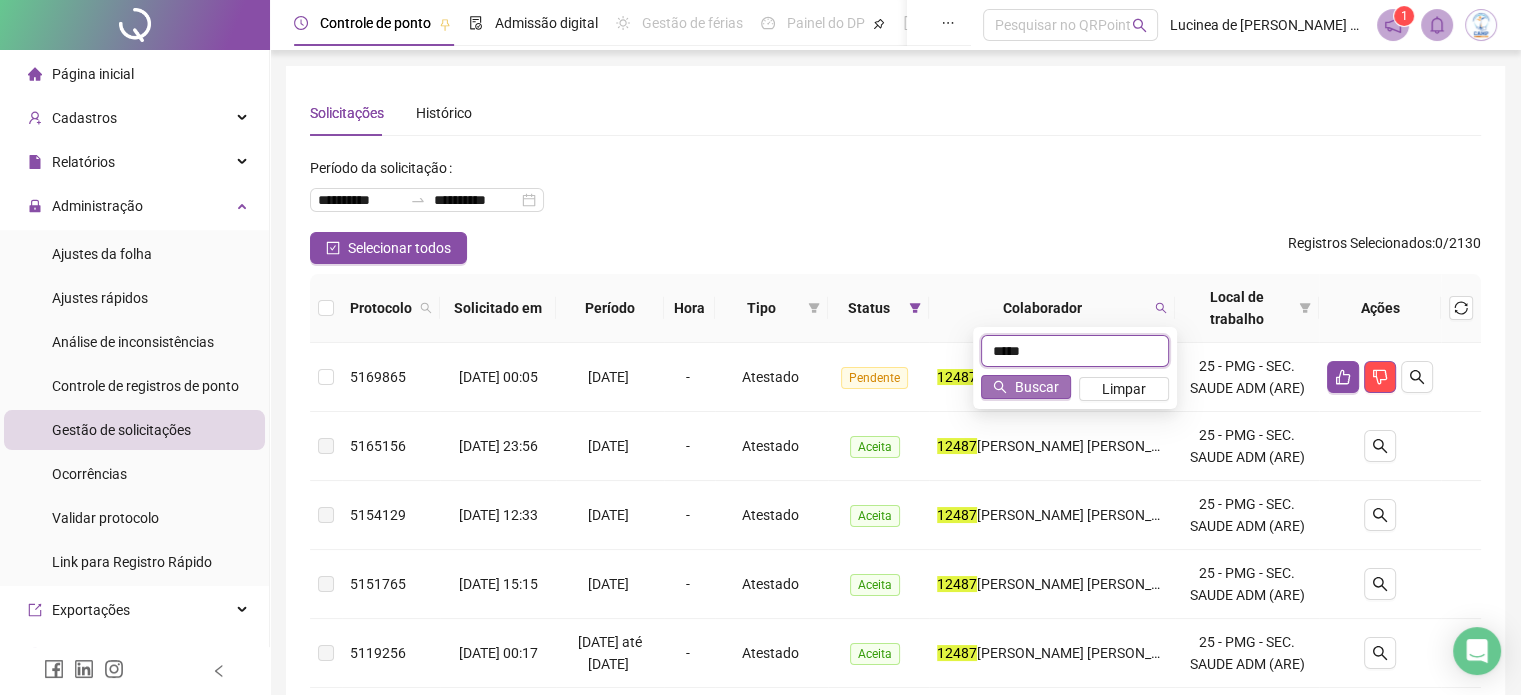 type on "*****" 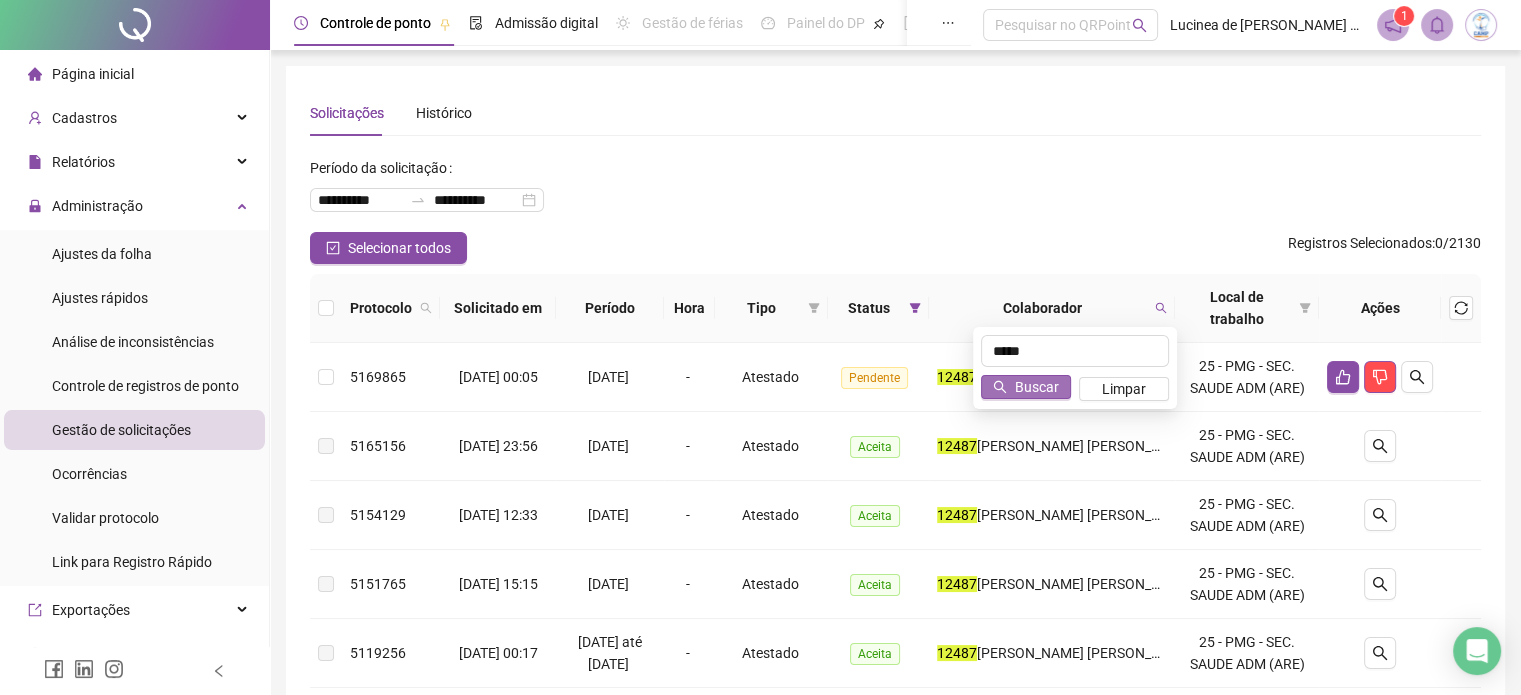 click on "Buscar" at bounding box center (1037, 387) 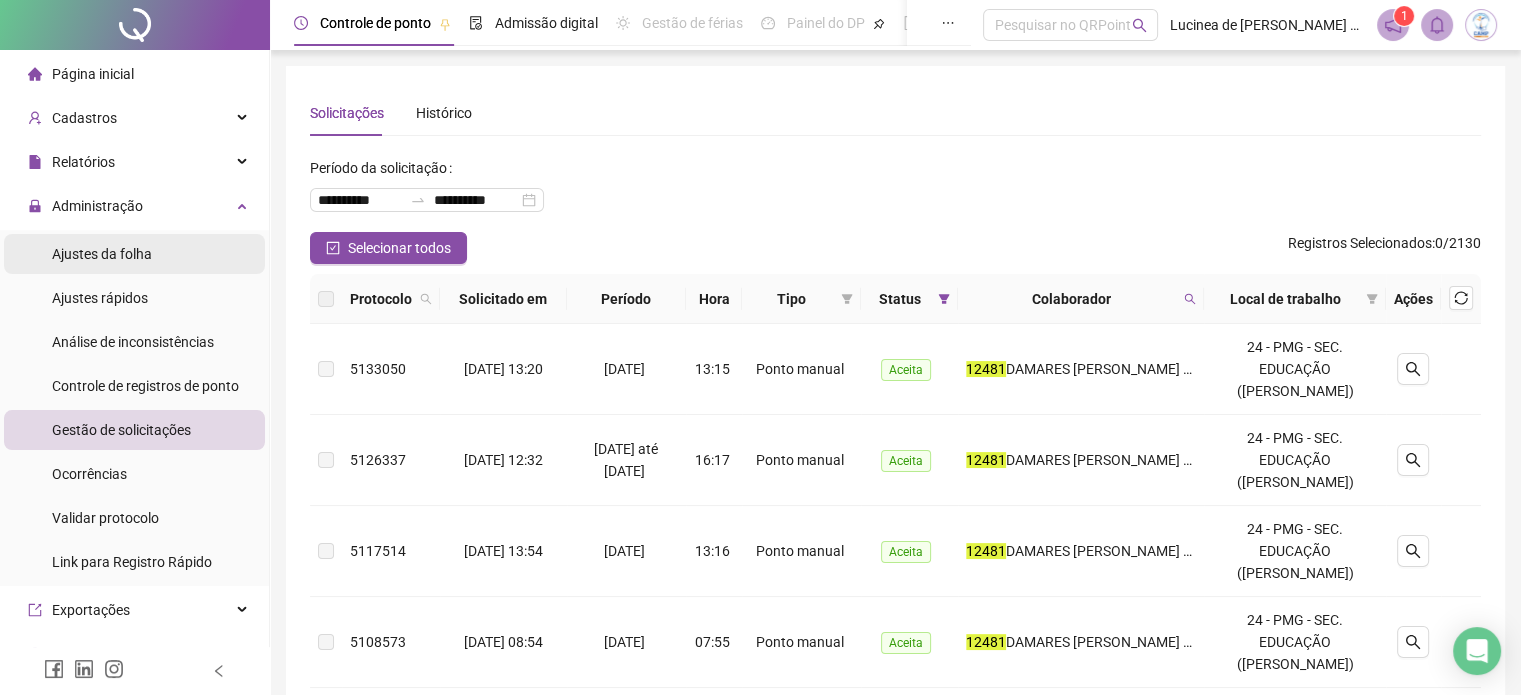click on "Ajustes da folha" at bounding box center [102, 254] 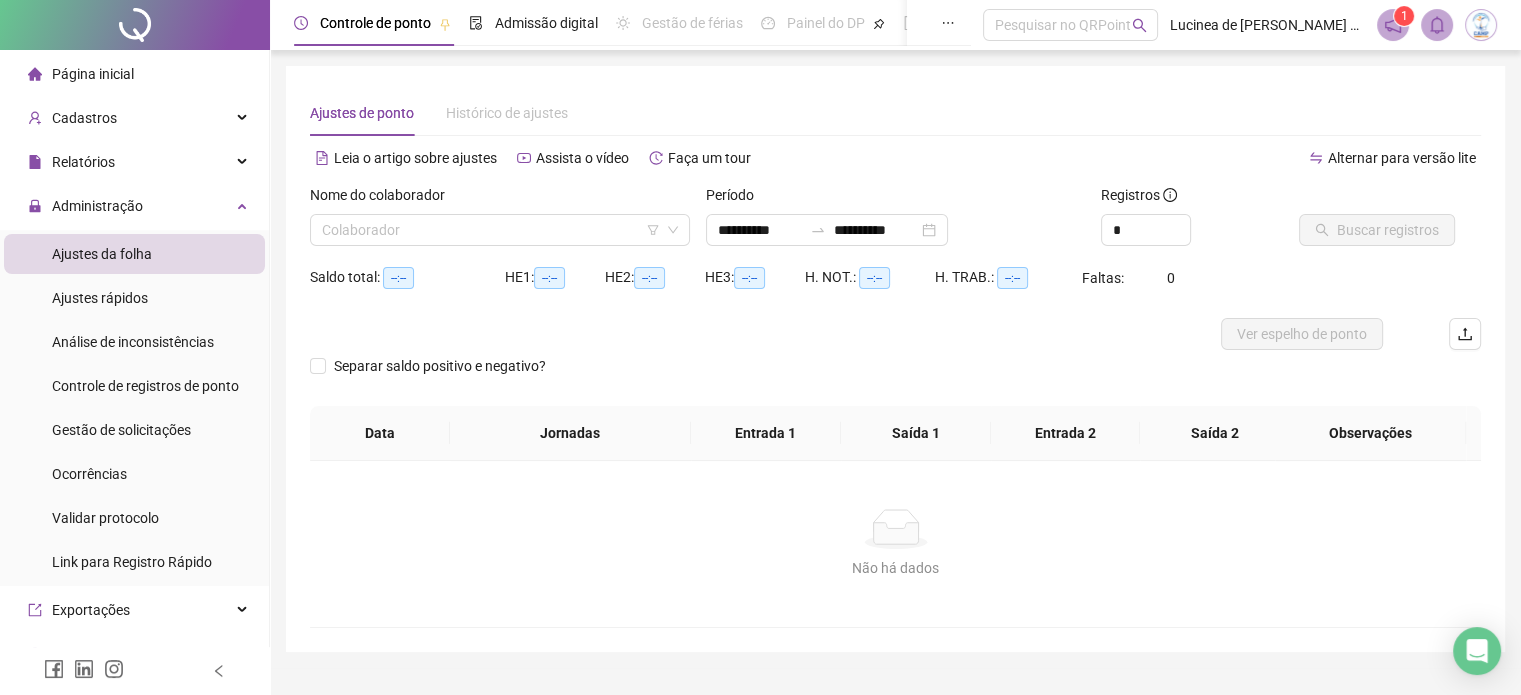 type on "**********" 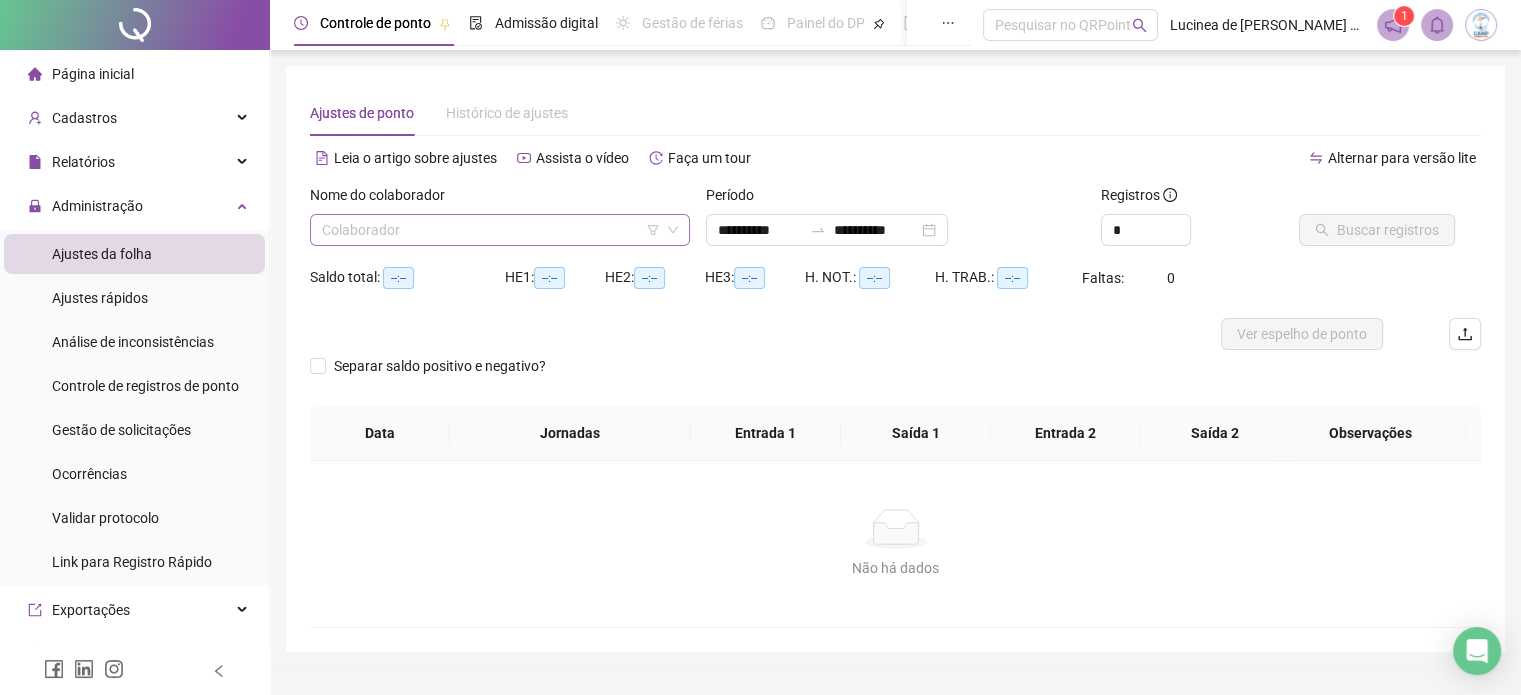 click at bounding box center (494, 230) 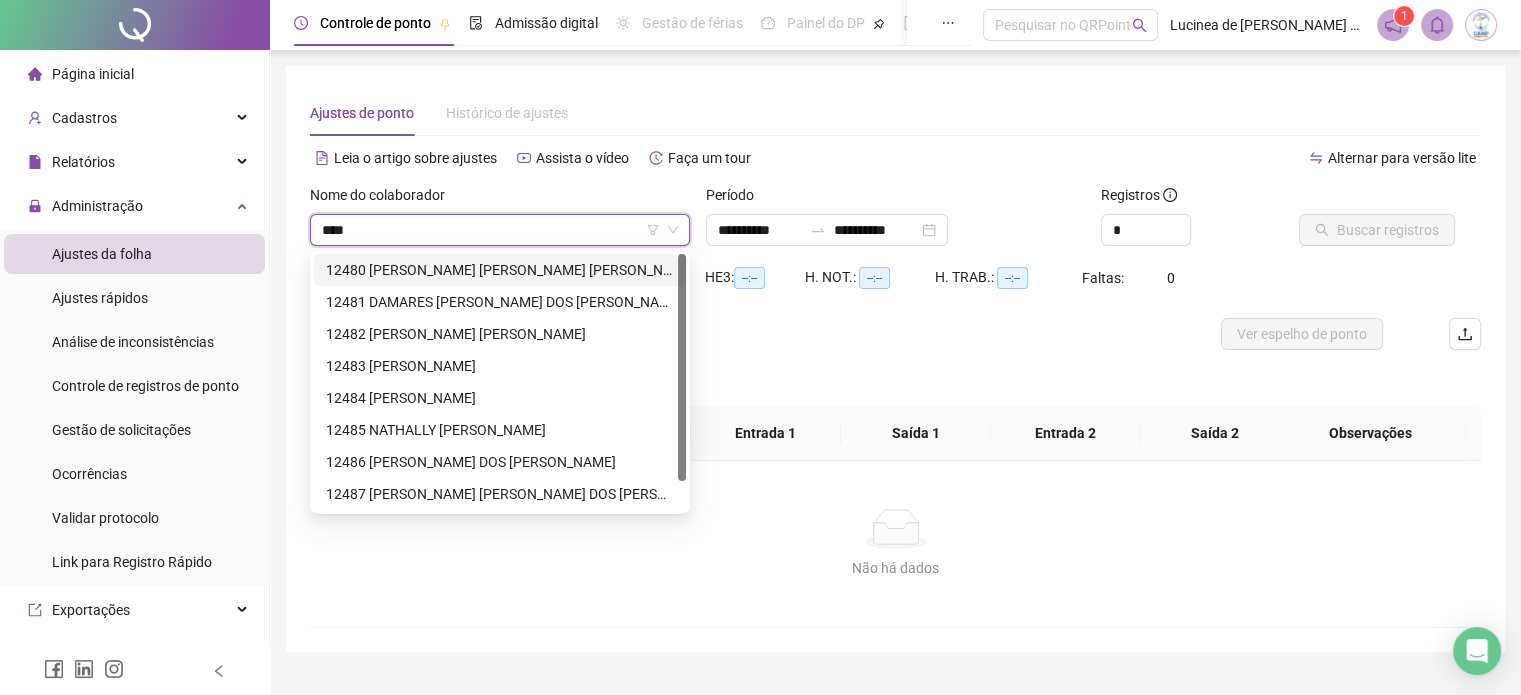 type on "*****" 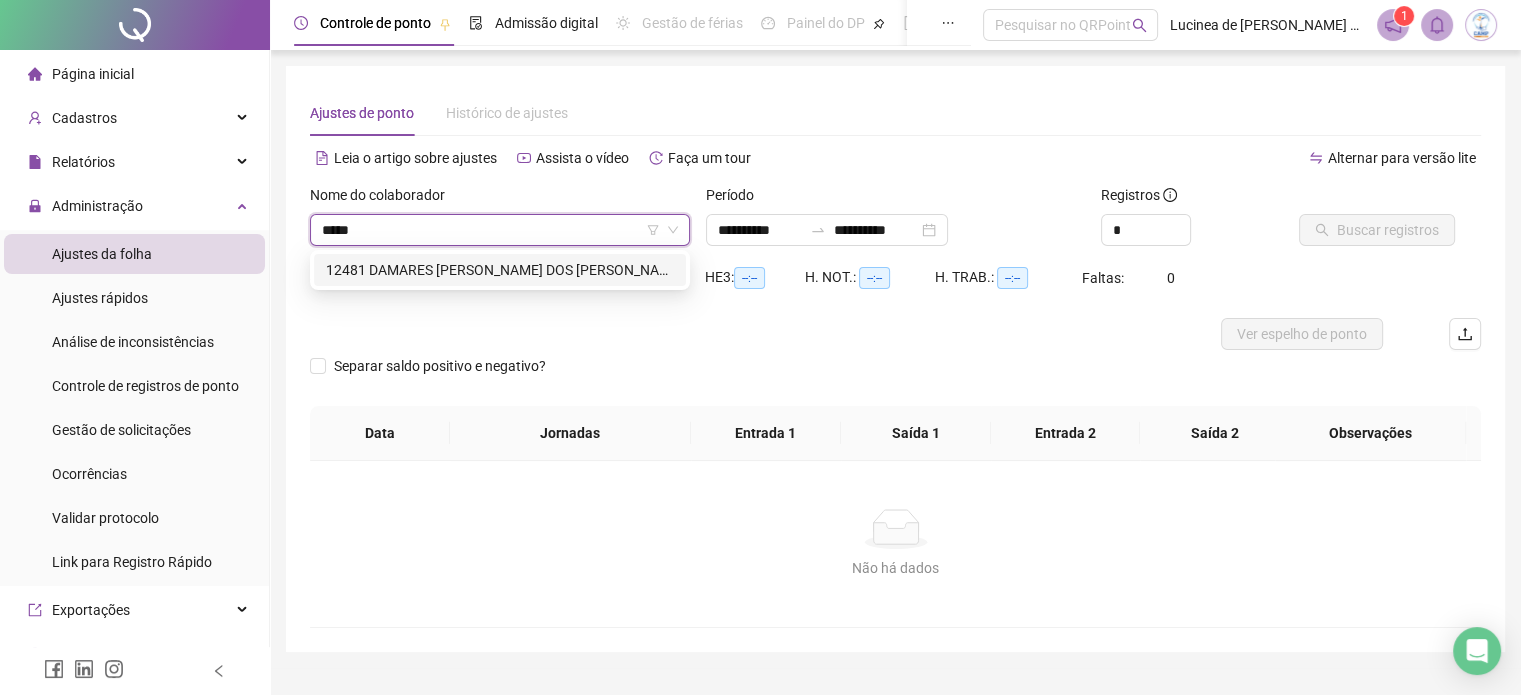 click on "12481 DAMARES [PERSON_NAME] DOS [PERSON_NAME]" at bounding box center (500, 270) 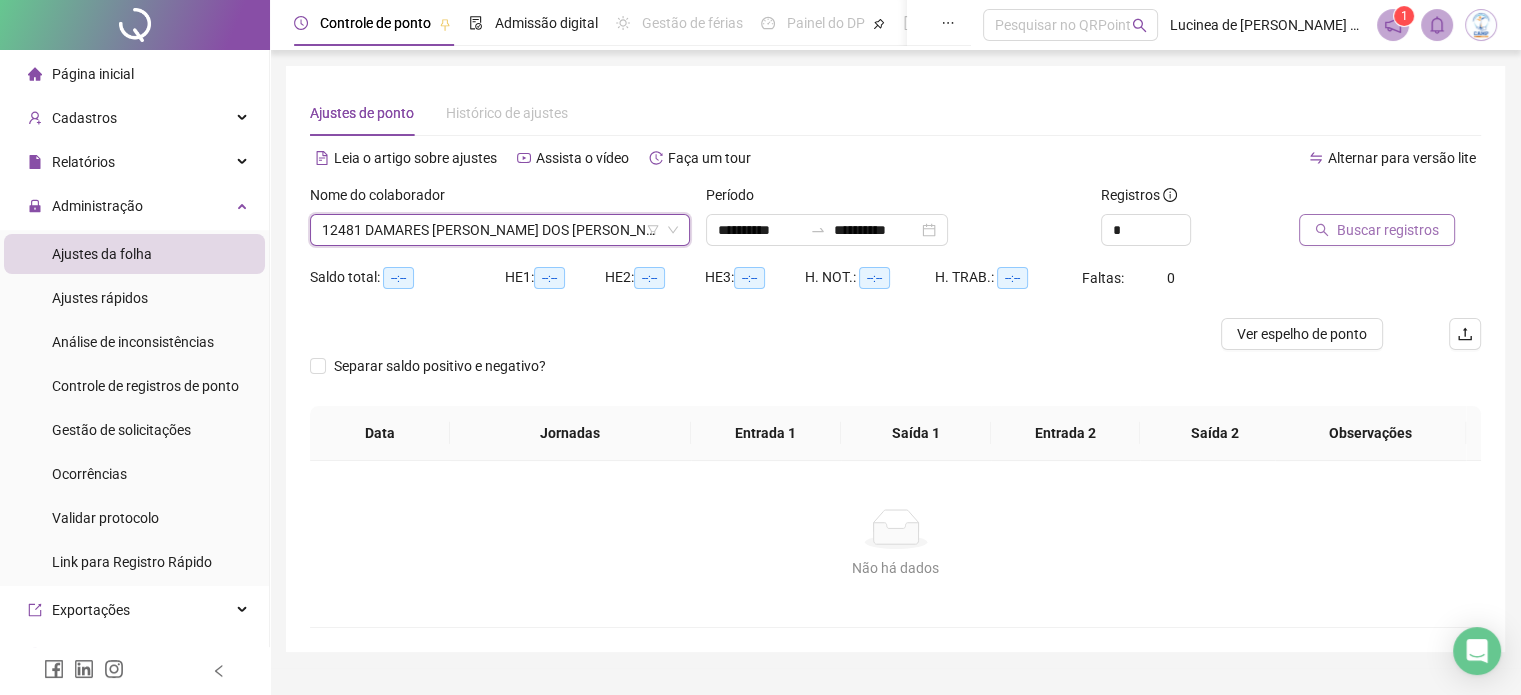 click on "Buscar registros" at bounding box center [1388, 230] 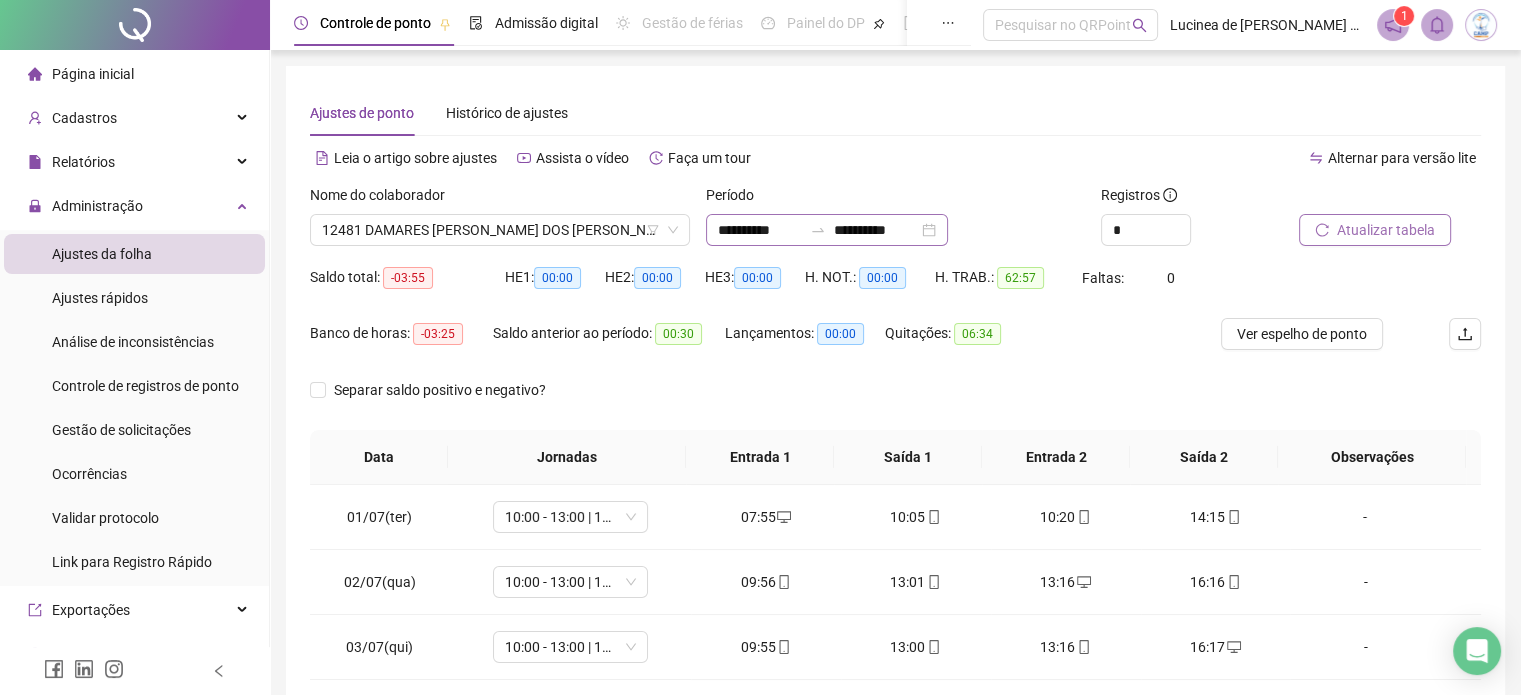 click on "**********" at bounding box center (827, 230) 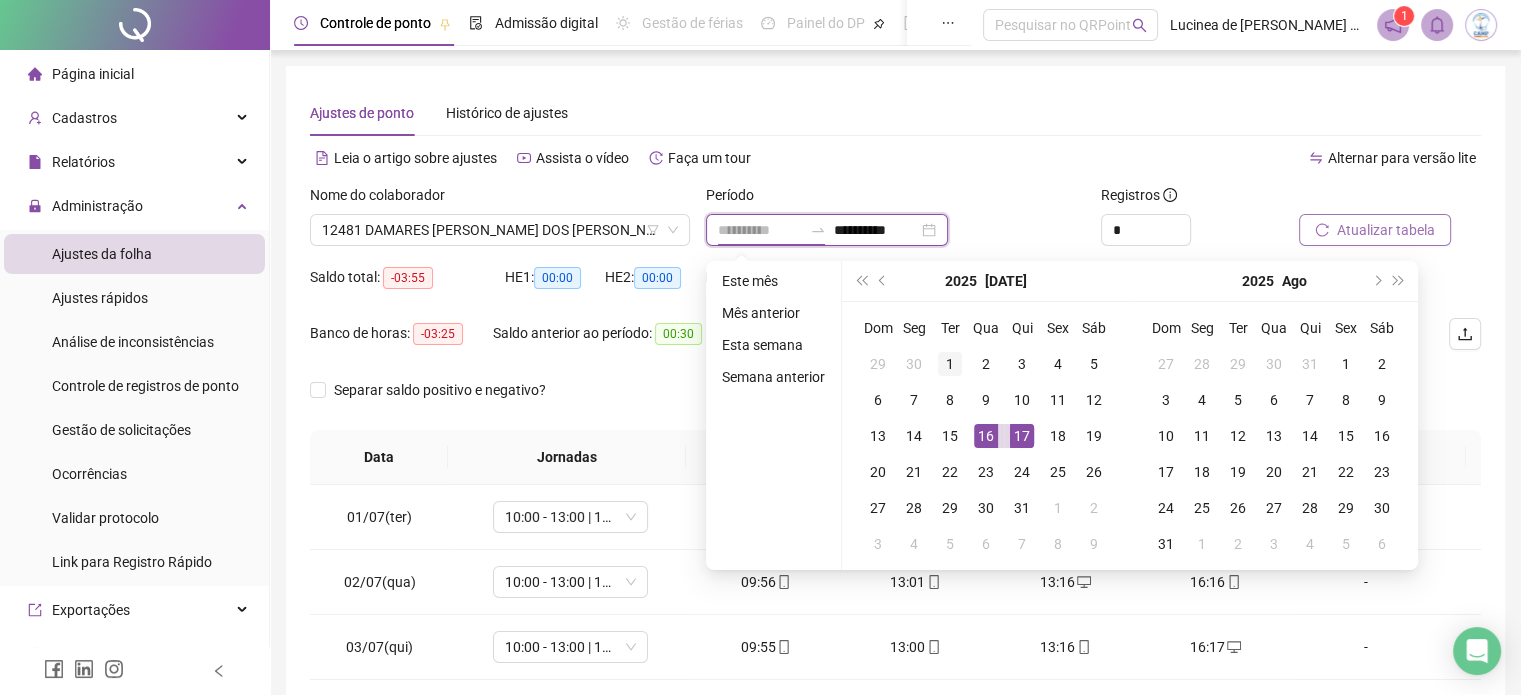 type on "**********" 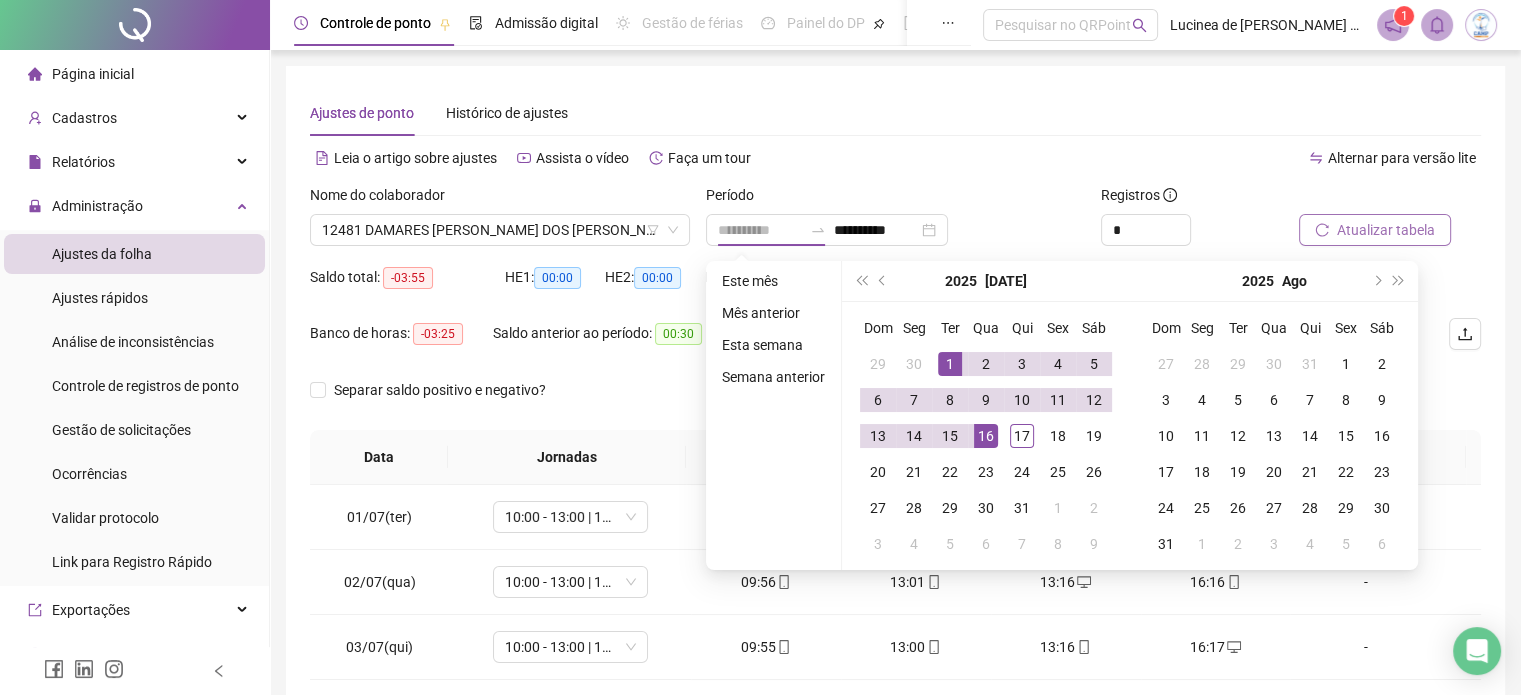 click on "1" at bounding box center [950, 364] 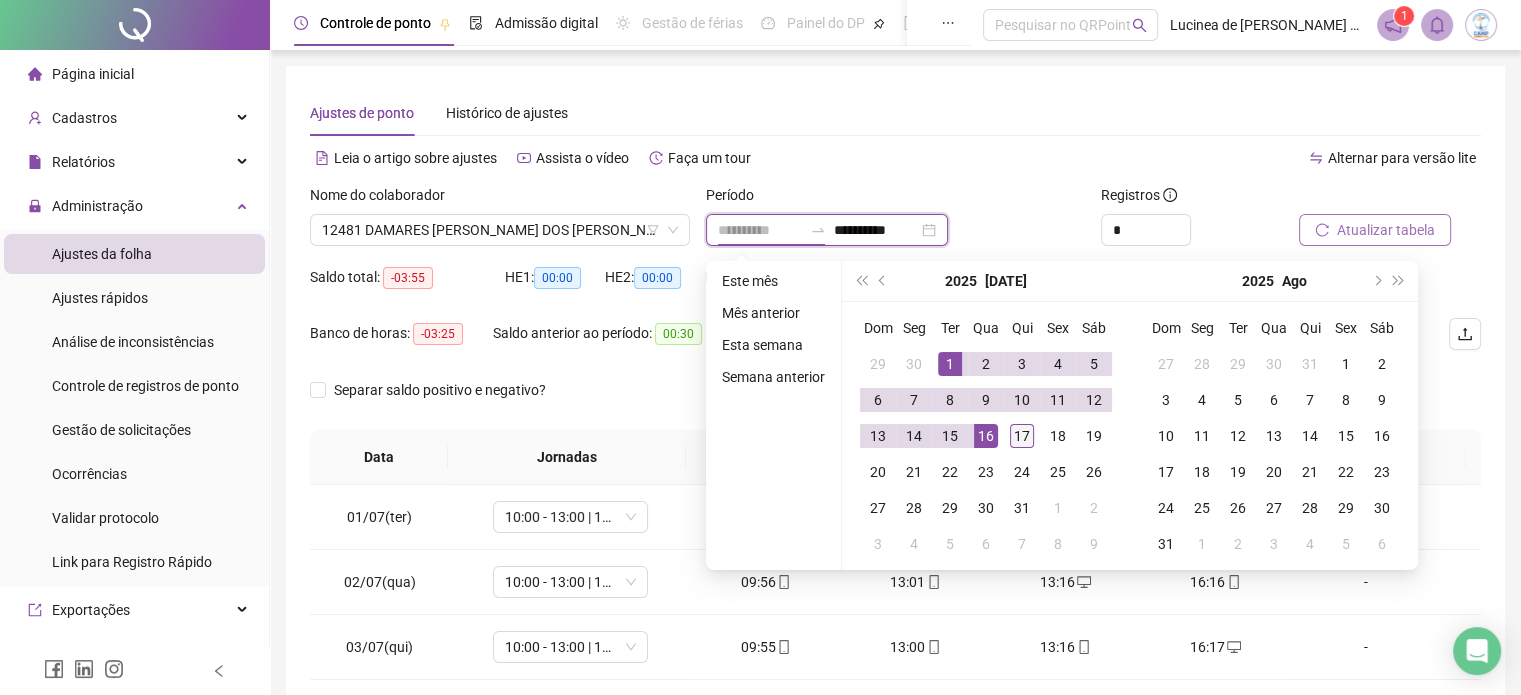 type on "**********" 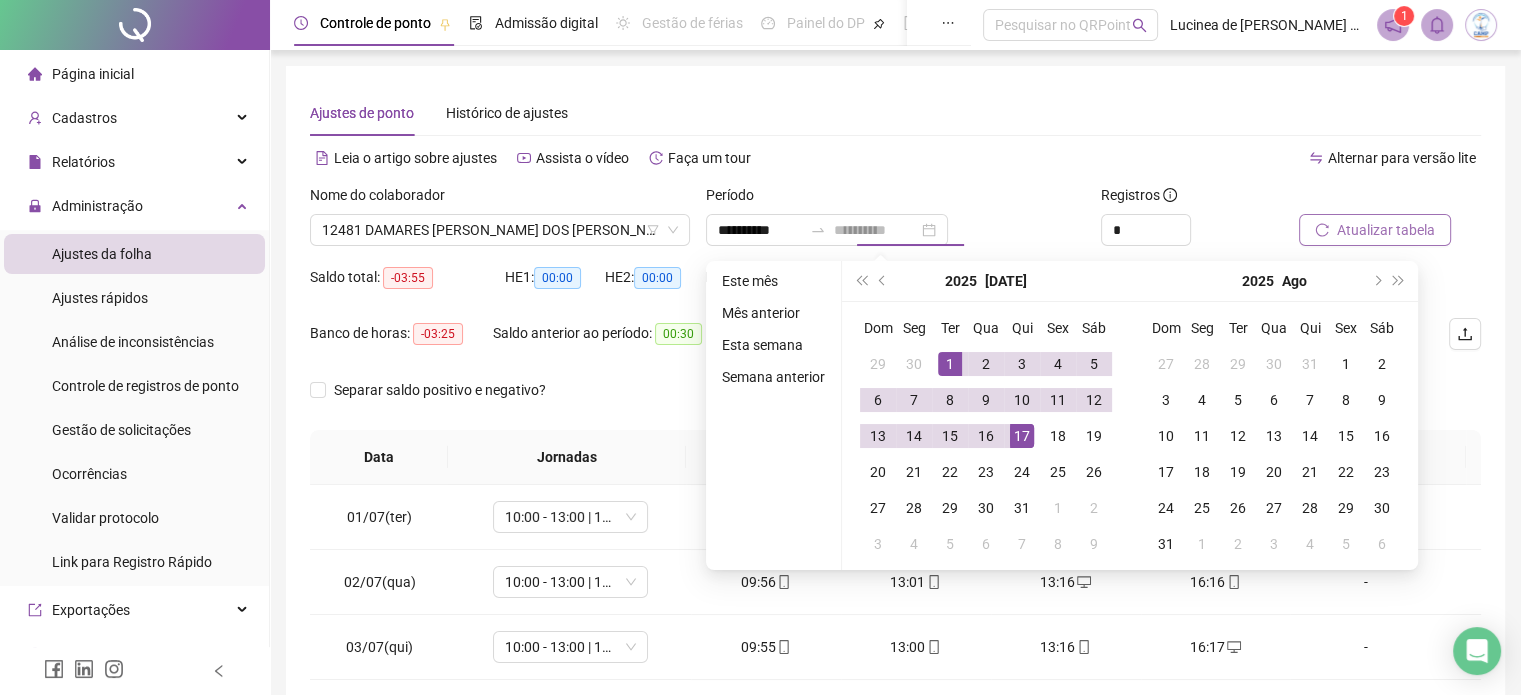 click on "17" at bounding box center (1022, 436) 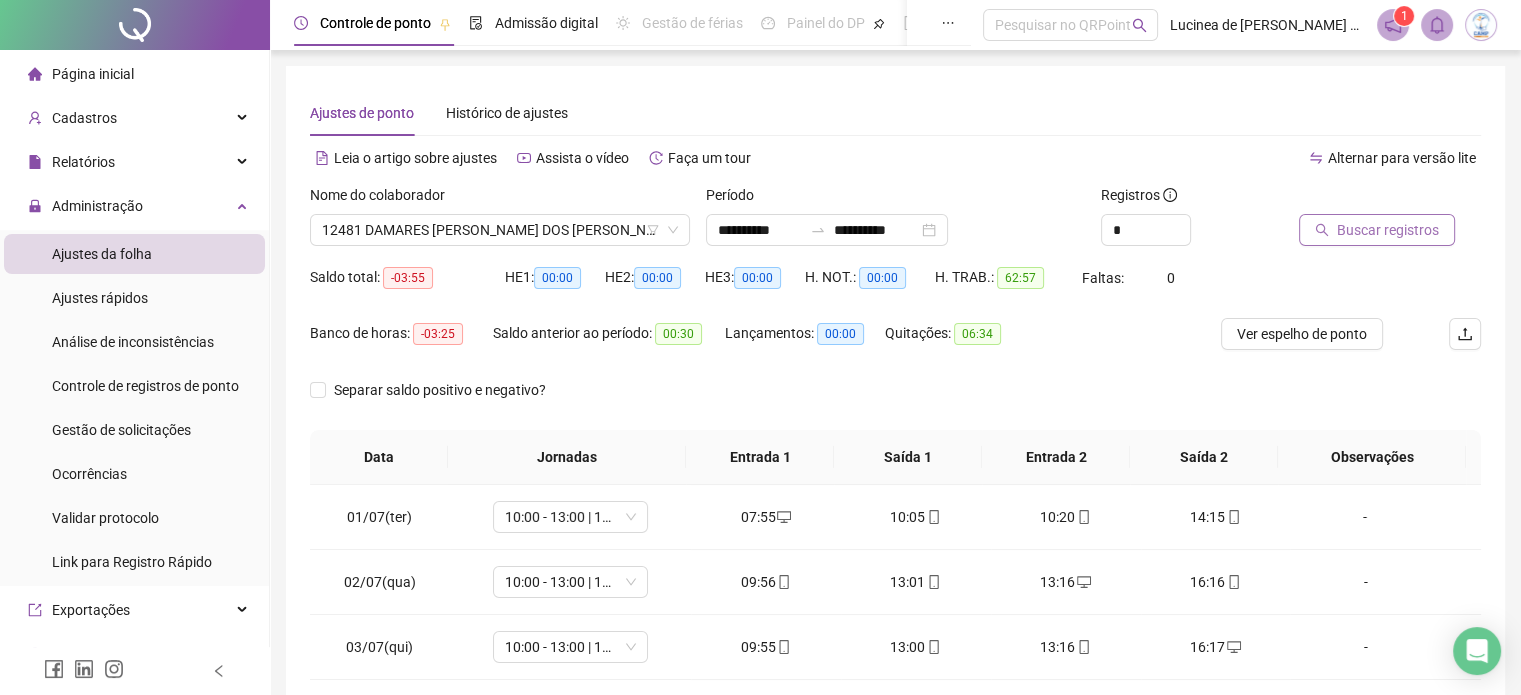 click at bounding box center [1365, 199] 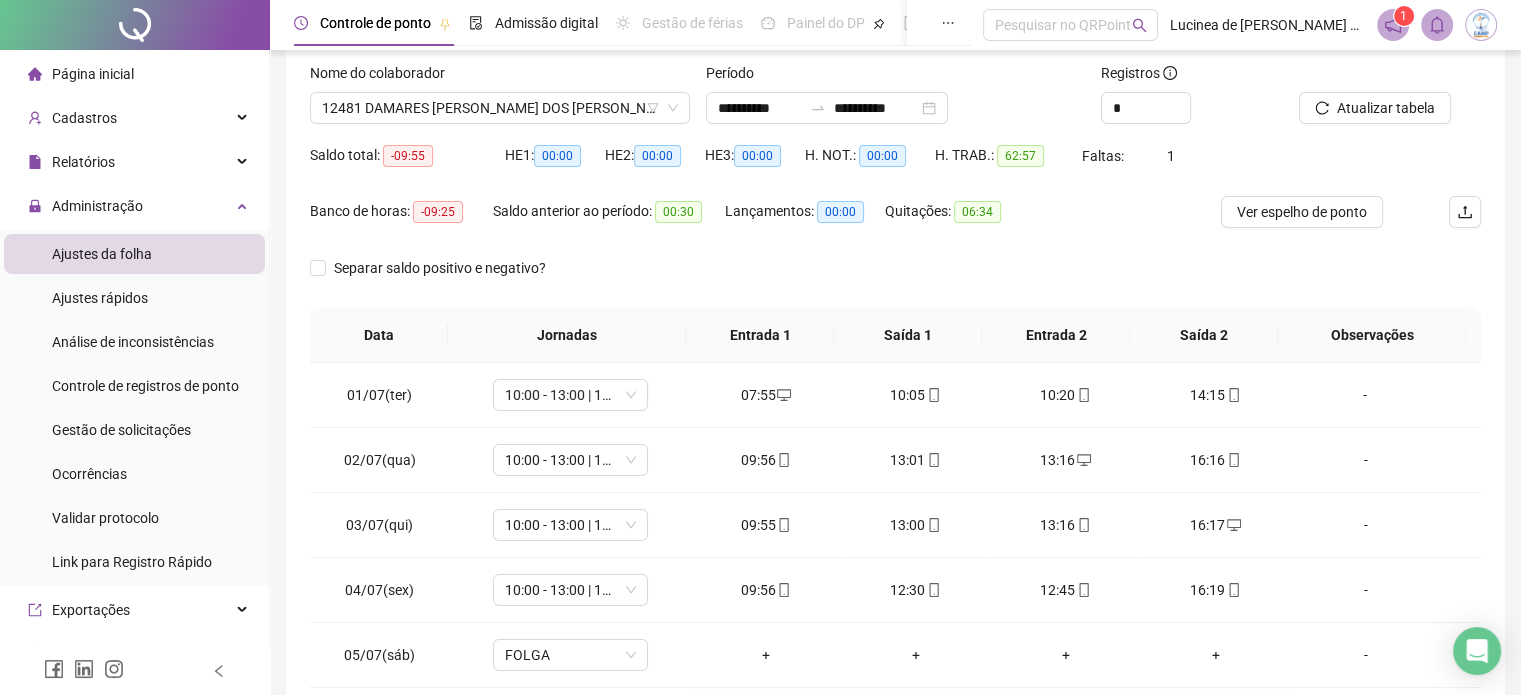 scroll, scrollTop: 326, scrollLeft: 0, axis: vertical 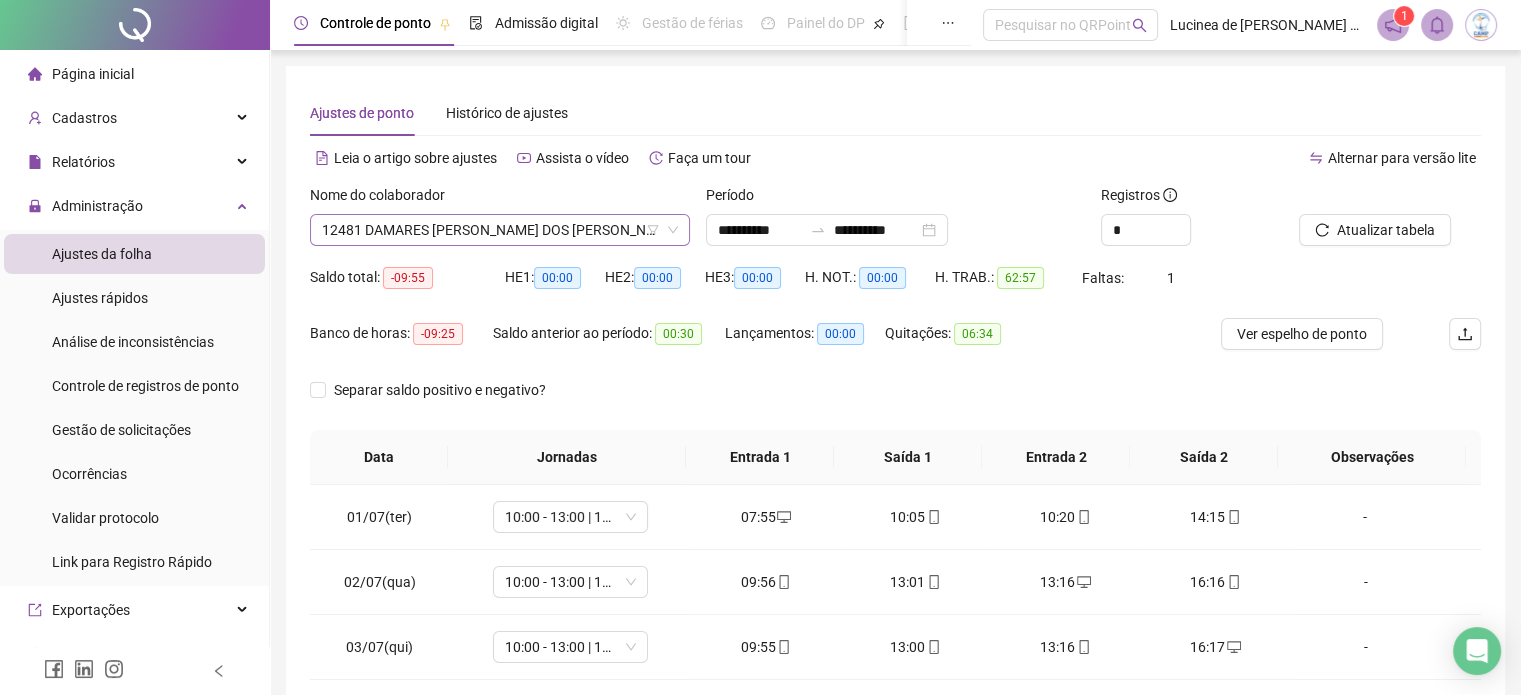 click on "12481 DAMARES [PERSON_NAME] DOS [PERSON_NAME]" at bounding box center (500, 230) 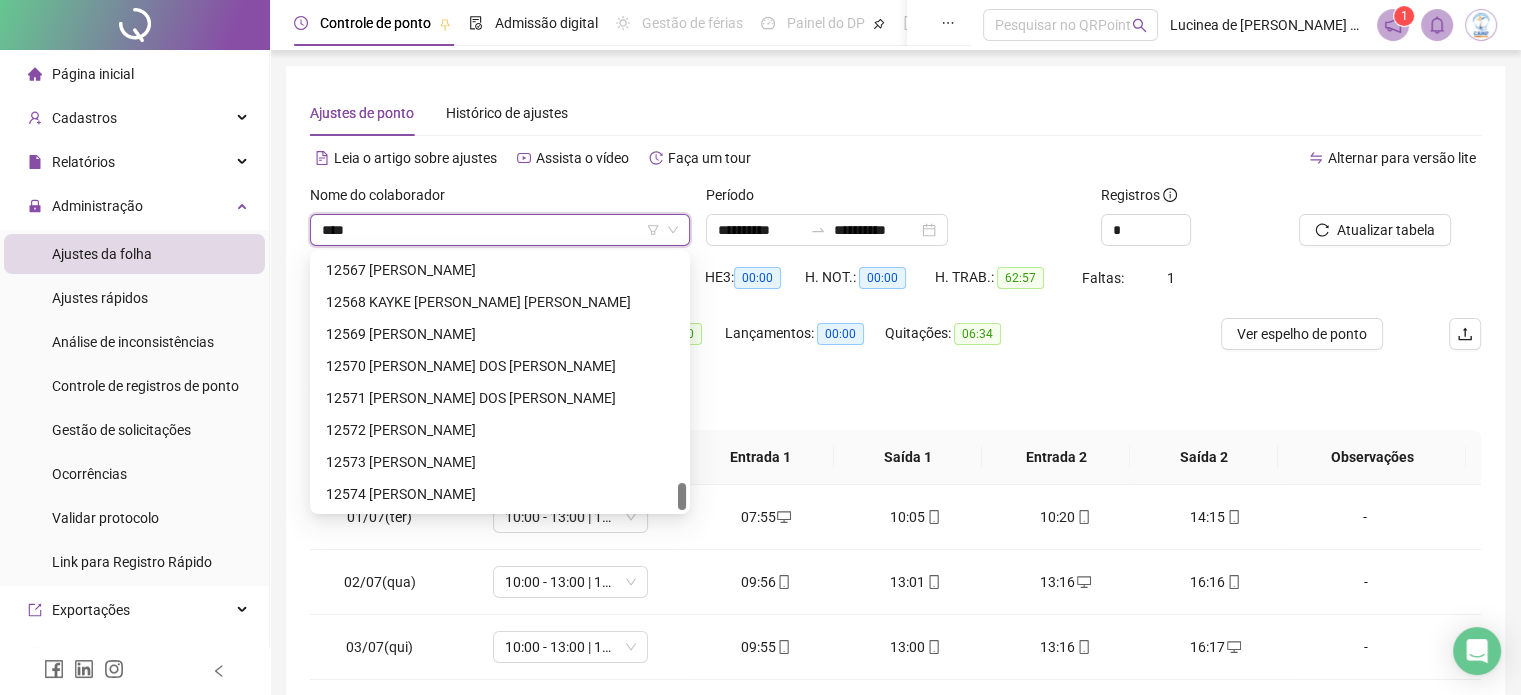 scroll, scrollTop: 64, scrollLeft: 0, axis: vertical 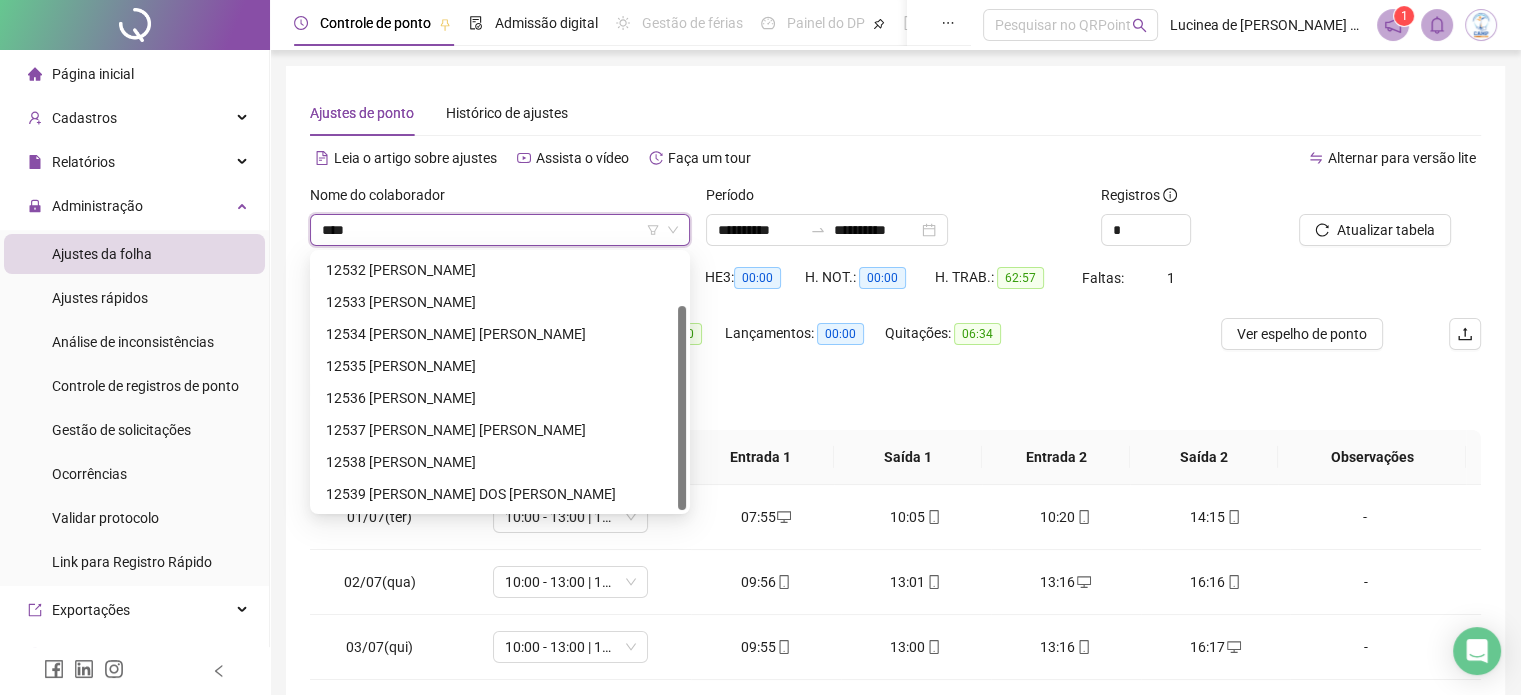 type on "*****" 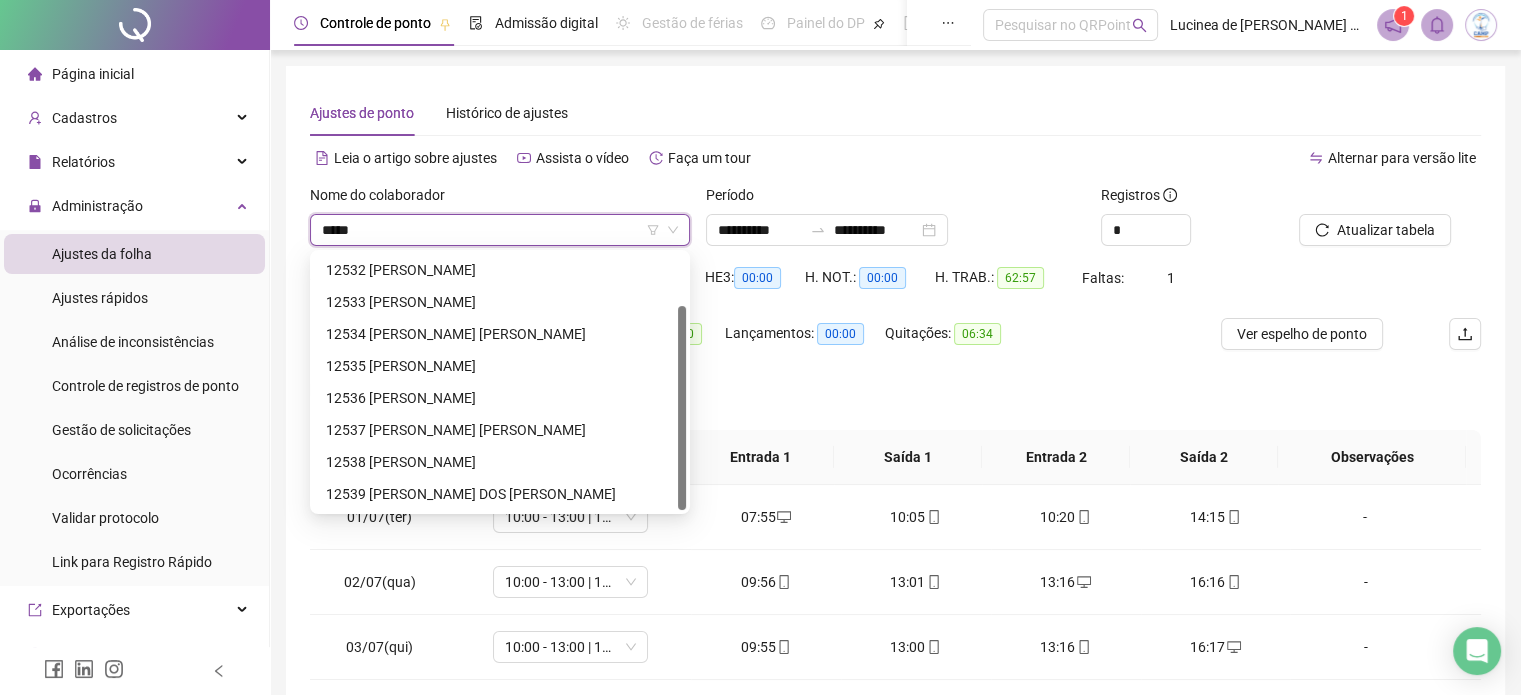 scroll, scrollTop: 0, scrollLeft: 0, axis: both 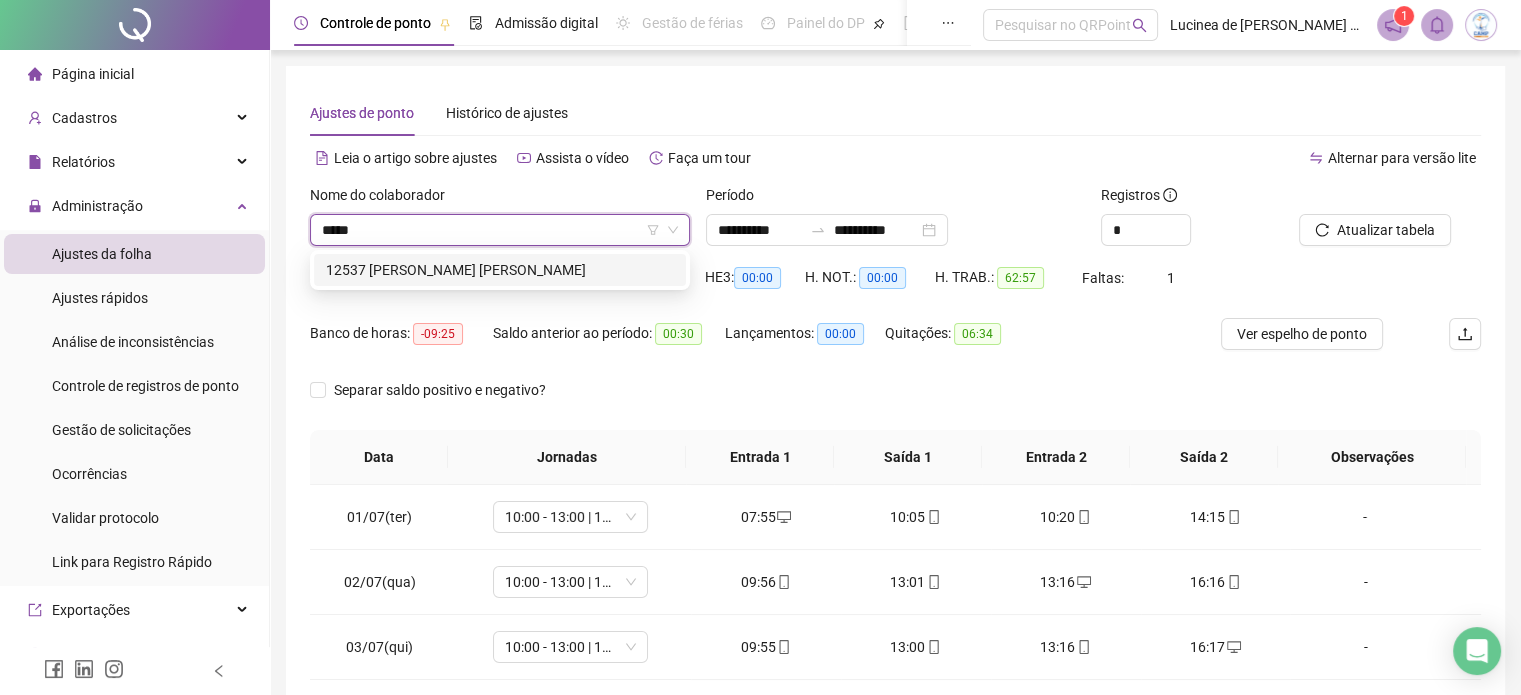 click on "12537 [PERSON_NAME] [PERSON_NAME]" at bounding box center (500, 270) 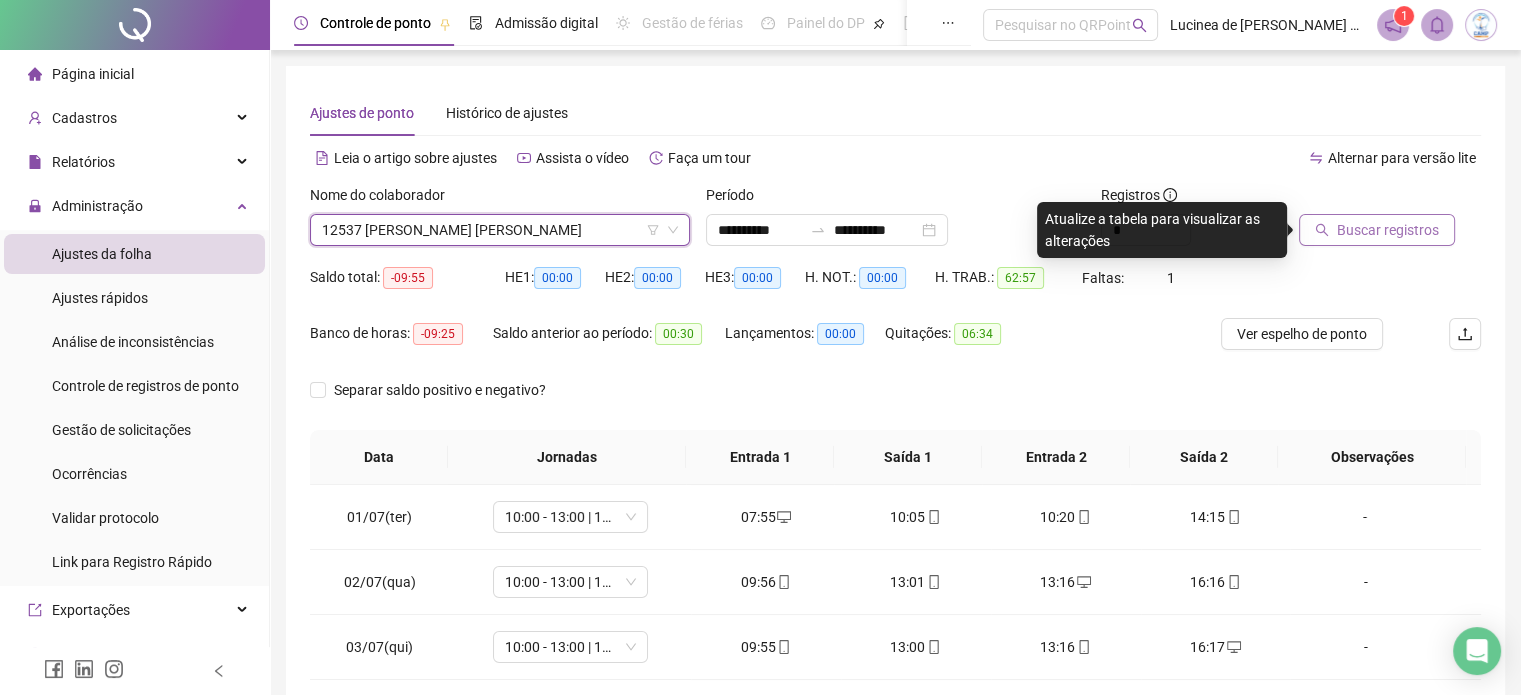 click on "Buscar registros" at bounding box center (1388, 230) 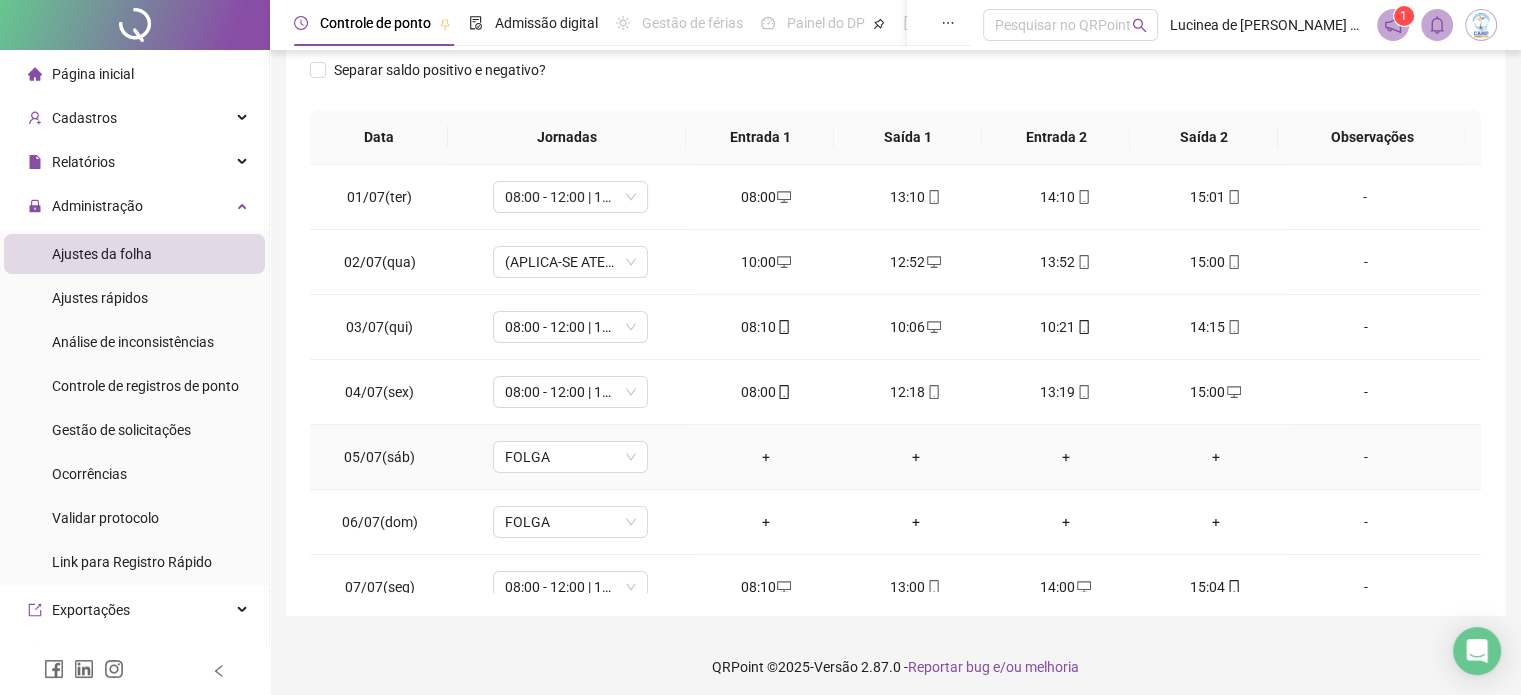 scroll, scrollTop: 326, scrollLeft: 0, axis: vertical 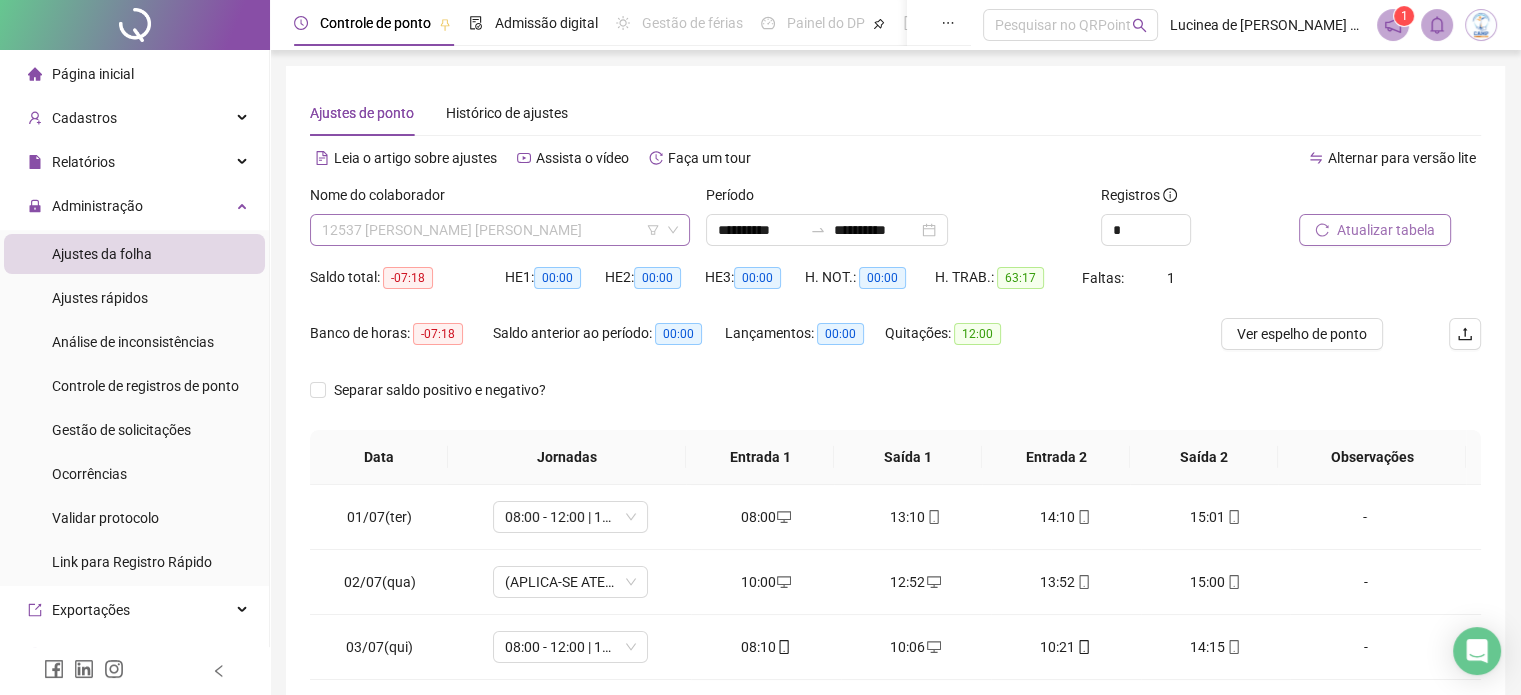 click on "12537 [PERSON_NAME] [PERSON_NAME]" at bounding box center [500, 230] 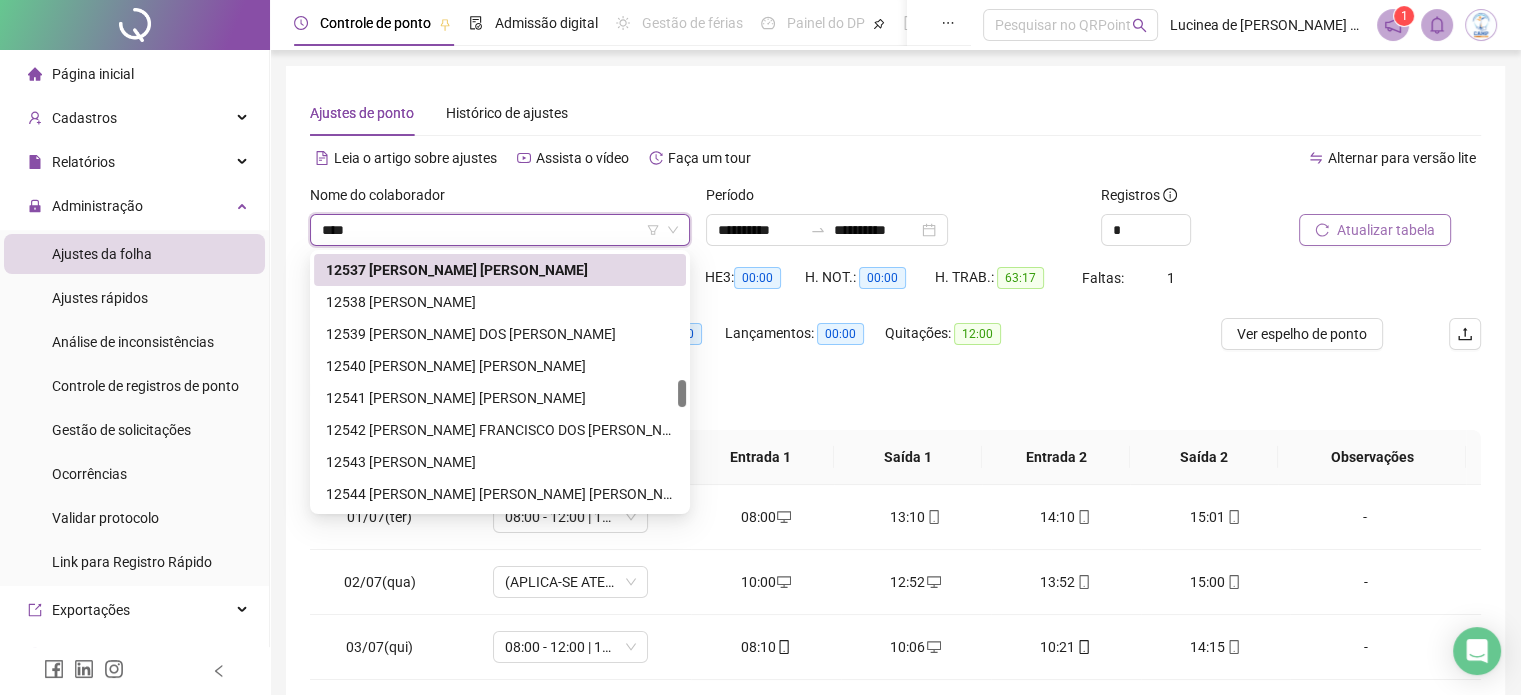 scroll, scrollTop: 64, scrollLeft: 0, axis: vertical 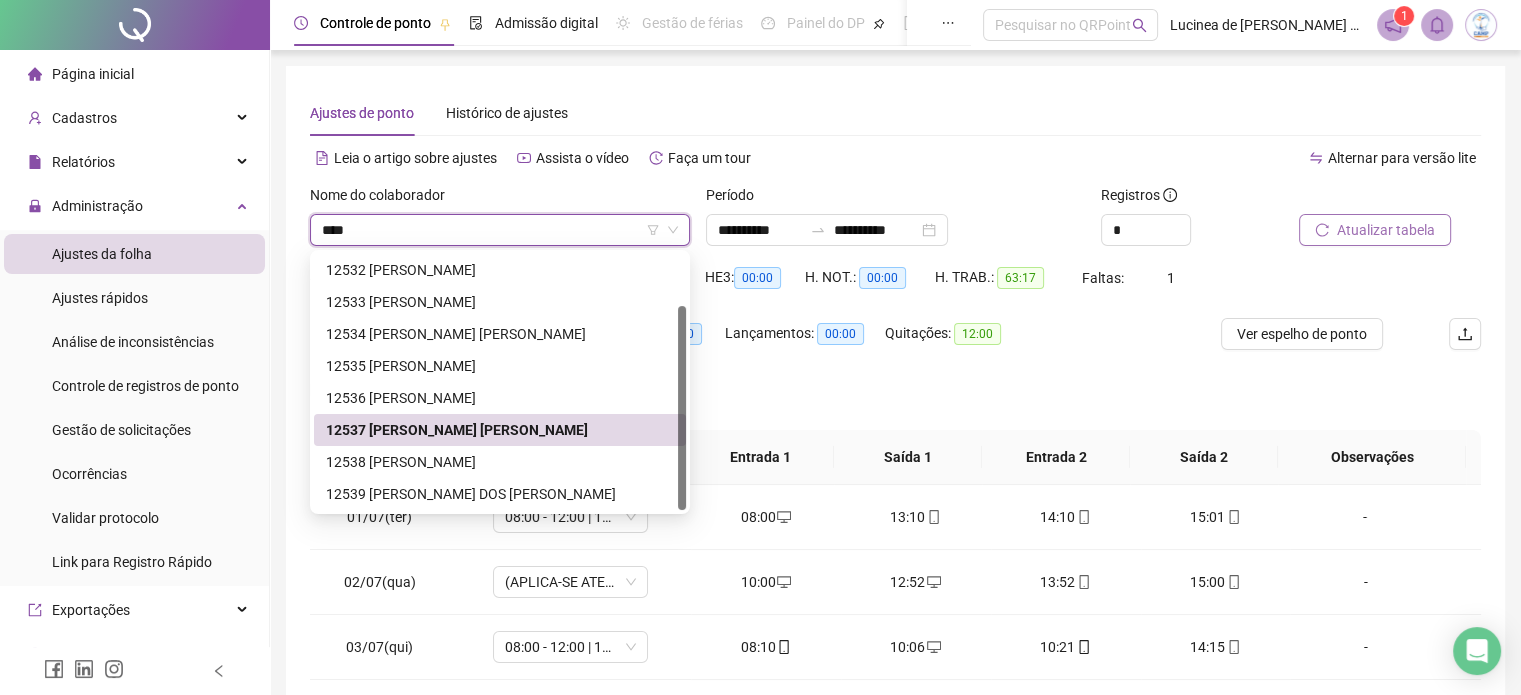 type on "*****" 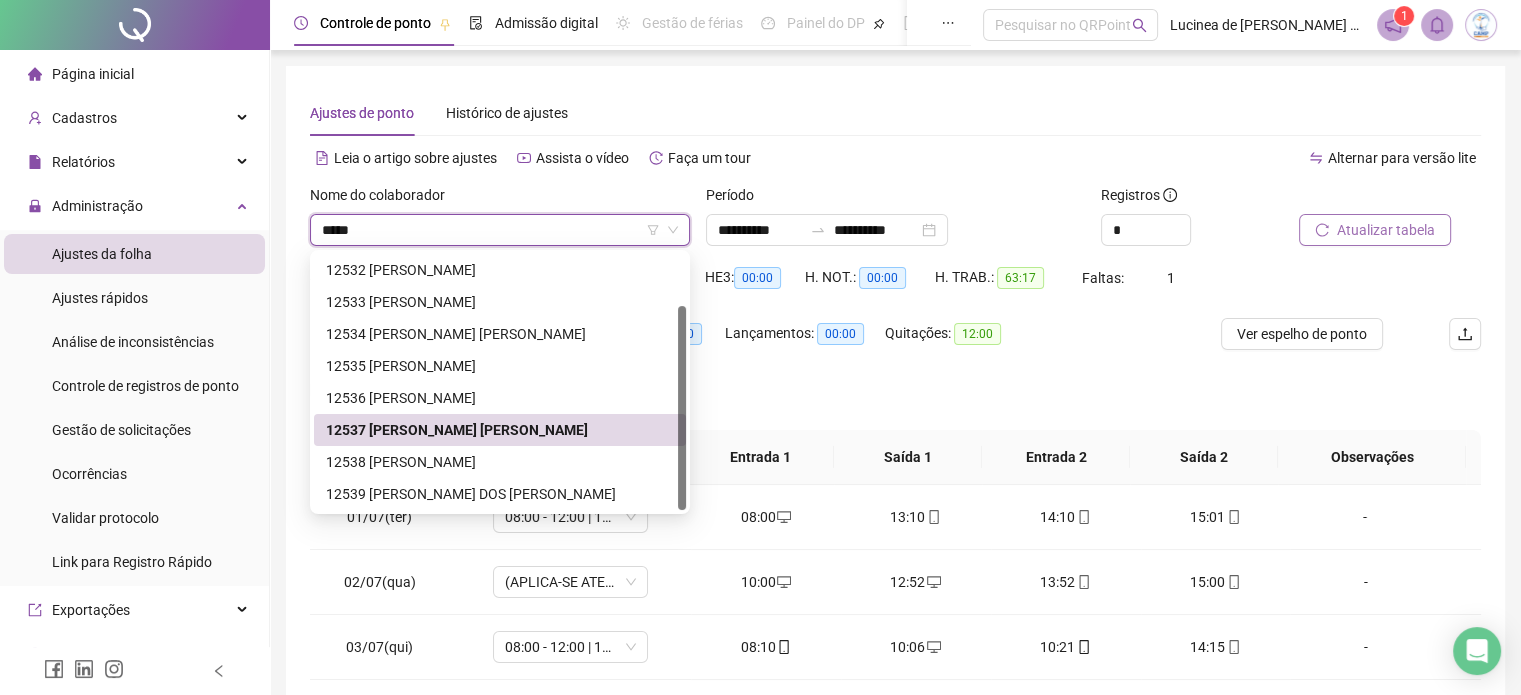 scroll, scrollTop: 0, scrollLeft: 0, axis: both 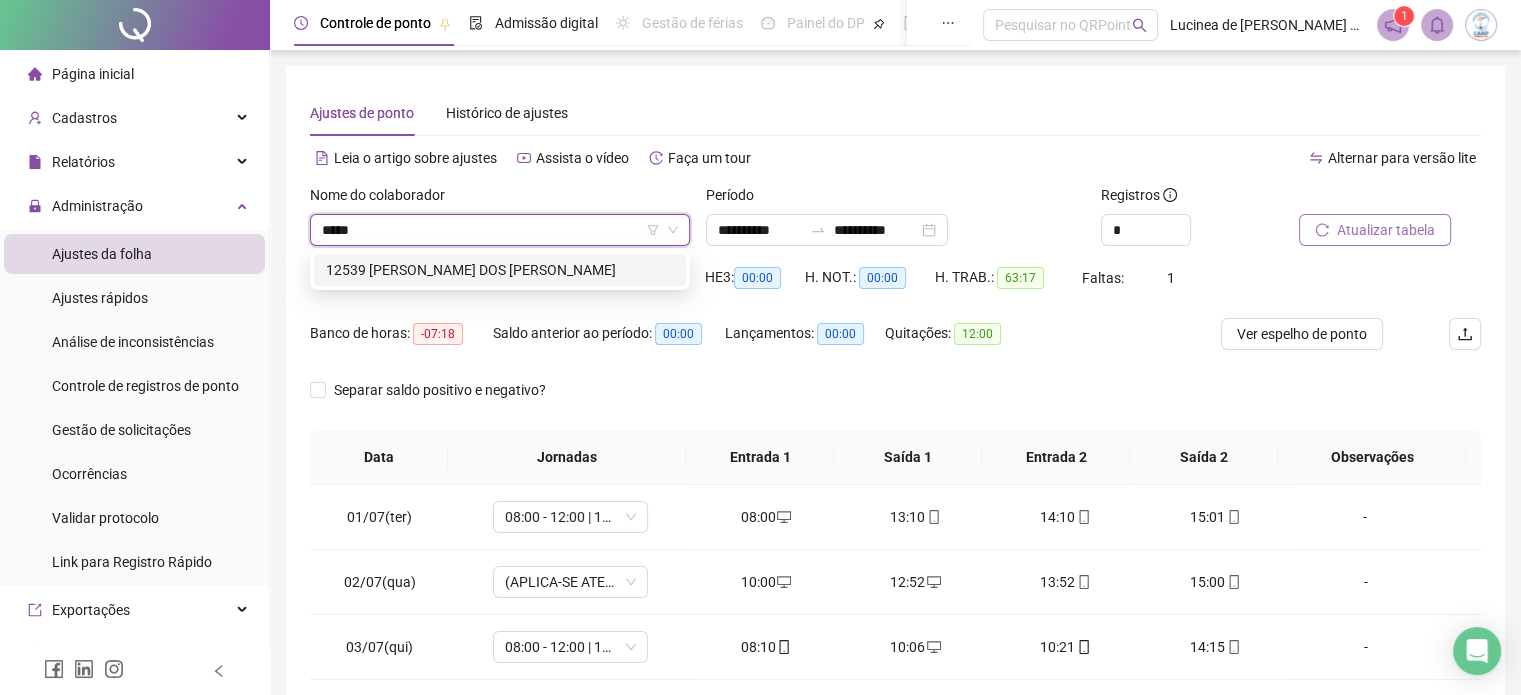 click on "12539 [PERSON_NAME] DOS [PERSON_NAME]" at bounding box center [500, 270] 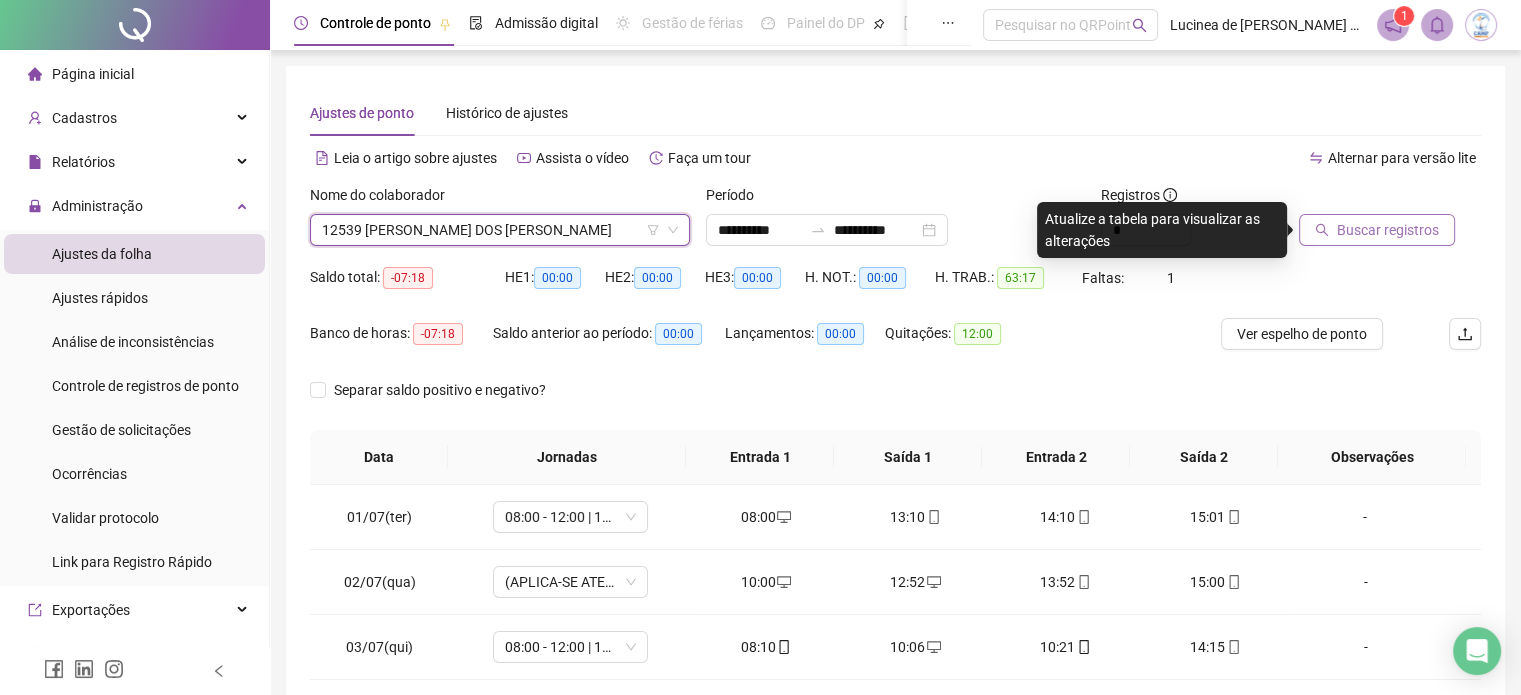click on "Buscar registros" at bounding box center (1388, 230) 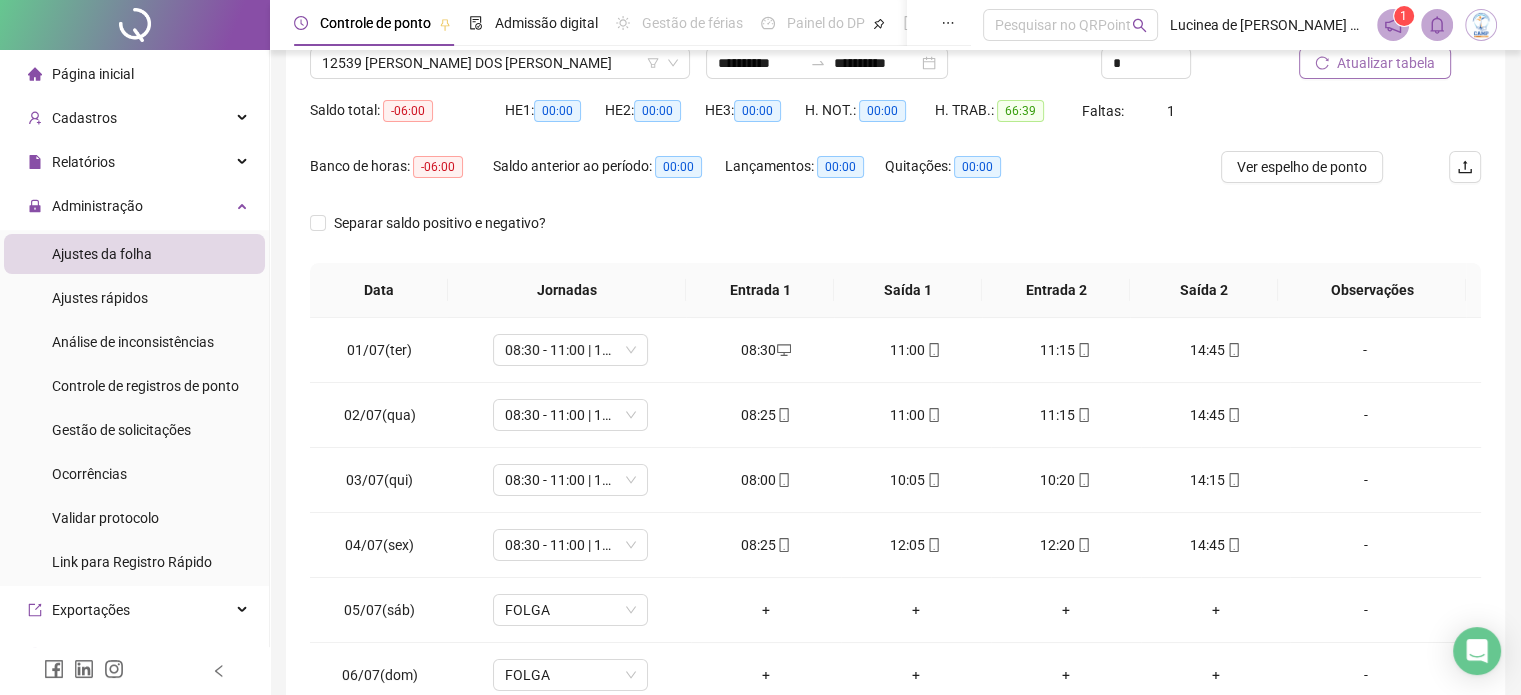 scroll, scrollTop: 326, scrollLeft: 0, axis: vertical 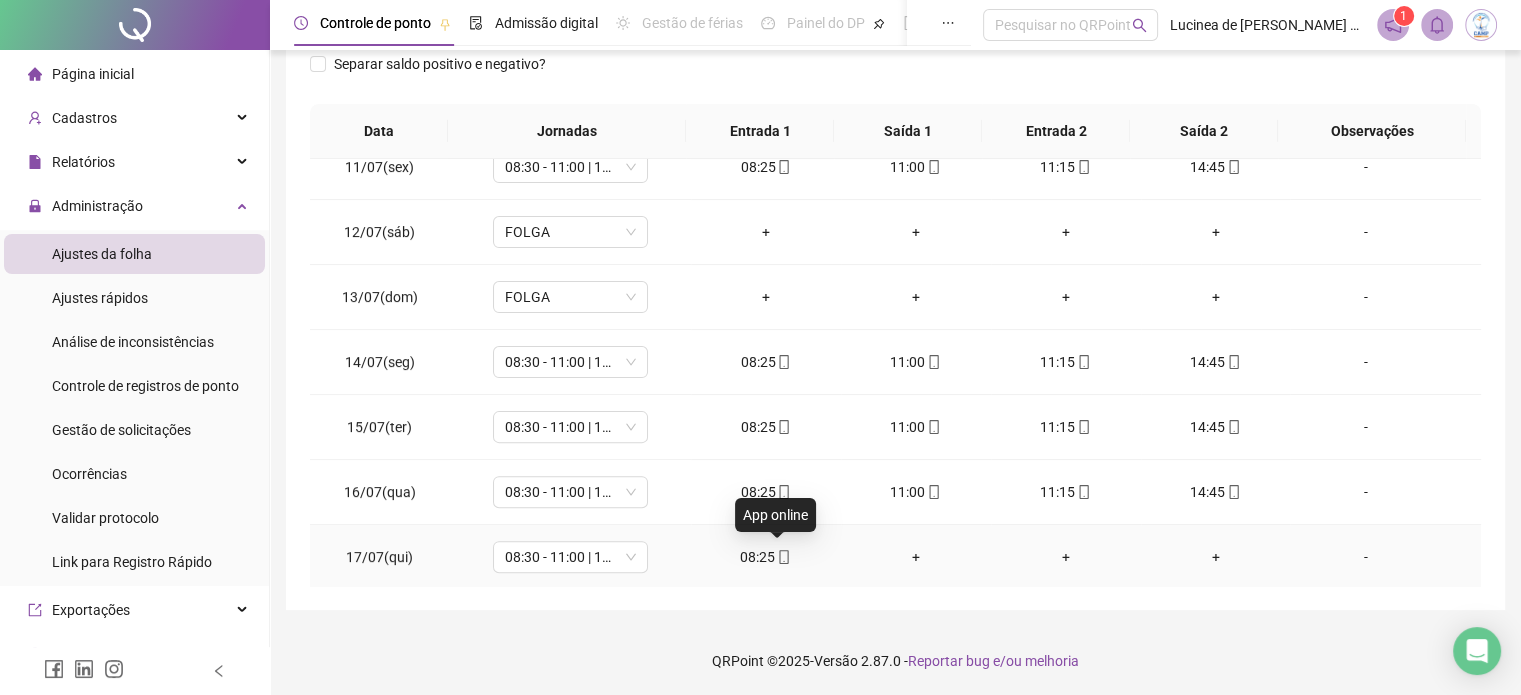 click 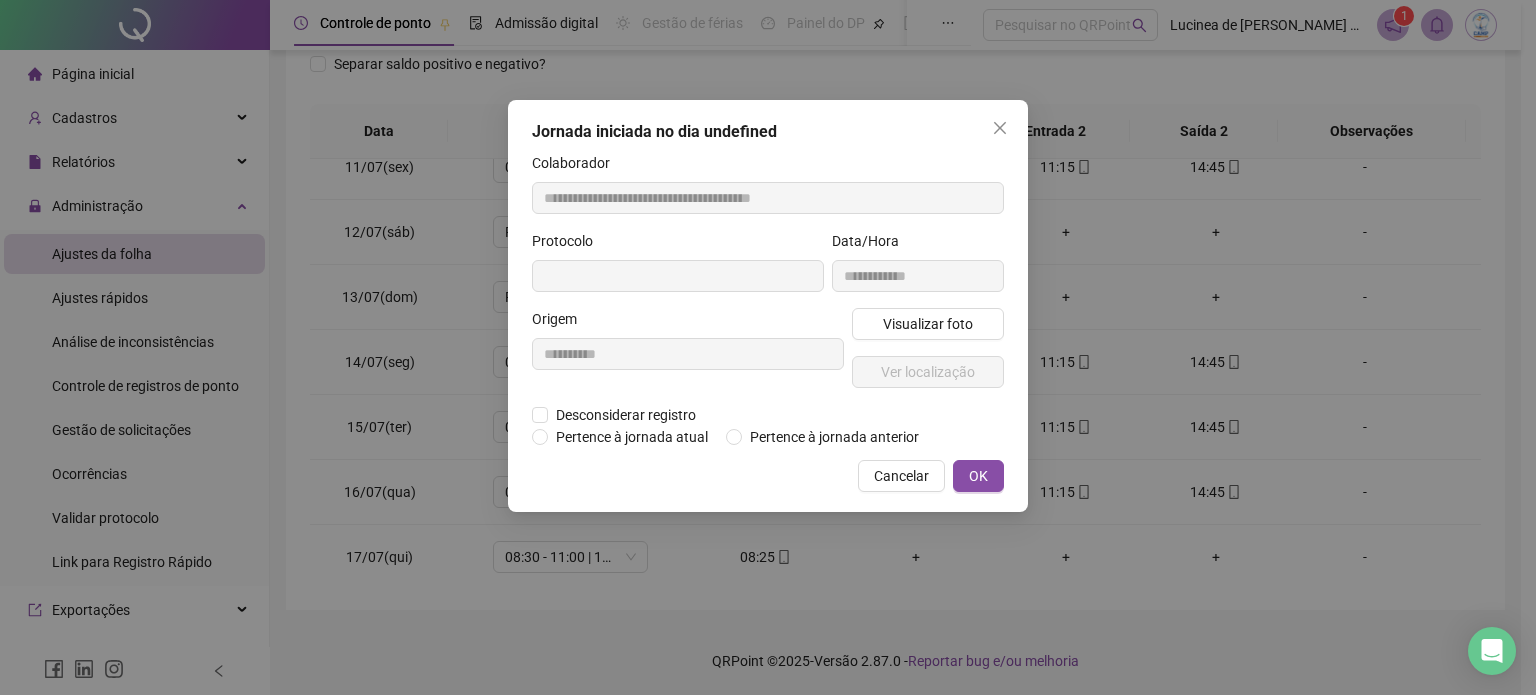type on "**********" 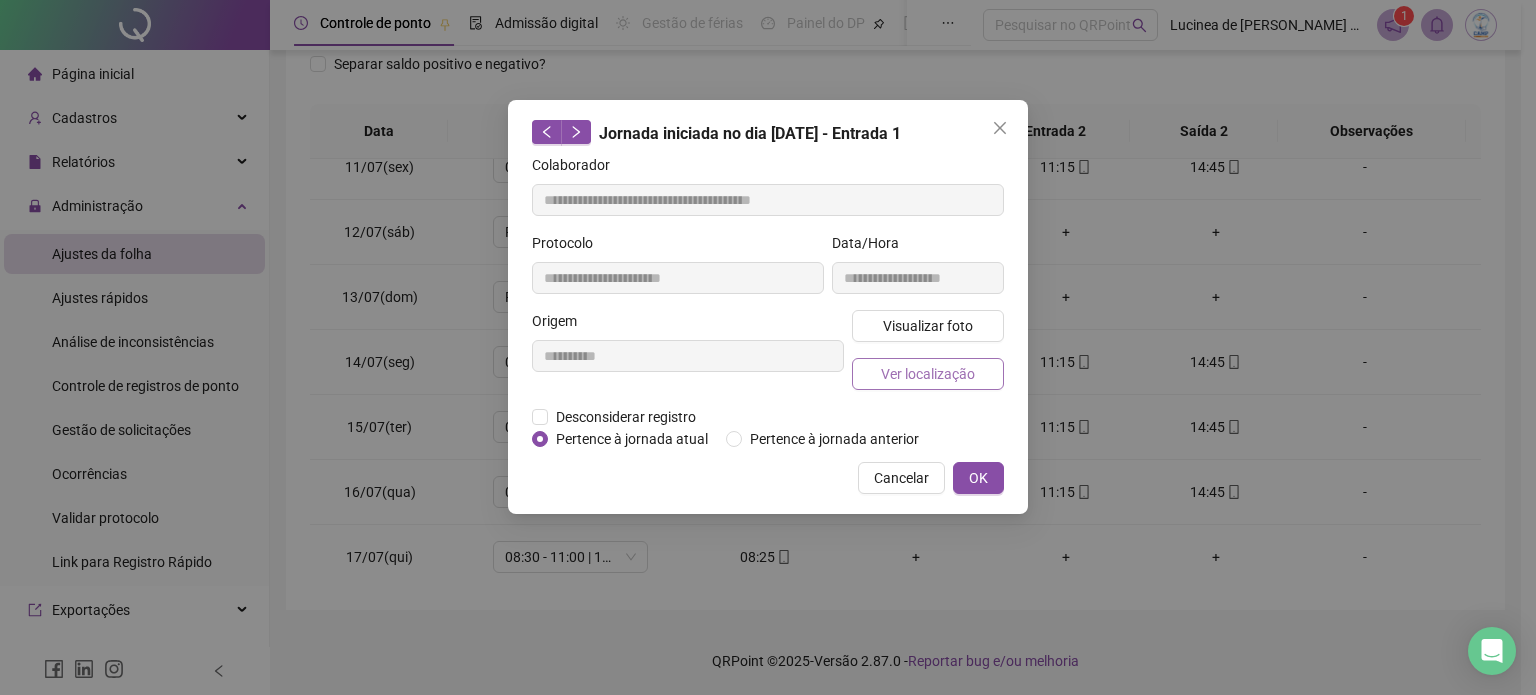click on "Ver localização" at bounding box center [928, 374] 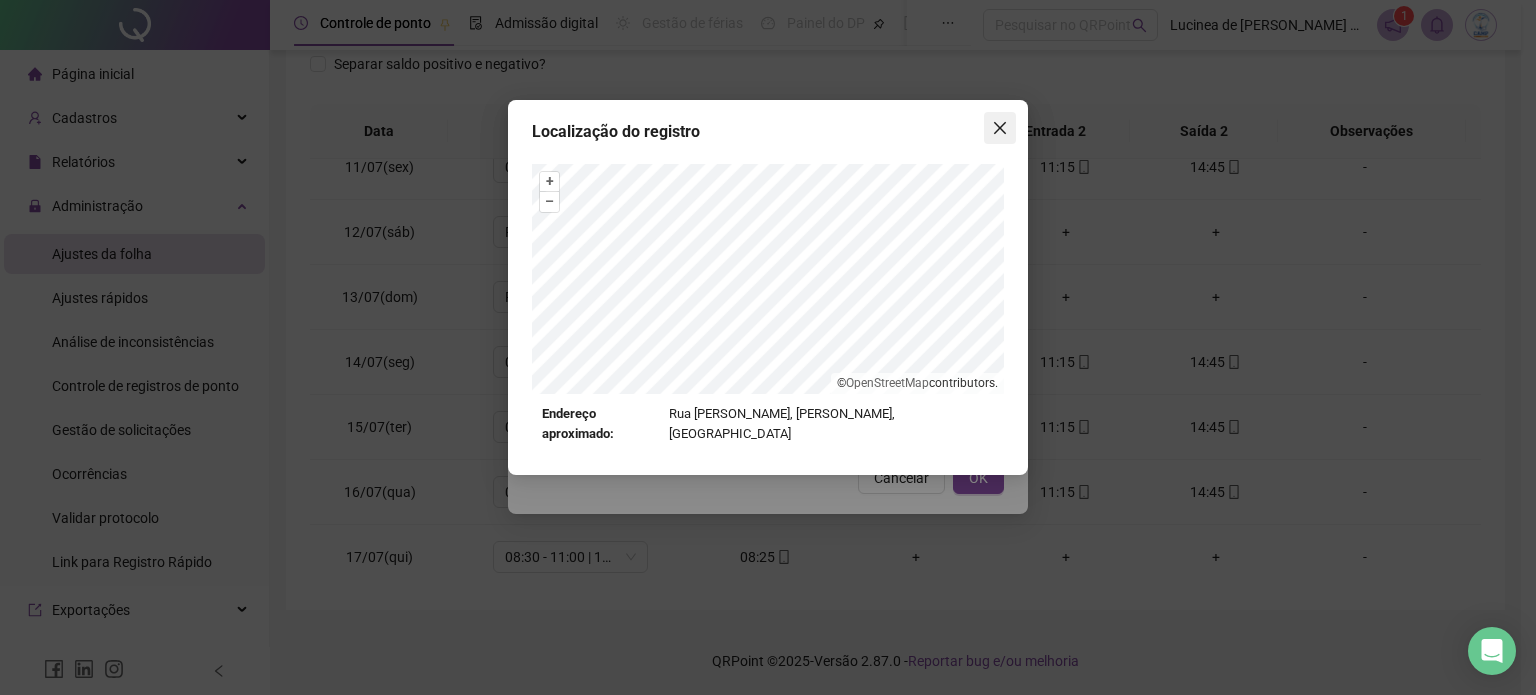 click 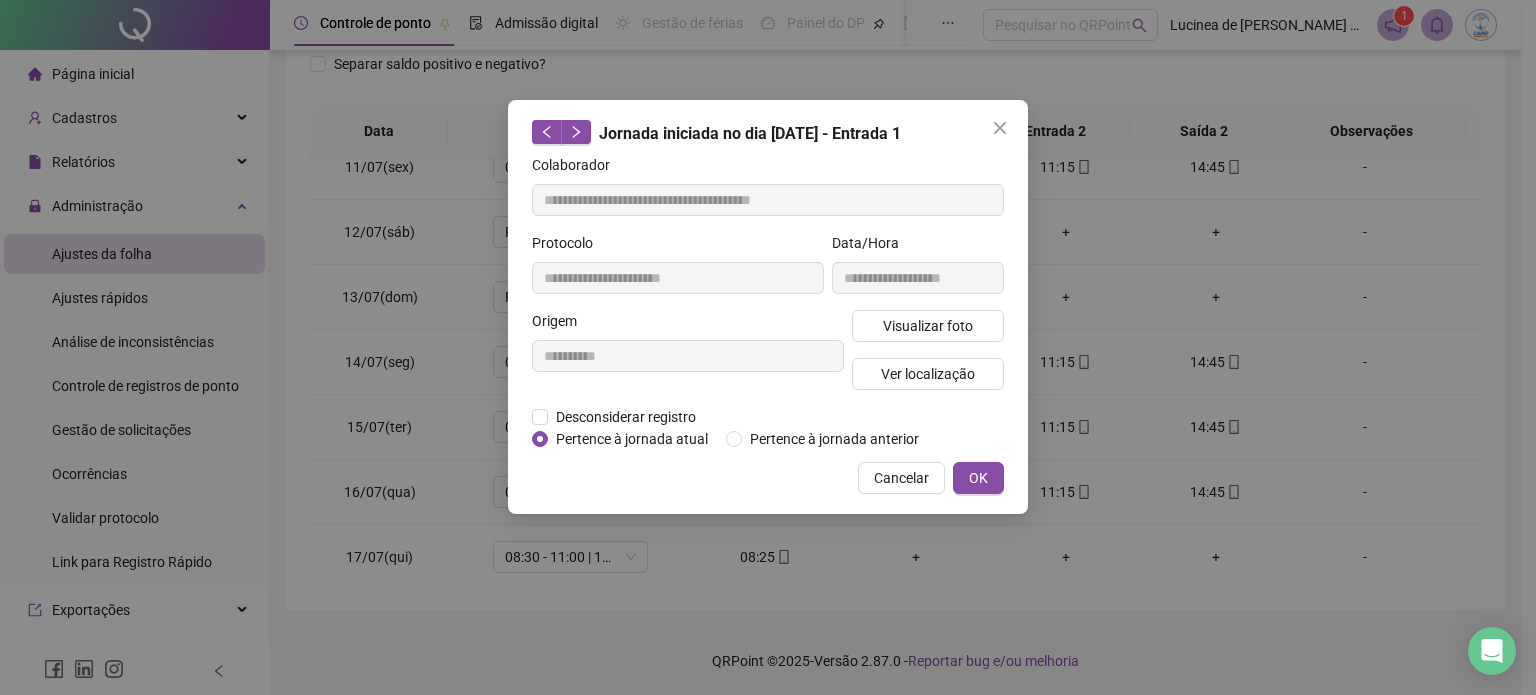click 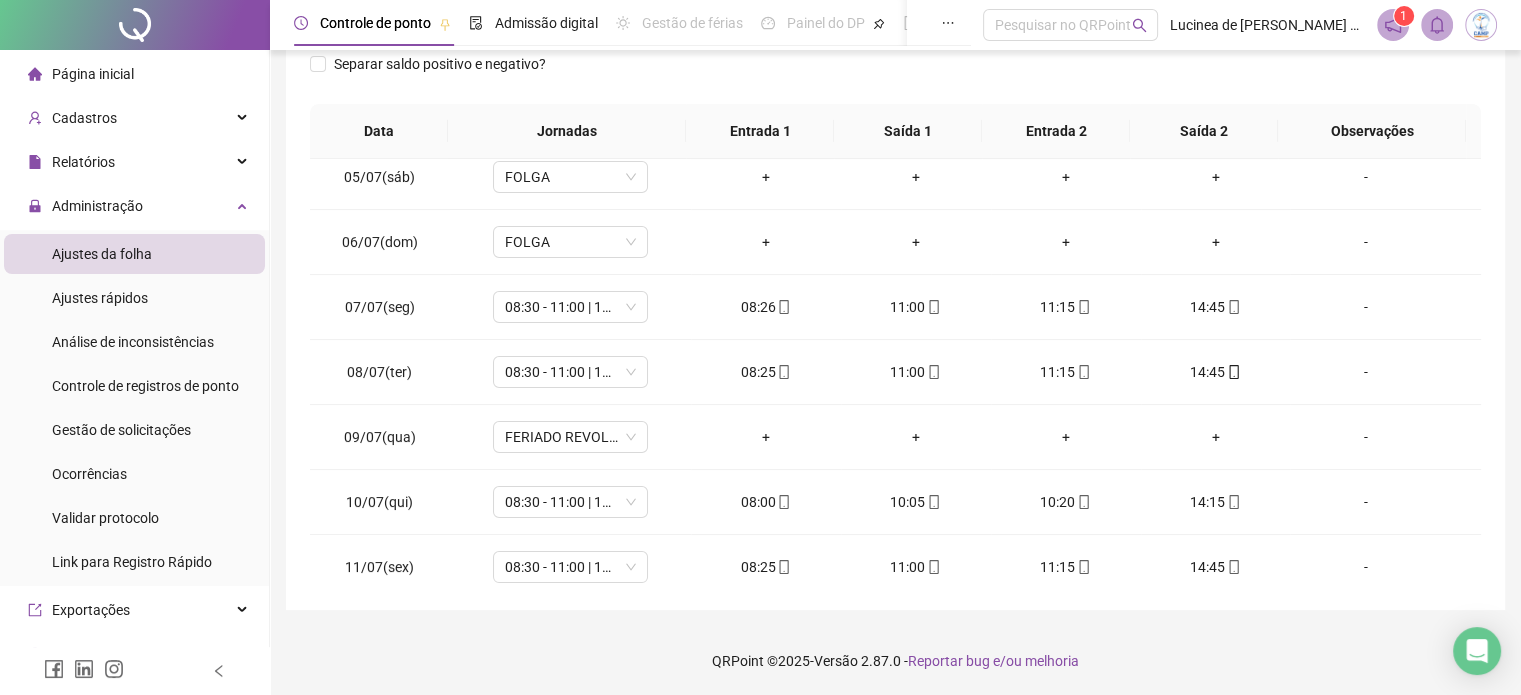 scroll, scrollTop: 0, scrollLeft: 0, axis: both 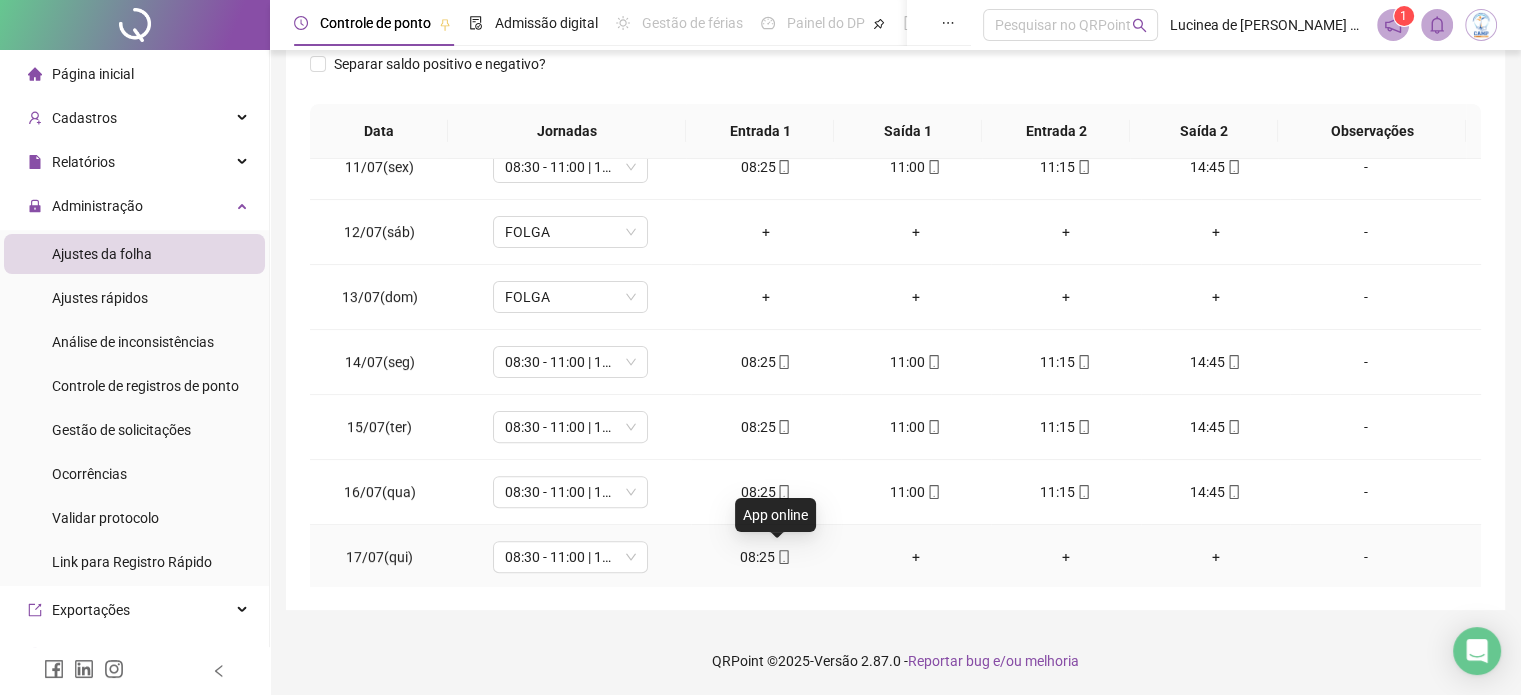 click 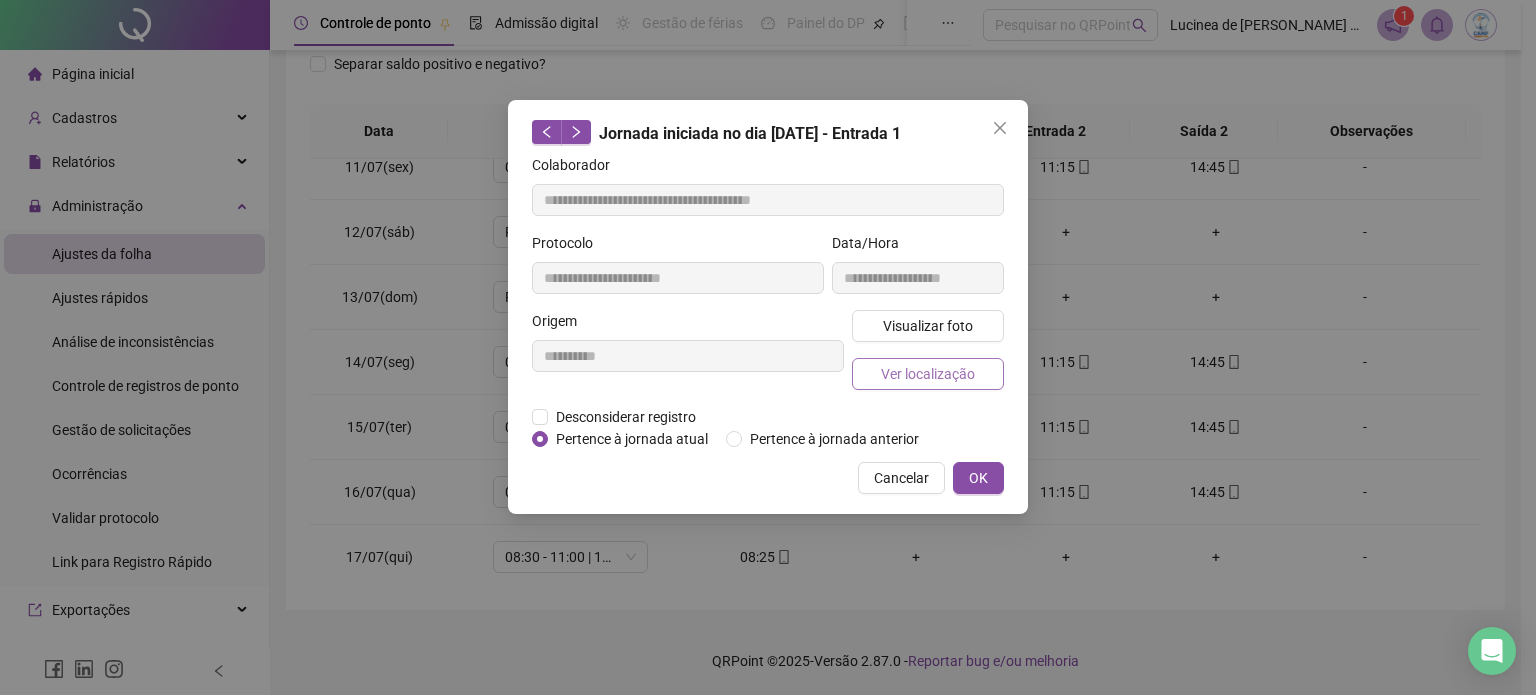 click on "Ver localização" at bounding box center [928, 374] 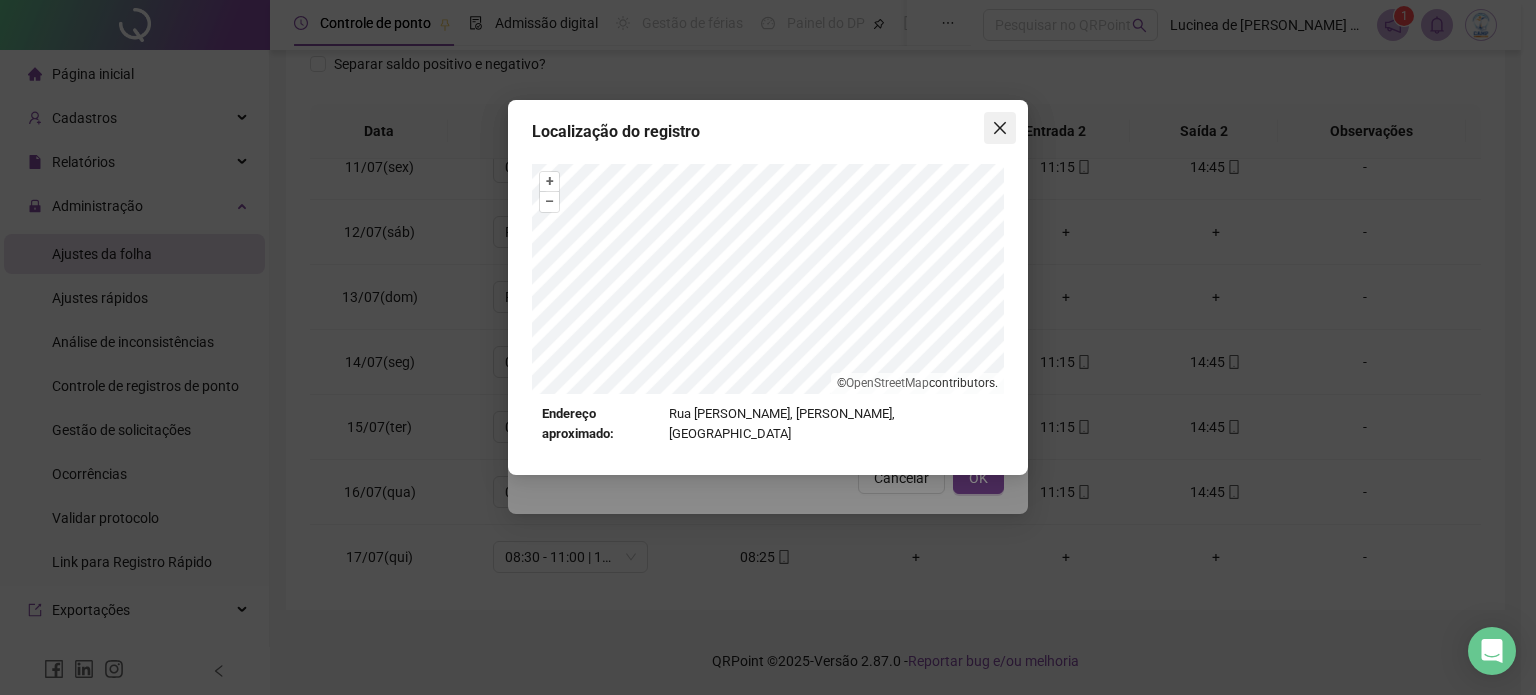 click 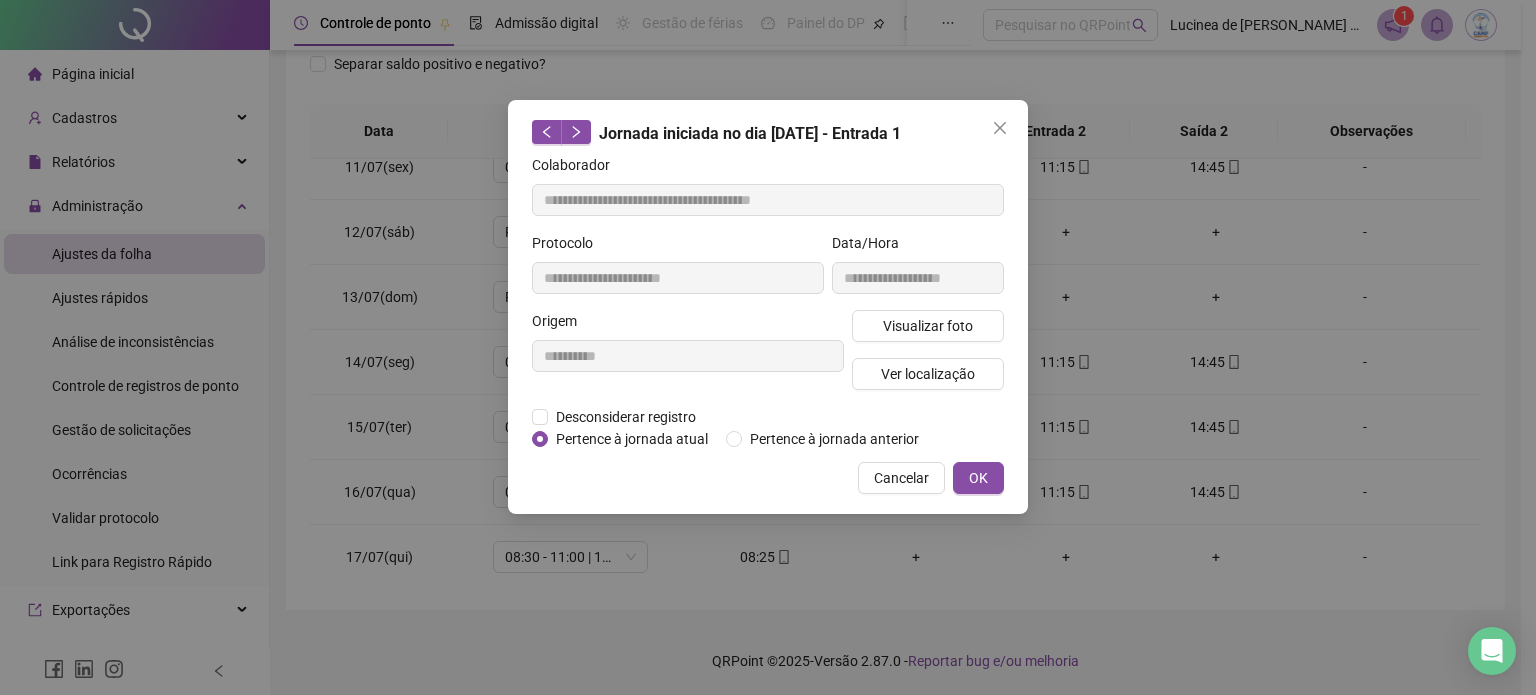 click on "Cancelar" at bounding box center (901, 478) 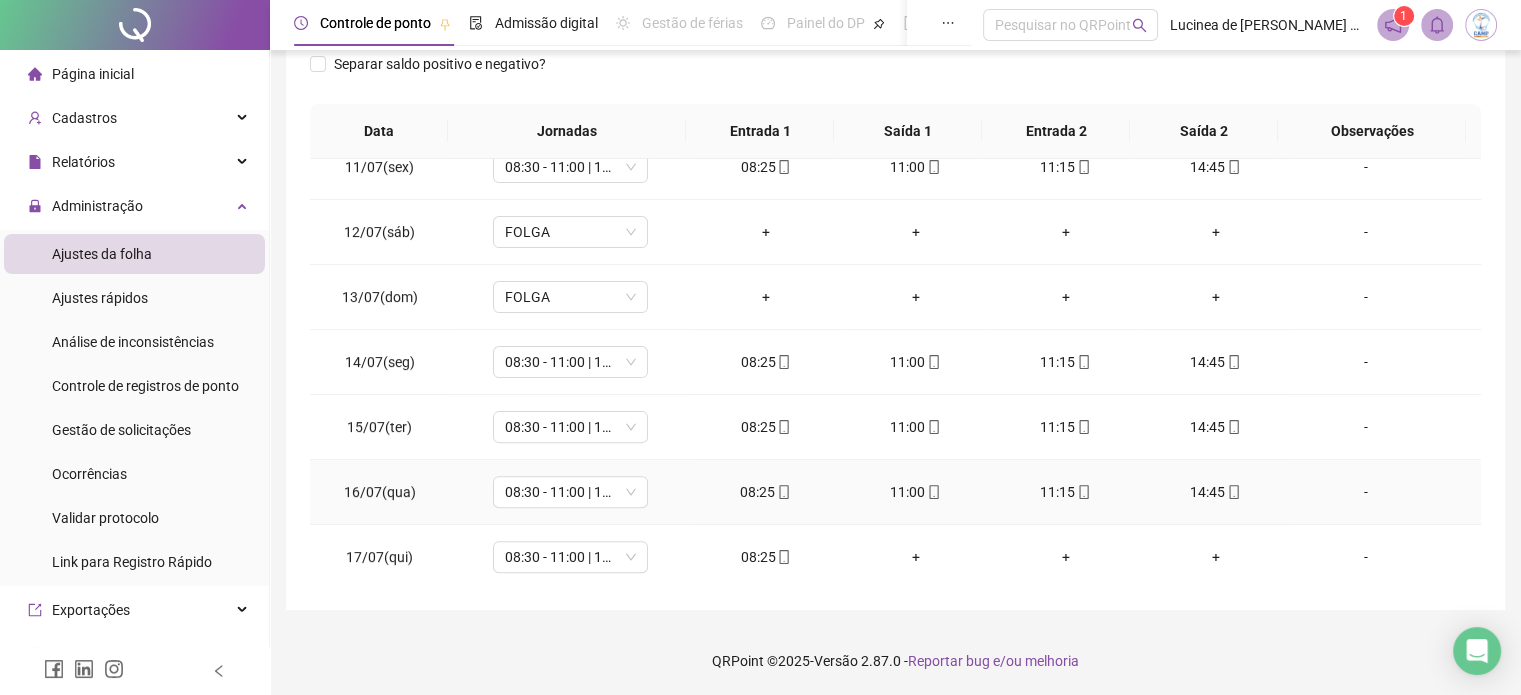 click 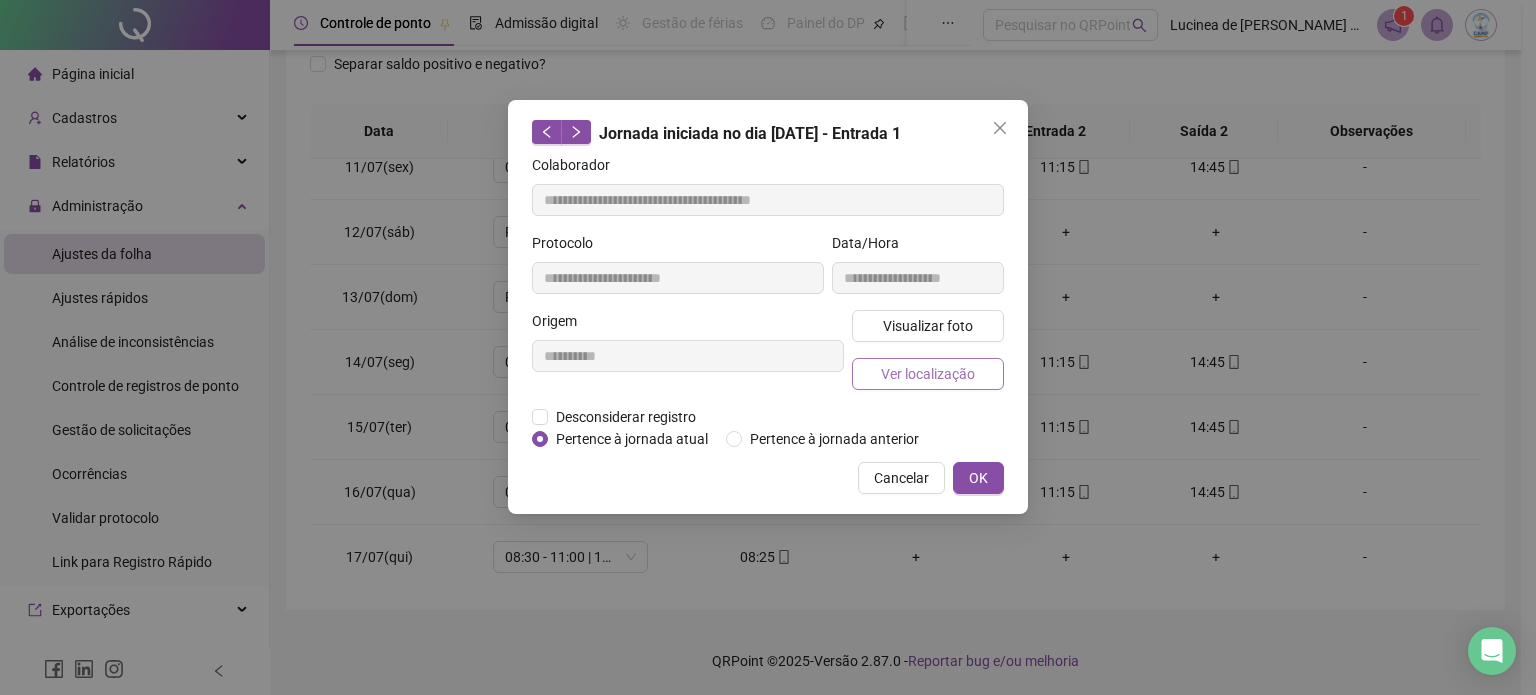 type on "**********" 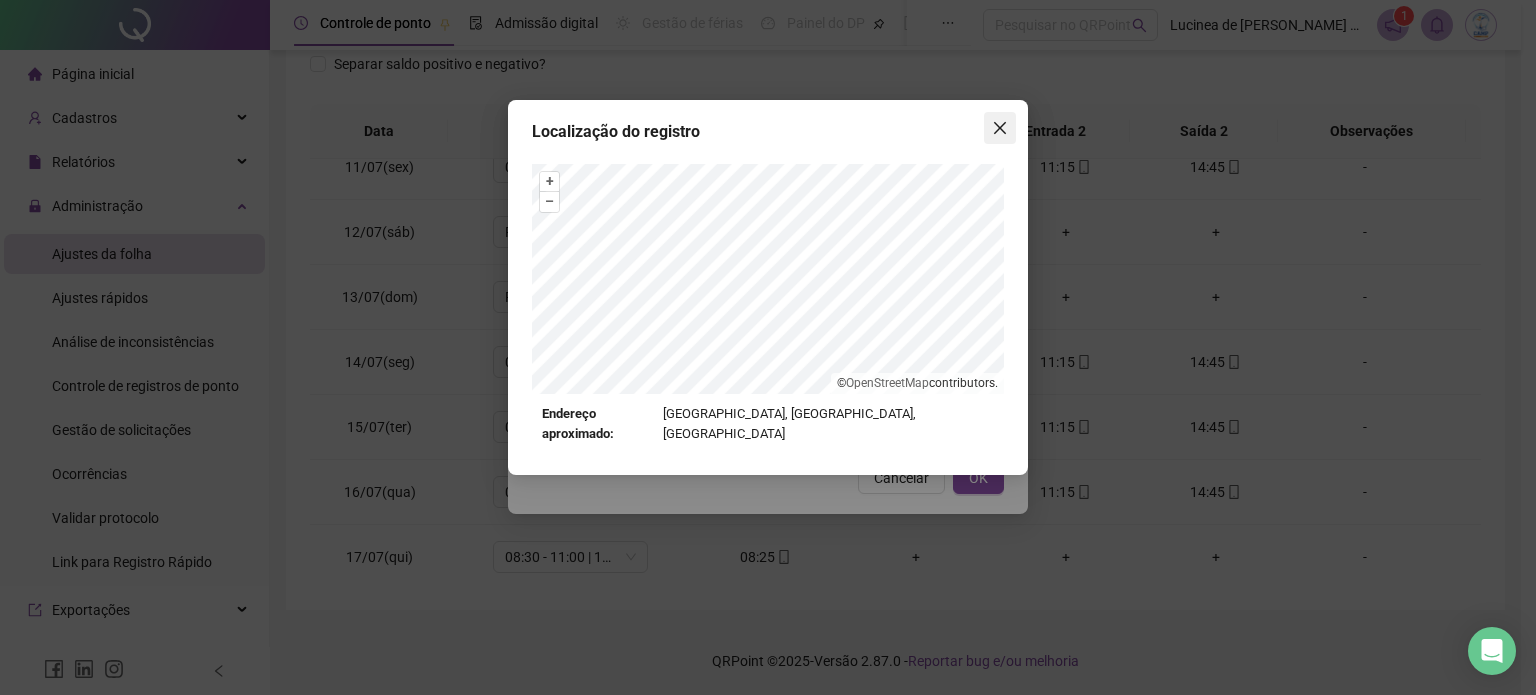 click 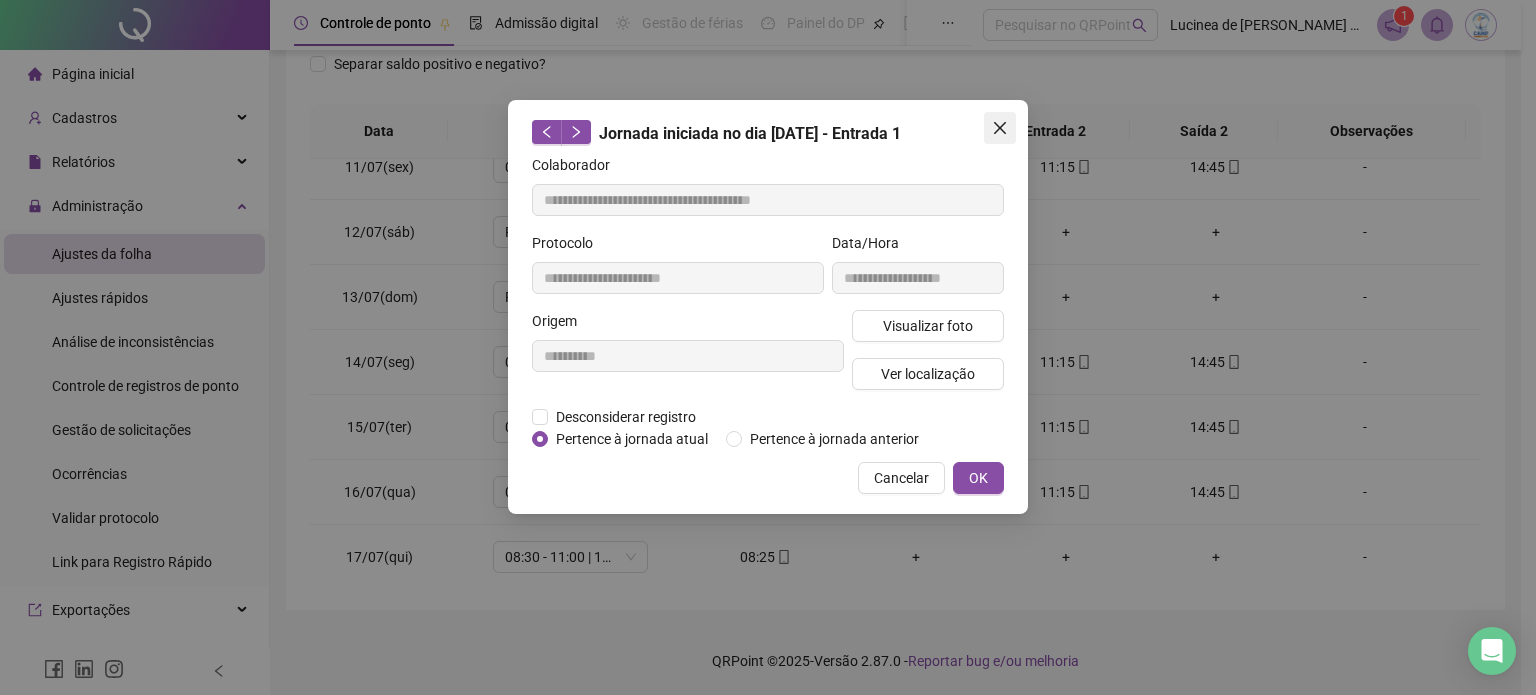 click 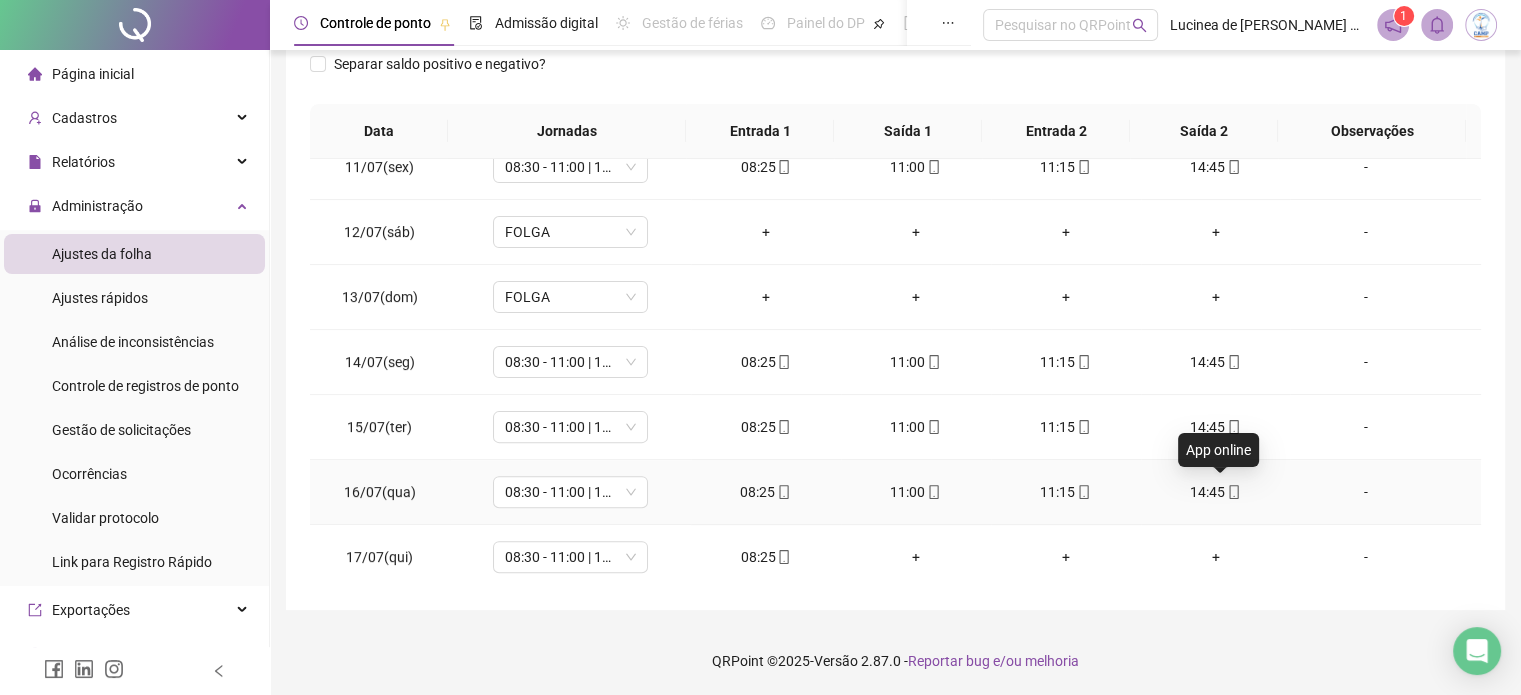 click 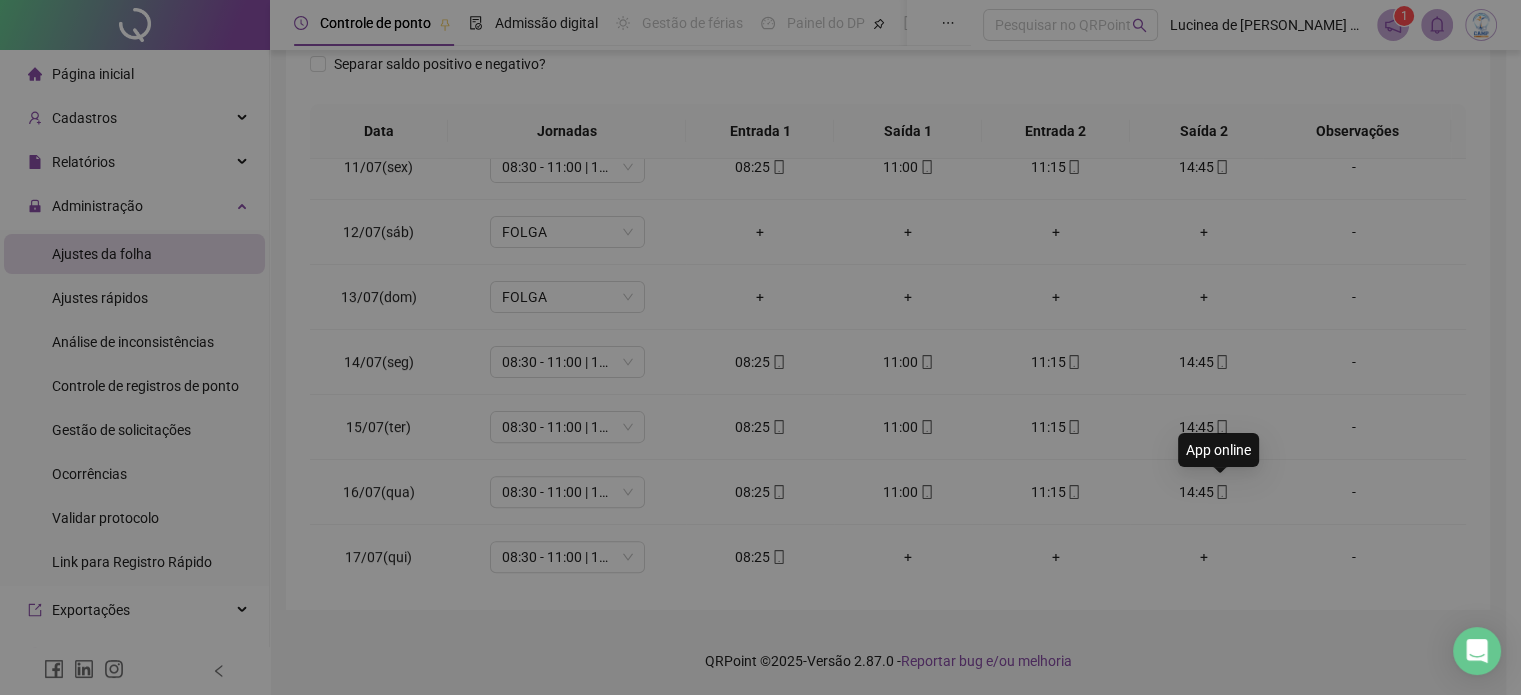 type on "**********" 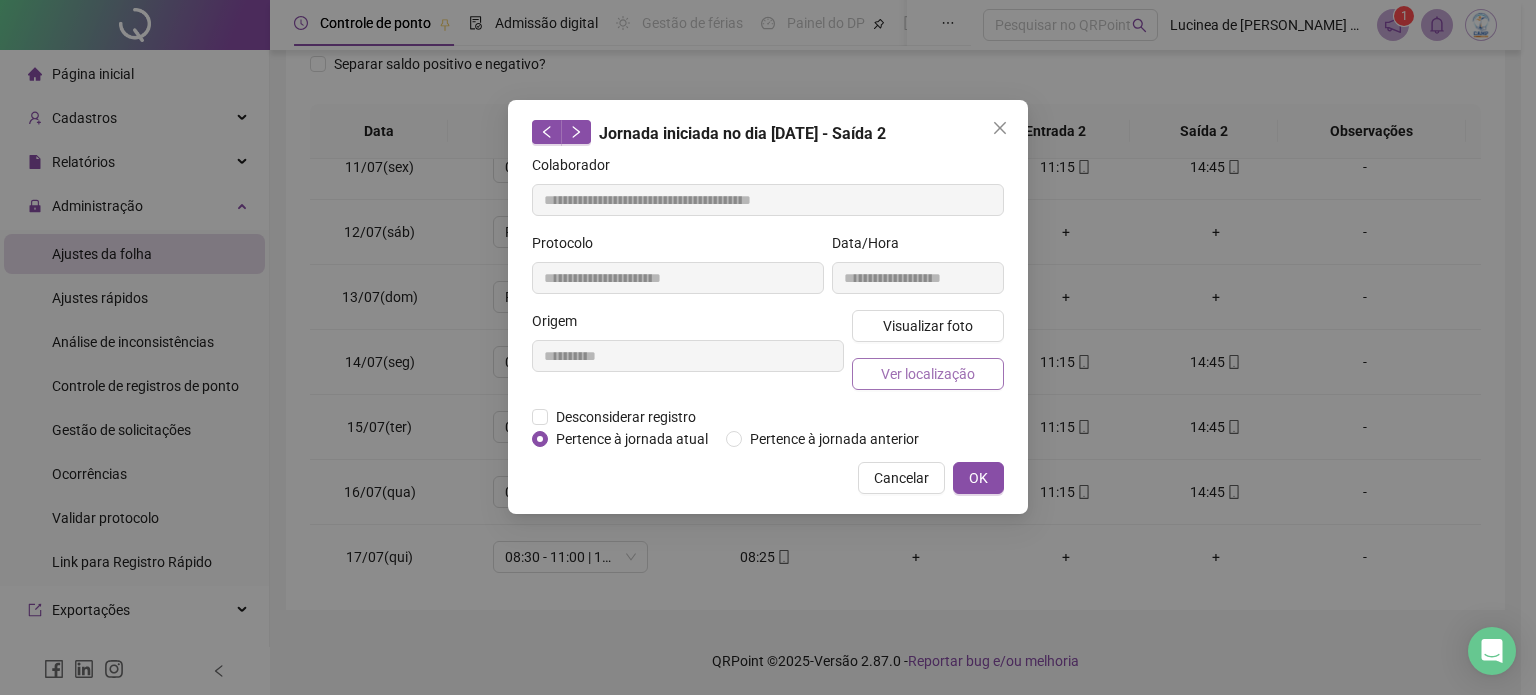 click on "Ver localização" at bounding box center (928, 374) 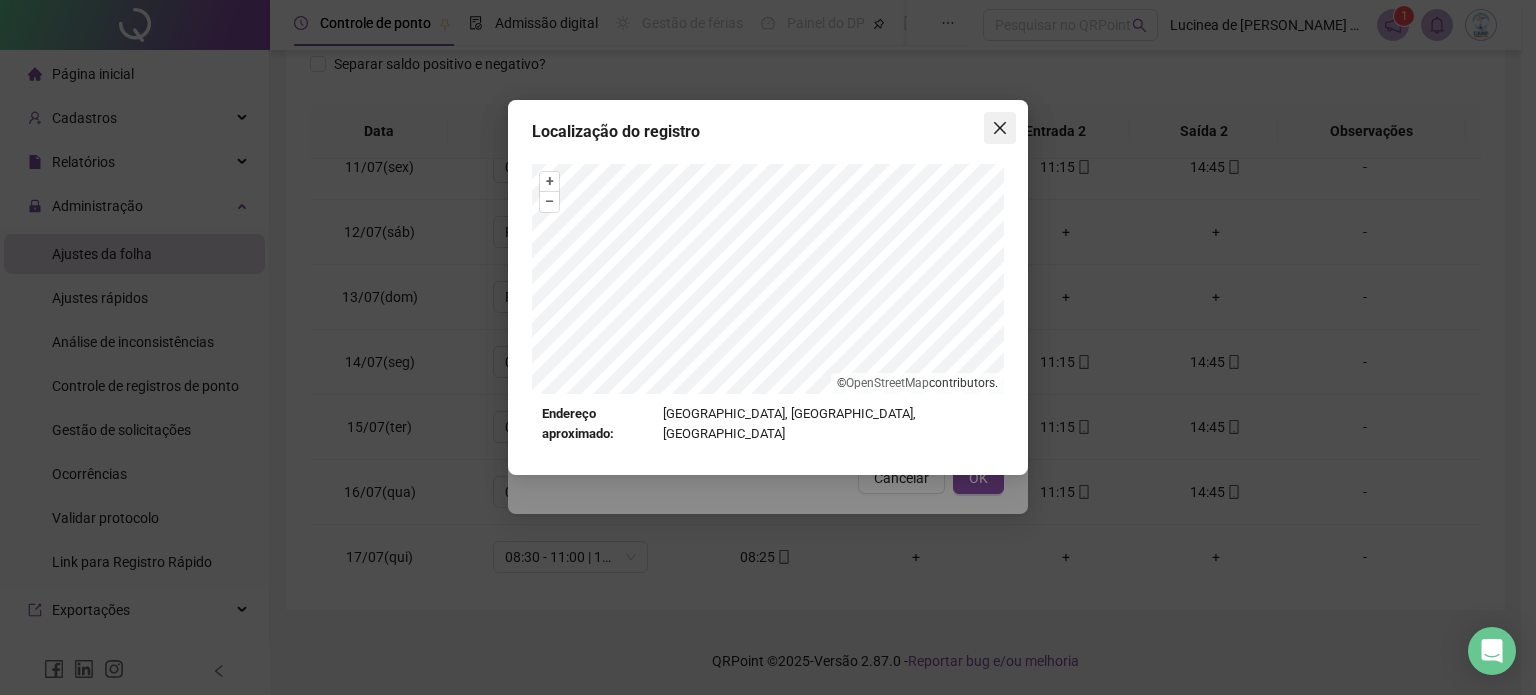 click 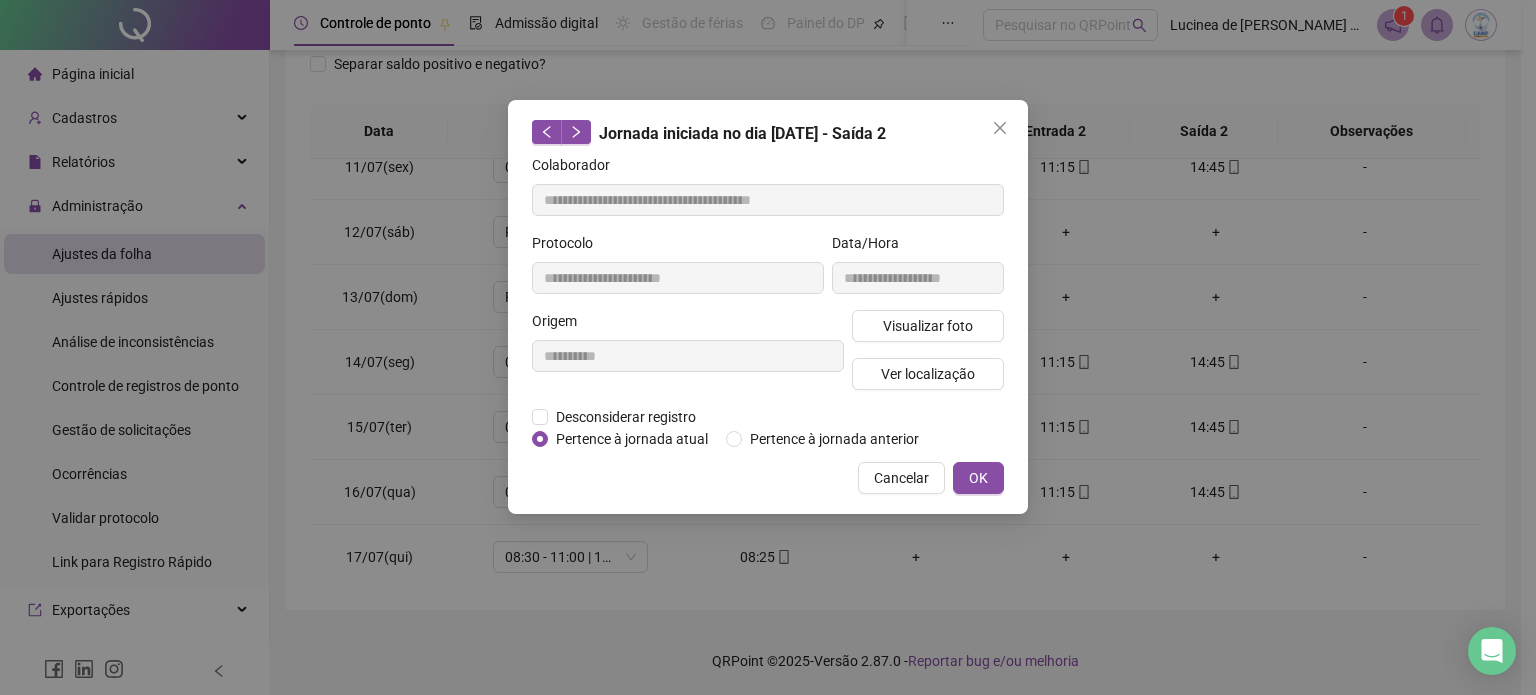 click 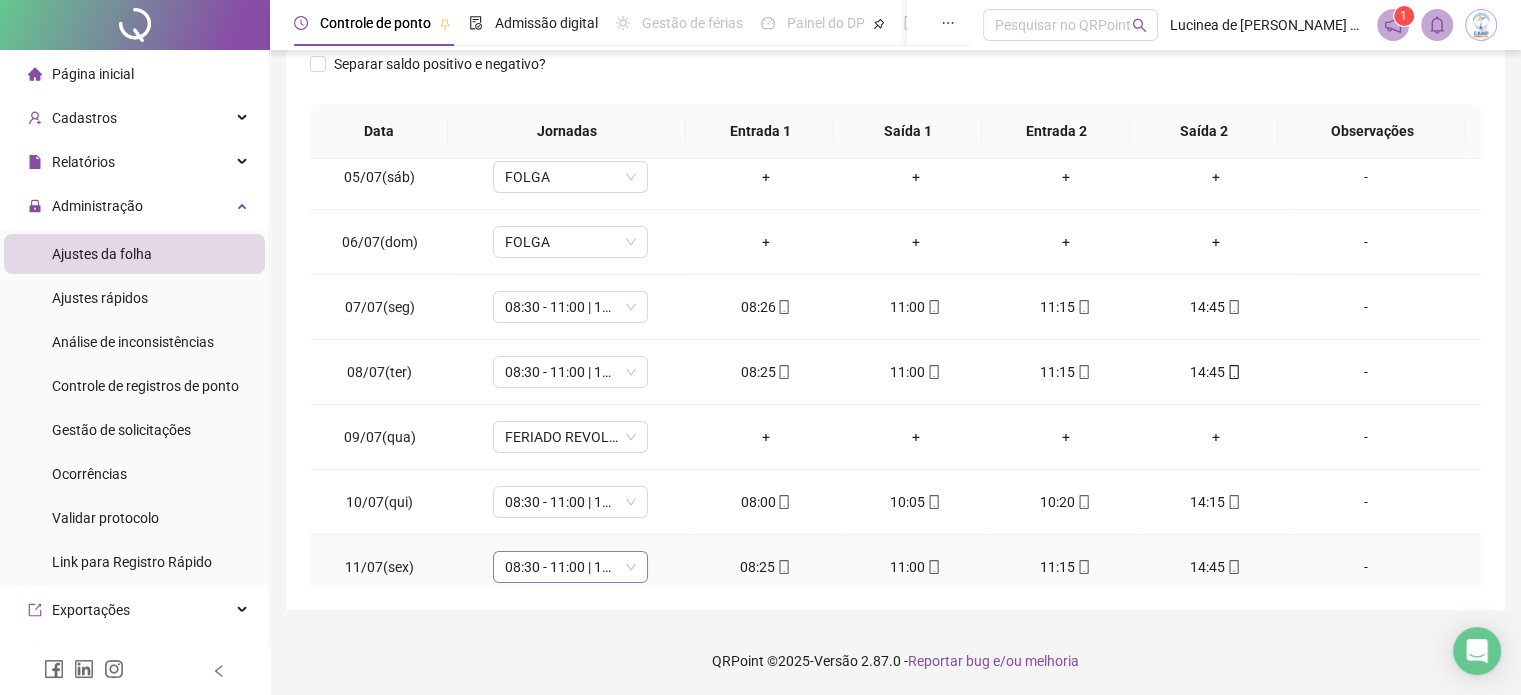 scroll, scrollTop: 0, scrollLeft: 0, axis: both 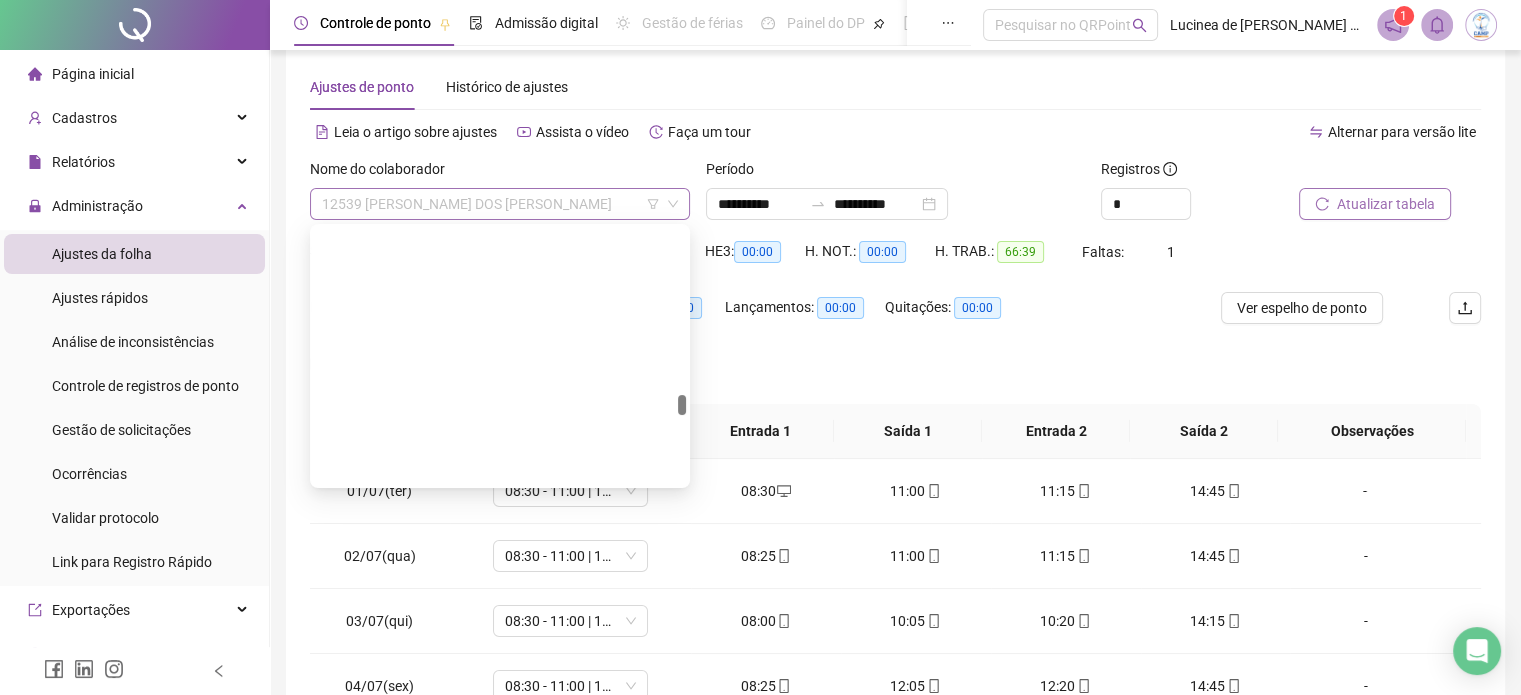 click on "12539 [PERSON_NAME] DOS [PERSON_NAME]" at bounding box center [500, 204] 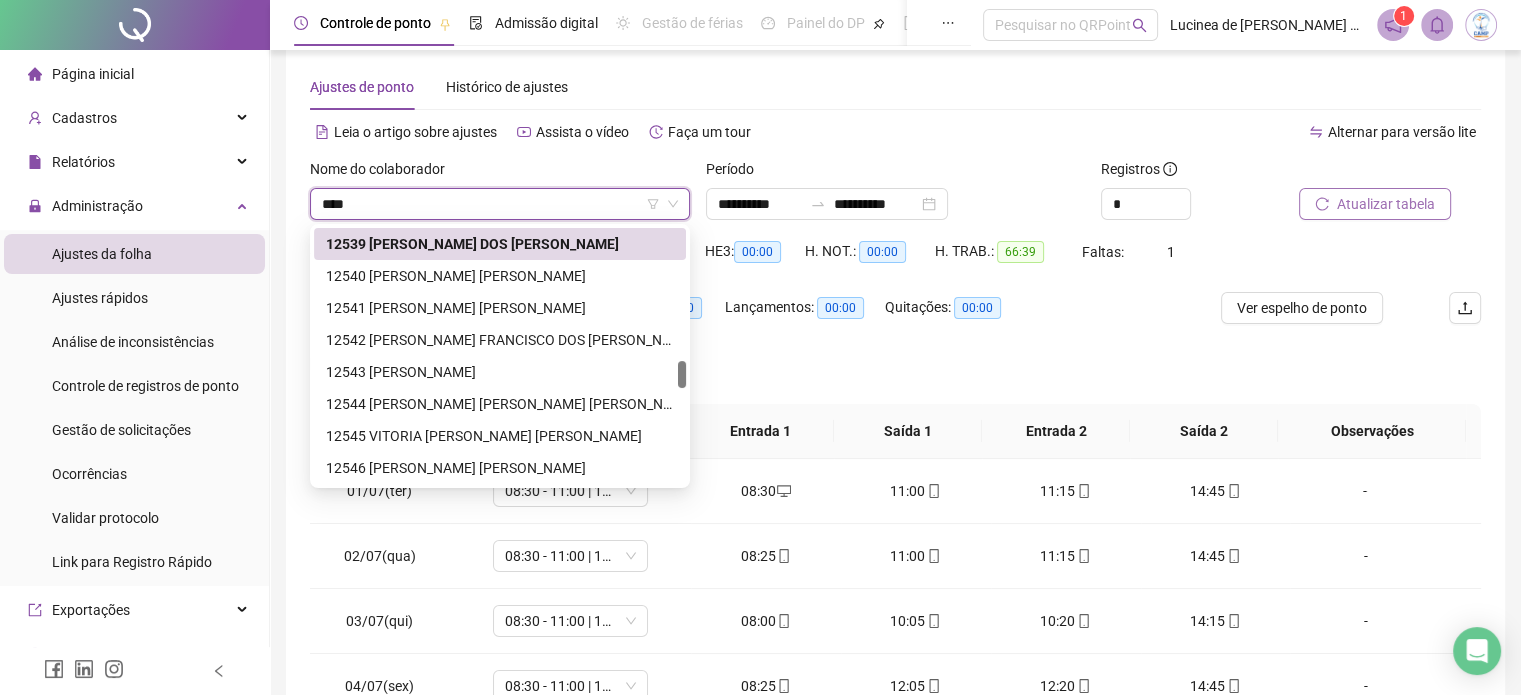 scroll, scrollTop: 64, scrollLeft: 0, axis: vertical 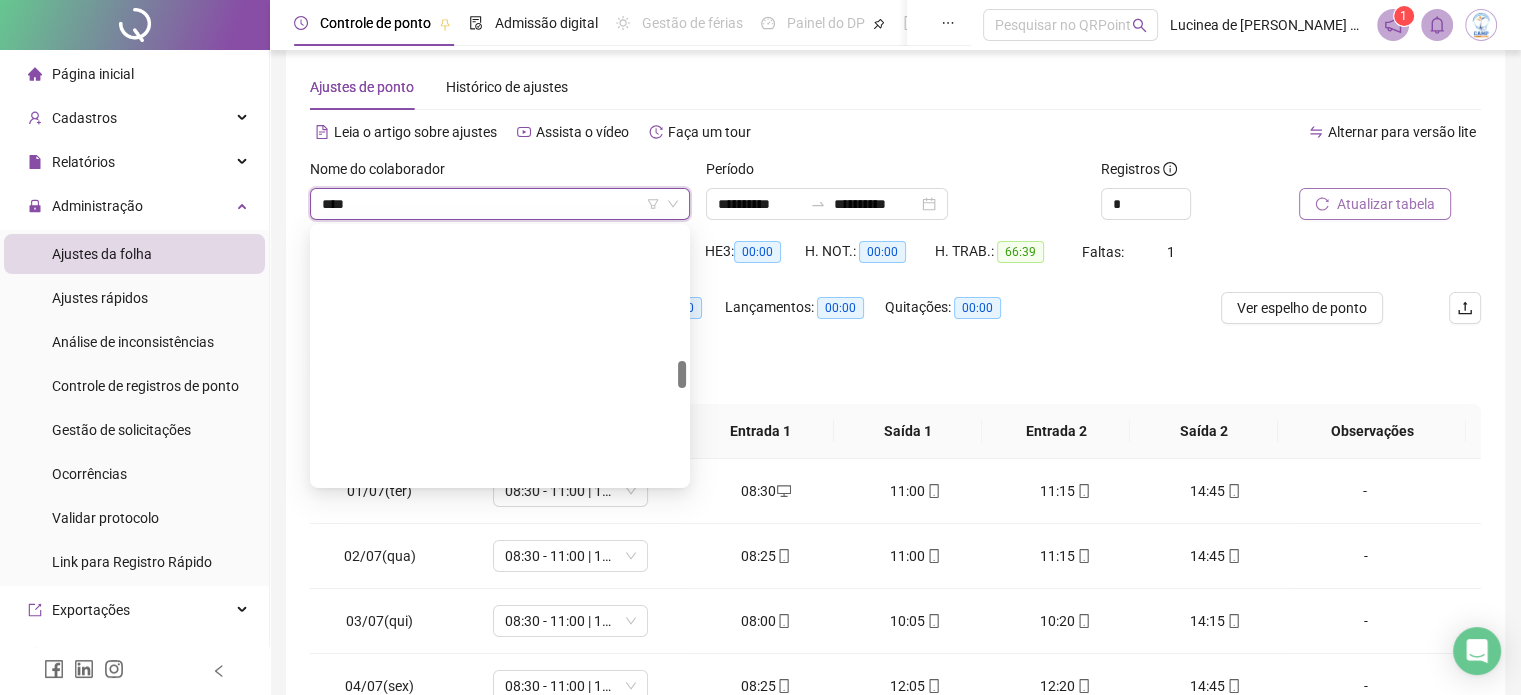 type on "*****" 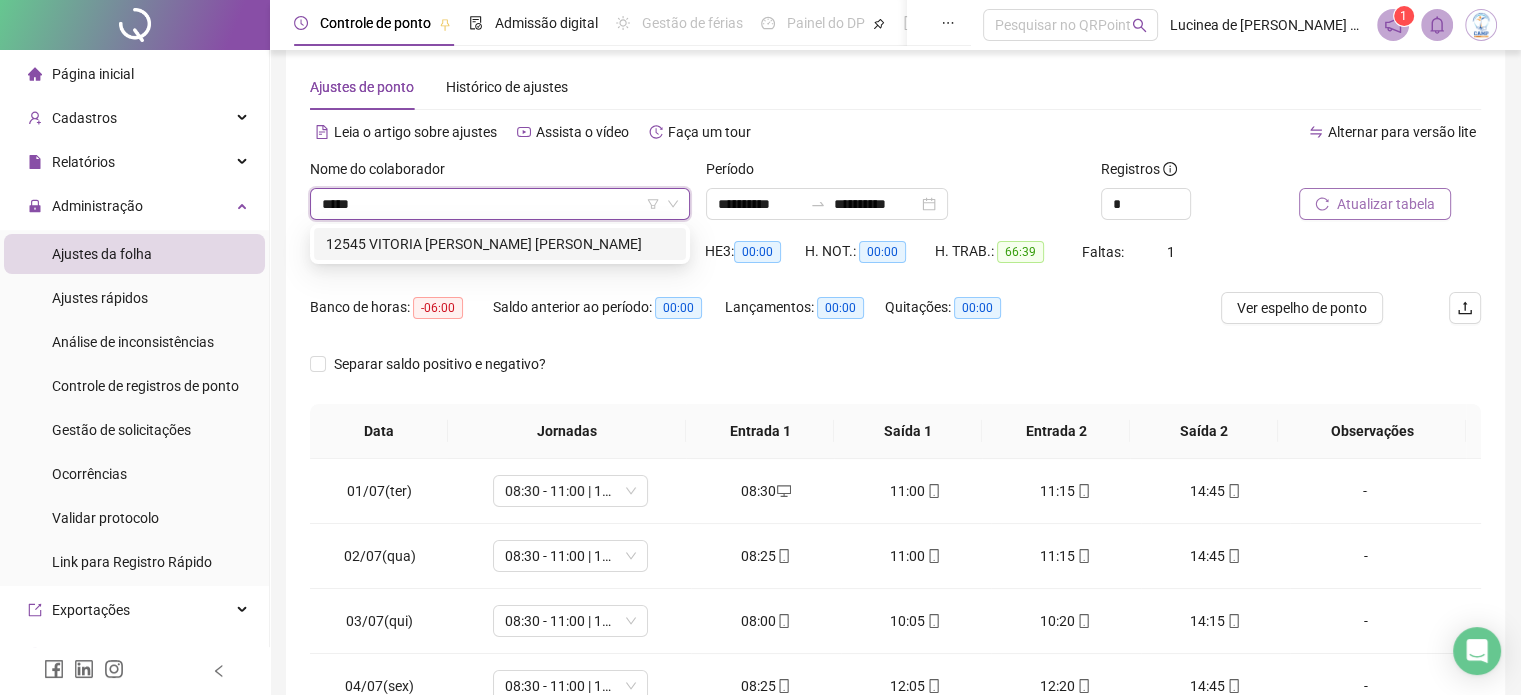 scroll, scrollTop: 0, scrollLeft: 0, axis: both 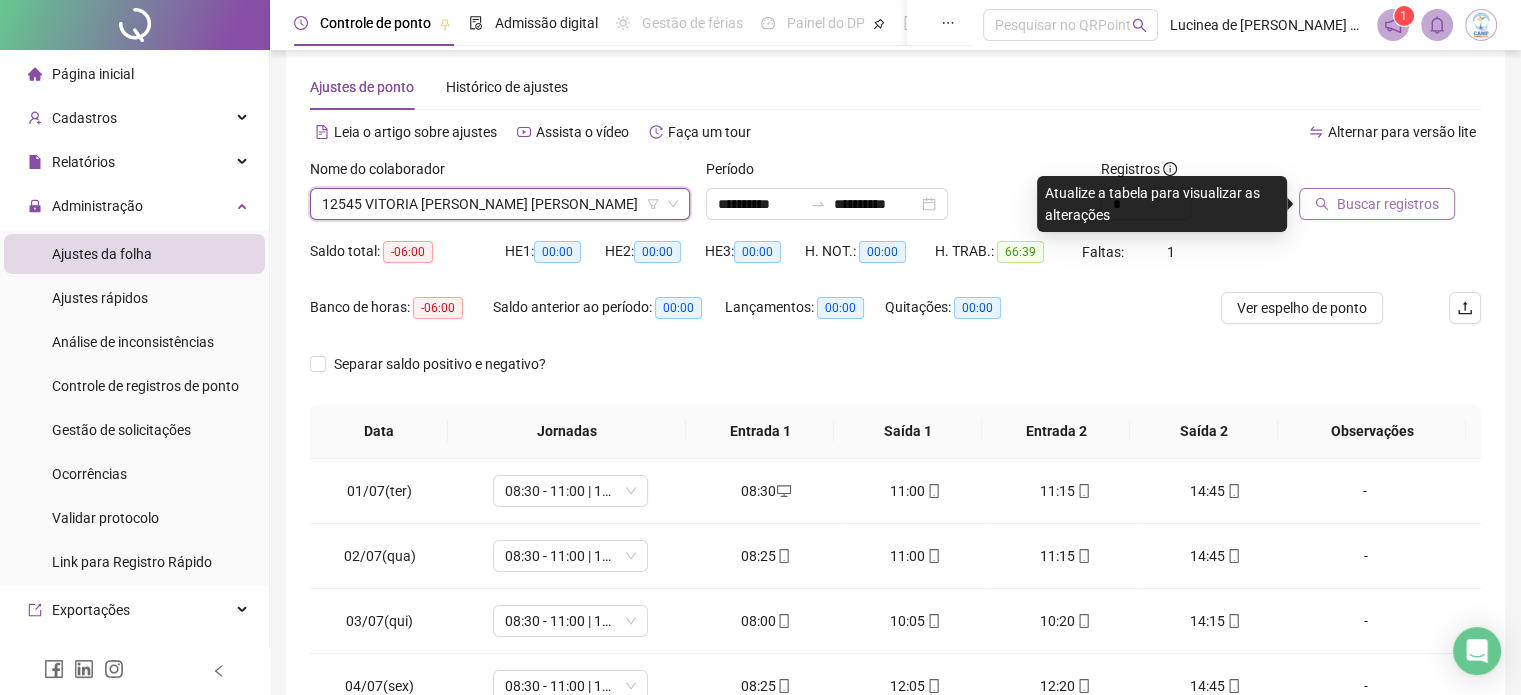 click on "Buscar registros" at bounding box center (1388, 204) 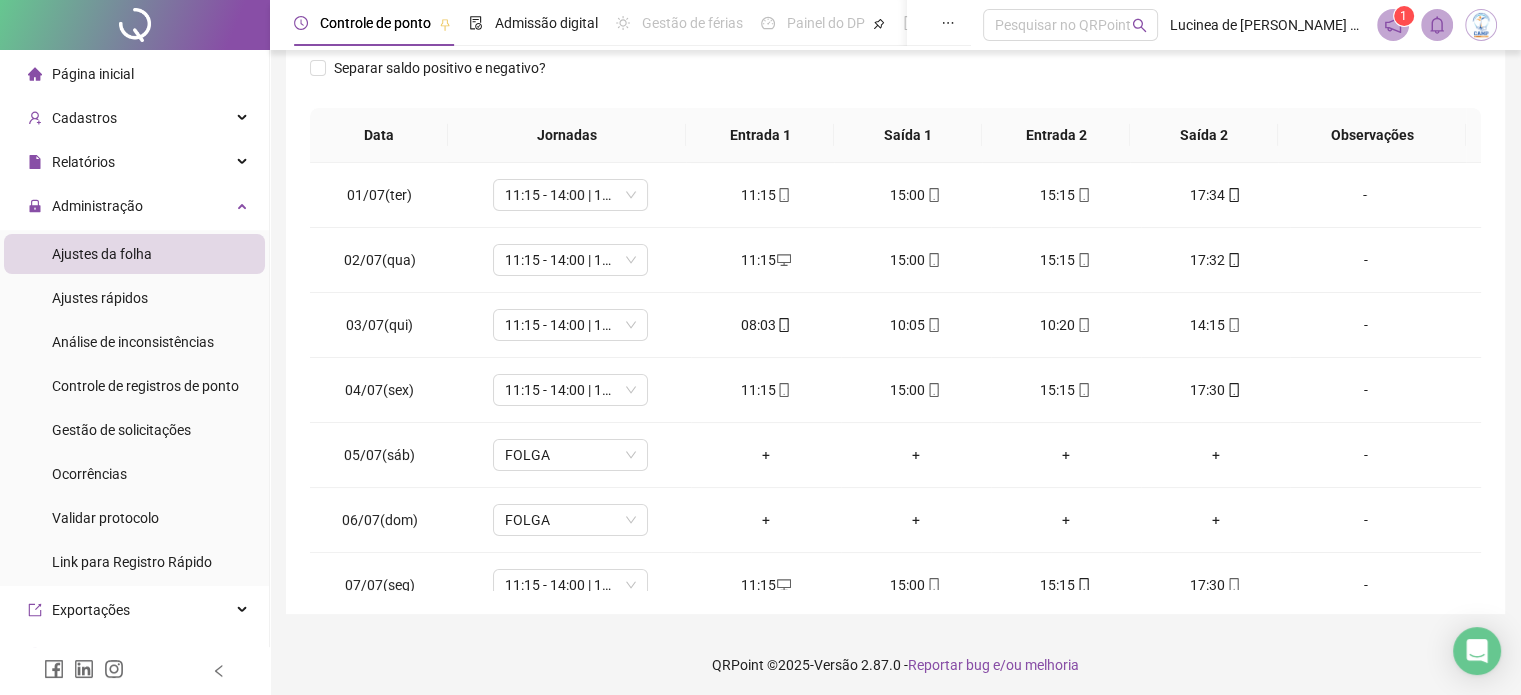 scroll, scrollTop: 326, scrollLeft: 0, axis: vertical 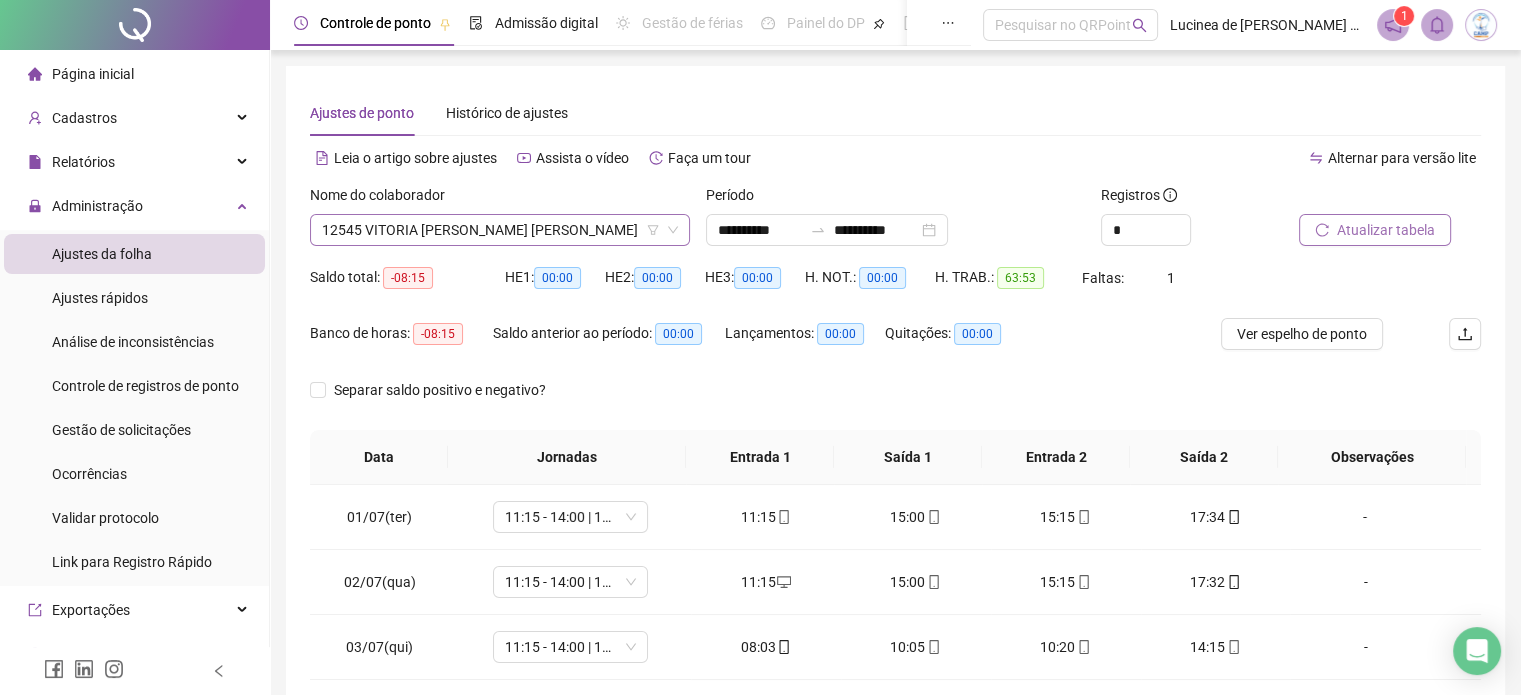 click on "12545 VITORIA [PERSON_NAME] [PERSON_NAME]" at bounding box center (500, 230) 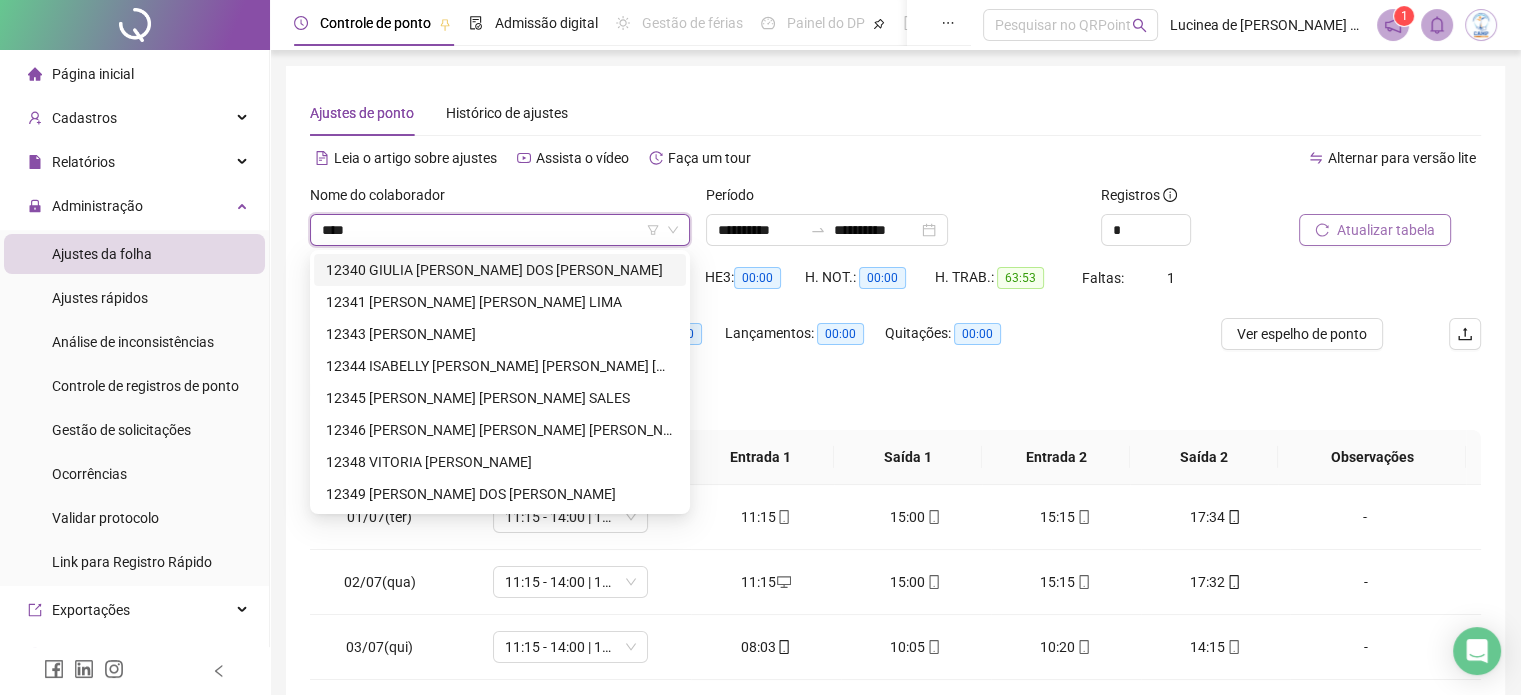 scroll, scrollTop: 0, scrollLeft: 0, axis: both 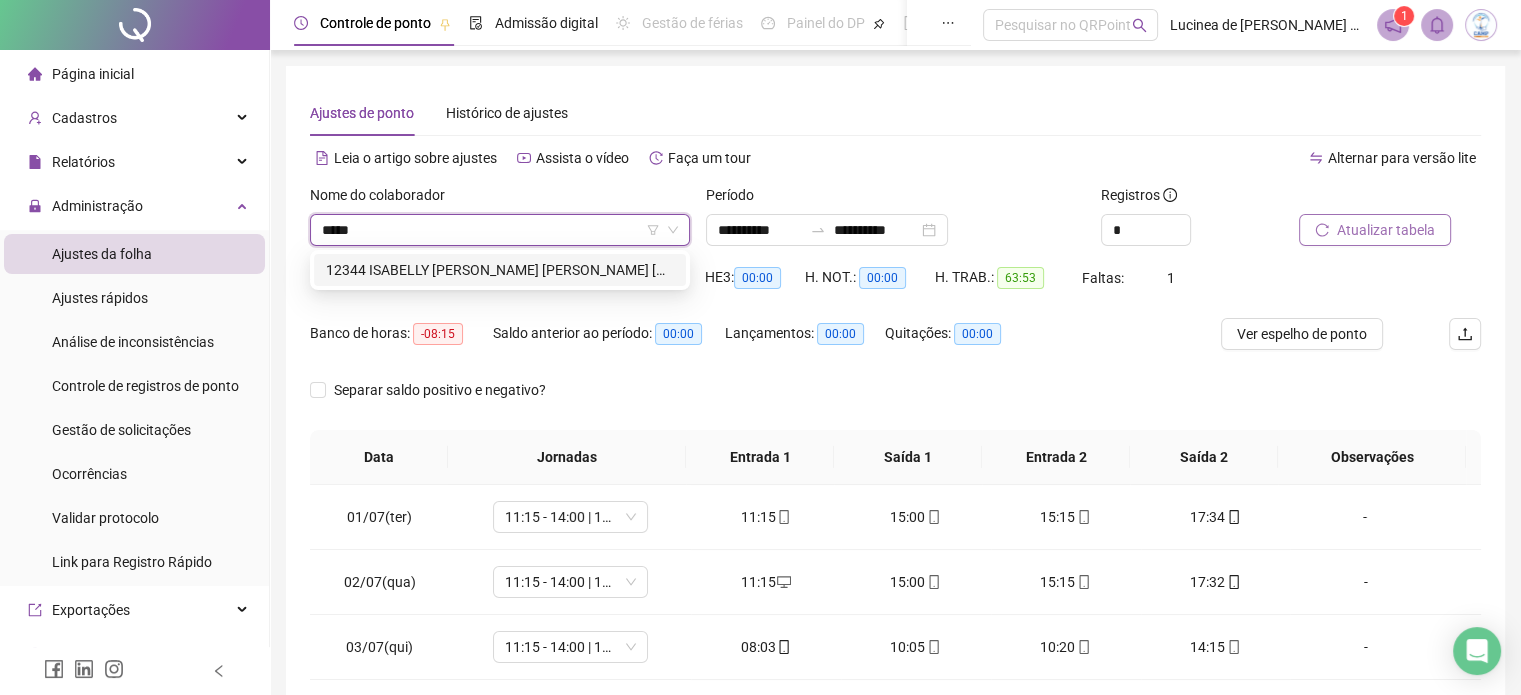 click on "12344 ISABELLY [PERSON_NAME] [PERSON_NAME] [PERSON_NAME]" at bounding box center (500, 270) 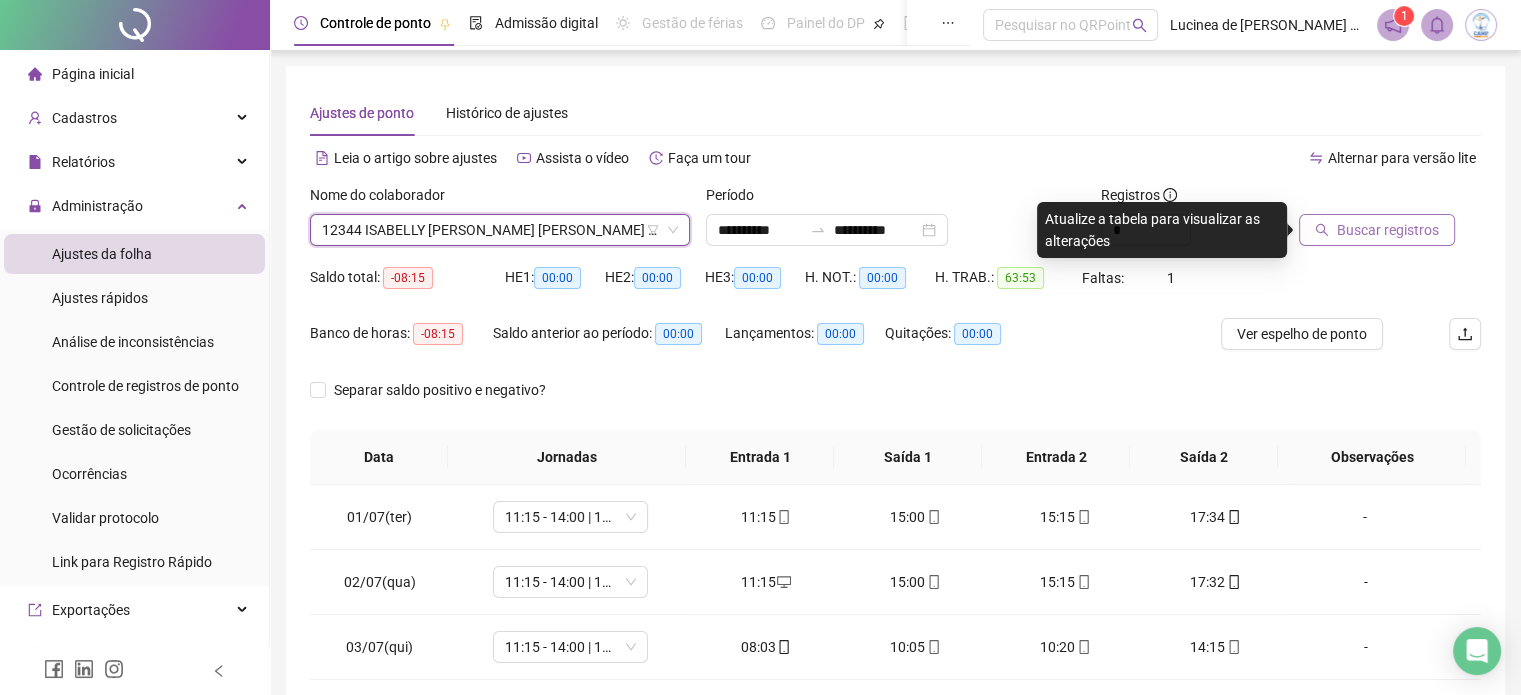 click on "Buscar registros" at bounding box center (1388, 230) 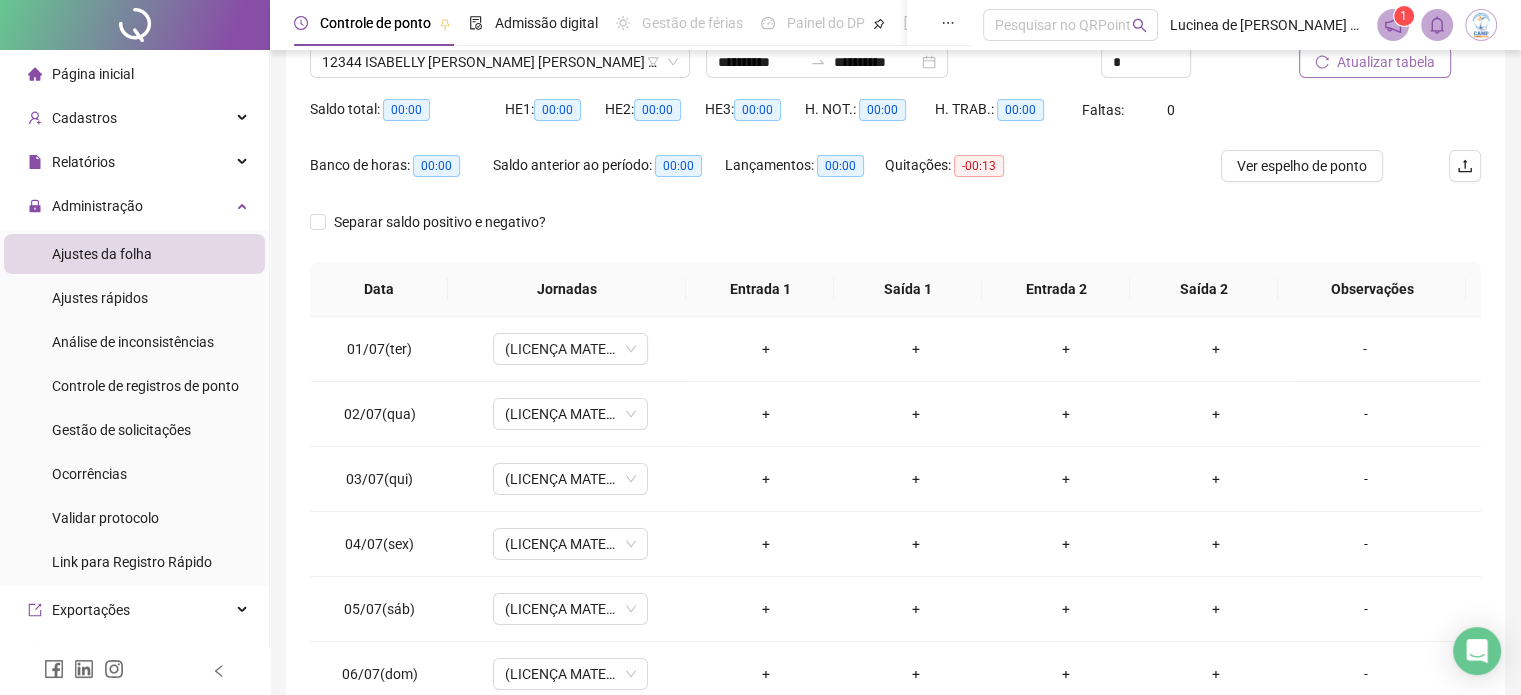 scroll, scrollTop: 326, scrollLeft: 0, axis: vertical 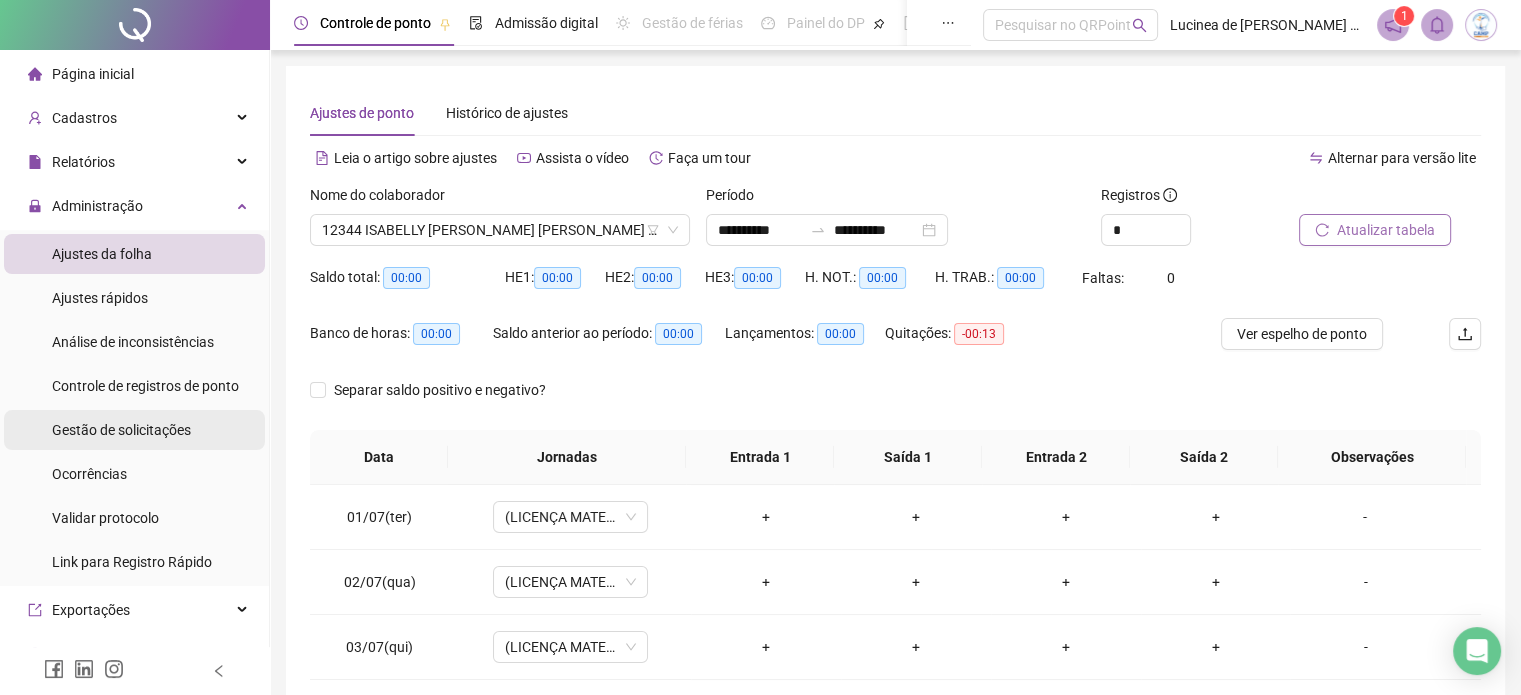 click on "Gestão de solicitações" at bounding box center (121, 430) 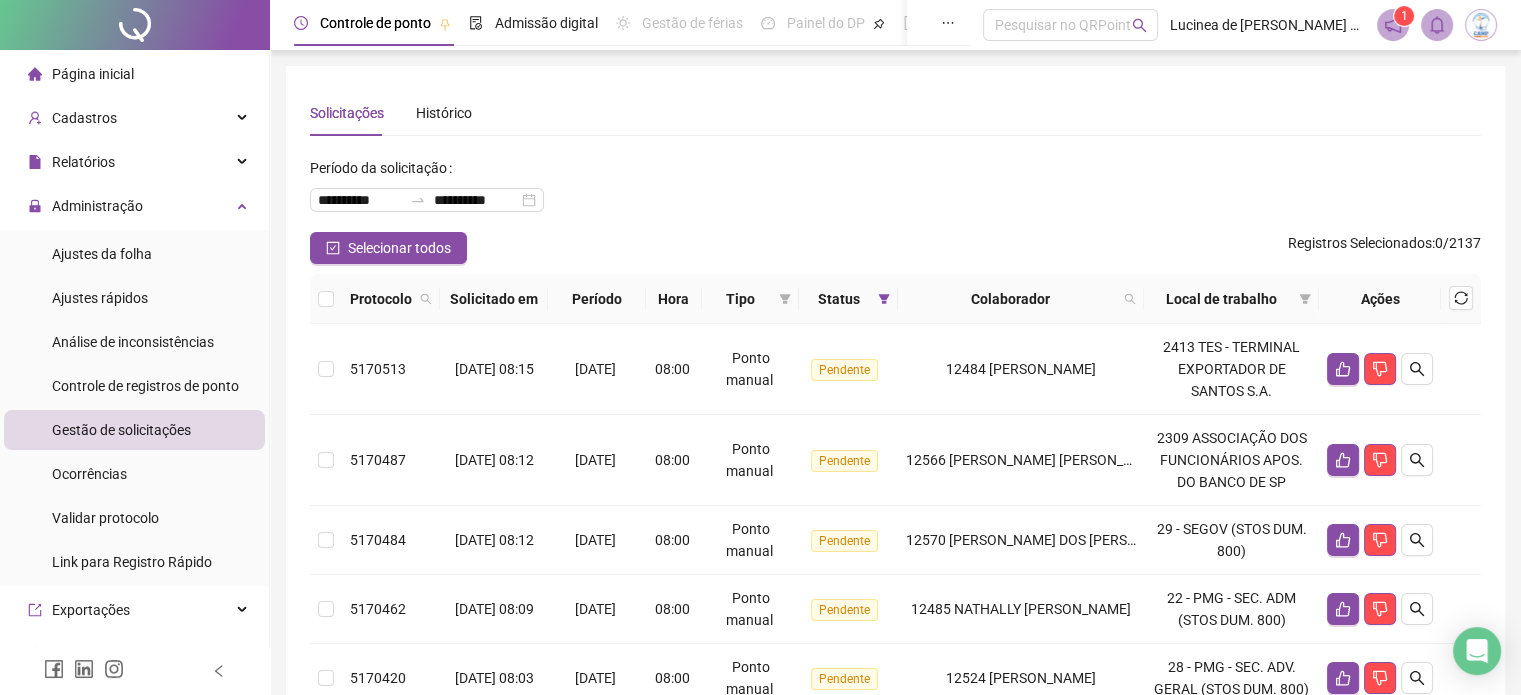 click on "Status" at bounding box center (848, 299) 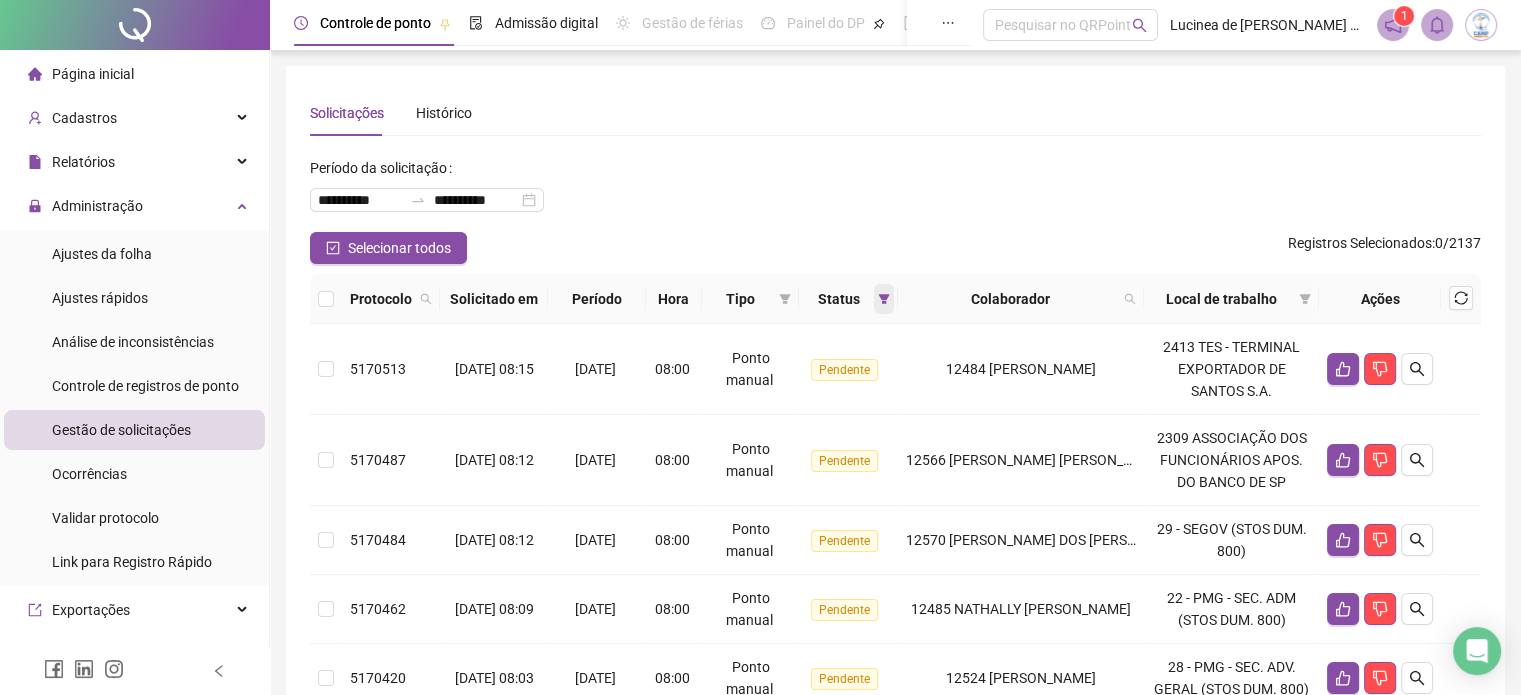 click 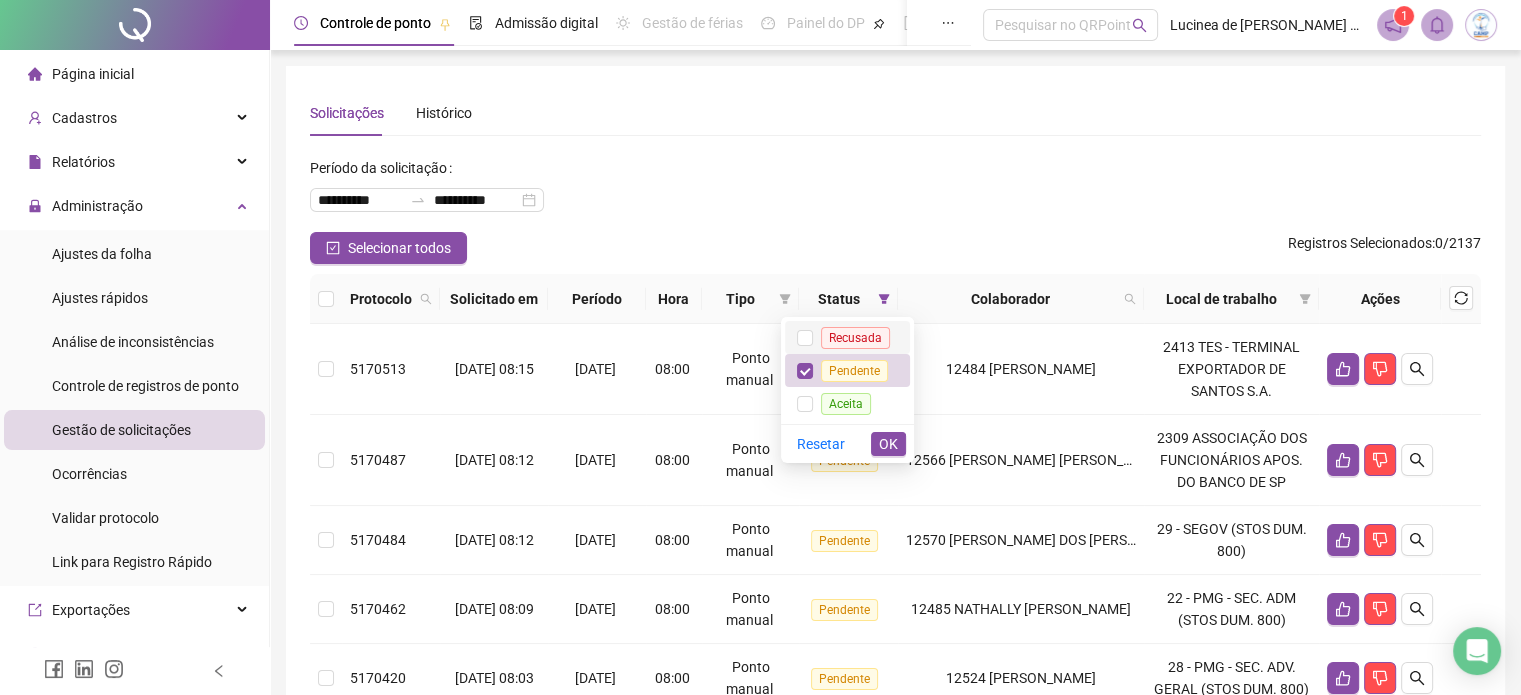 click on "Recusada" at bounding box center [855, 338] 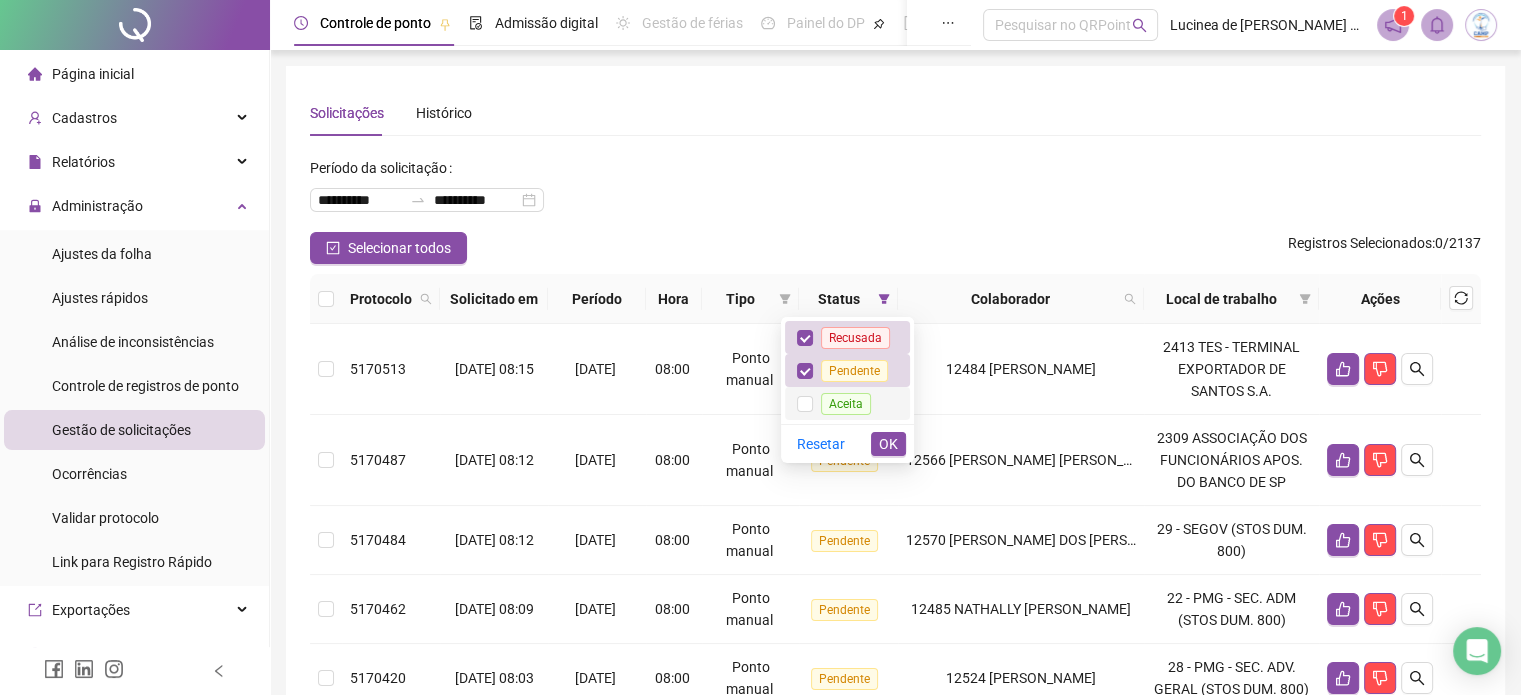 click on "Aceita" at bounding box center (846, 404) 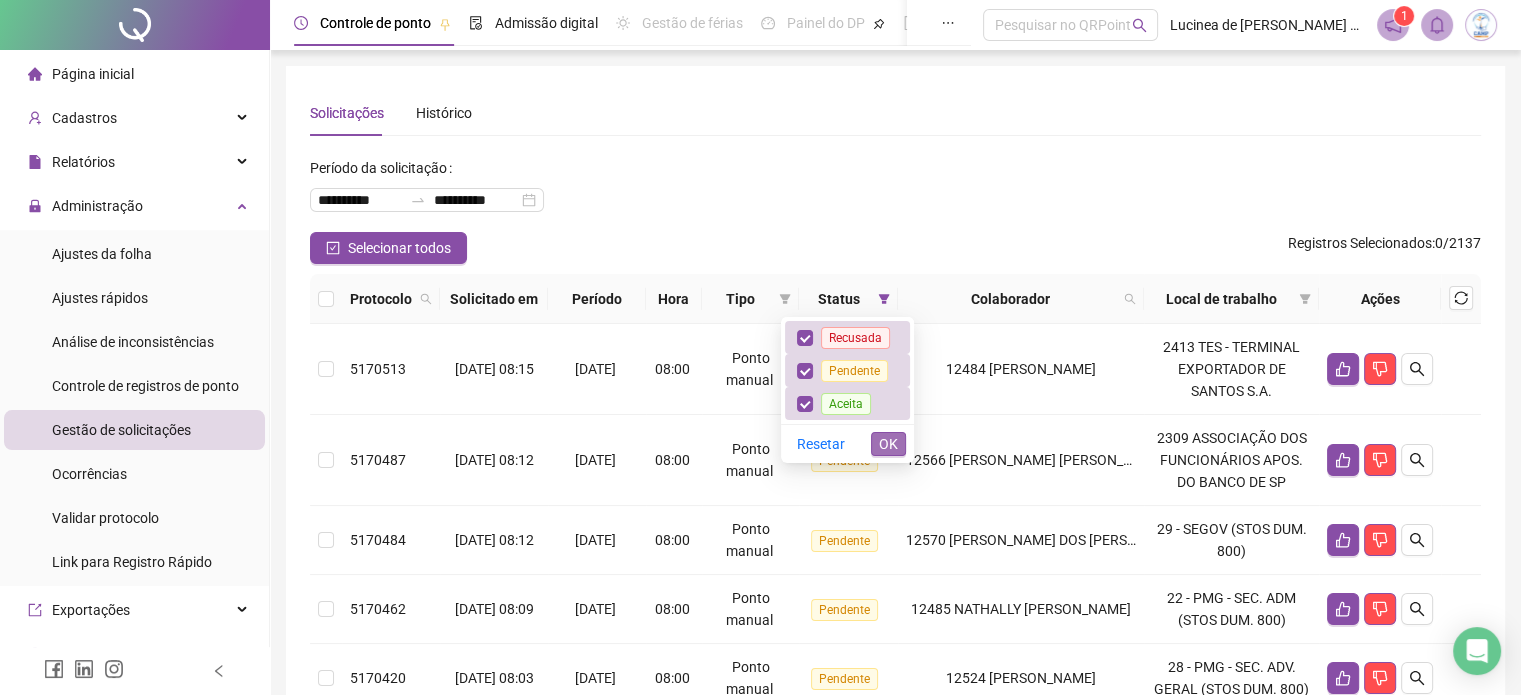 click on "OK" at bounding box center [888, 444] 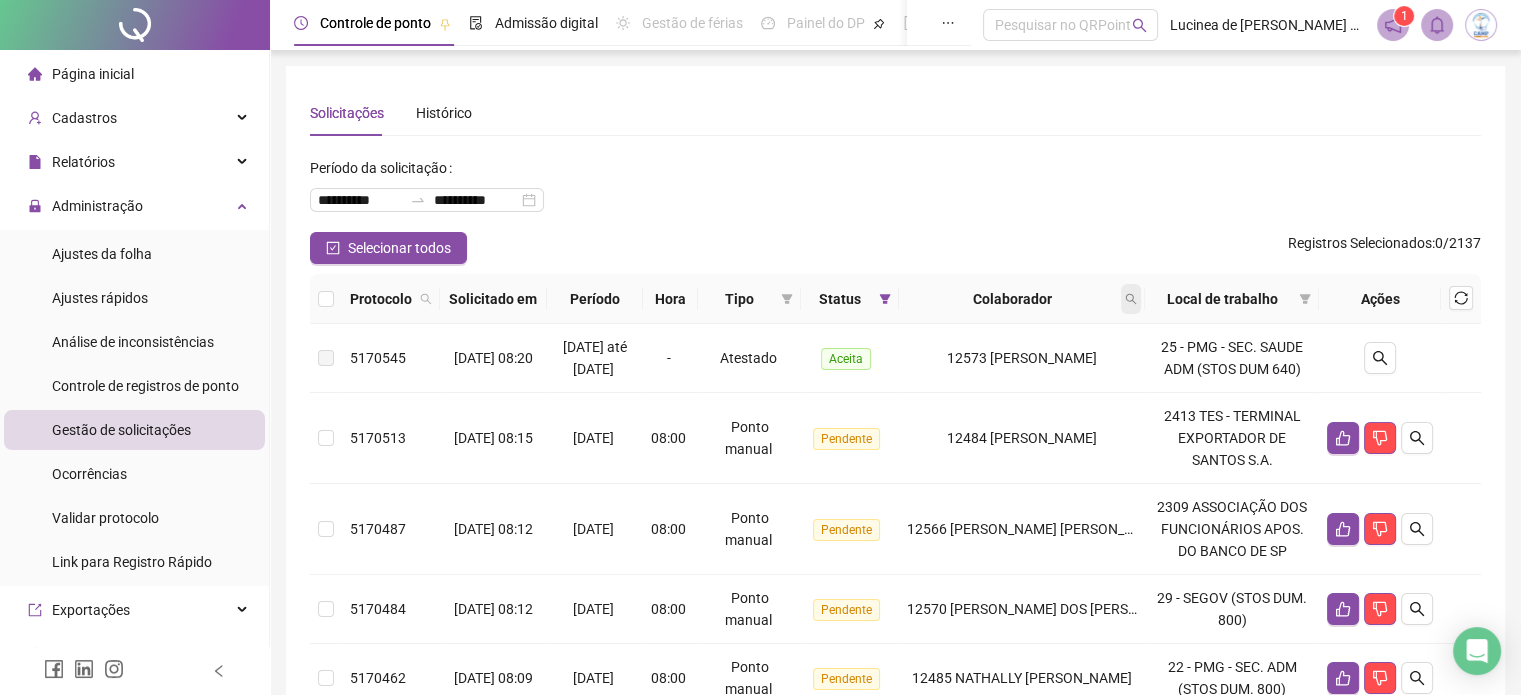 click at bounding box center [1131, 299] 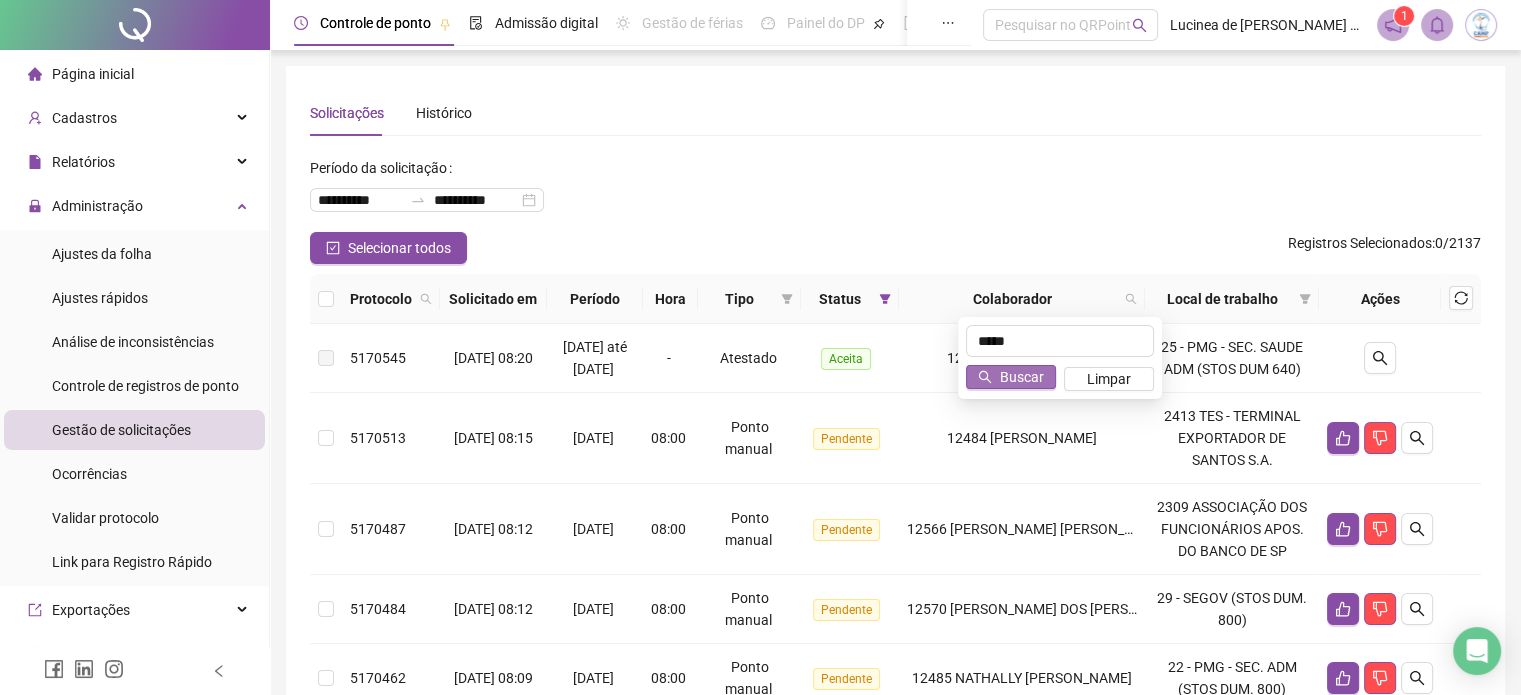 type on "*****" 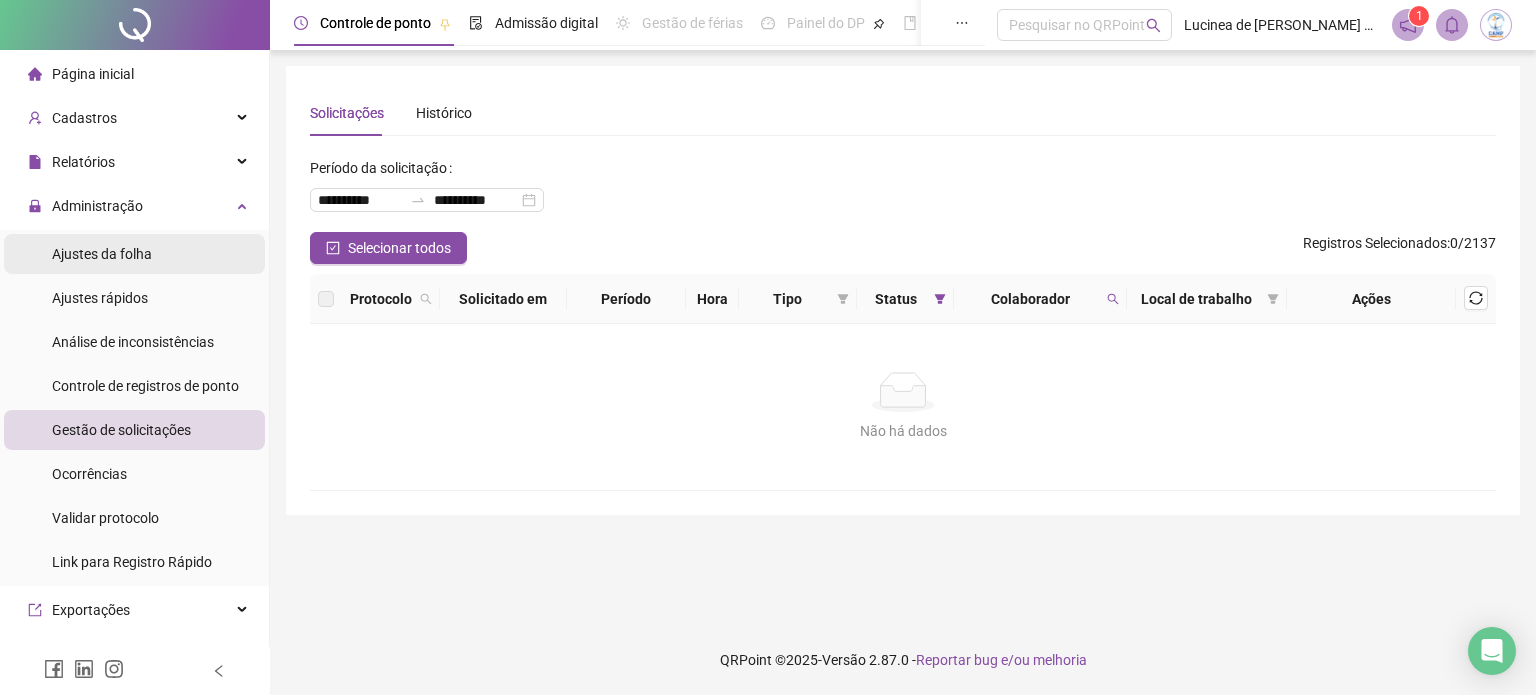 click on "Ajustes da folha" at bounding box center [102, 254] 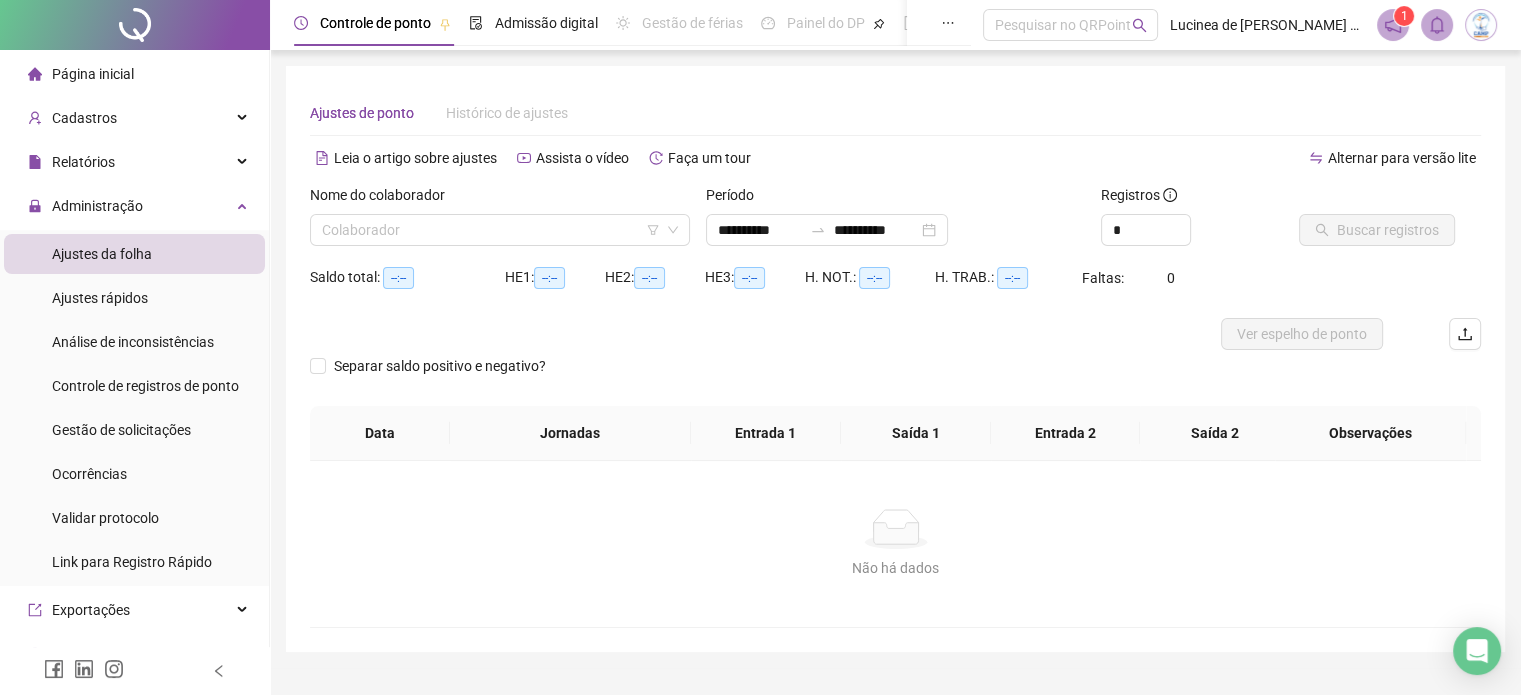 type on "**********" 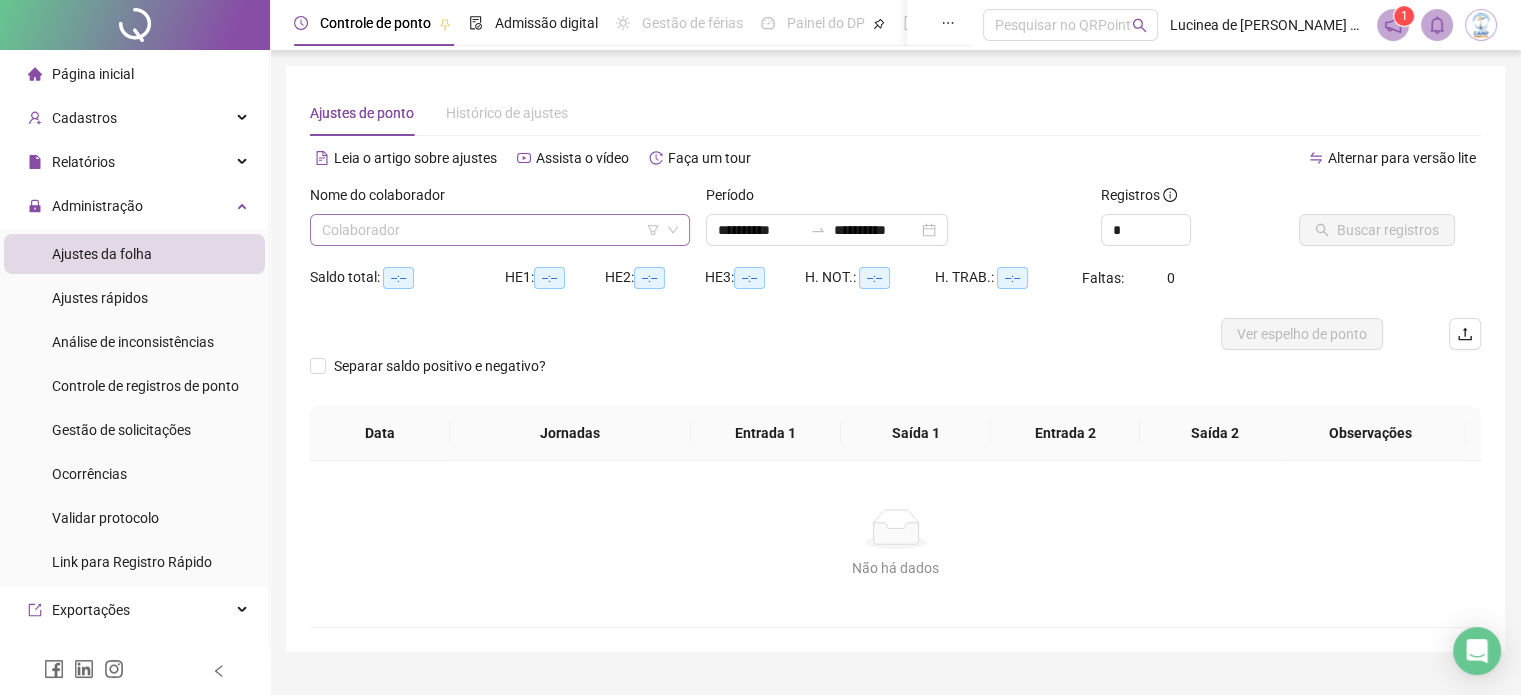 click on "Colaborador" at bounding box center [500, 230] 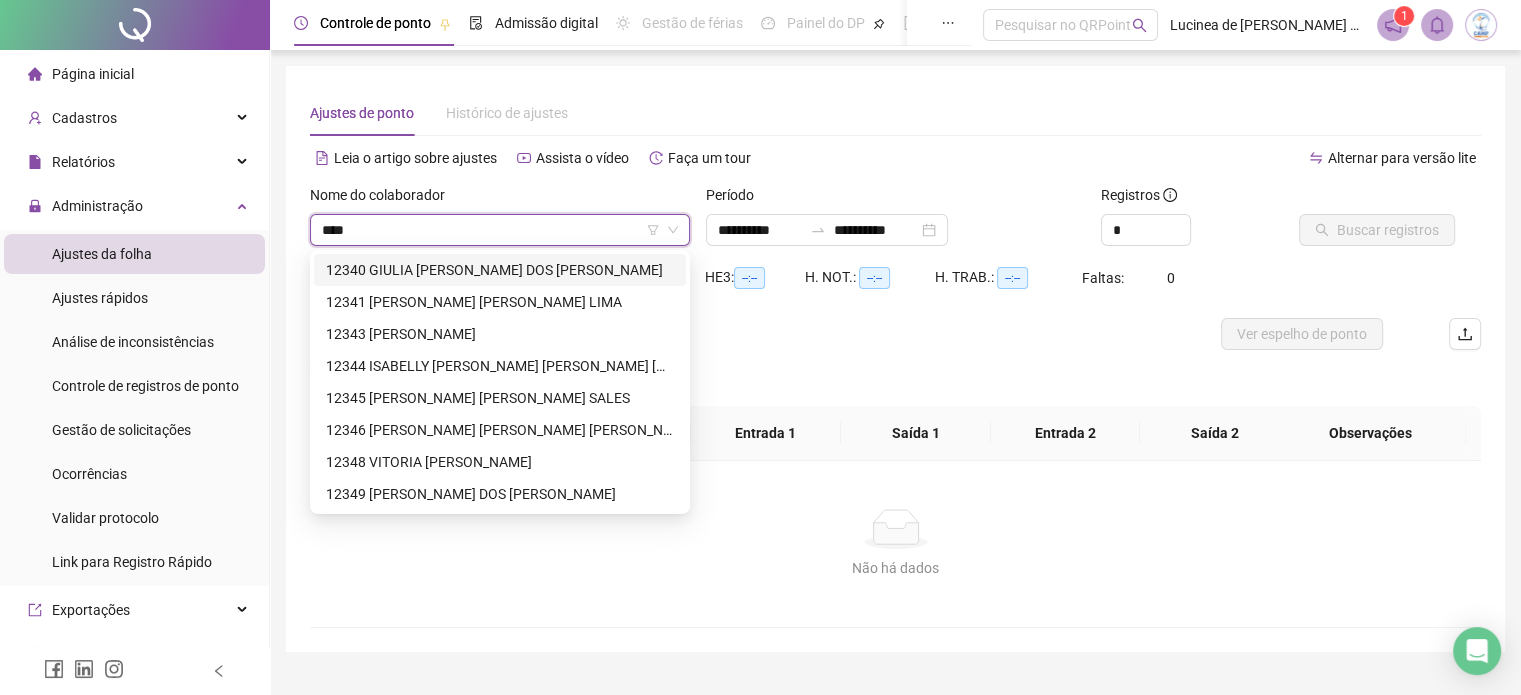 type on "*****" 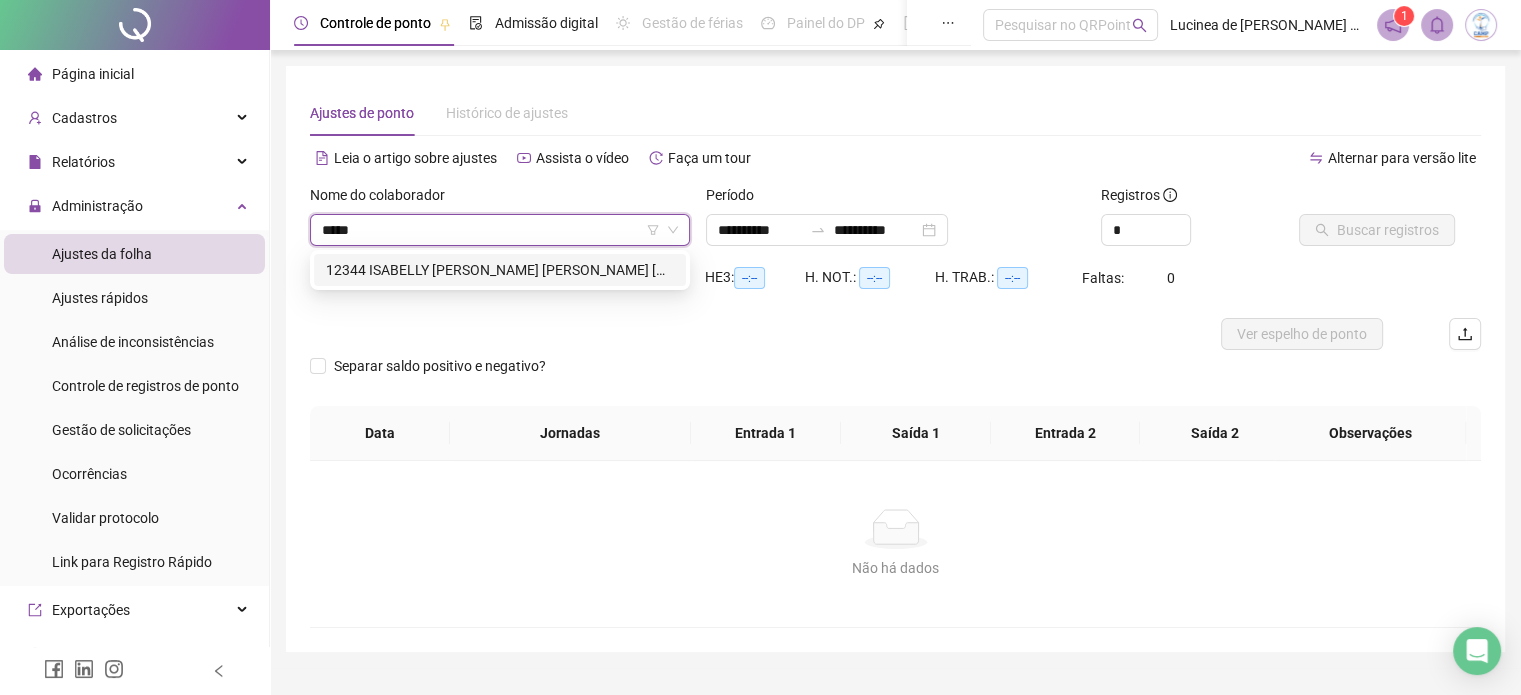 click on "12344 ISABELLY [PERSON_NAME] [PERSON_NAME] [PERSON_NAME]" at bounding box center (500, 270) 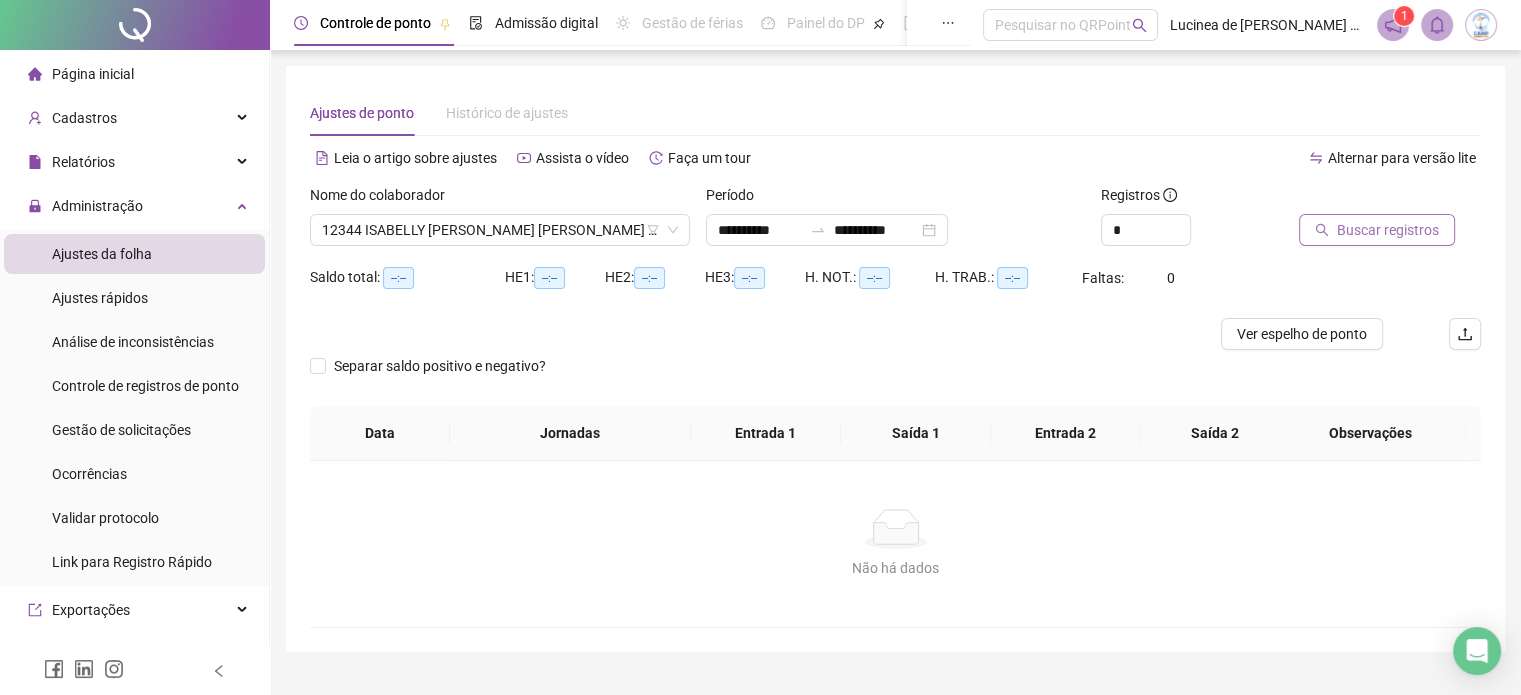 click on "Buscar registros" at bounding box center (1388, 230) 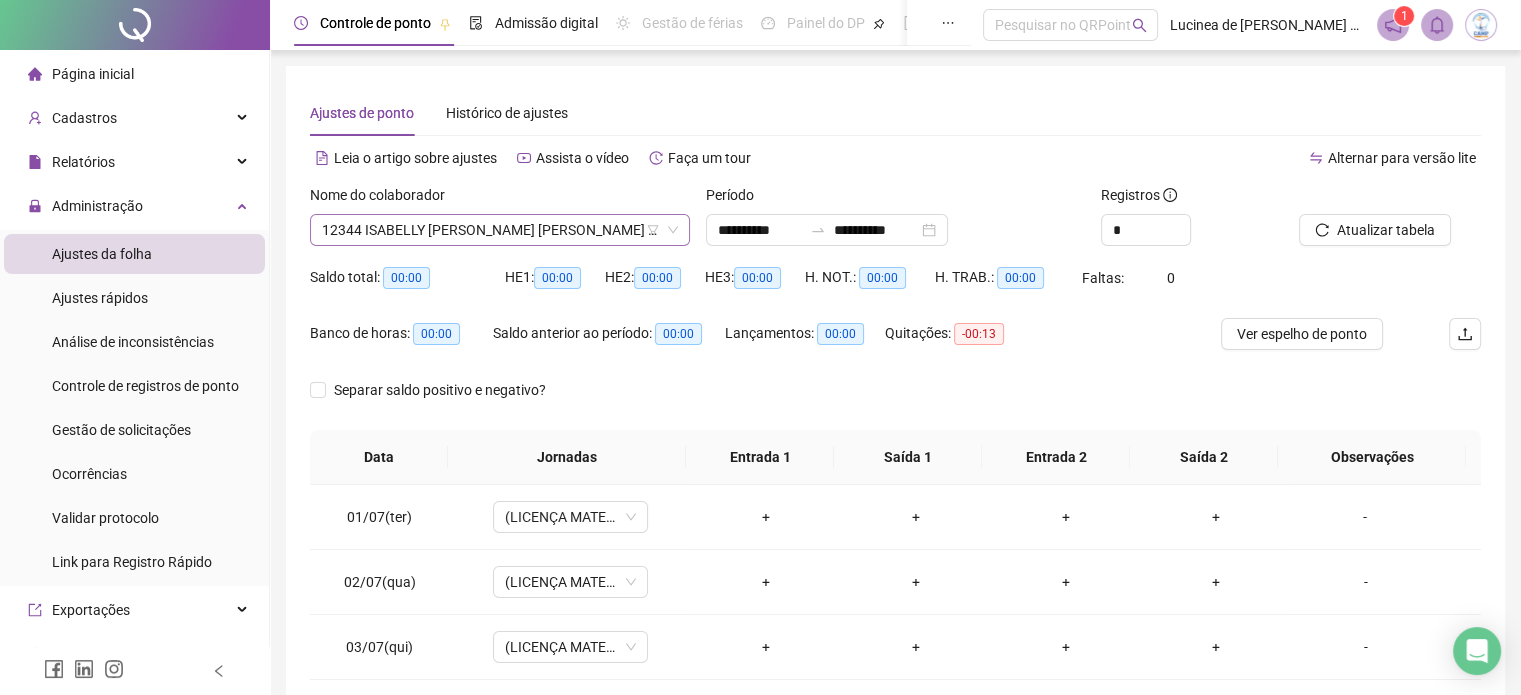 click on "12344 ISABELLY [PERSON_NAME] [PERSON_NAME] [PERSON_NAME]" at bounding box center (500, 230) 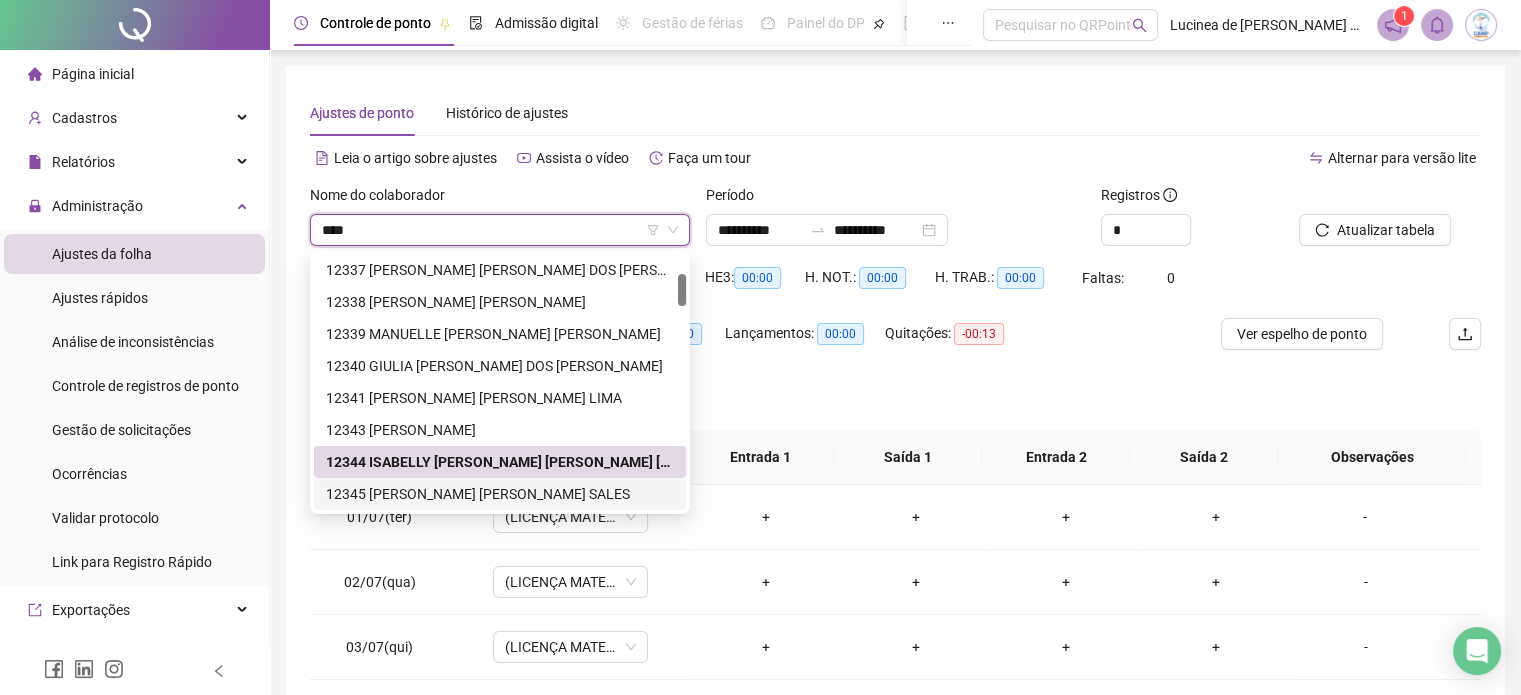 scroll, scrollTop: 32, scrollLeft: 0, axis: vertical 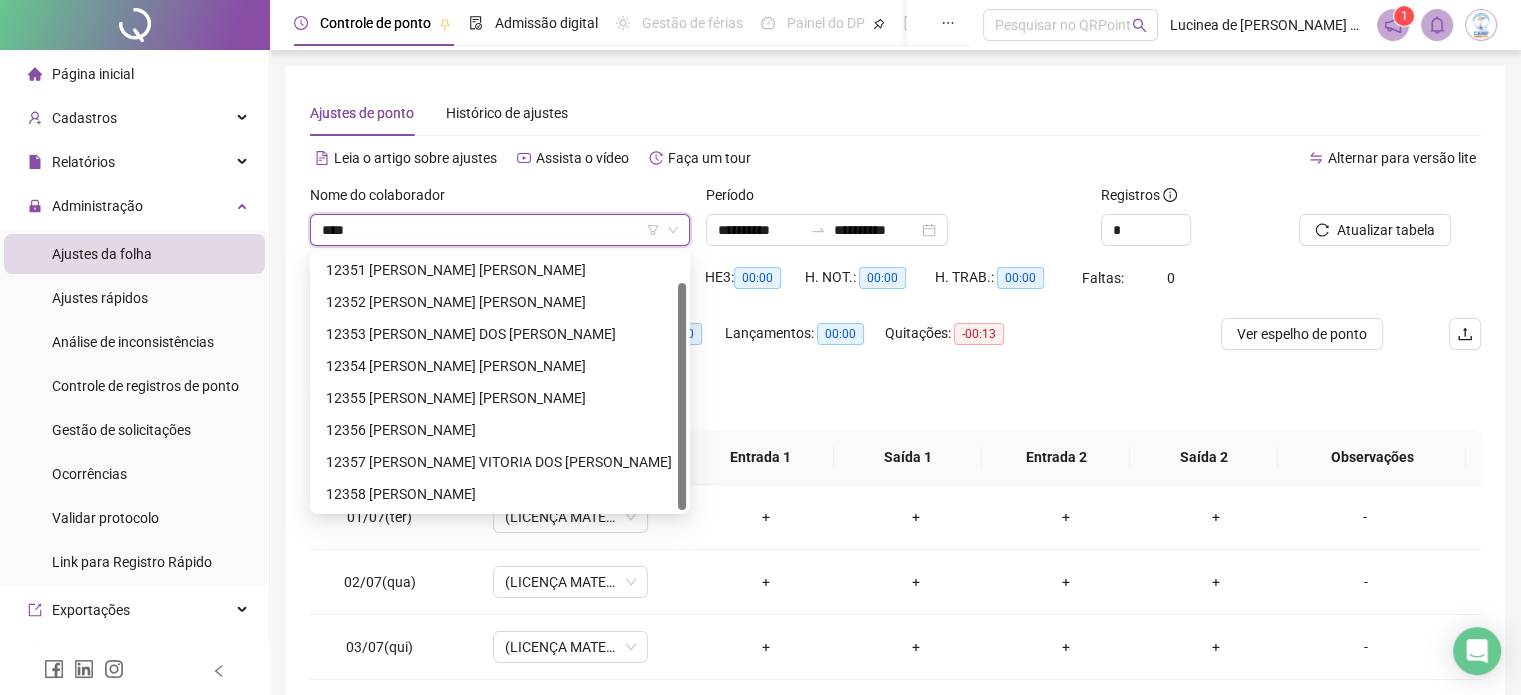 type on "*****" 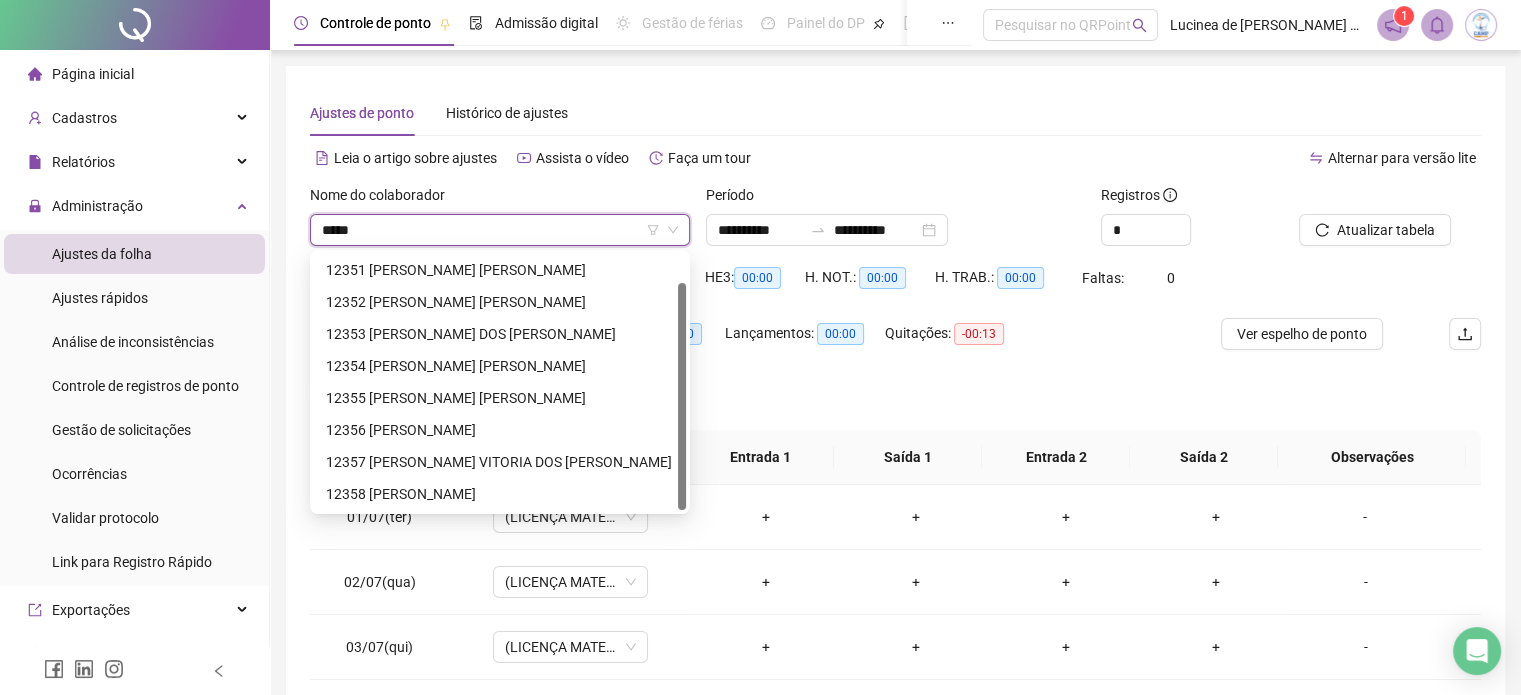 scroll, scrollTop: 0, scrollLeft: 0, axis: both 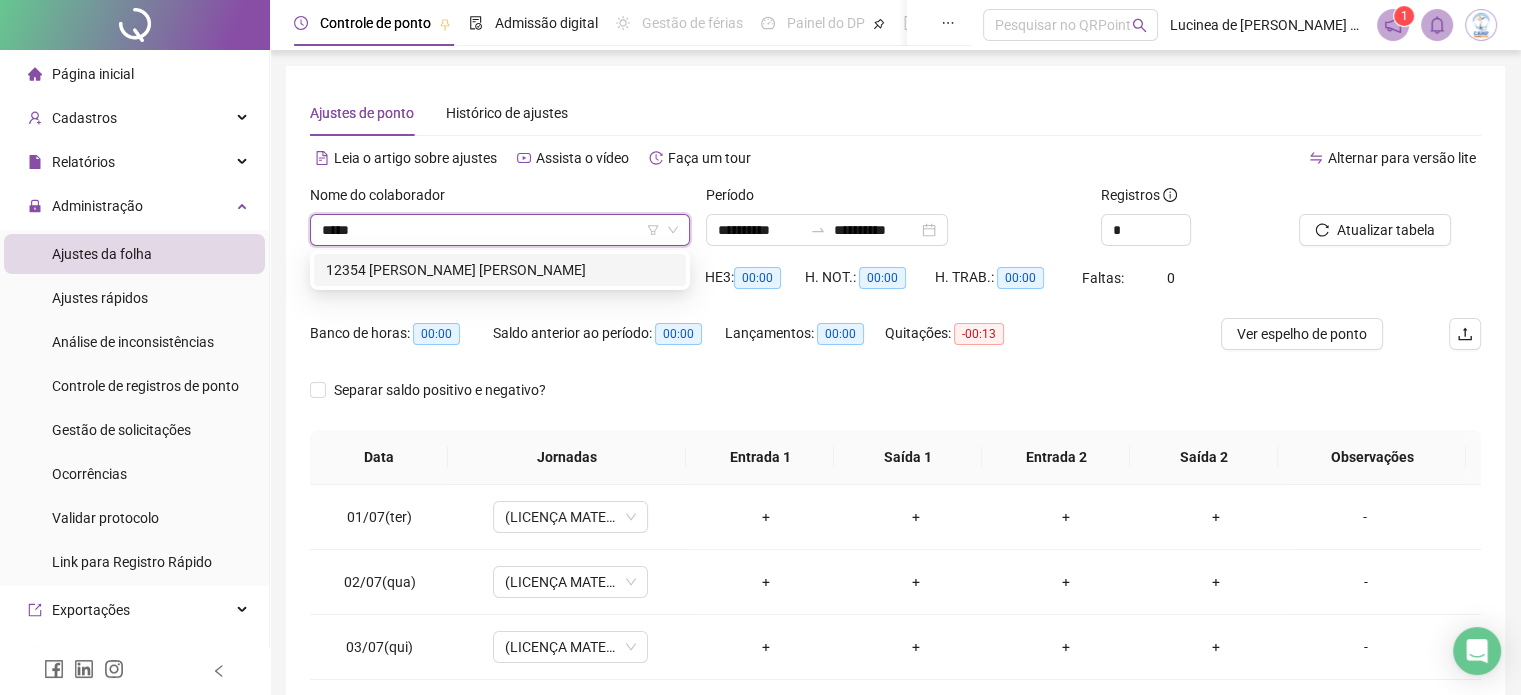 click on "12354 [PERSON_NAME] [PERSON_NAME]" at bounding box center (500, 270) 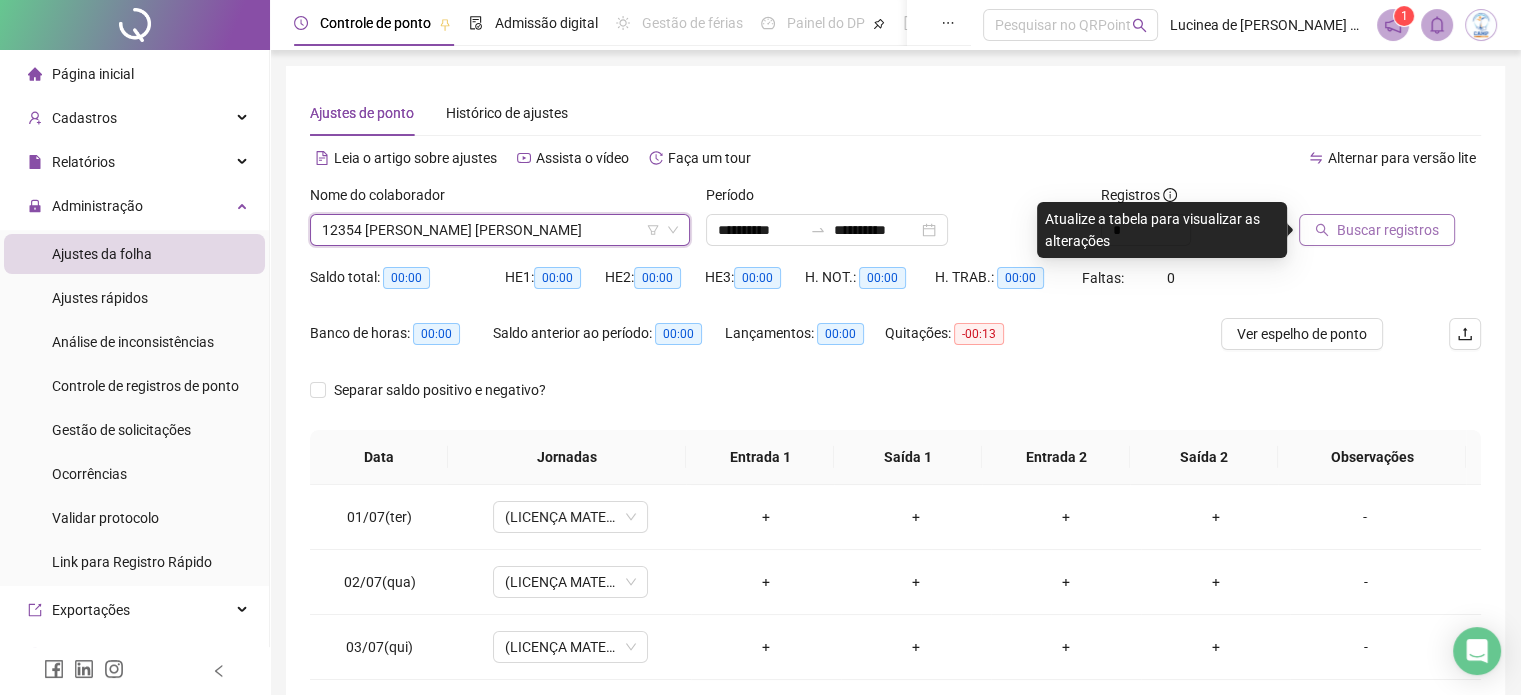 click on "Buscar registros" at bounding box center [1388, 230] 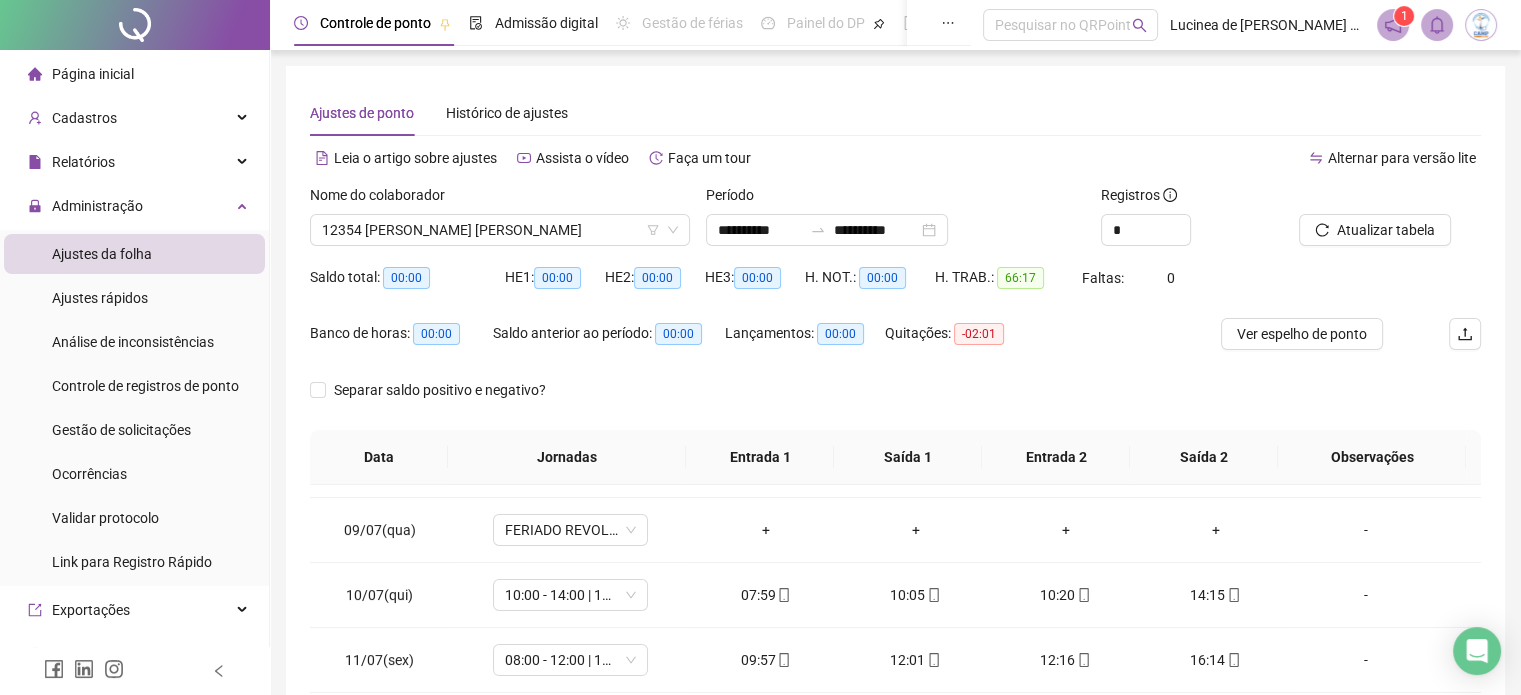 scroll, scrollTop: 609, scrollLeft: 0, axis: vertical 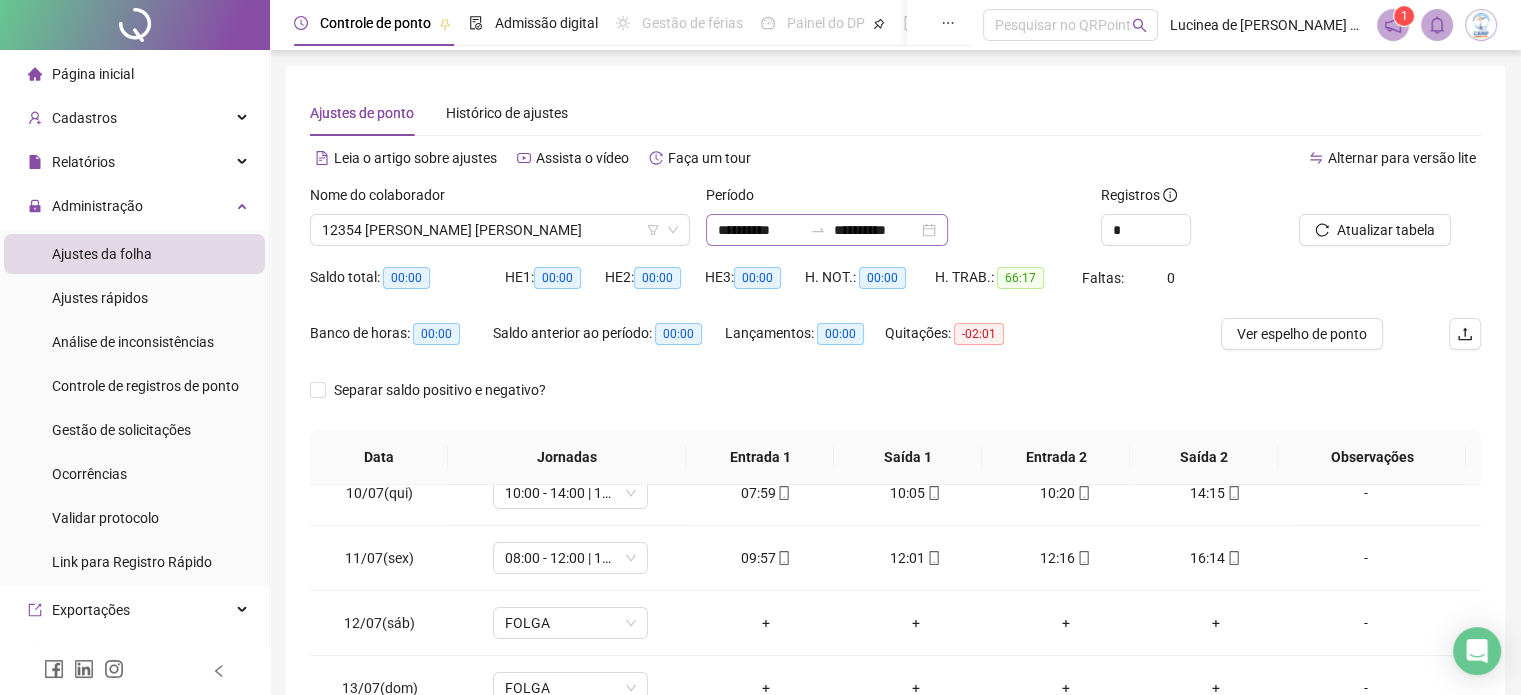 click on "**********" at bounding box center [827, 230] 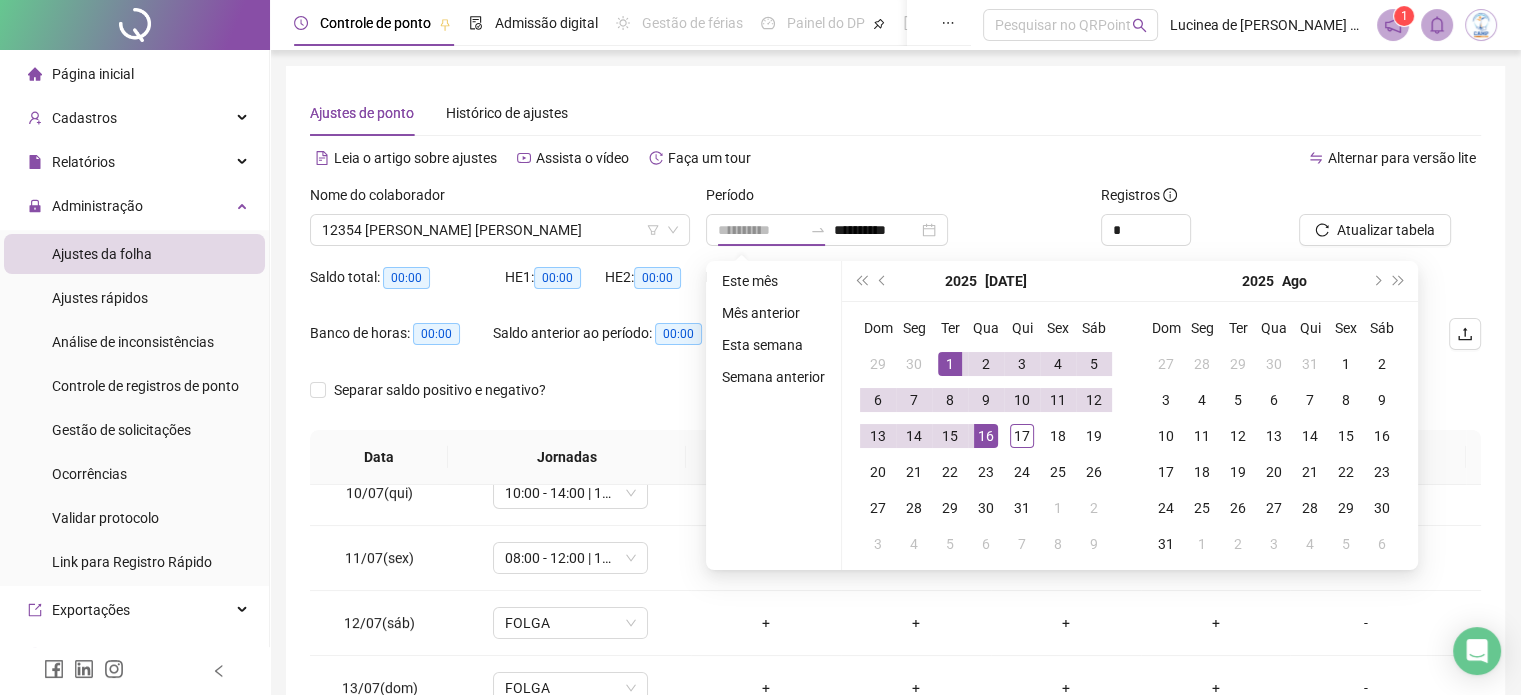 click on "1" at bounding box center [950, 364] 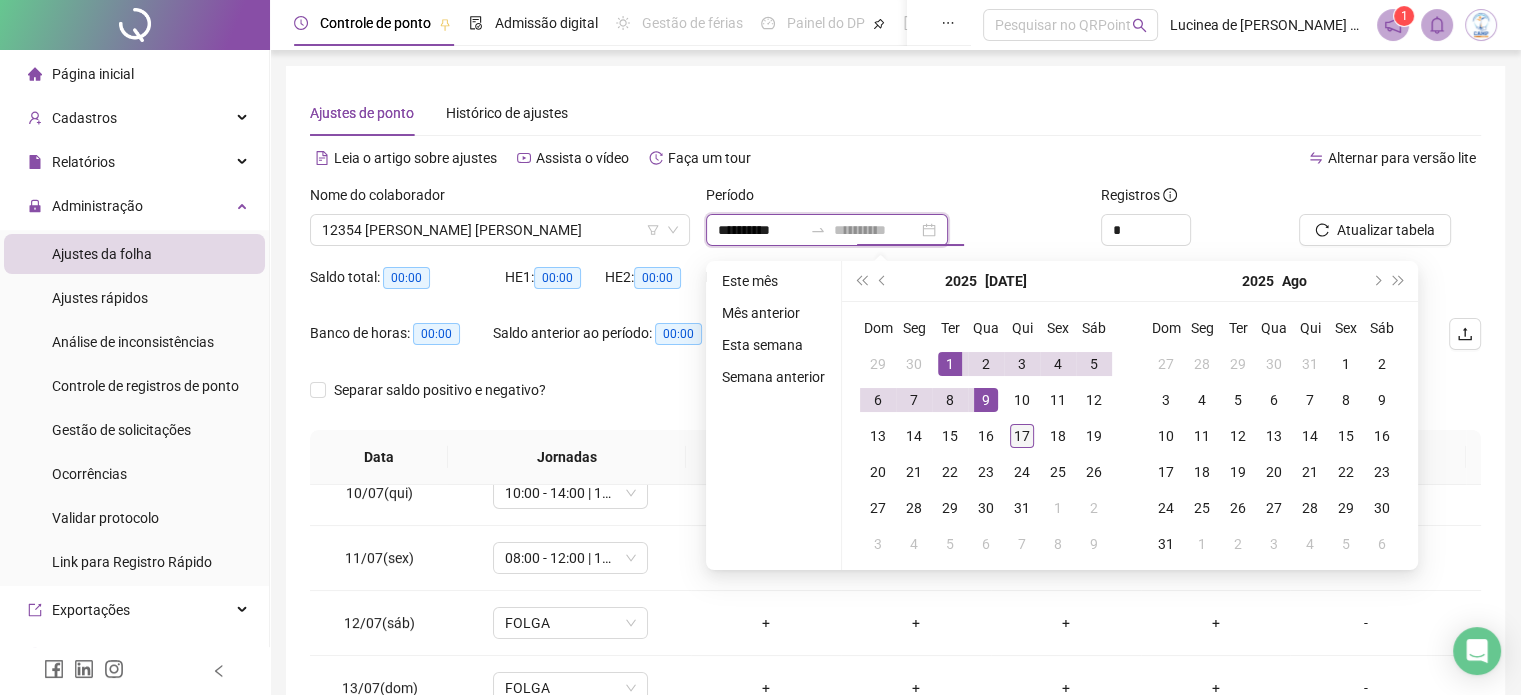 type on "**********" 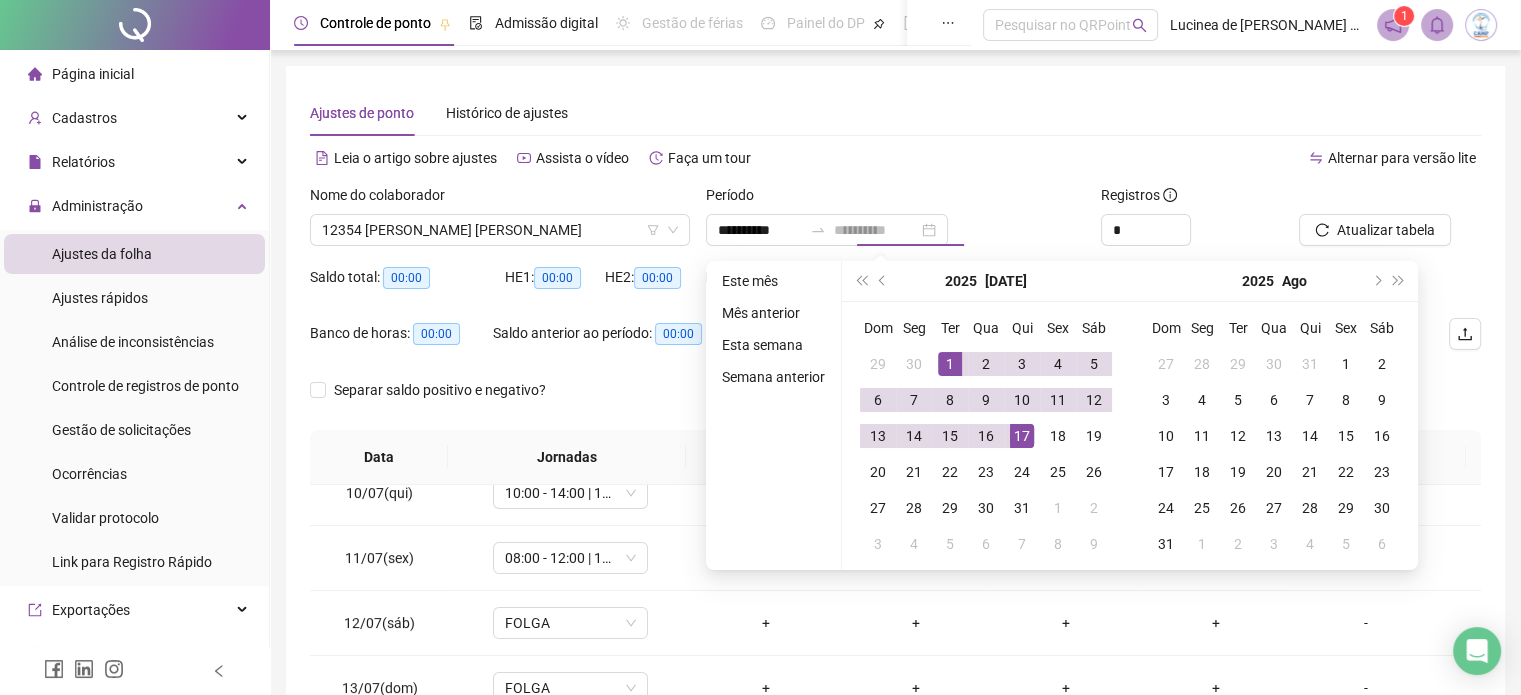 click on "17" at bounding box center (1022, 436) 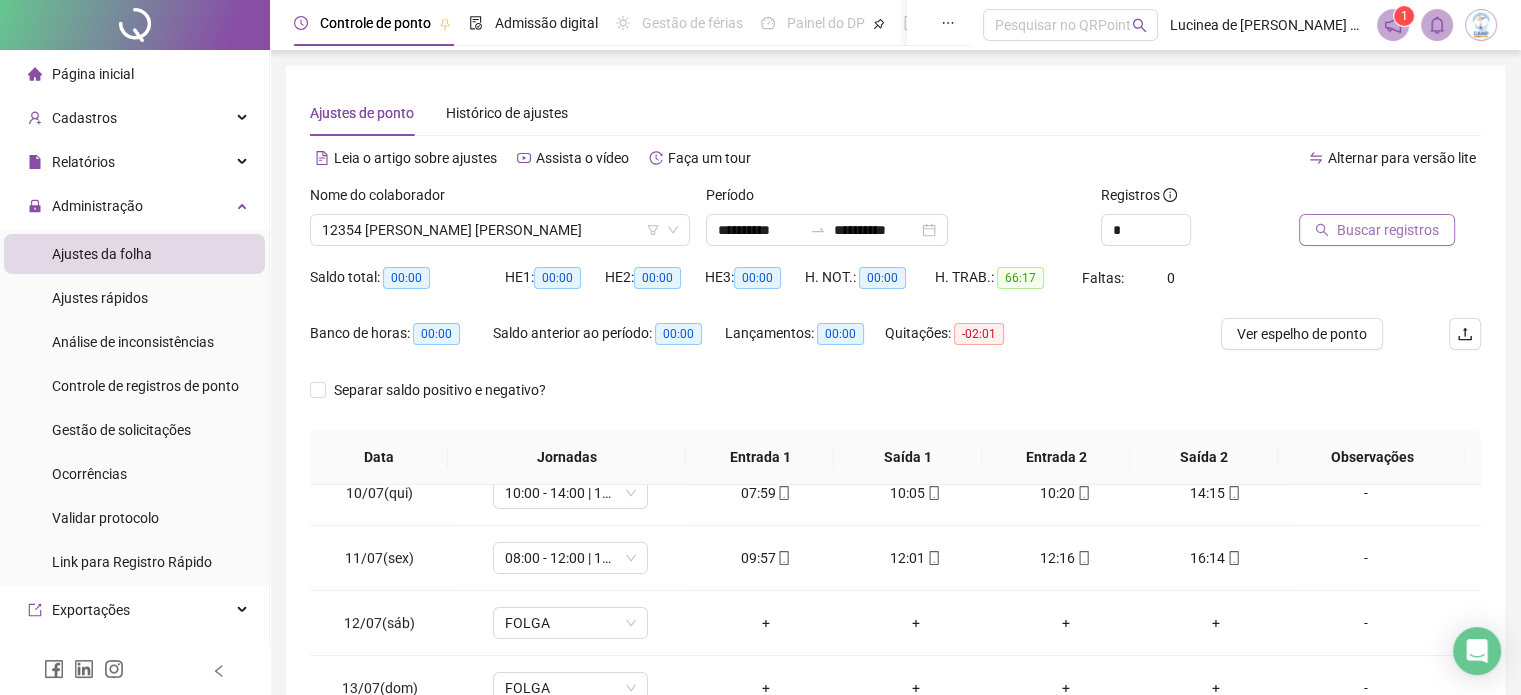 click on "Buscar registros" at bounding box center (1388, 230) 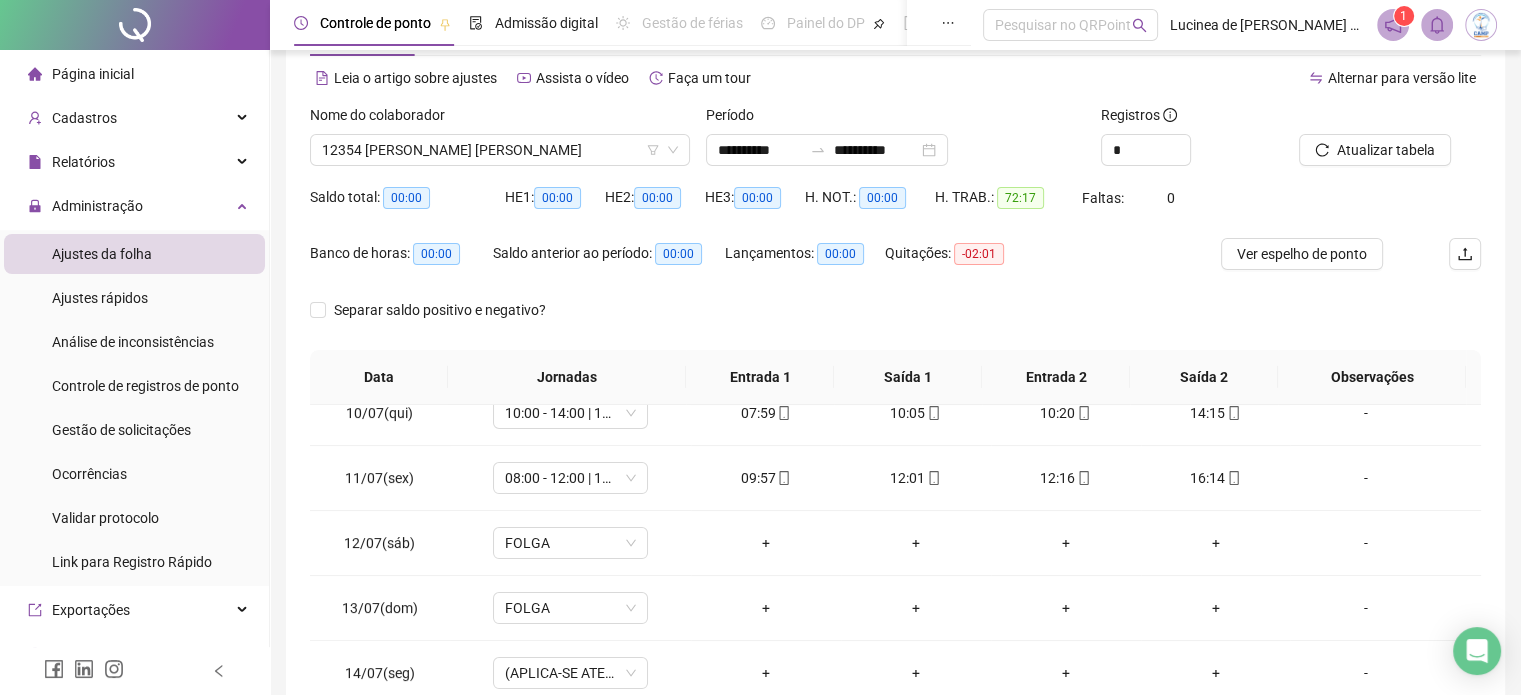 scroll, scrollTop: 326, scrollLeft: 0, axis: vertical 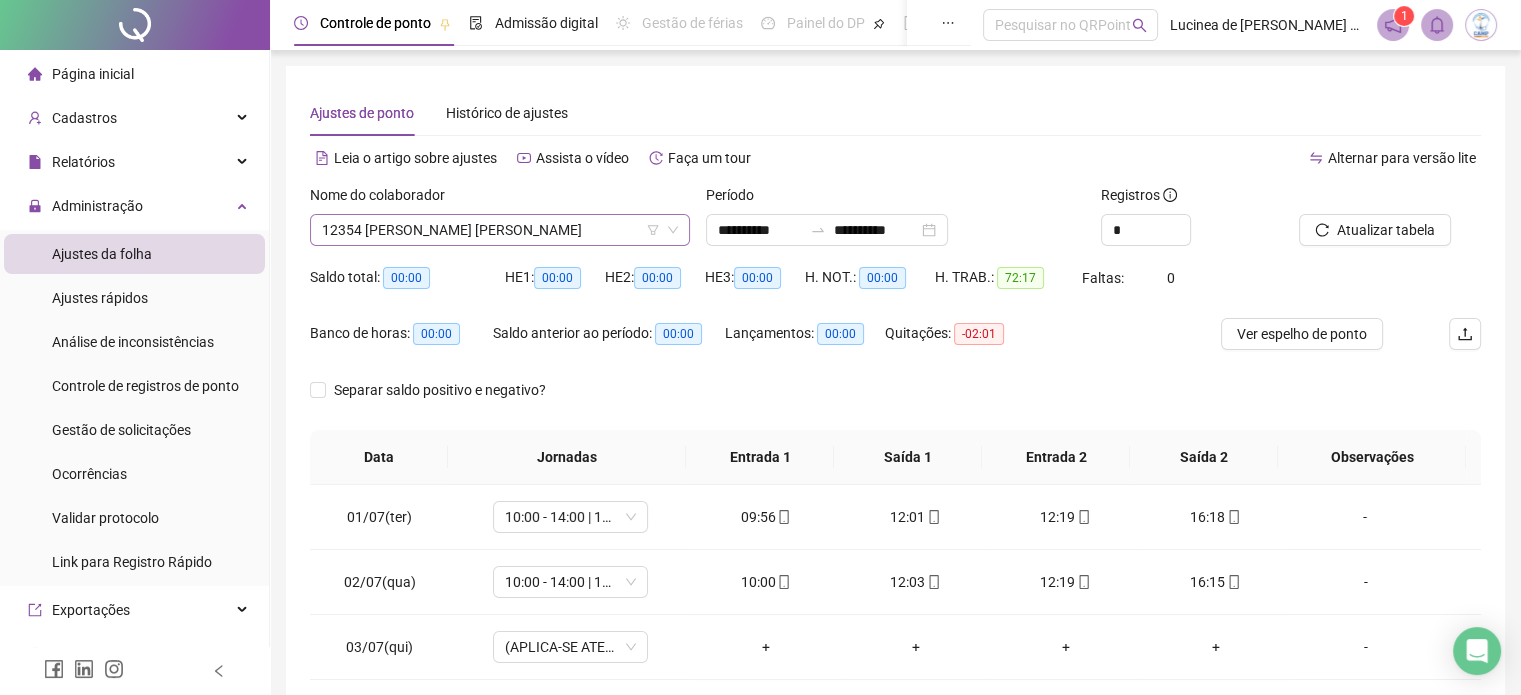 click on "12354 [PERSON_NAME] [PERSON_NAME]" at bounding box center [500, 230] 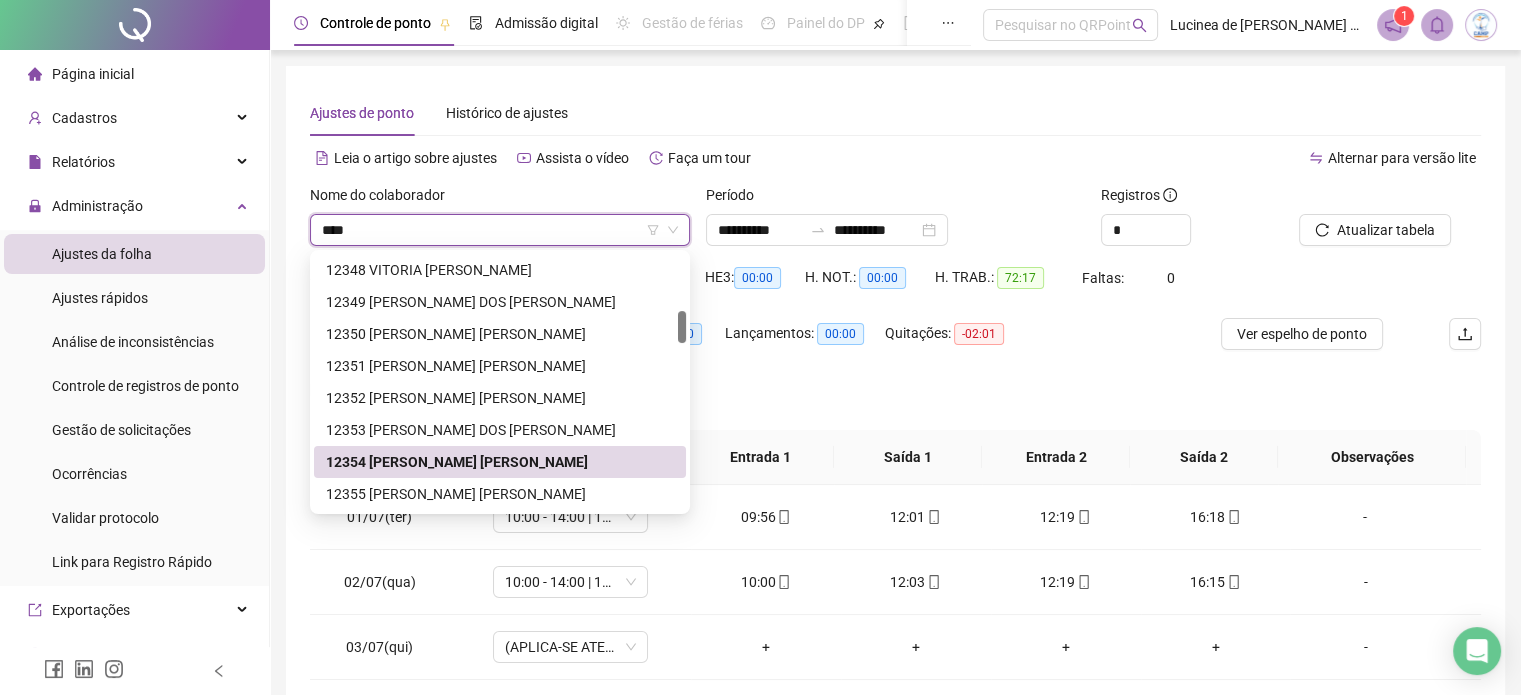 scroll, scrollTop: 32, scrollLeft: 0, axis: vertical 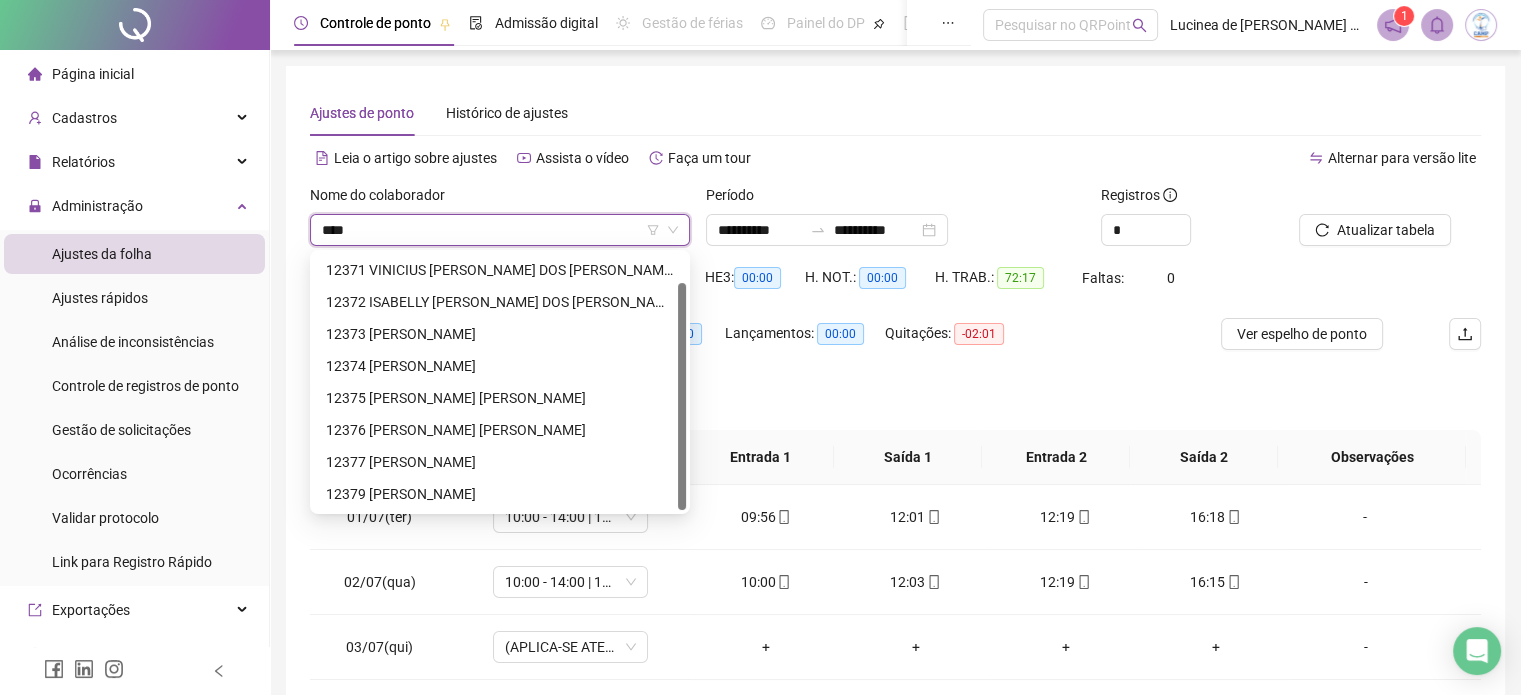 type on "*****" 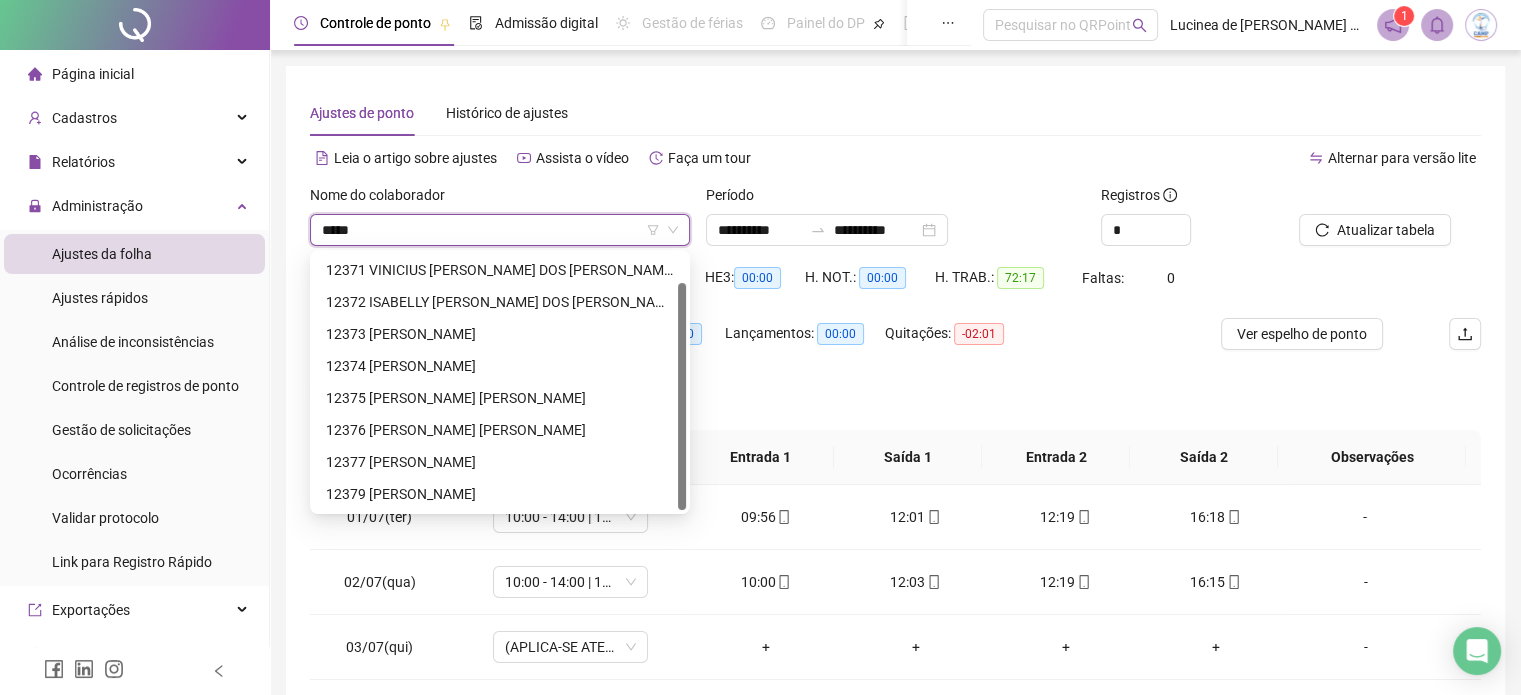scroll, scrollTop: 0, scrollLeft: 0, axis: both 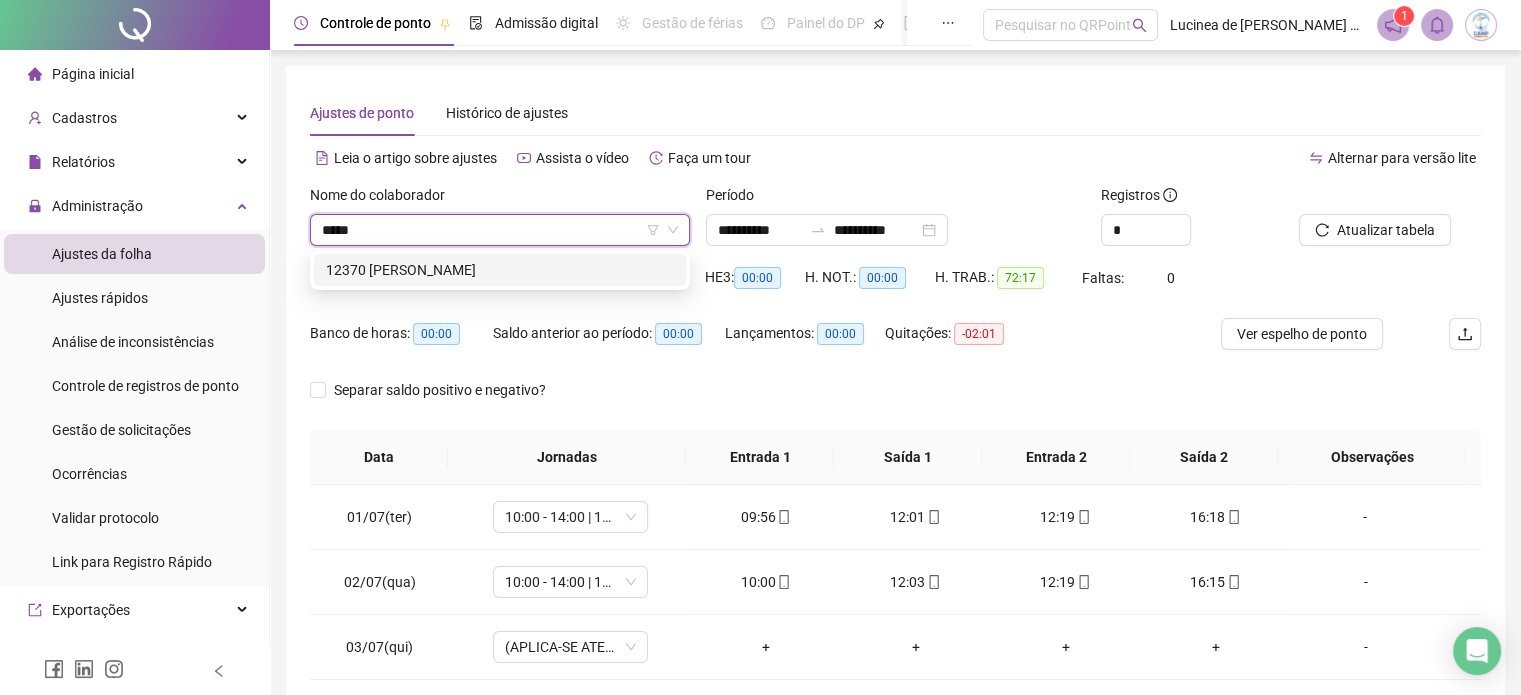 click on "12370 [PERSON_NAME]" at bounding box center (500, 270) 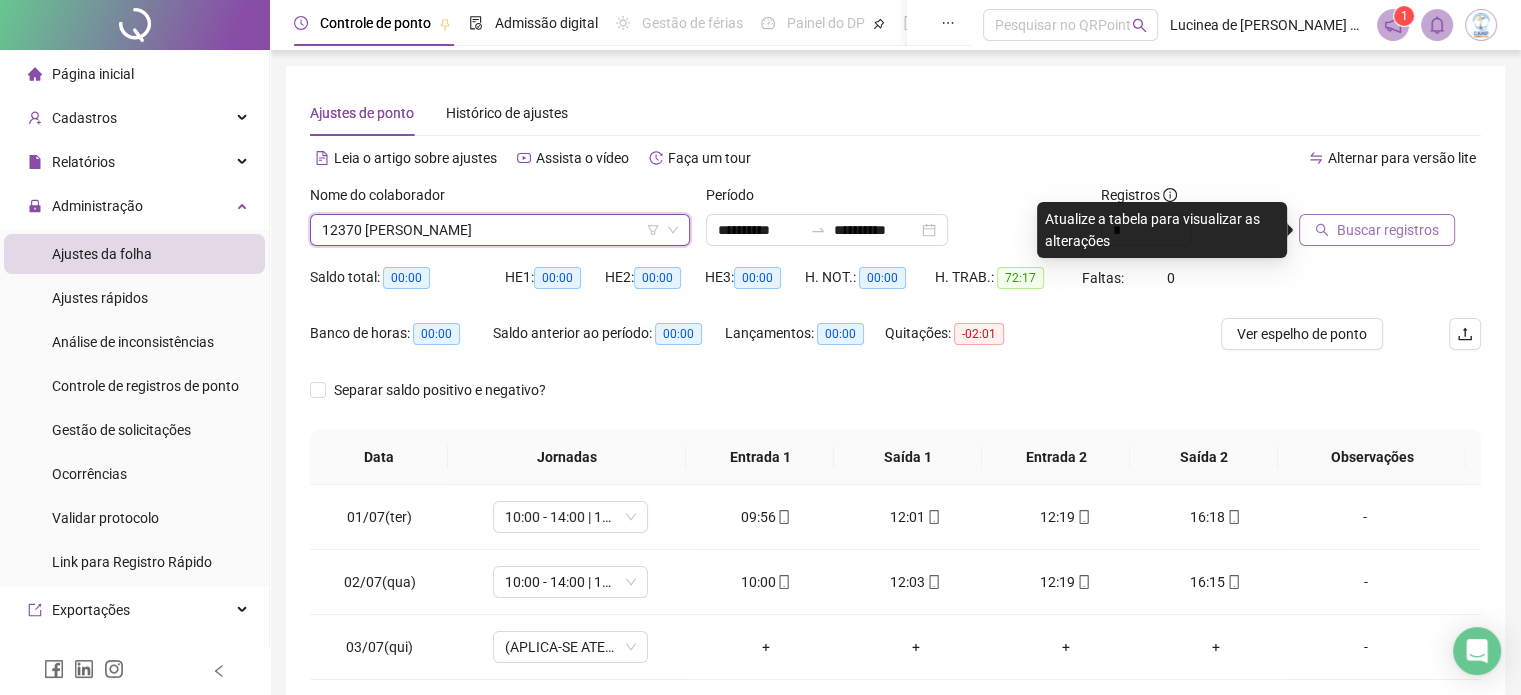 click on "Buscar registros" at bounding box center (1388, 230) 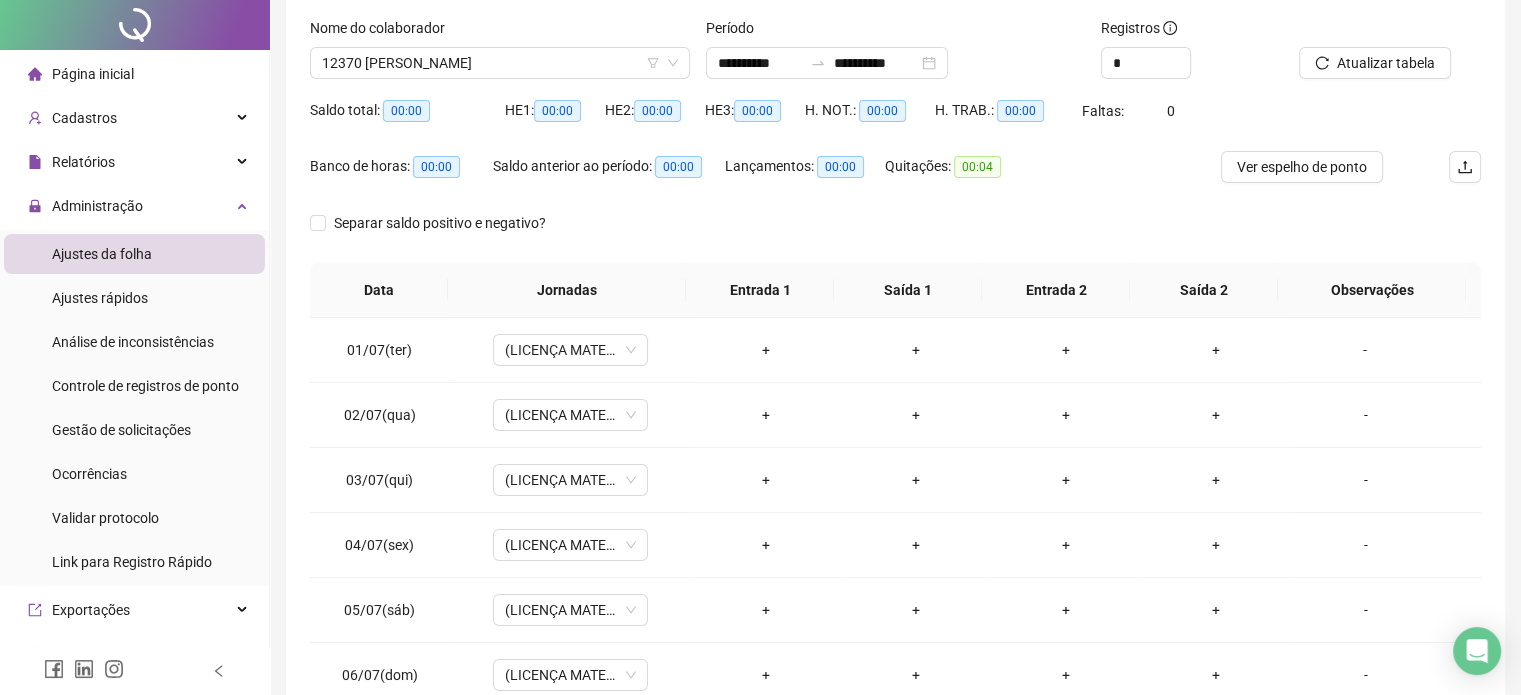scroll, scrollTop: 326, scrollLeft: 0, axis: vertical 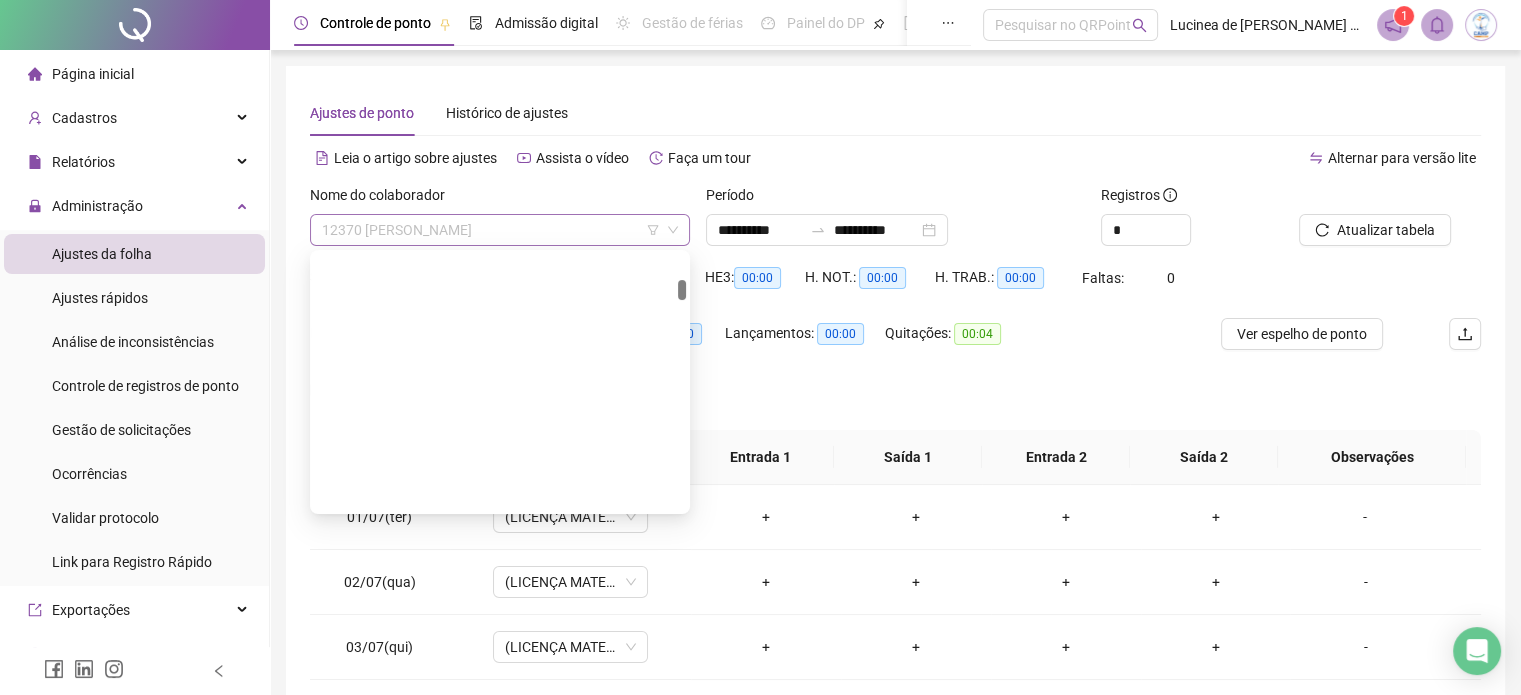 click on "12370 [PERSON_NAME]" at bounding box center [500, 230] 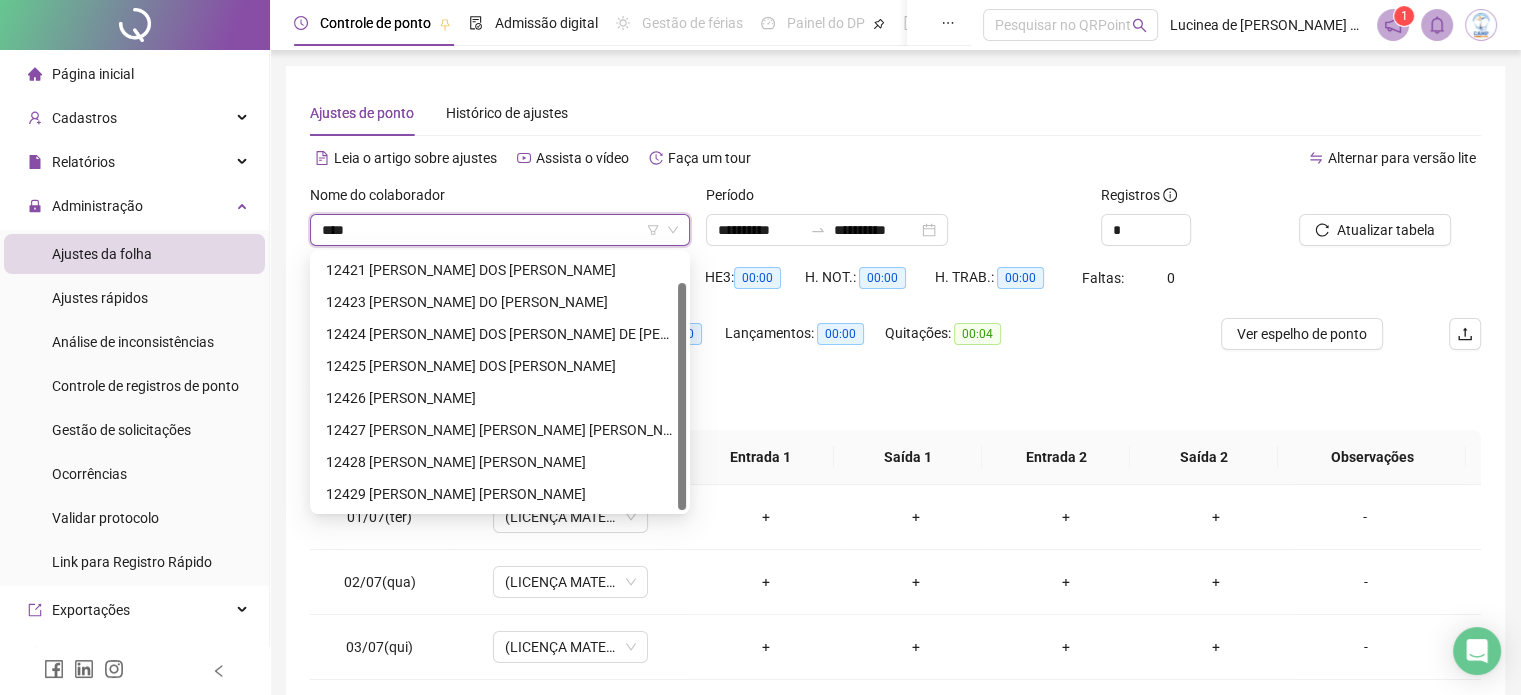 scroll, scrollTop: 32, scrollLeft: 0, axis: vertical 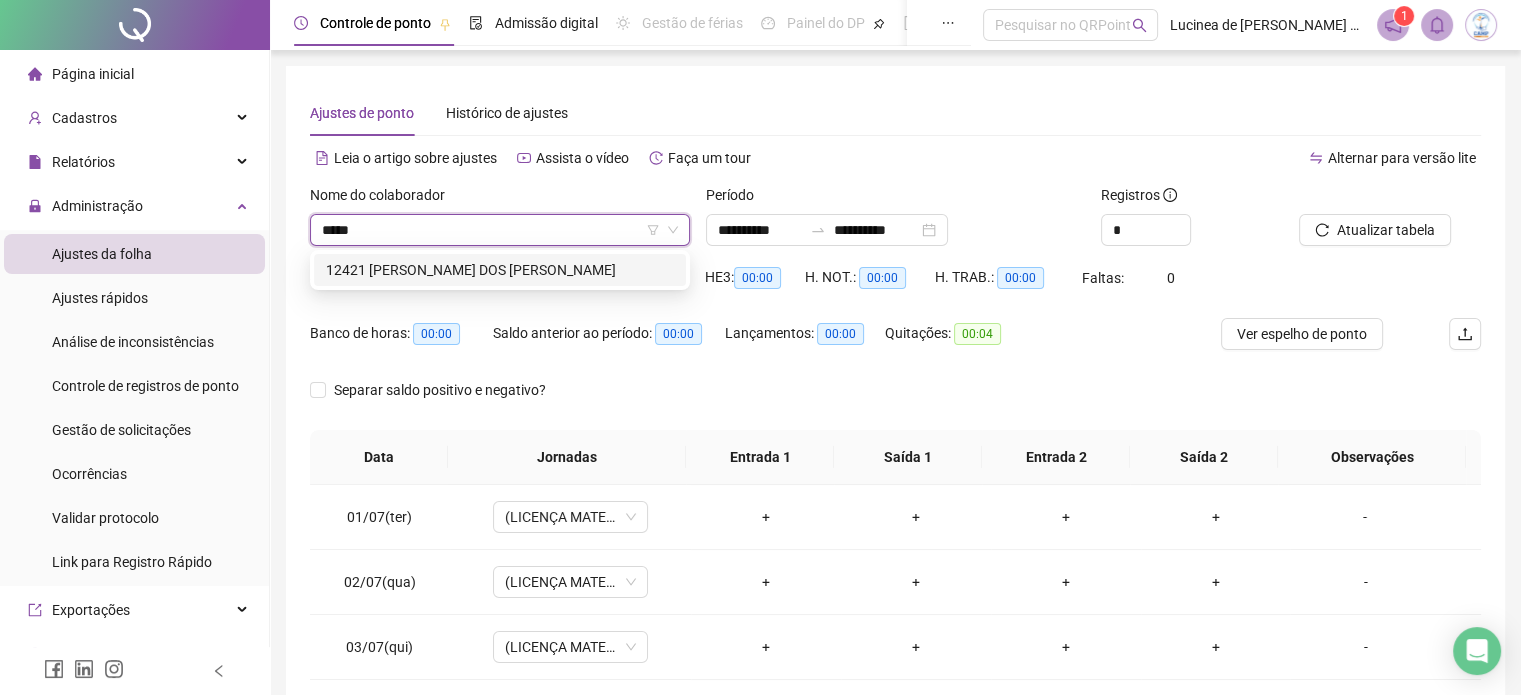 click on "12421 [PERSON_NAME] DOS [PERSON_NAME]" at bounding box center (500, 270) 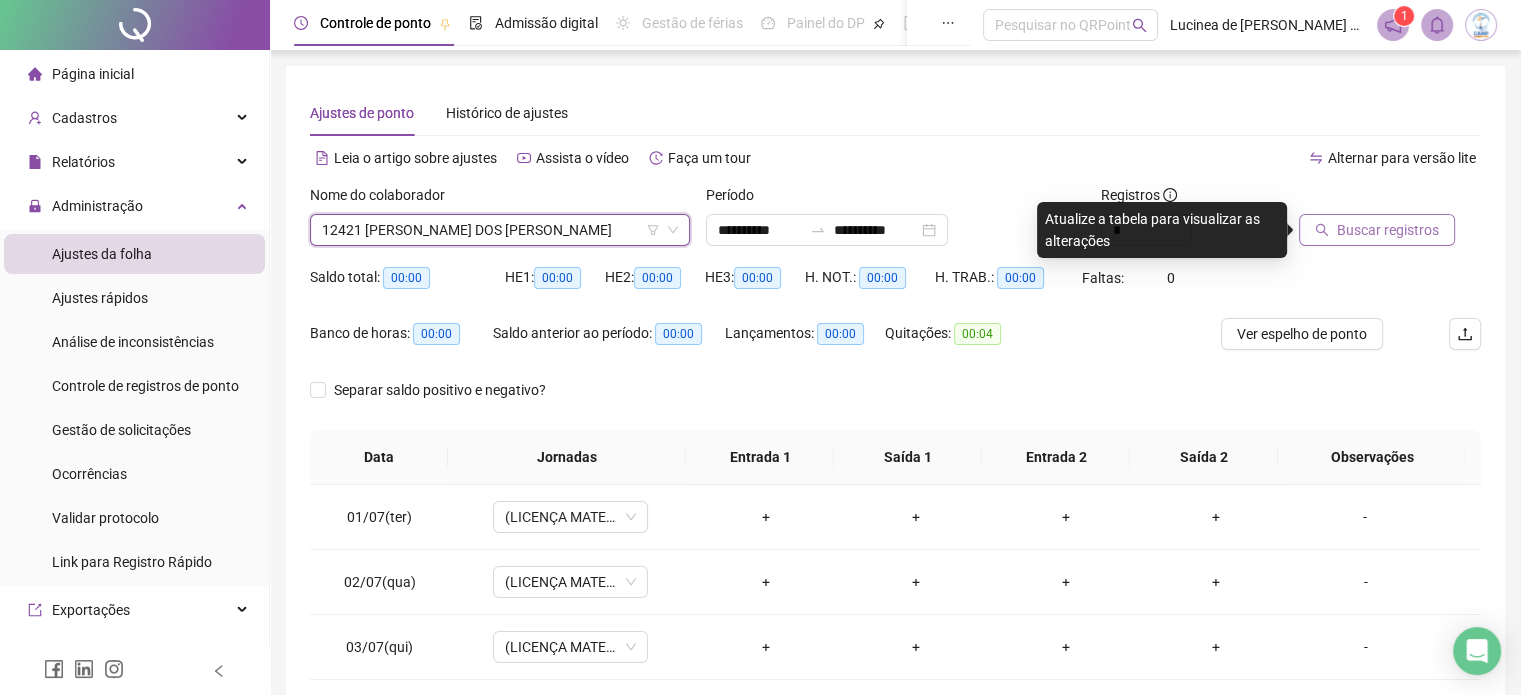 click on "Buscar registros" at bounding box center (1377, 230) 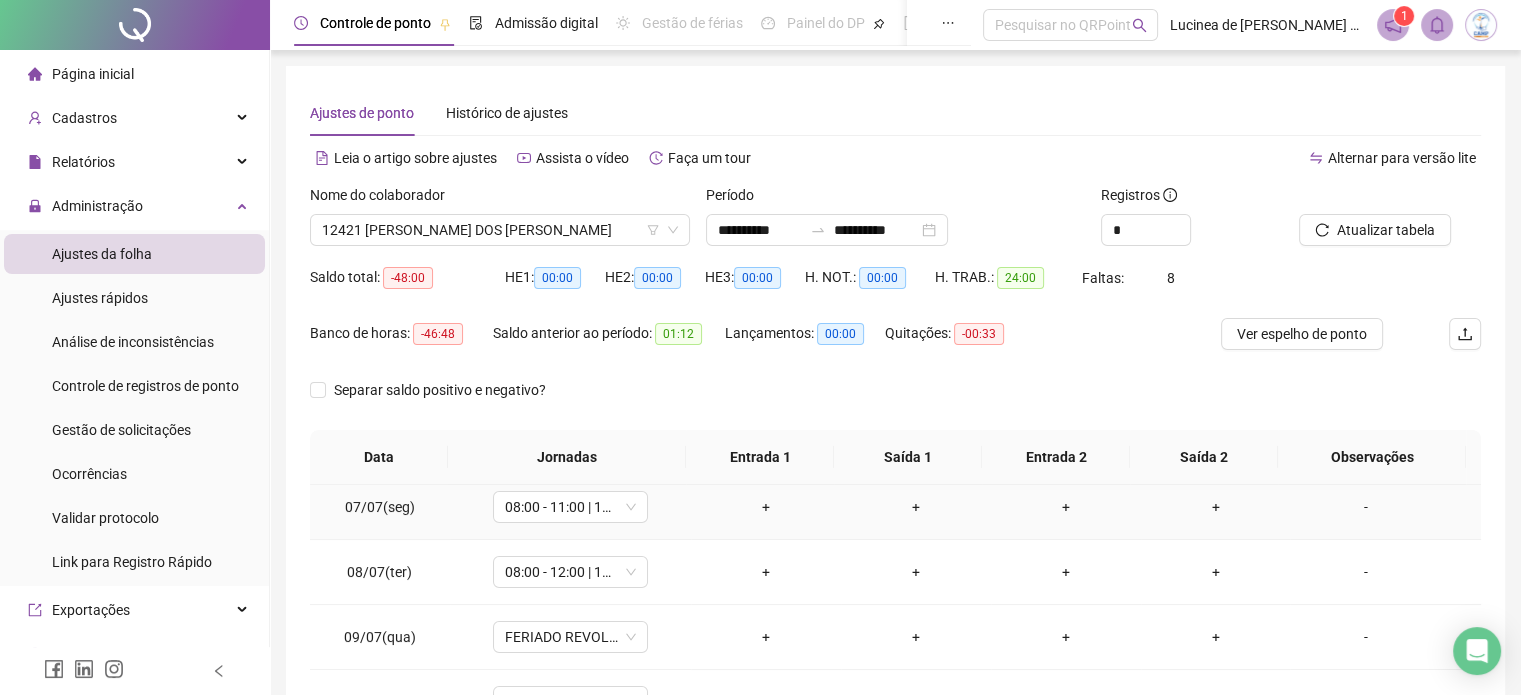scroll, scrollTop: 674, scrollLeft: 0, axis: vertical 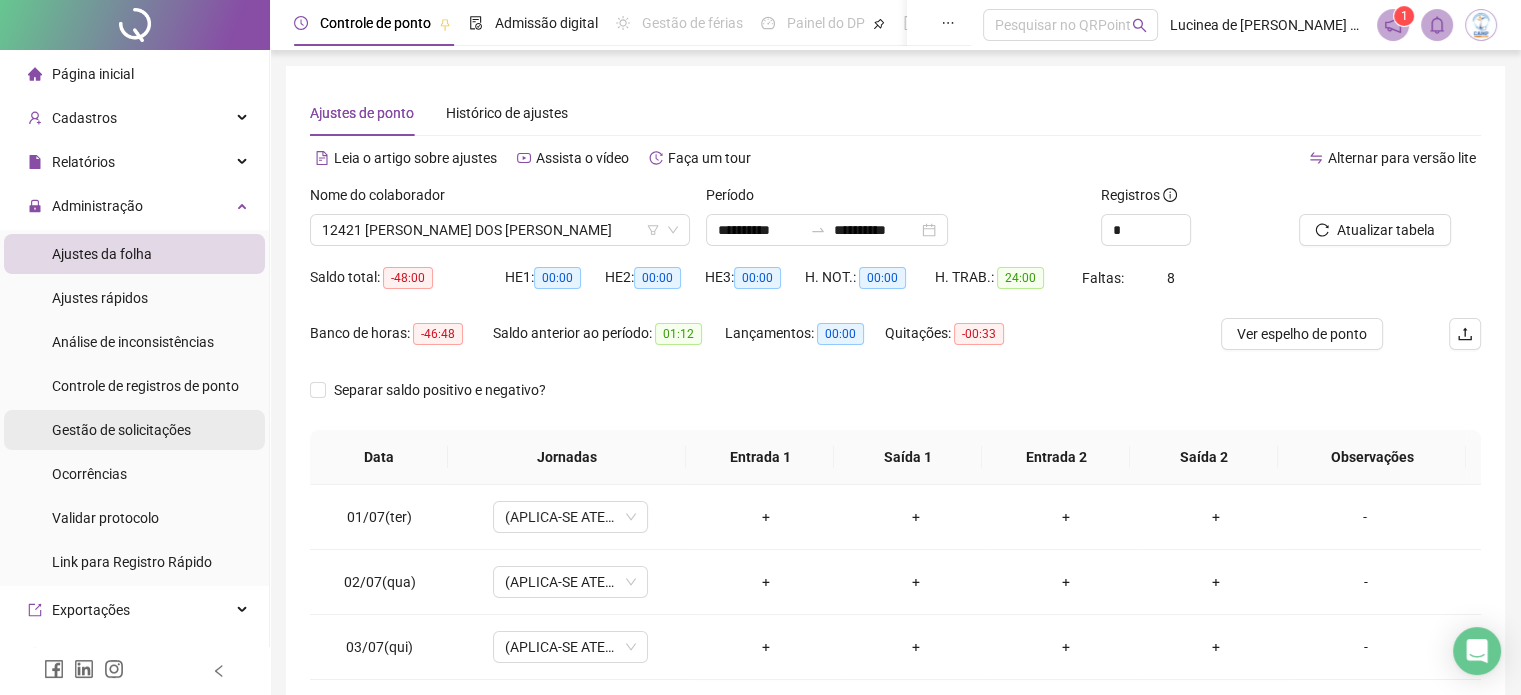 click on "Gestão de solicitações" at bounding box center [121, 430] 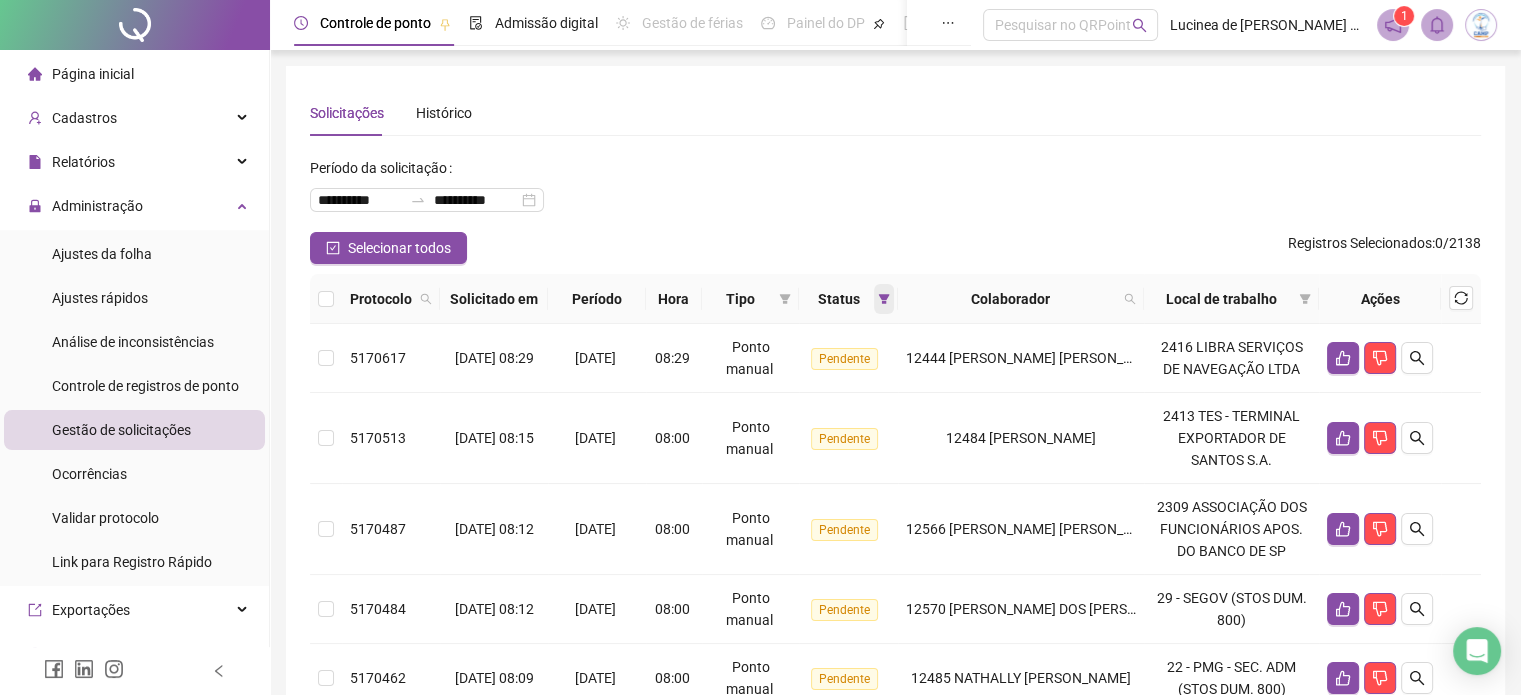 click 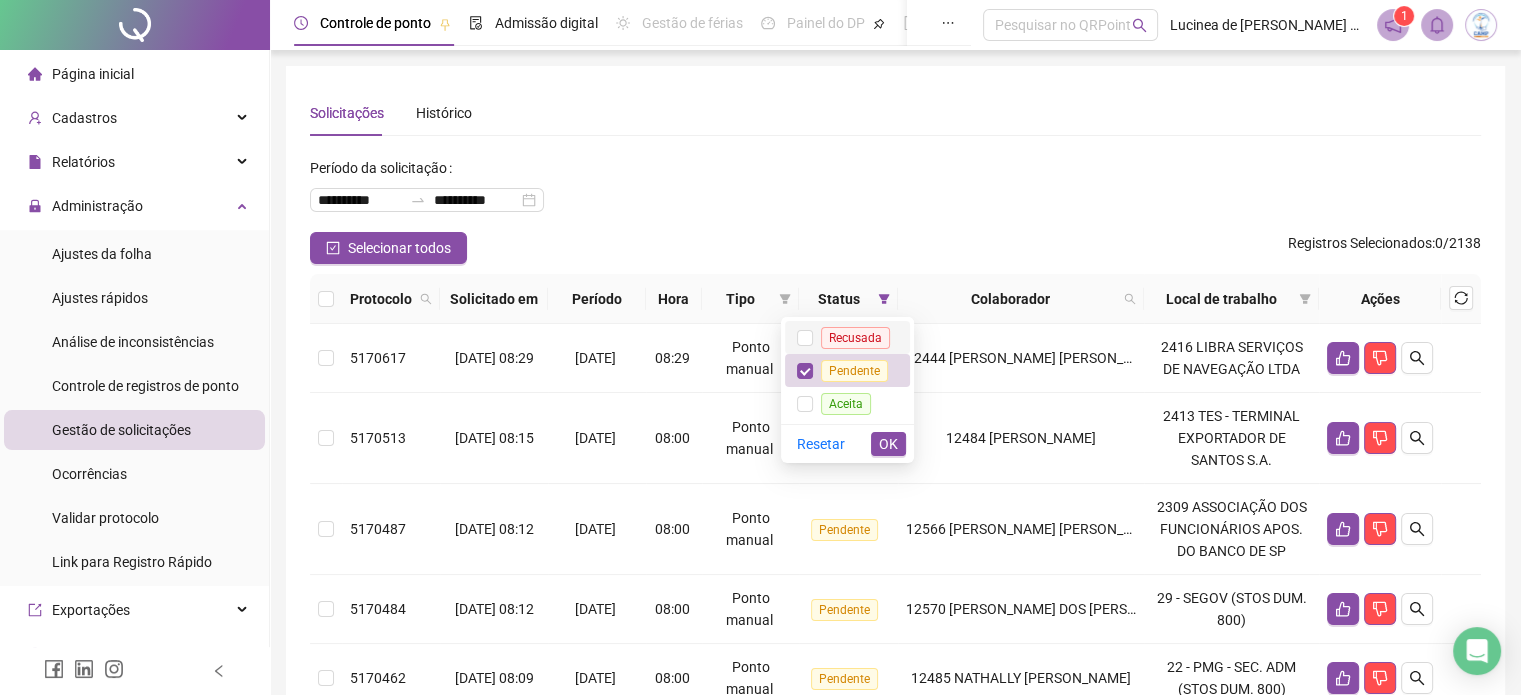 click on "Recusada" at bounding box center [855, 338] 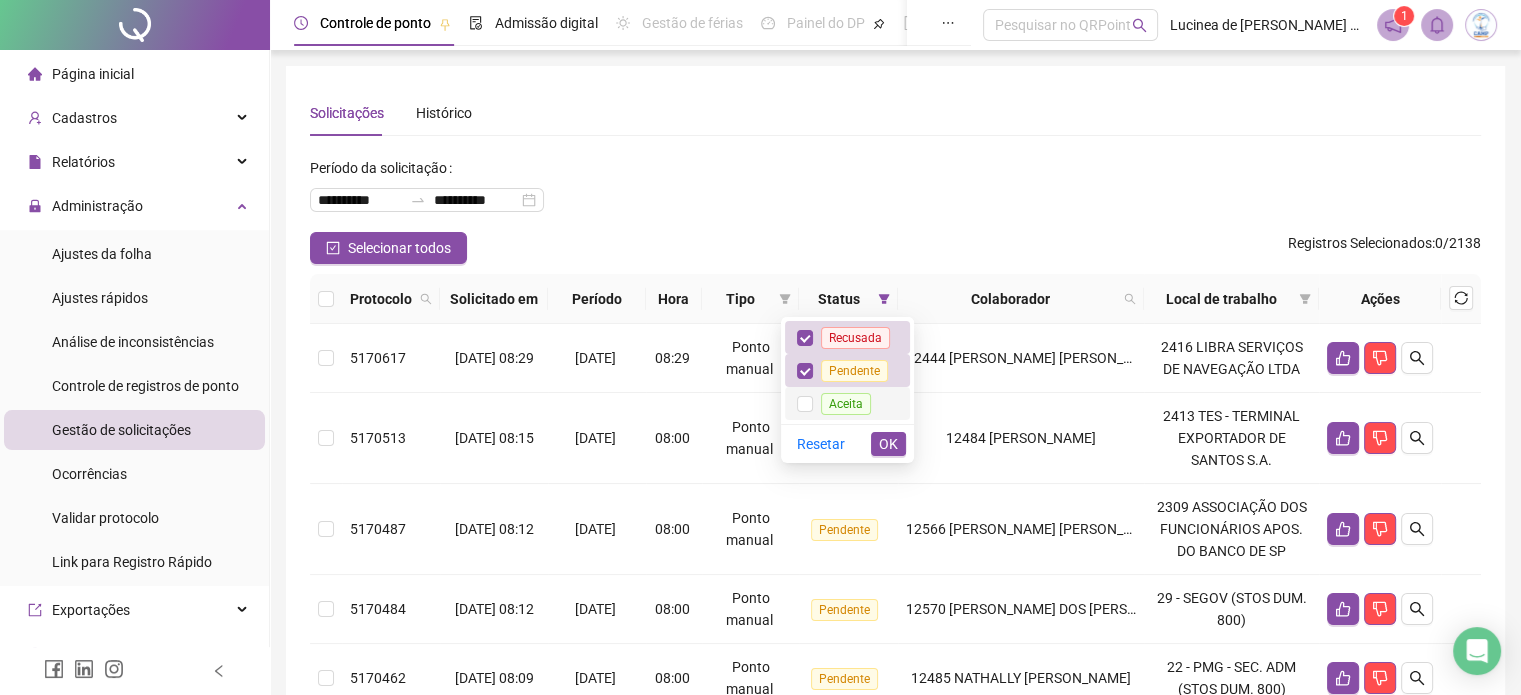 click on "Aceita" at bounding box center [846, 404] 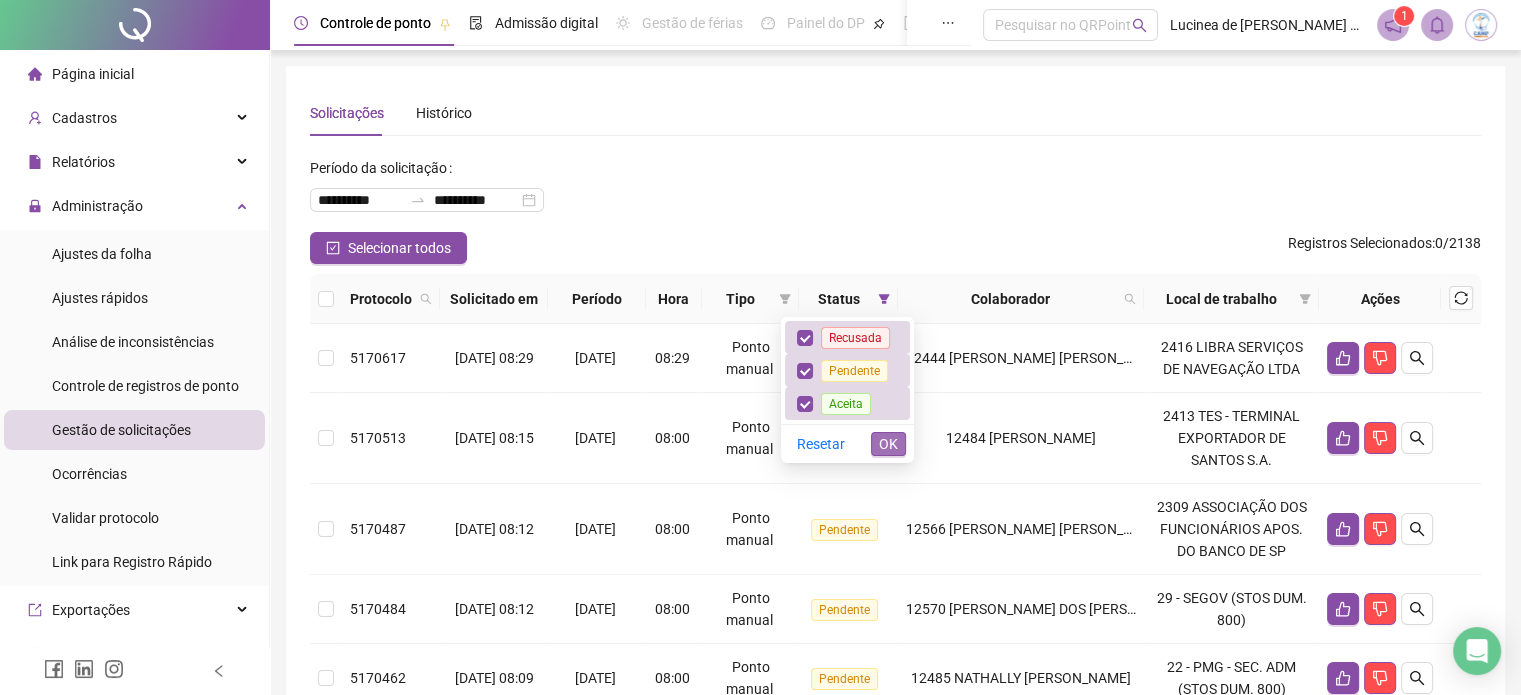 click on "OK" at bounding box center (888, 444) 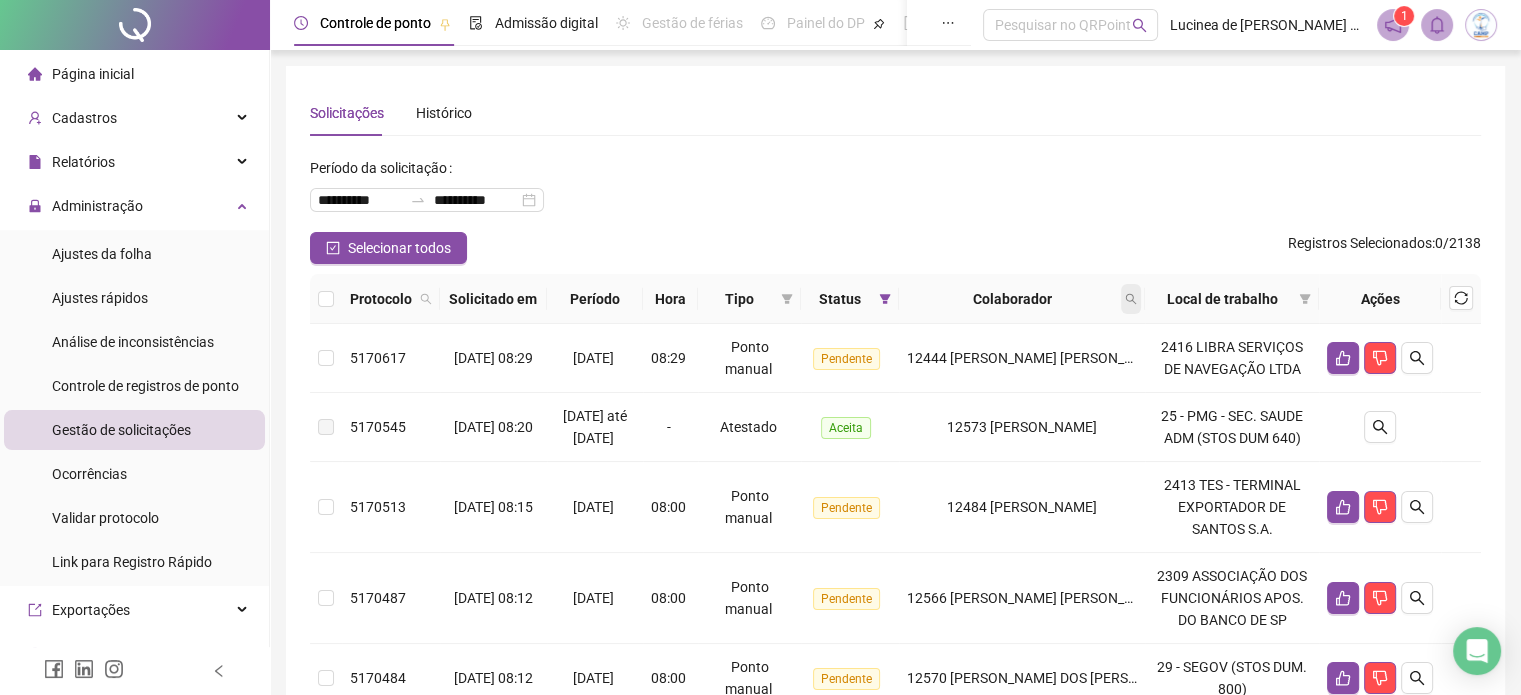 click 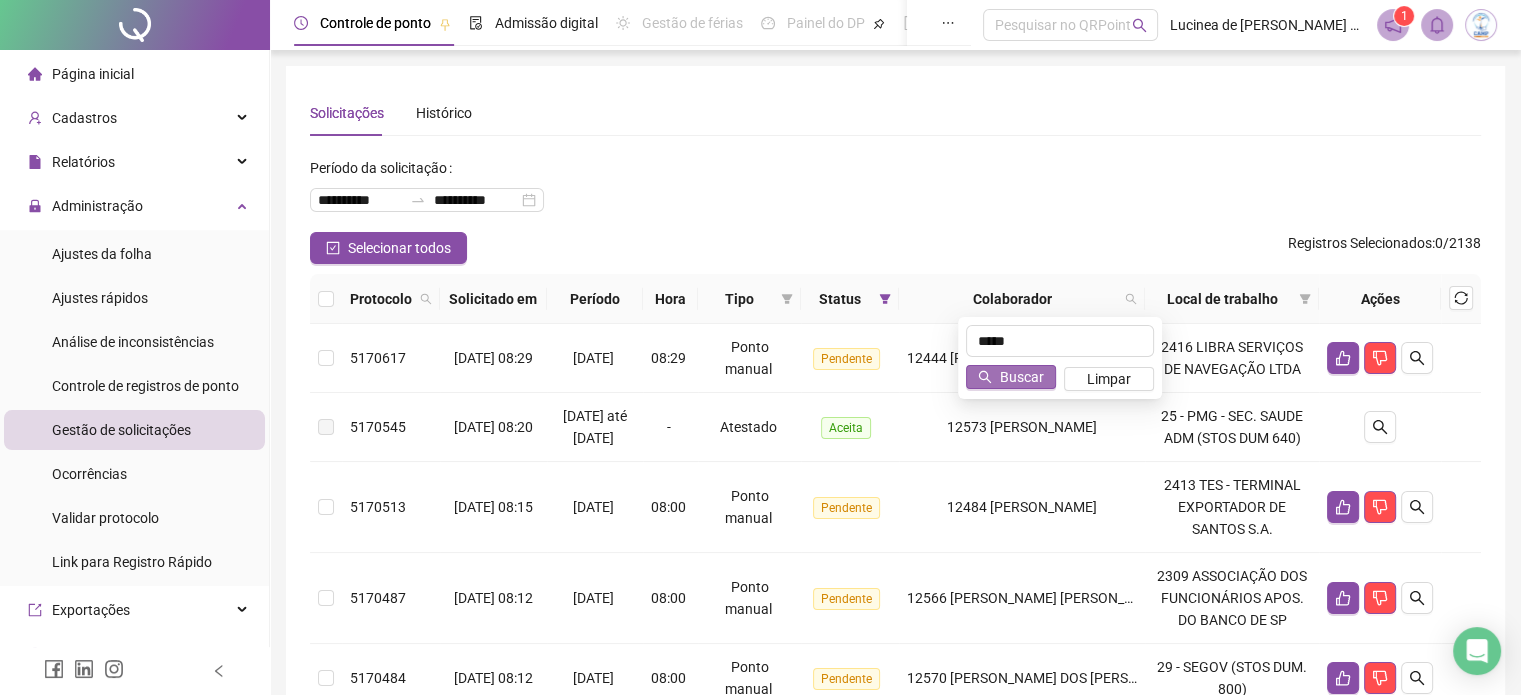 click on "Buscar" at bounding box center (1022, 377) 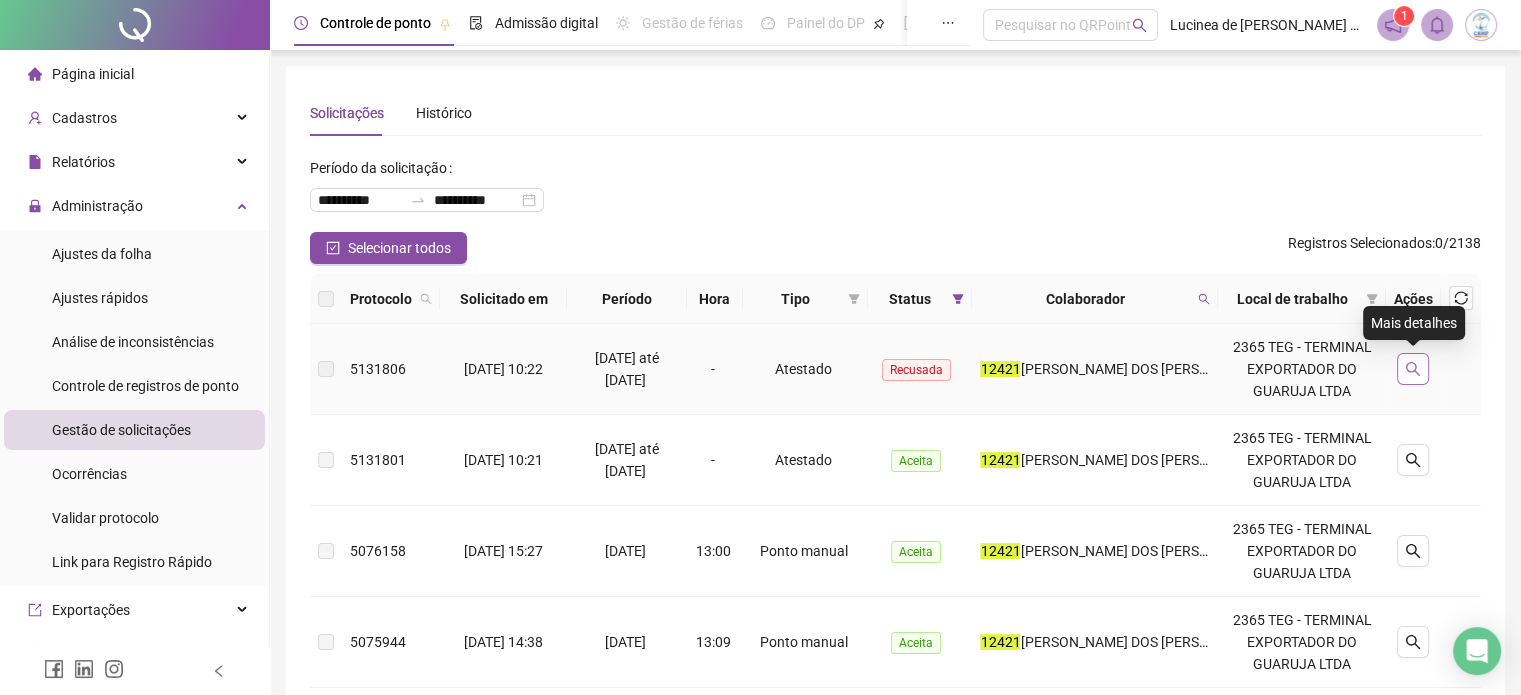 click 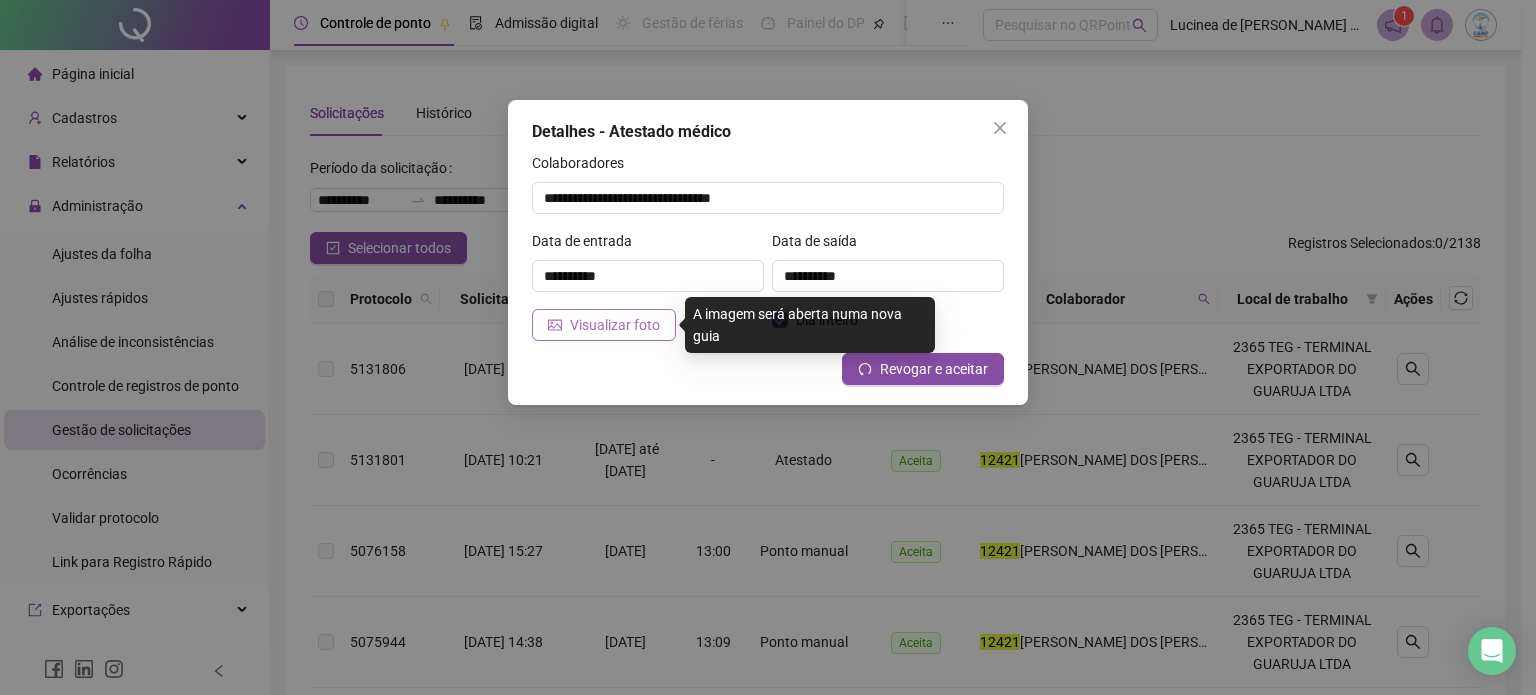 click on "Visualizar foto" at bounding box center (604, 325) 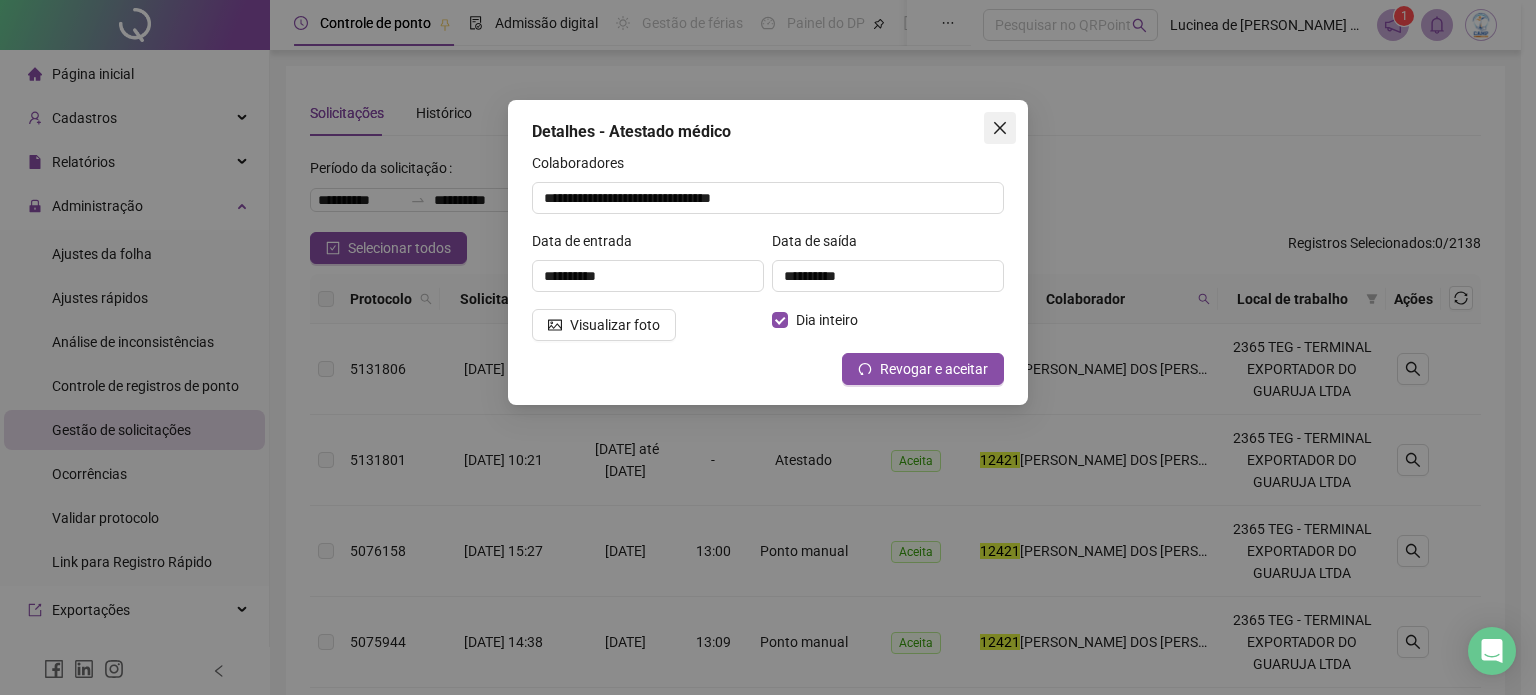 click 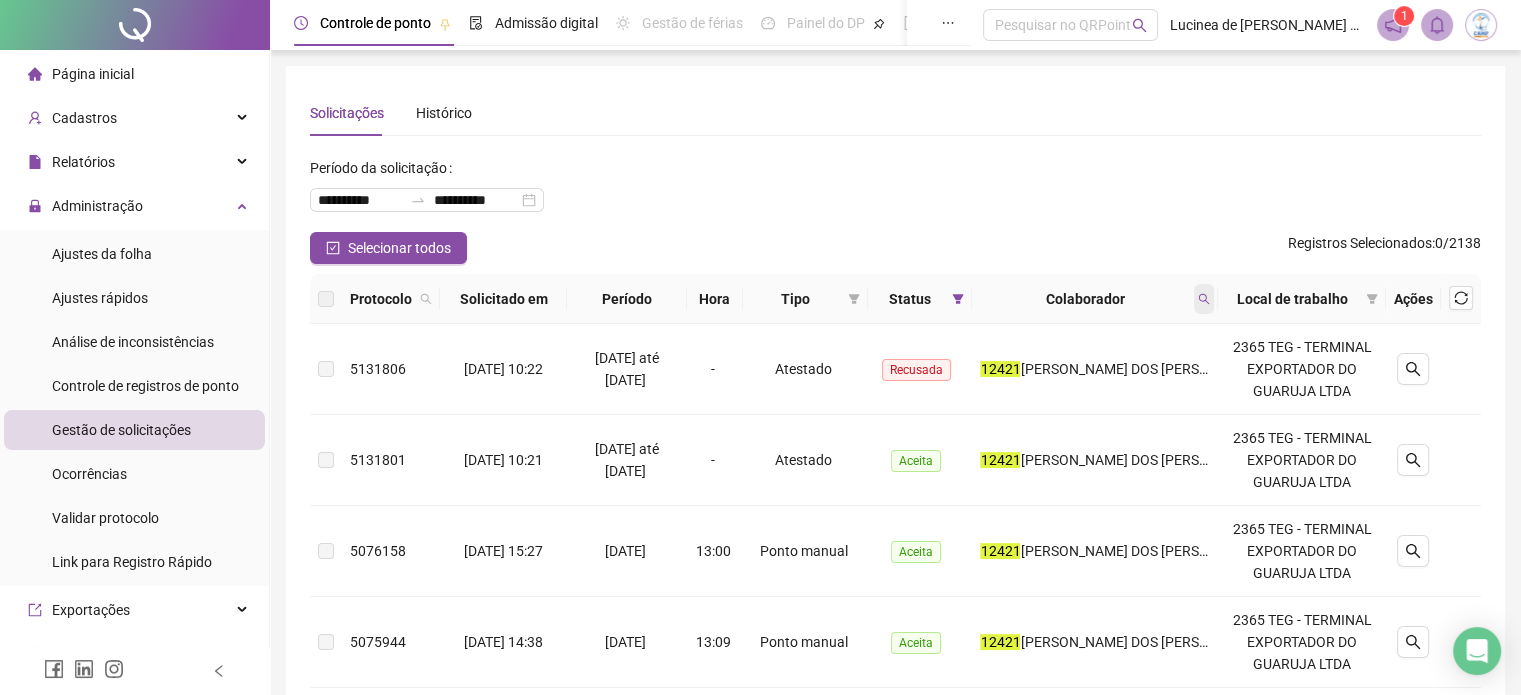 click 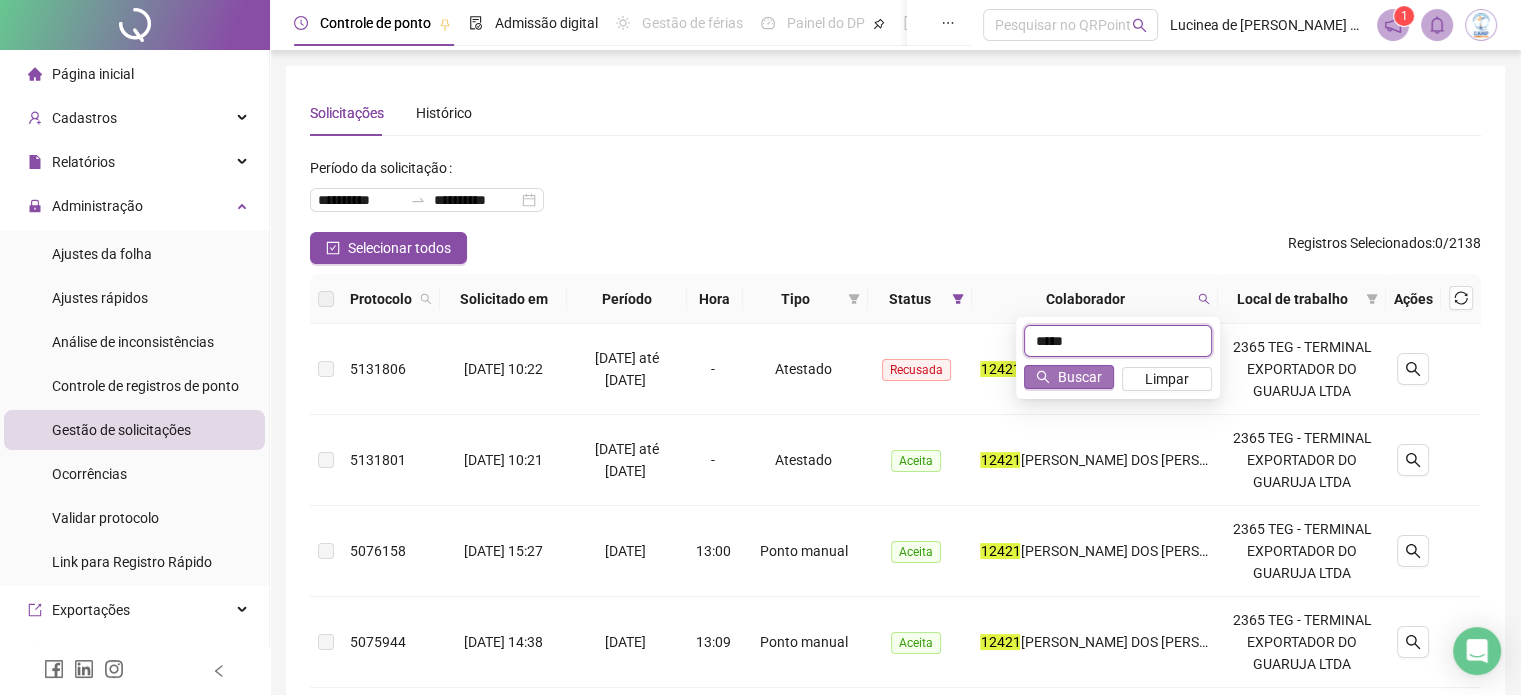 type on "*****" 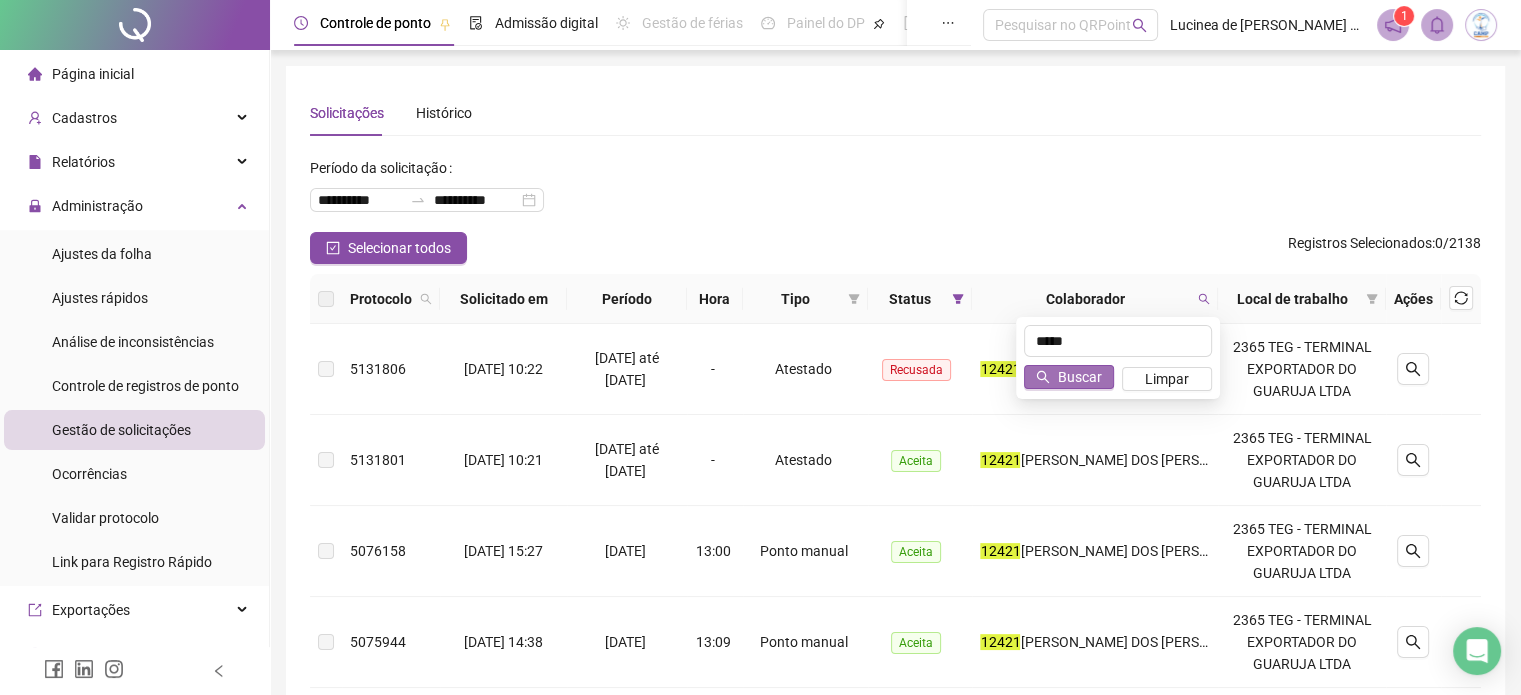 click on "Buscar" at bounding box center [1080, 377] 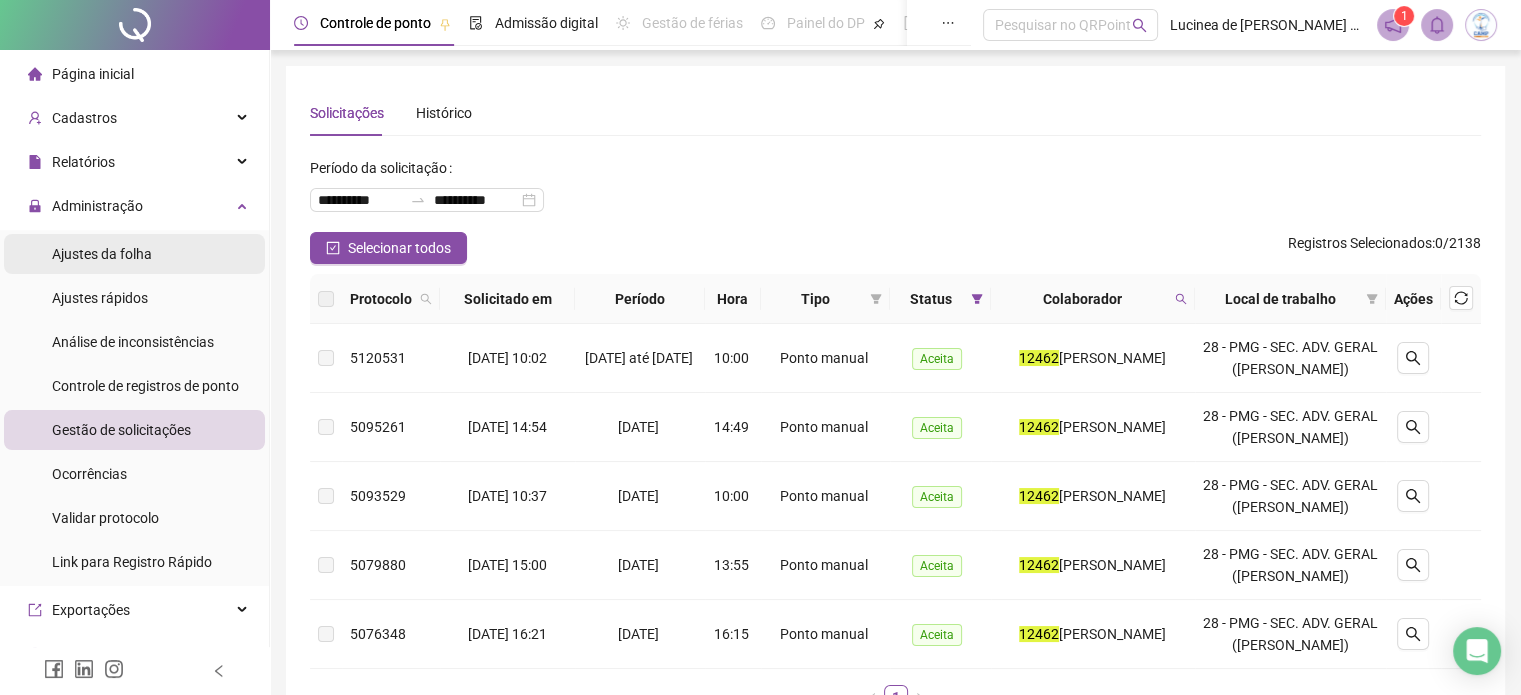 click on "Ajustes da folha" at bounding box center (102, 254) 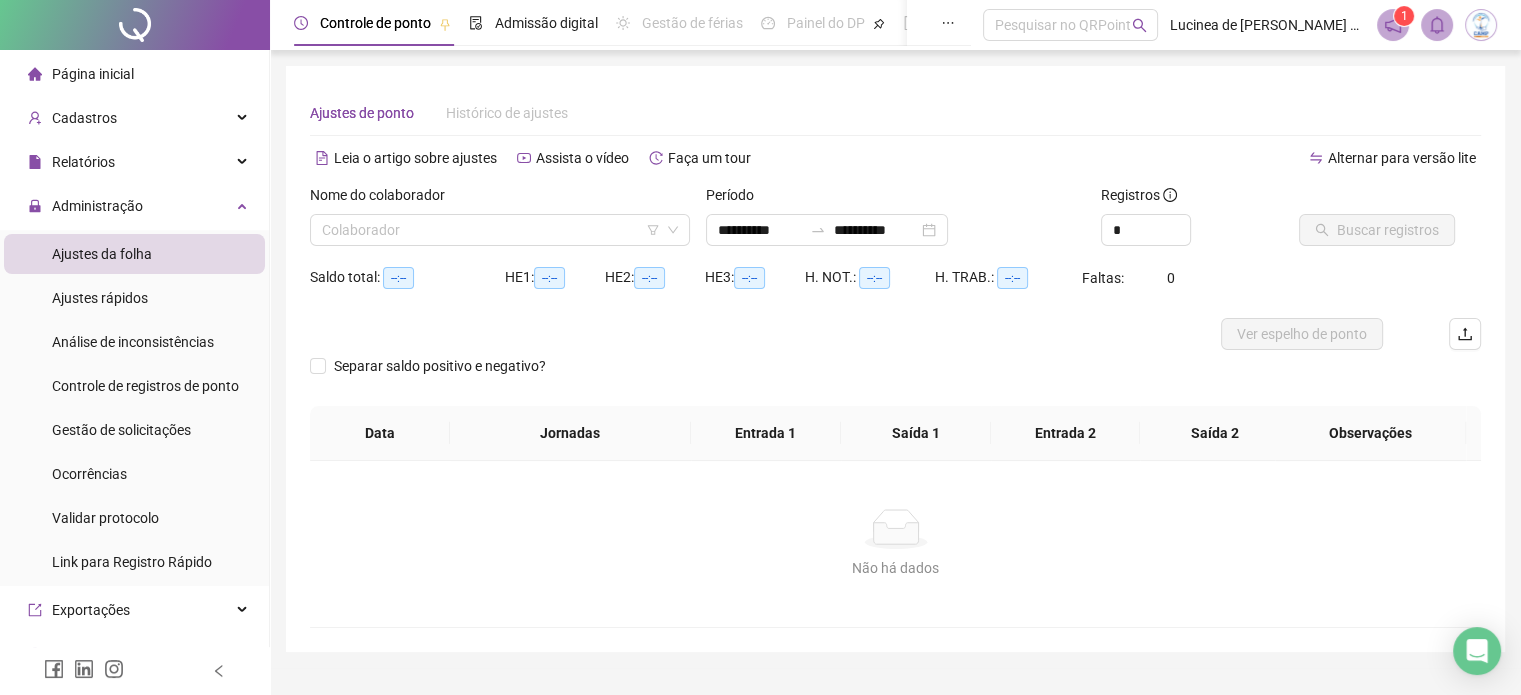 type on "**********" 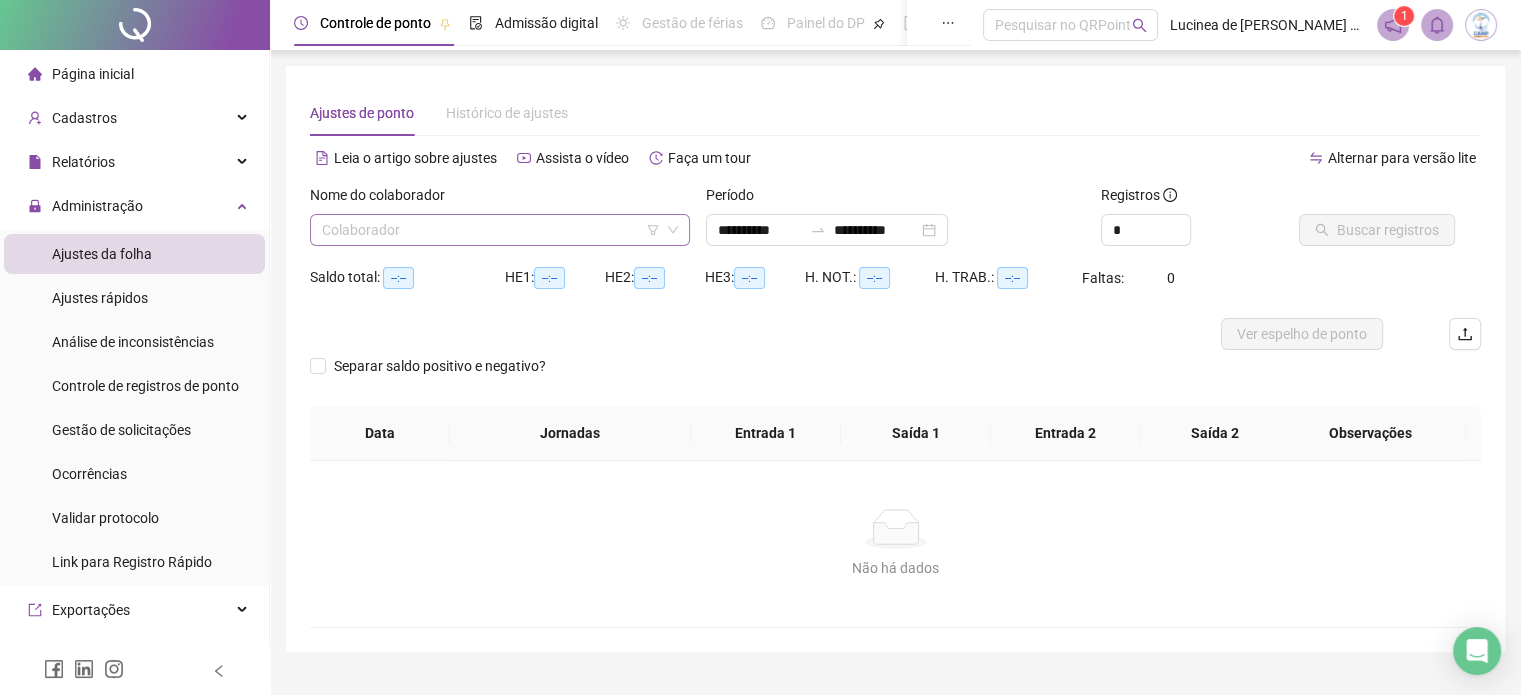 click at bounding box center (494, 230) 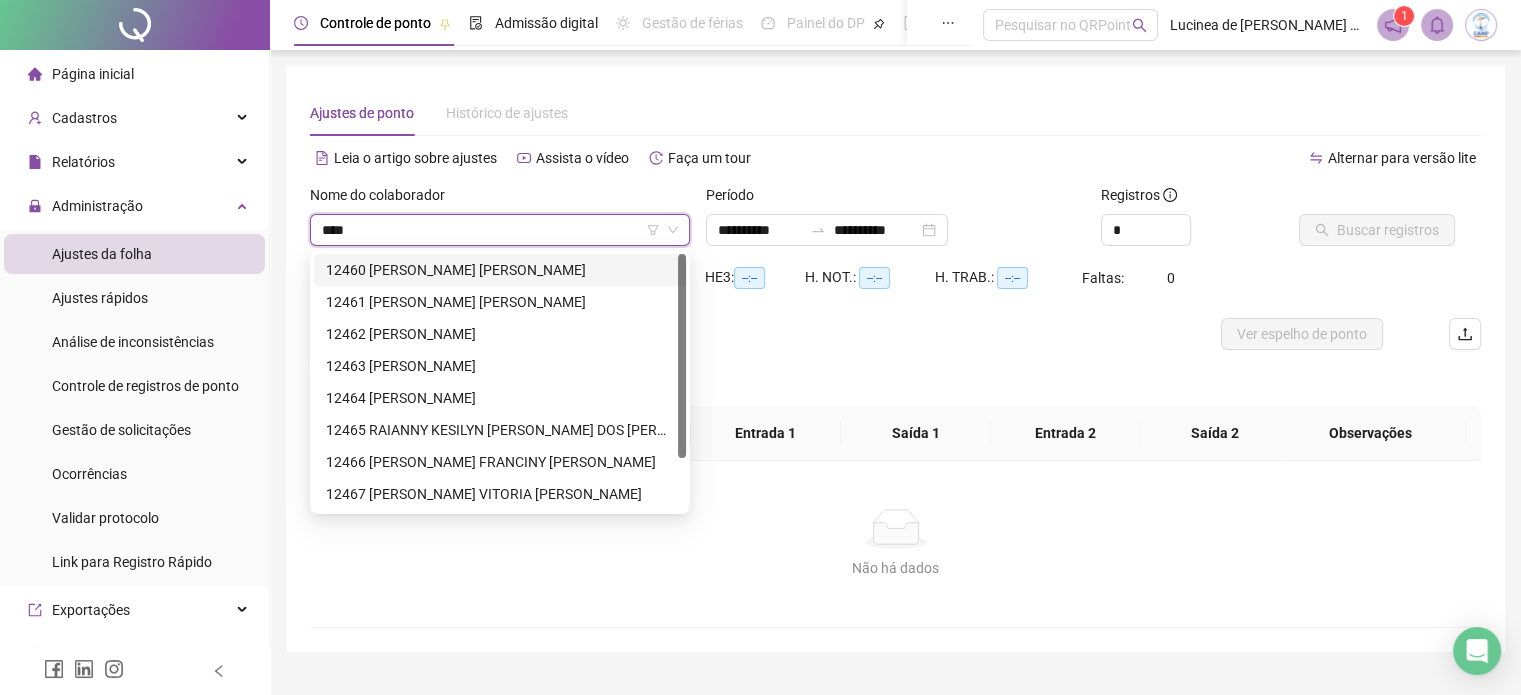 type on "*****" 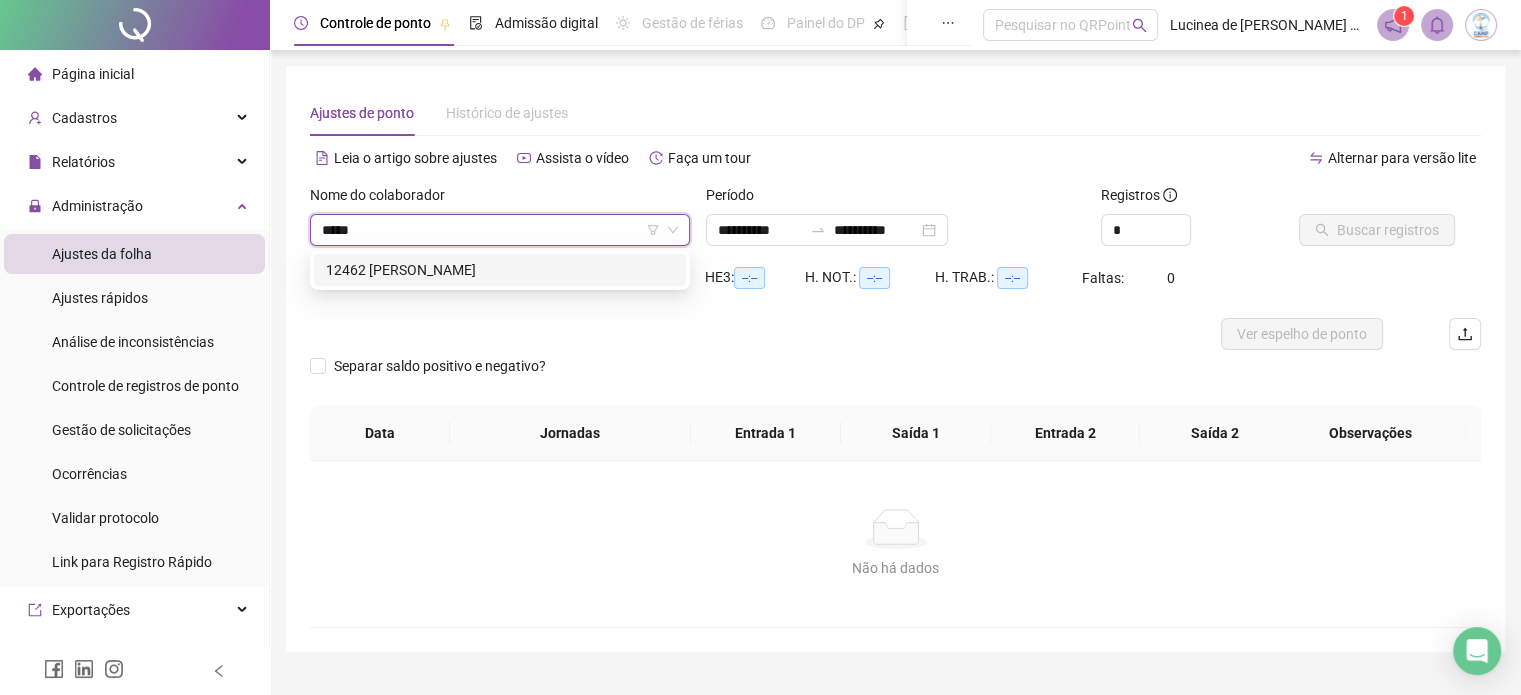 click on "12462 [PERSON_NAME]" at bounding box center [500, 270] 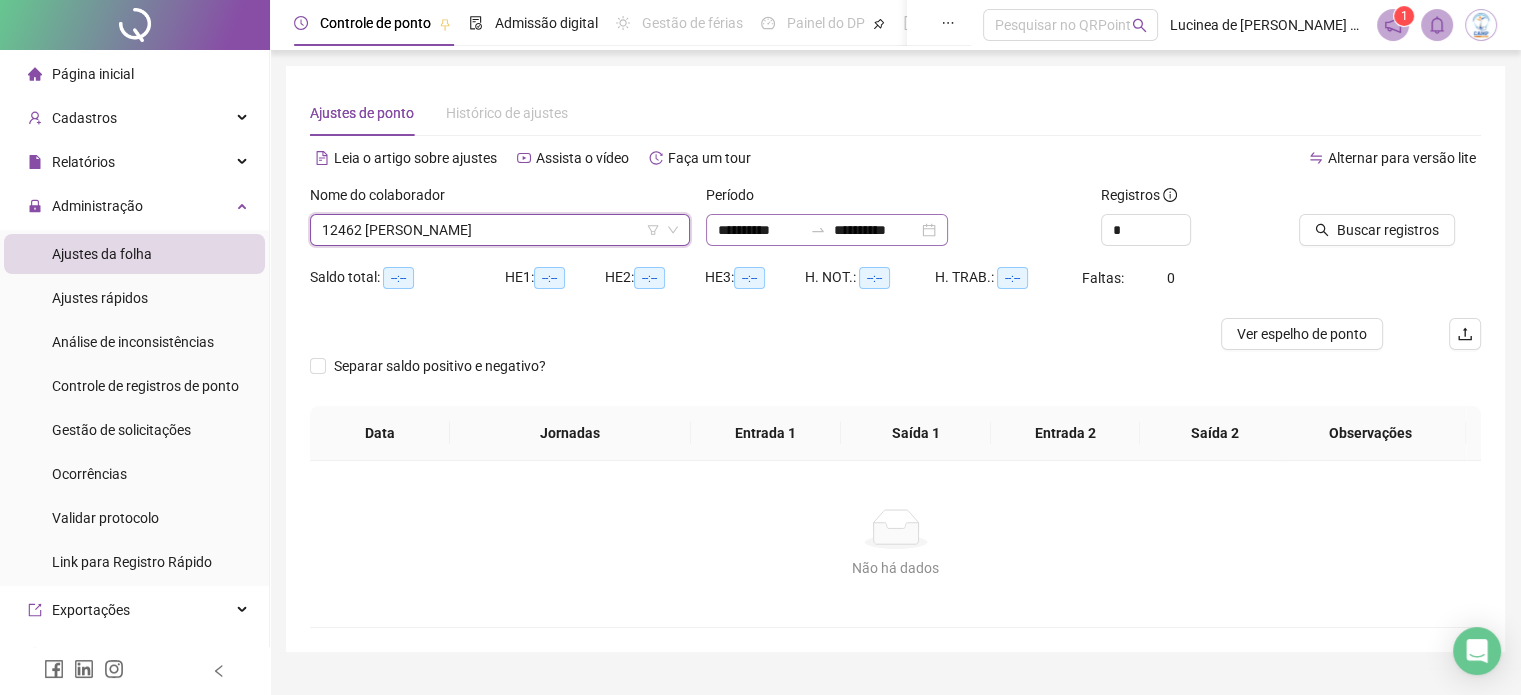 click on "**********" at bounding box center (827, 230) 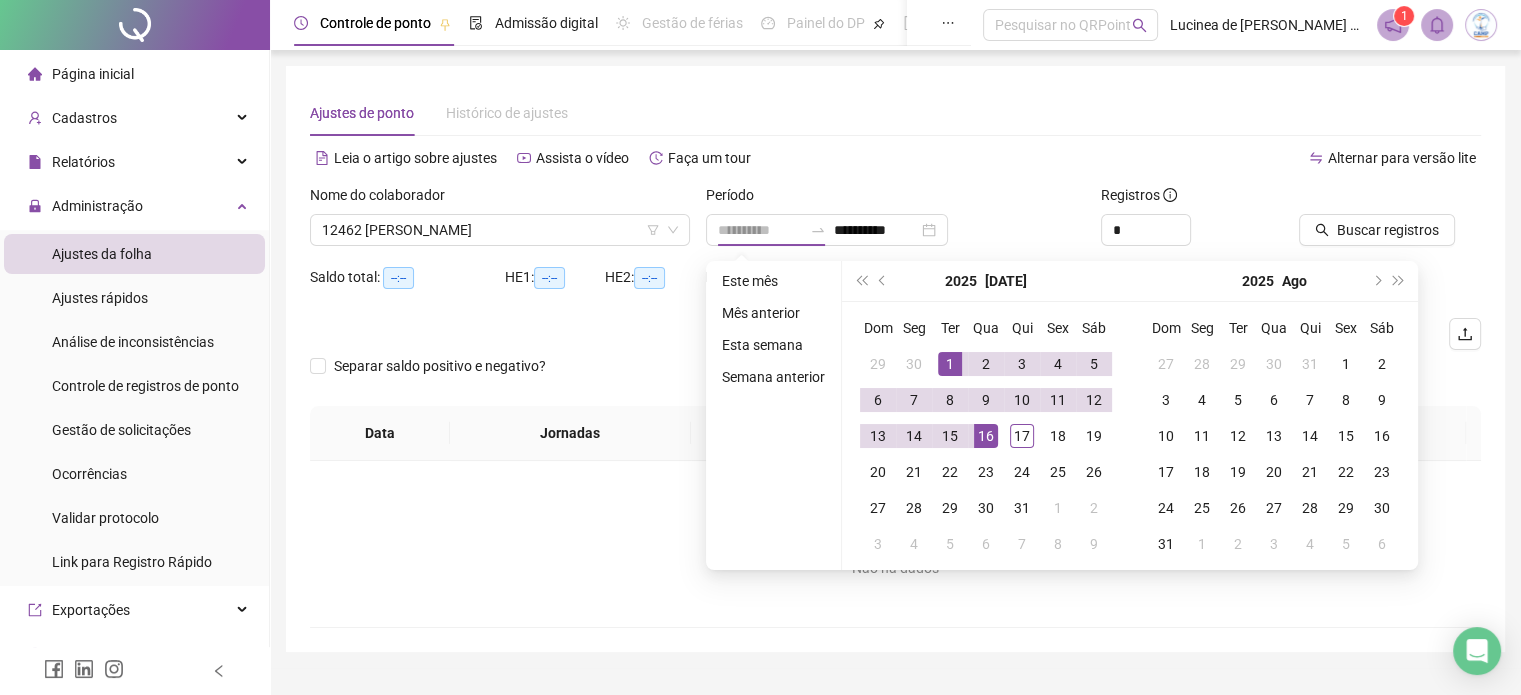 click on "1" at bounding box center (950, 364) 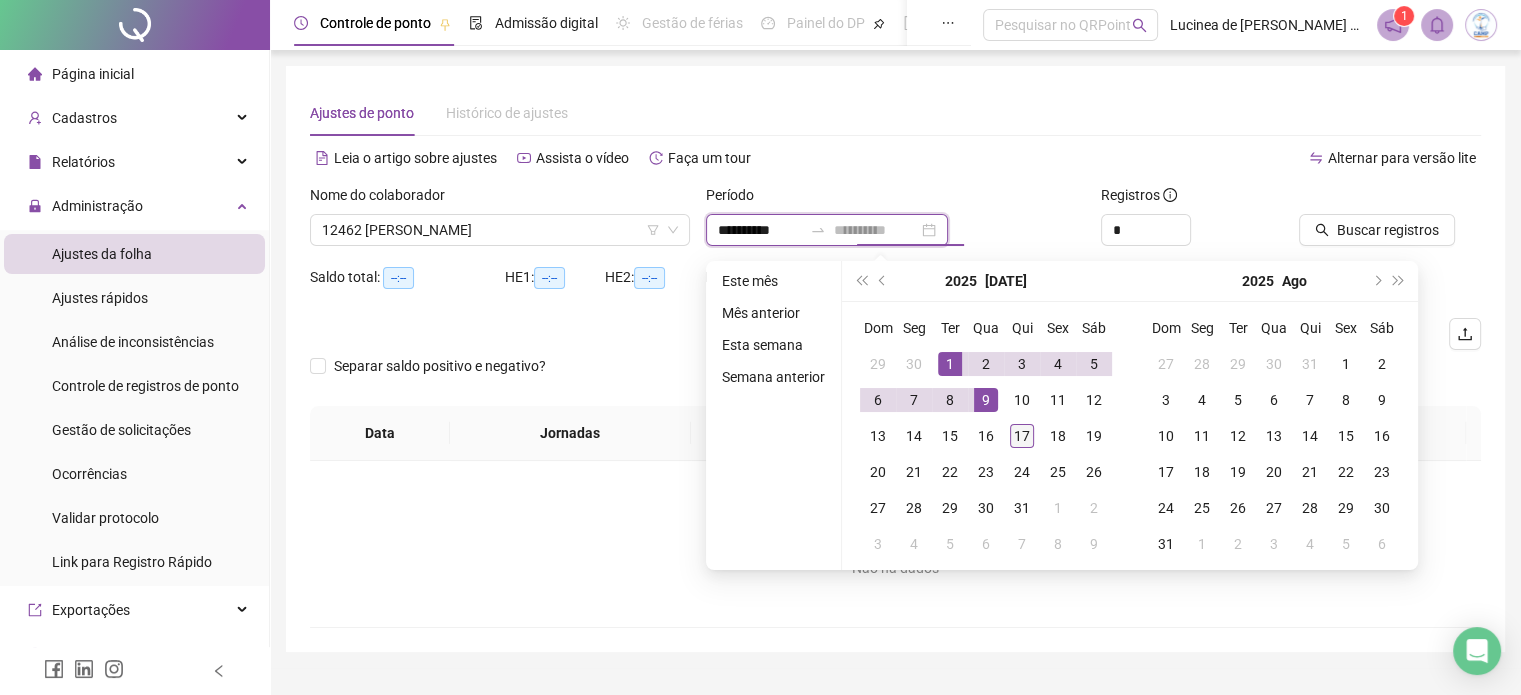 type on "**********" 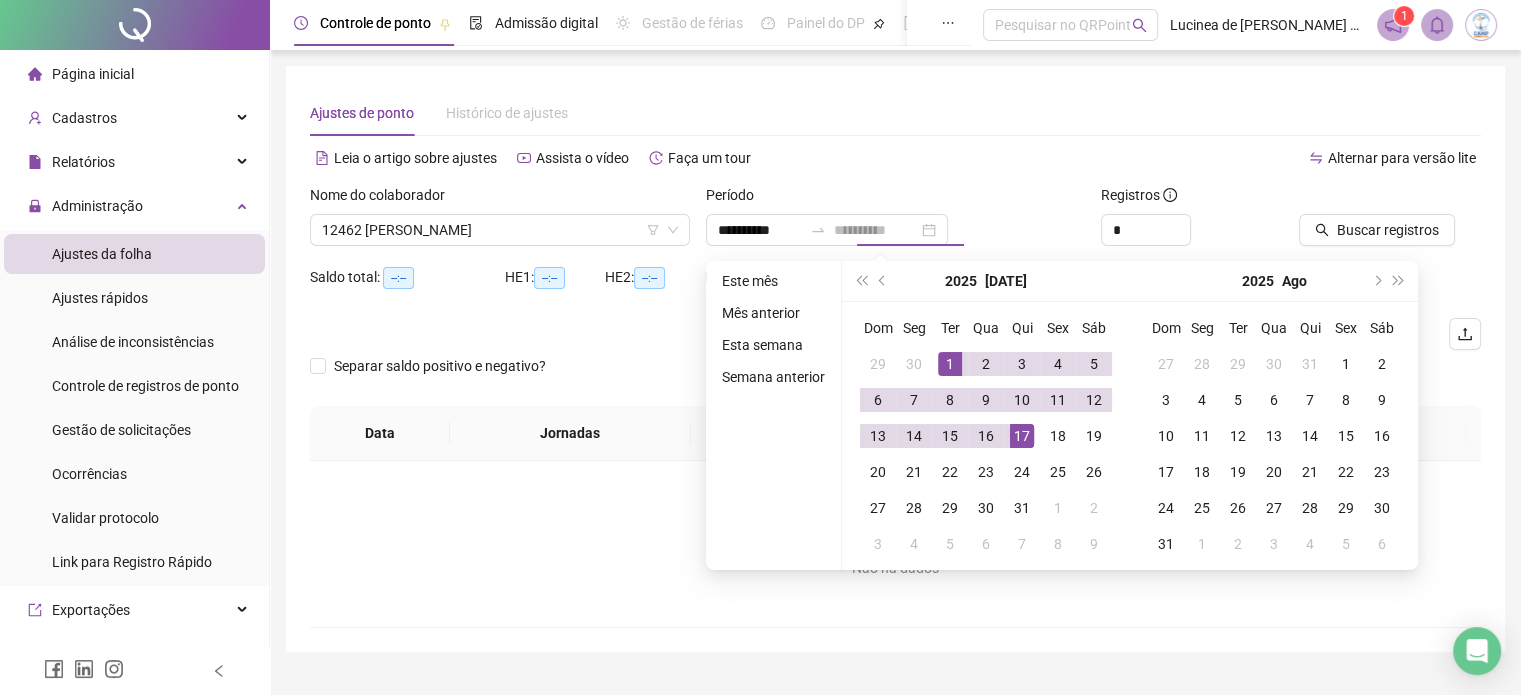 click on "17" at bounding box center [1022, 436] 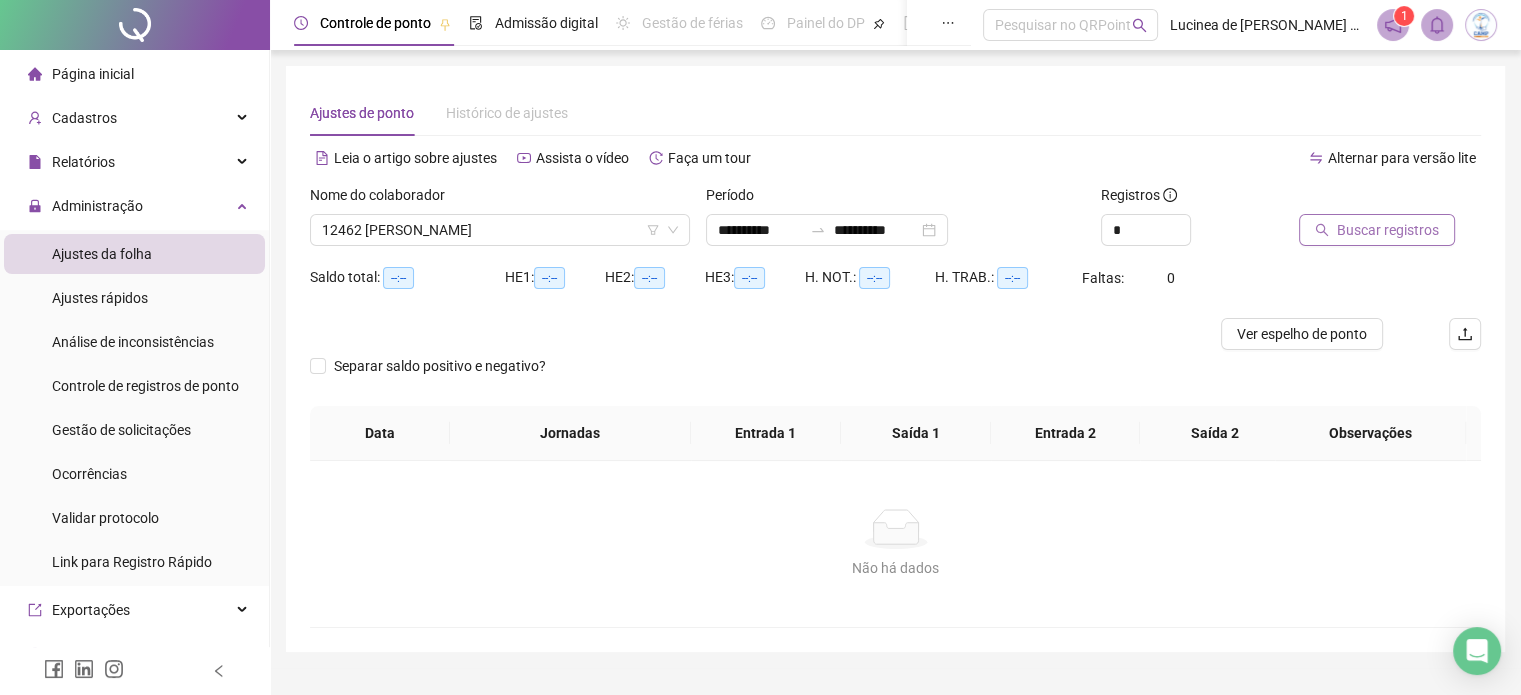 click on "Buscar registros" at bounding box center [1388, 230] 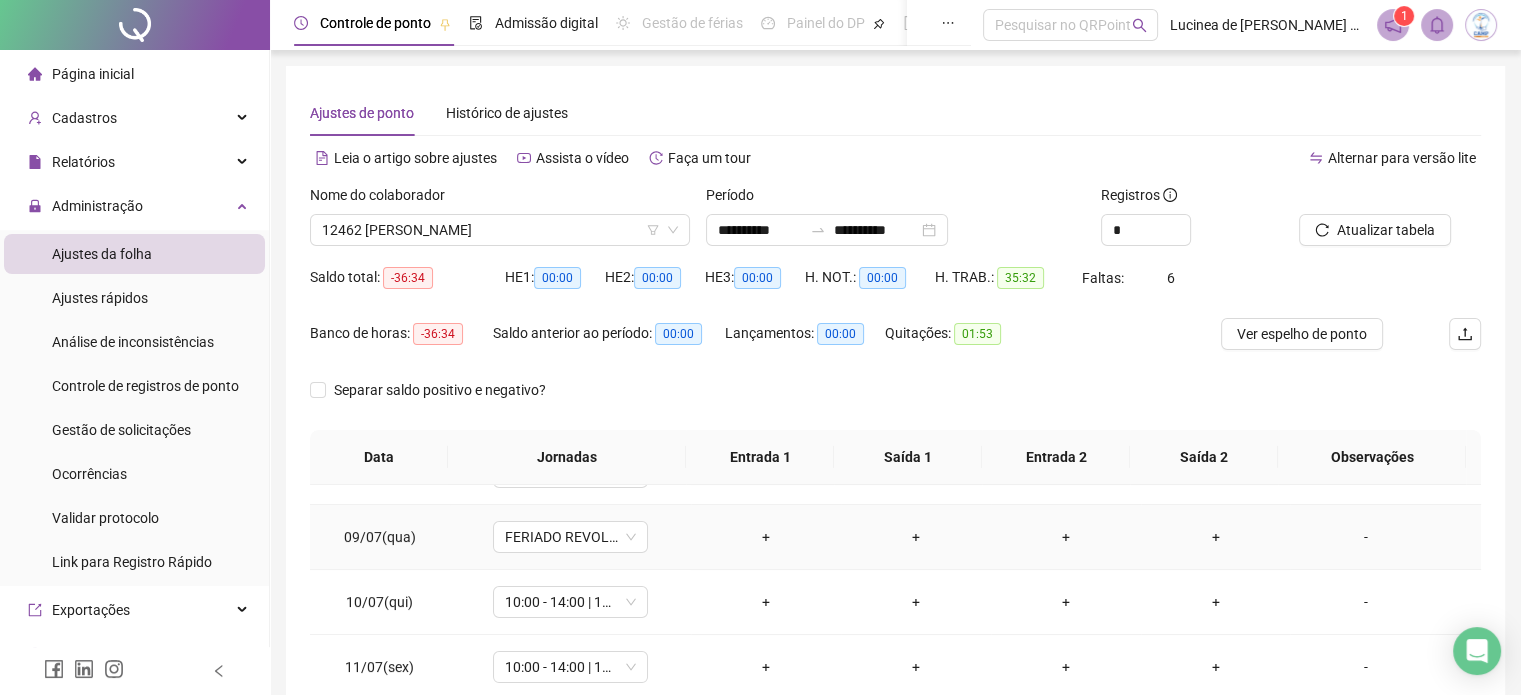scroll, scrollTop: 674, scrollLeft: 0, axis: vertical 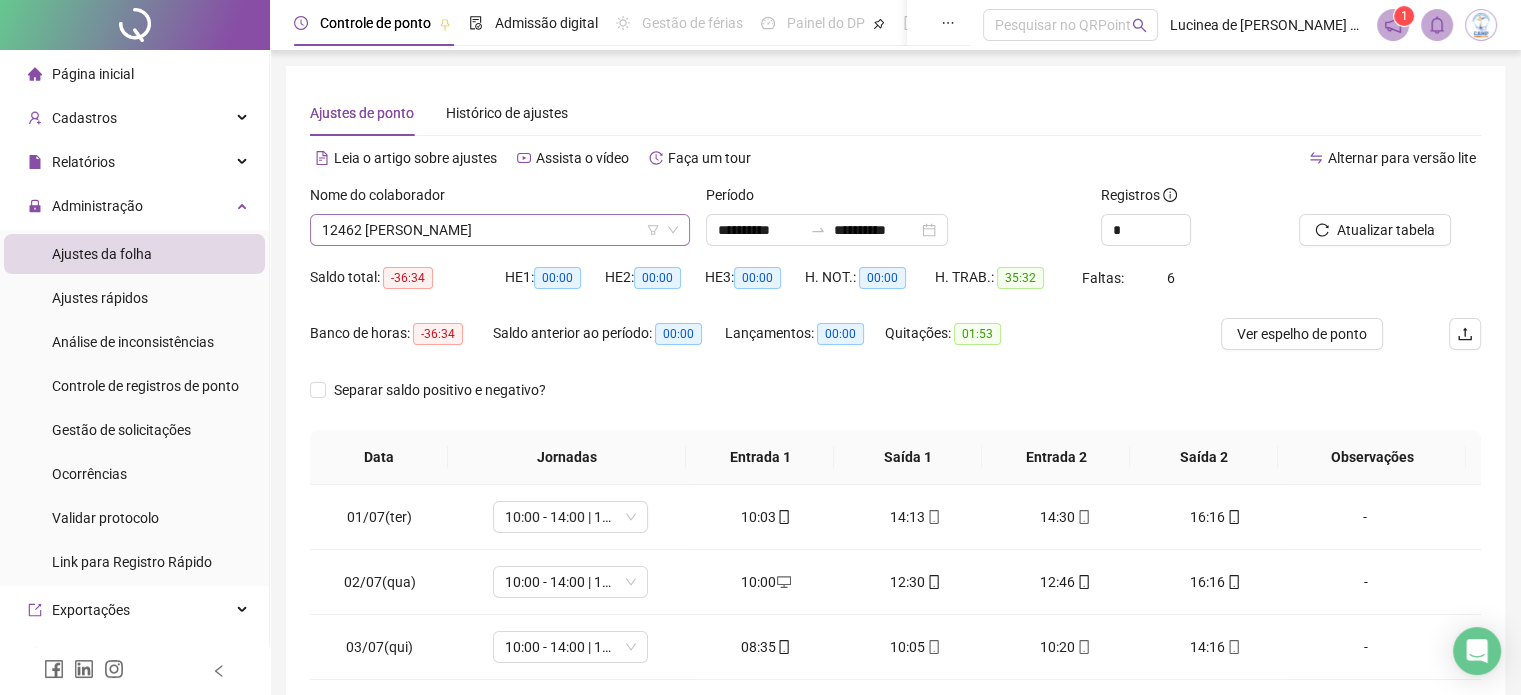 click on "12462 [PERSON_NAME]" at bounding box center (500, 230) 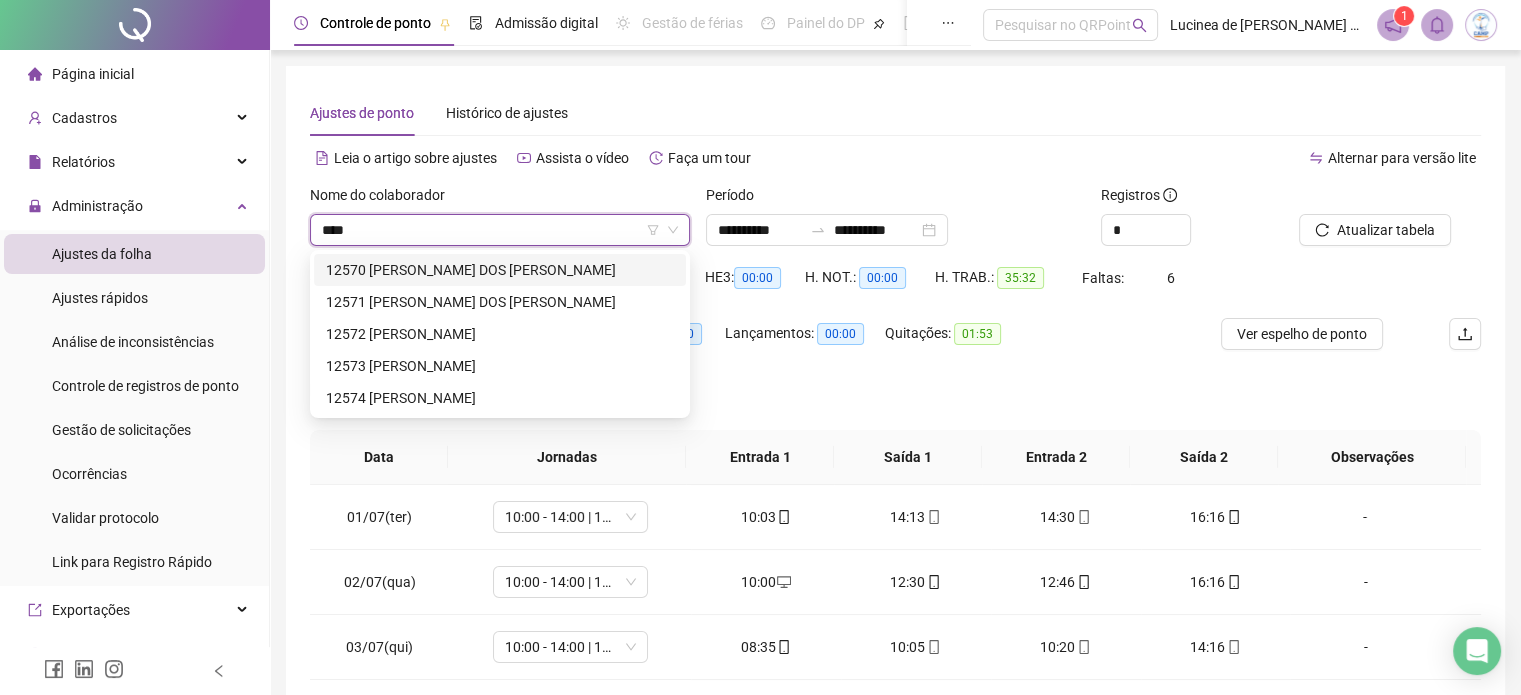 scroll, scrollTop: 0, scrollLeft: 0, axis: both 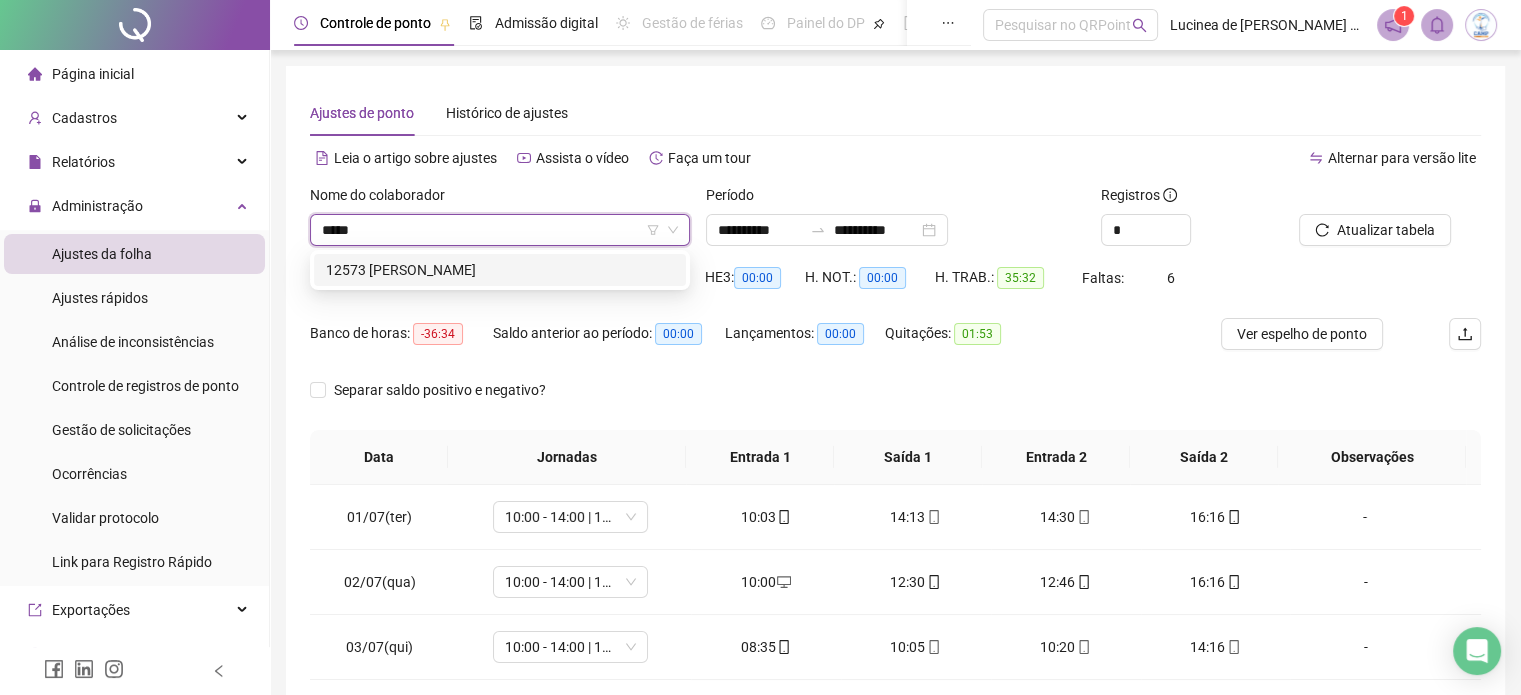 click on "12573 [PERSON_NAME]" at bounding box center [500, 270] 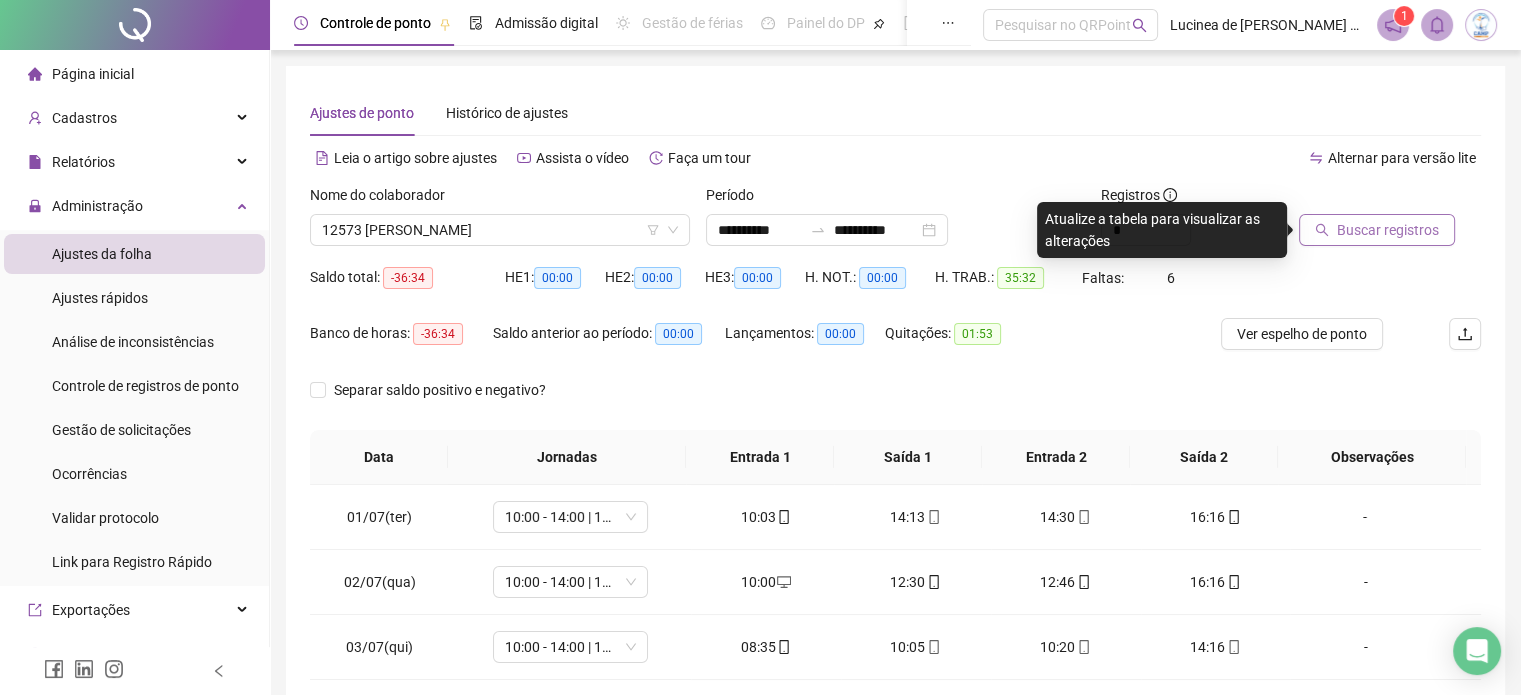 click on "Buscar registros" at bounding box center [1388, 230] 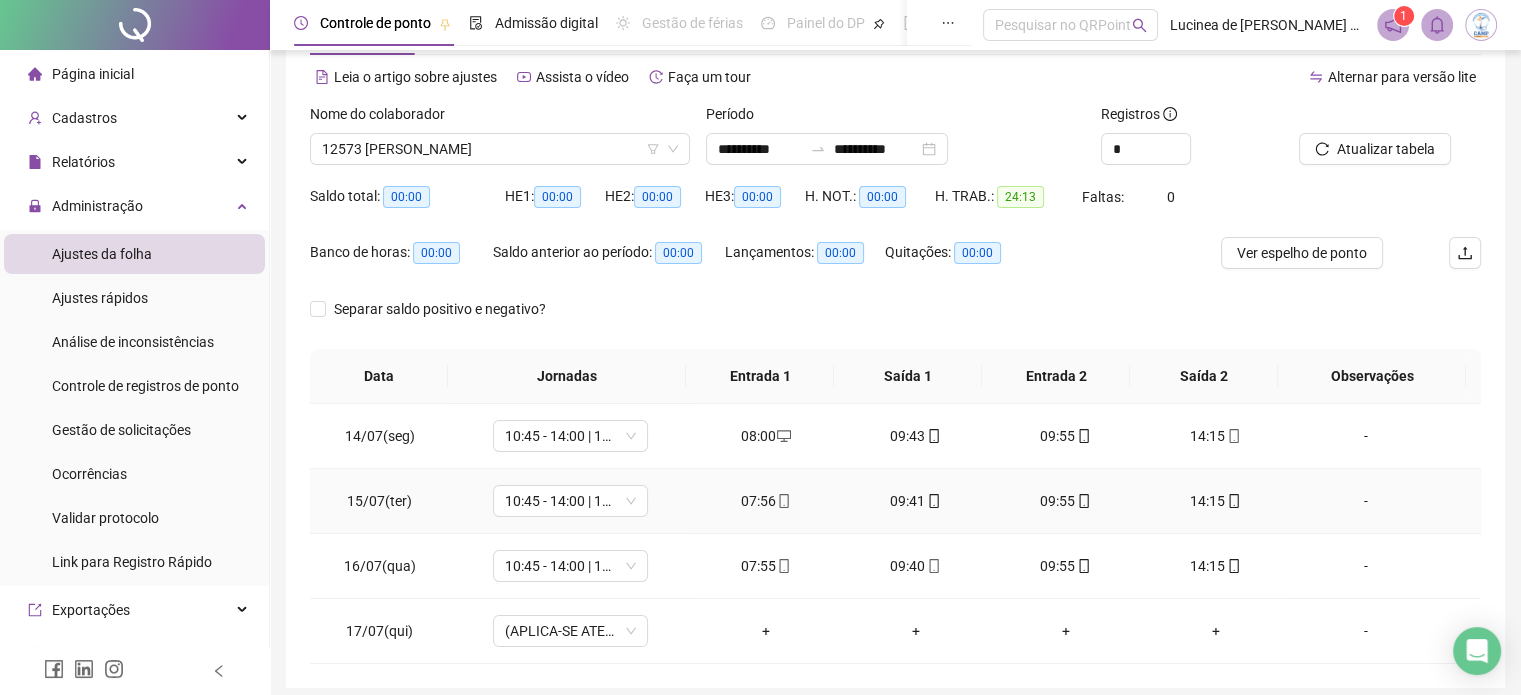 scroll, scrollTop: 0, scrollLeft: 0, axis: both 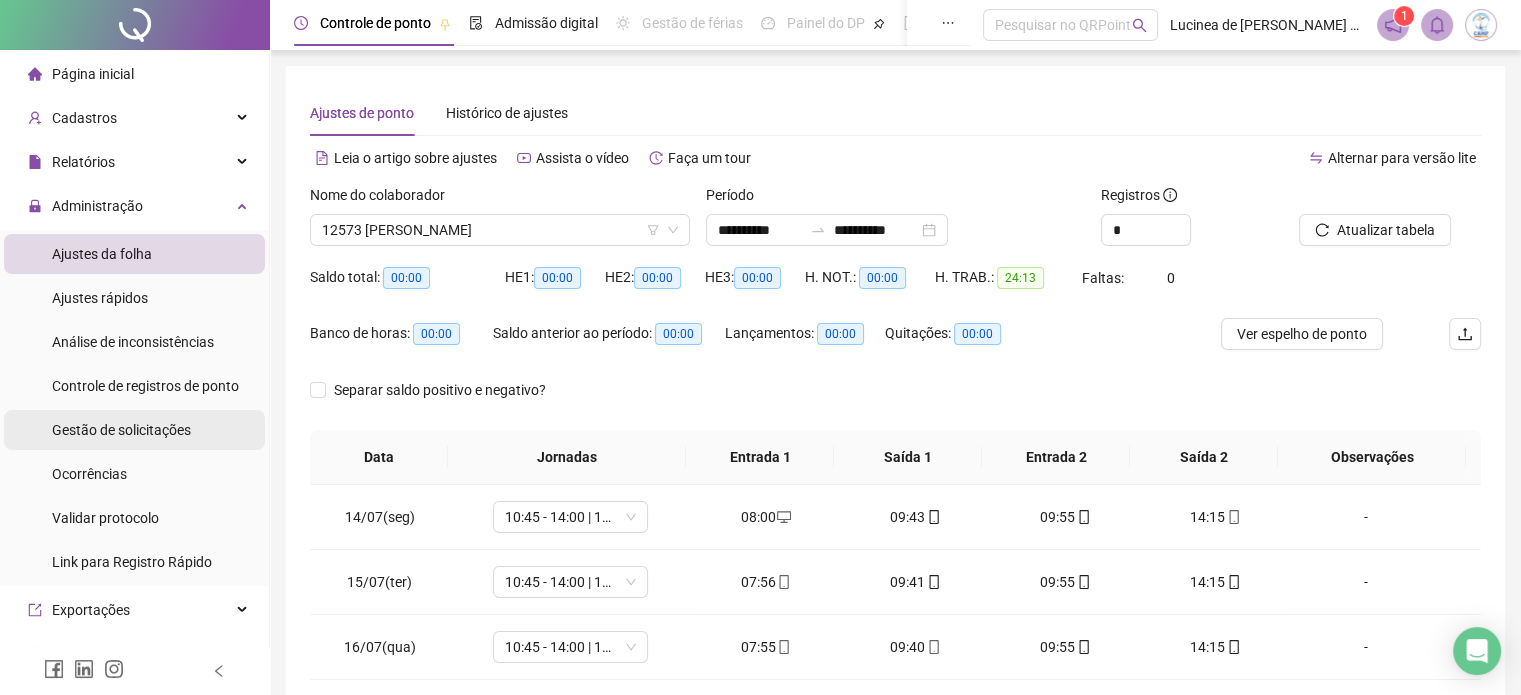click on "Gestão de solicitações" at bounding box center [121, 430] 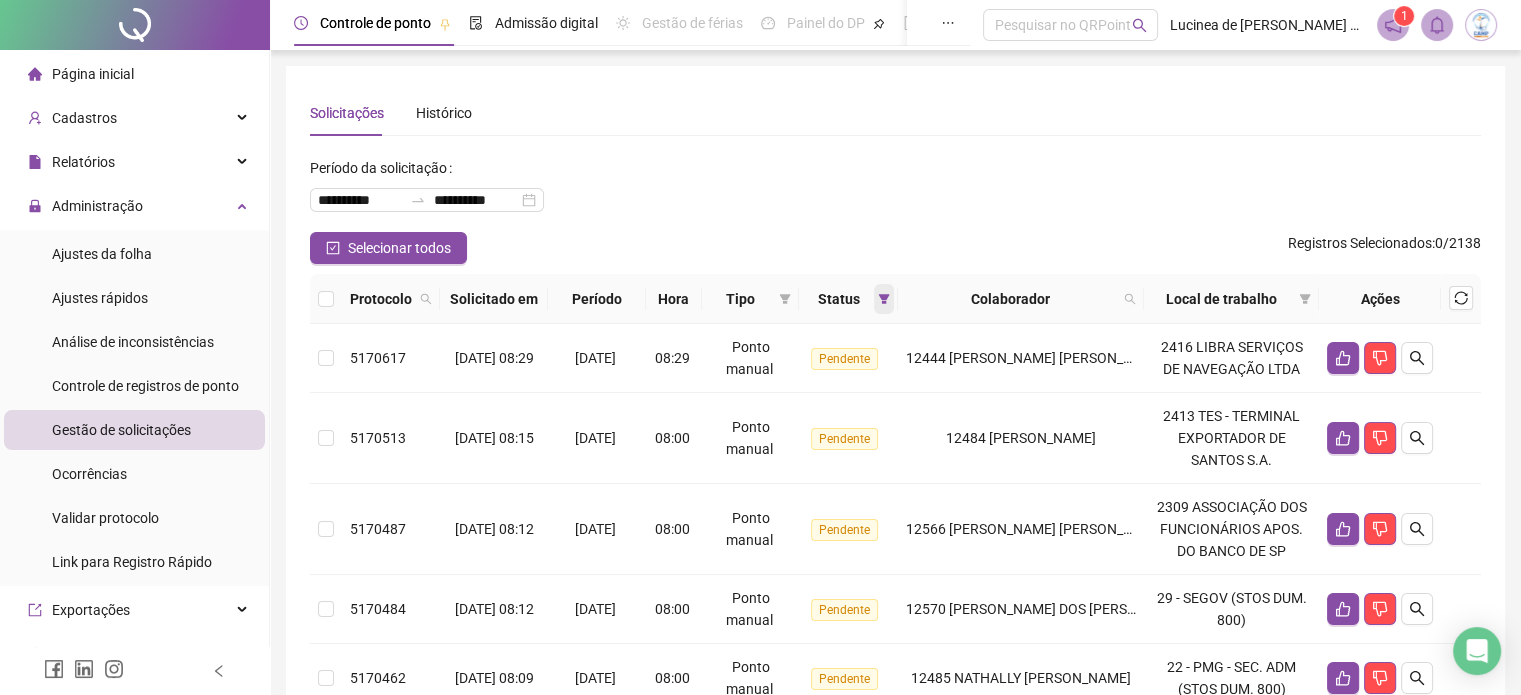 click 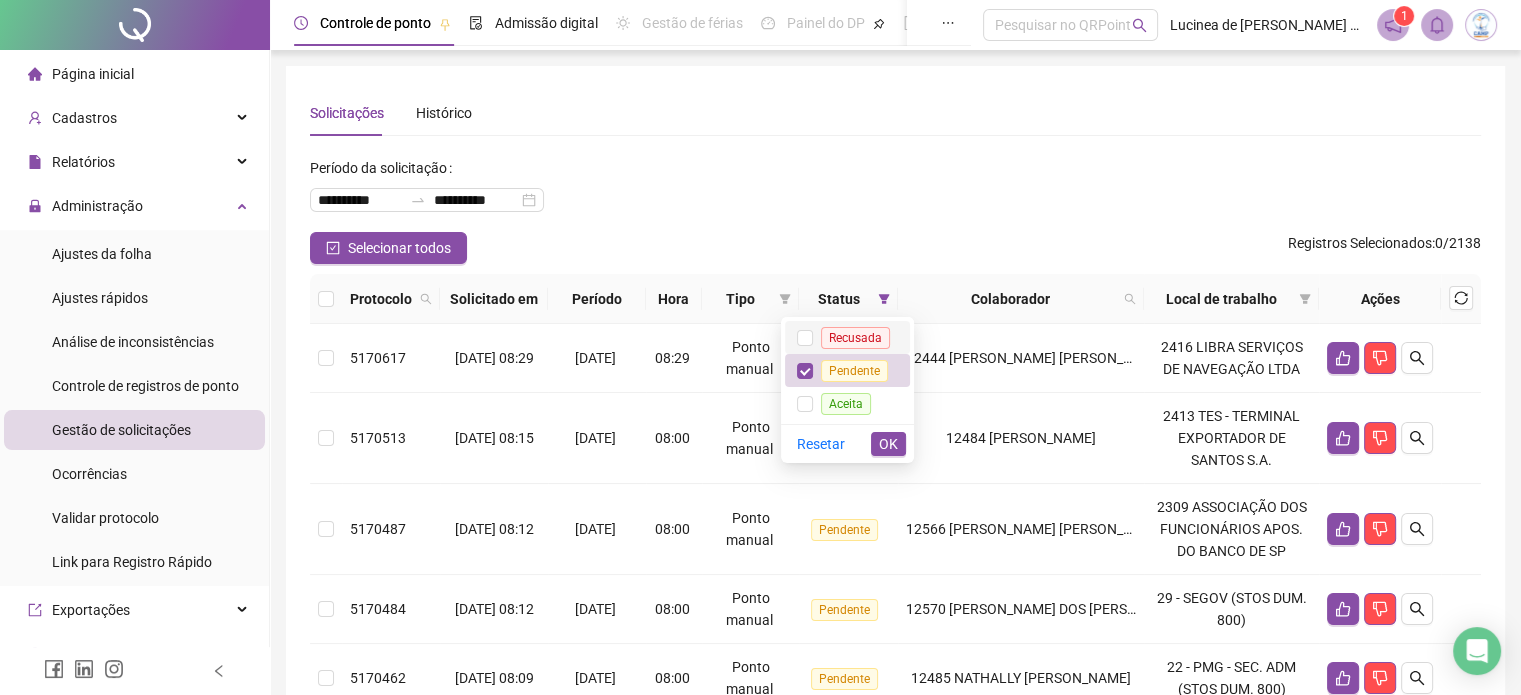 click on "Recusada" at bounding box center [855, 338] 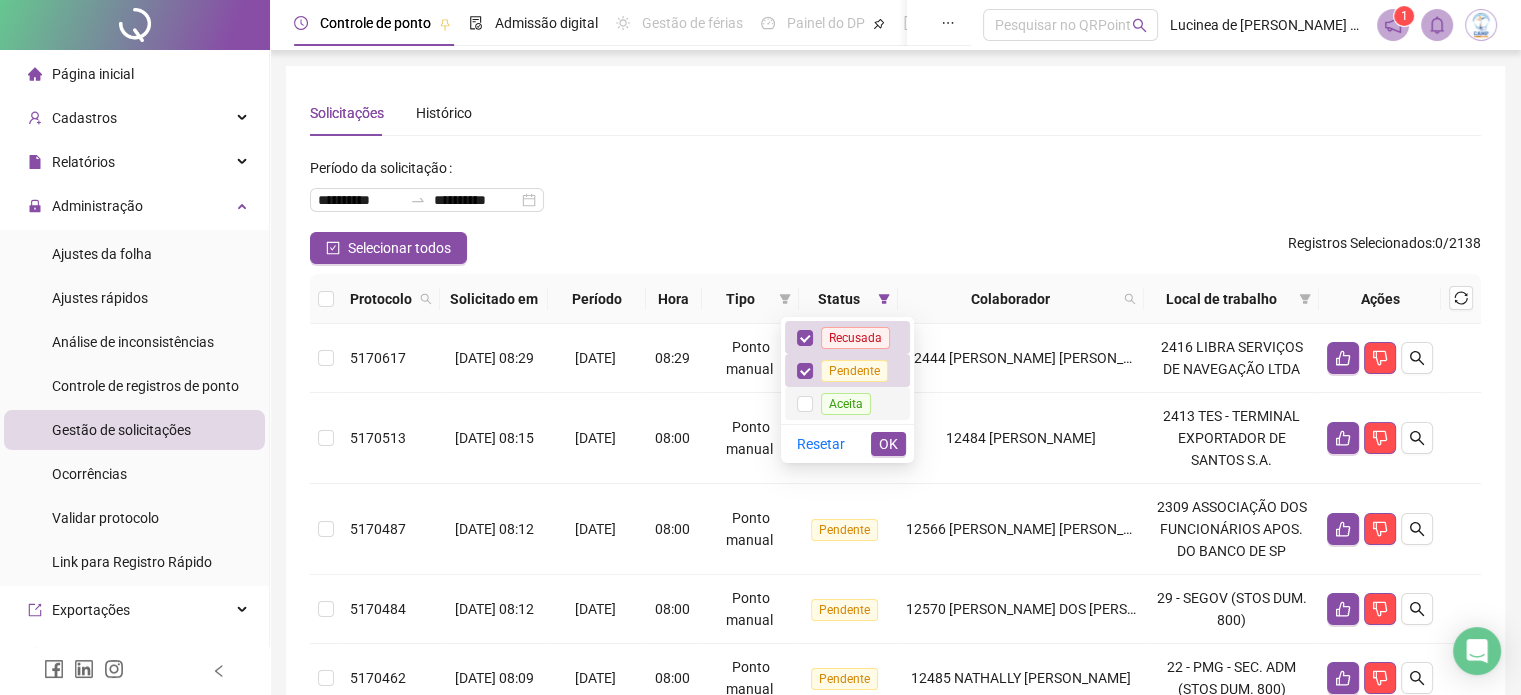 click on "Aceita" at bounding box center (846, 404) 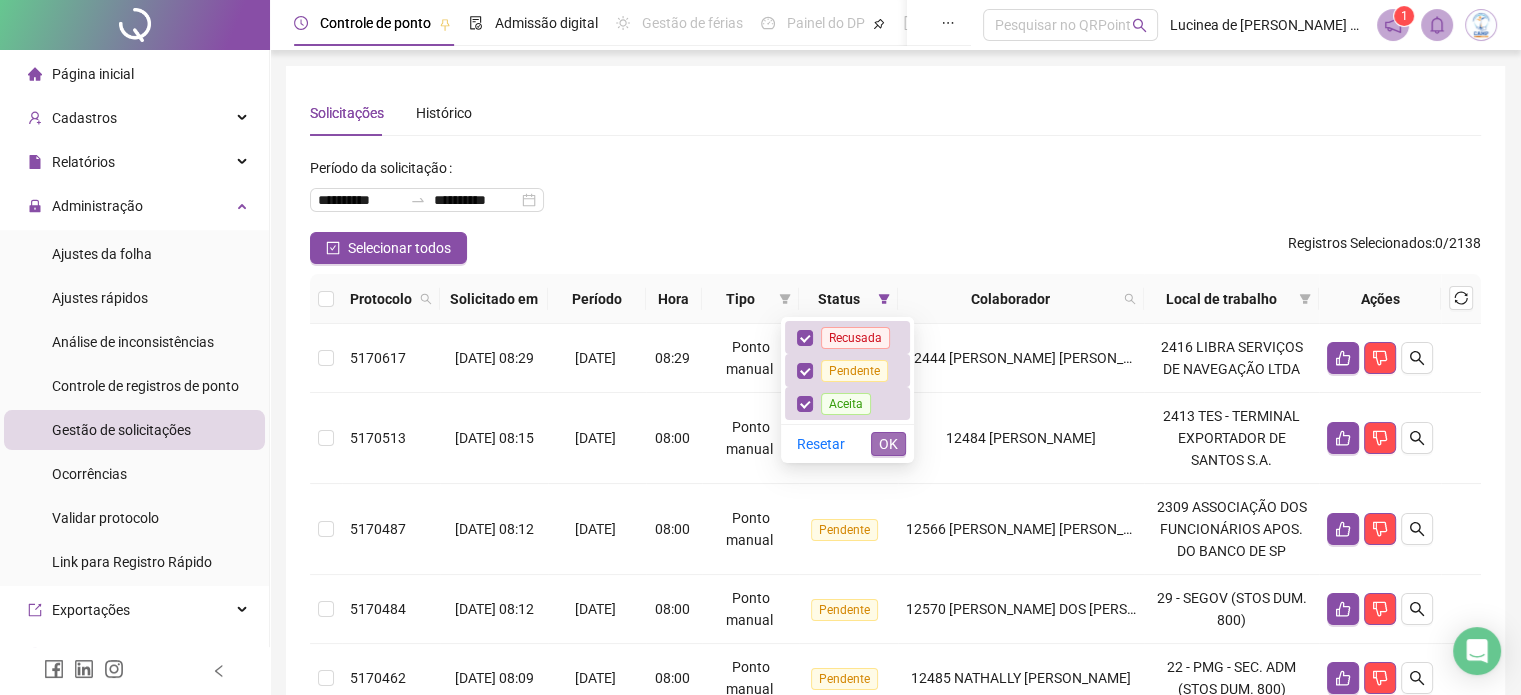click on "OK" at bounding box center [888, 444] 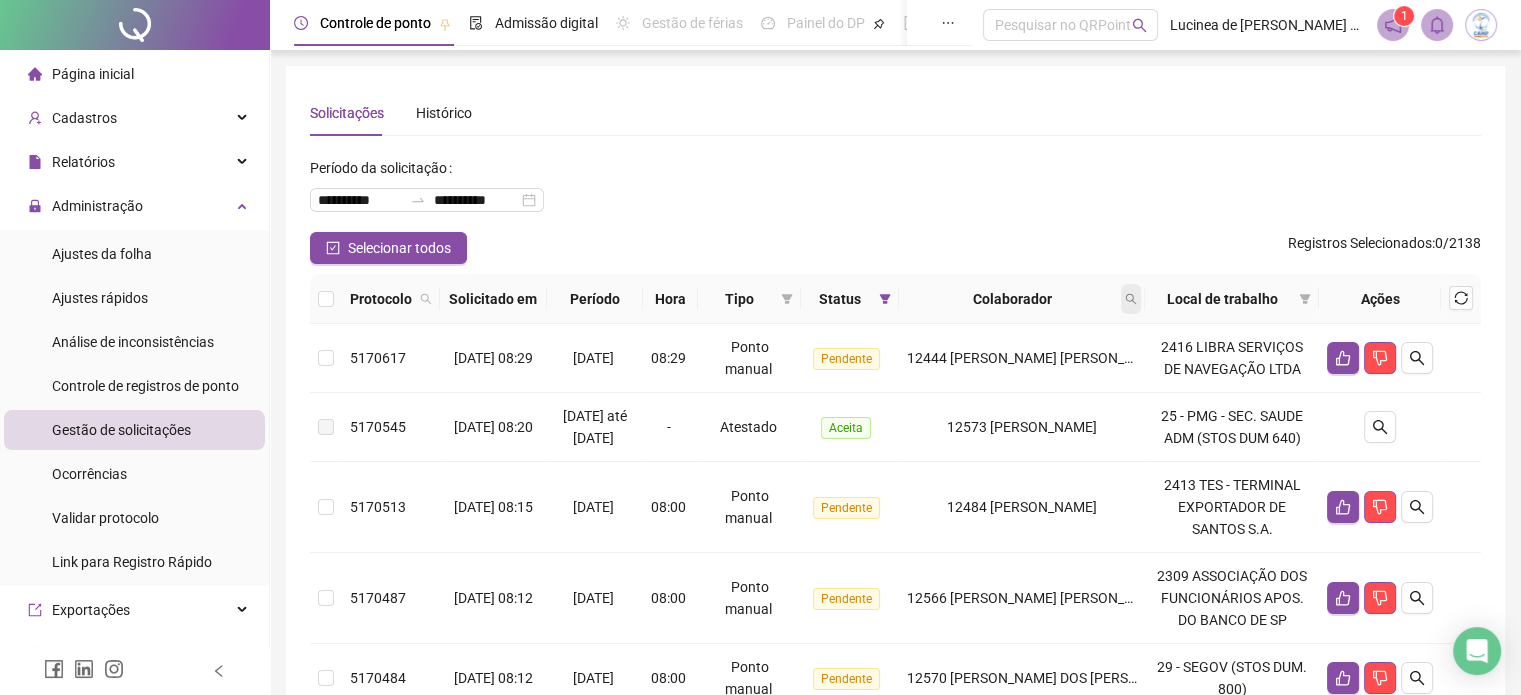 click at bounding box center [1131, 299] 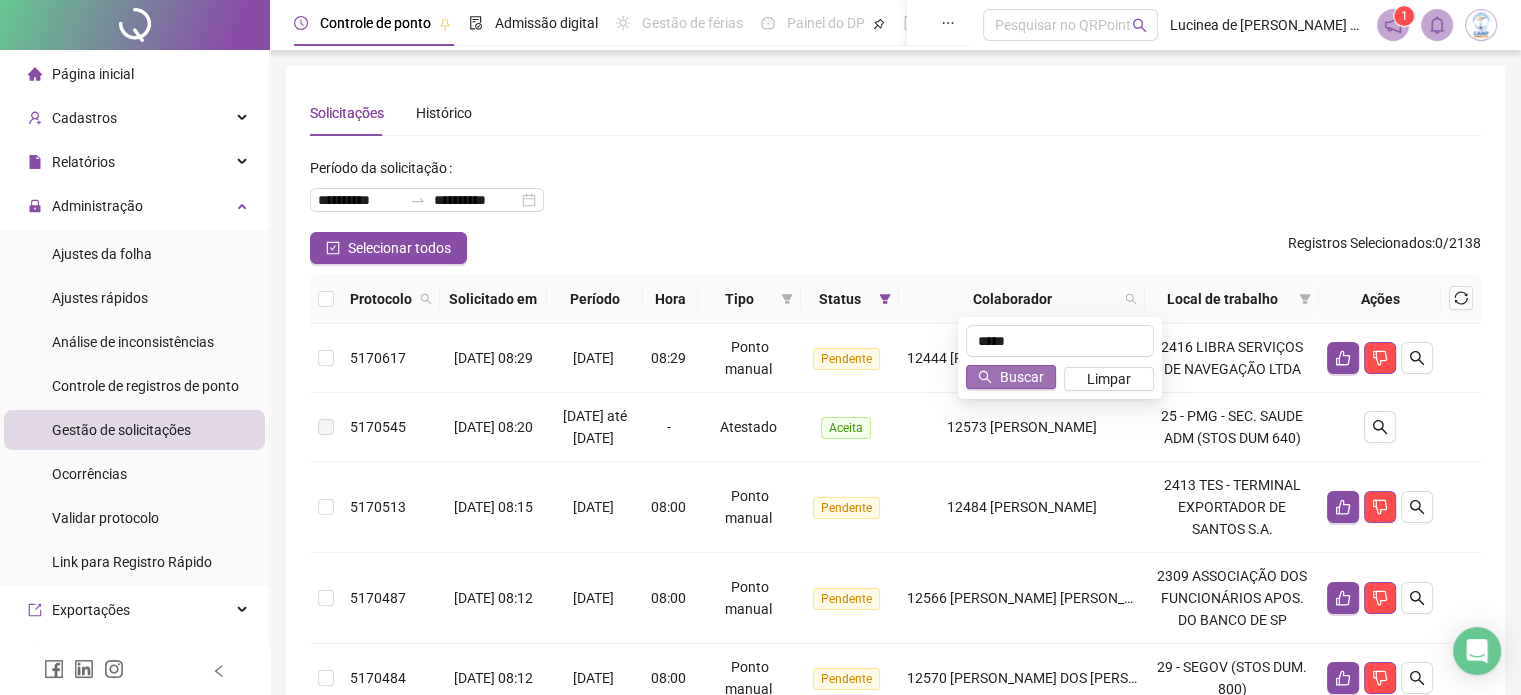 click on "Buscar" at bounding box center [1011, 377] 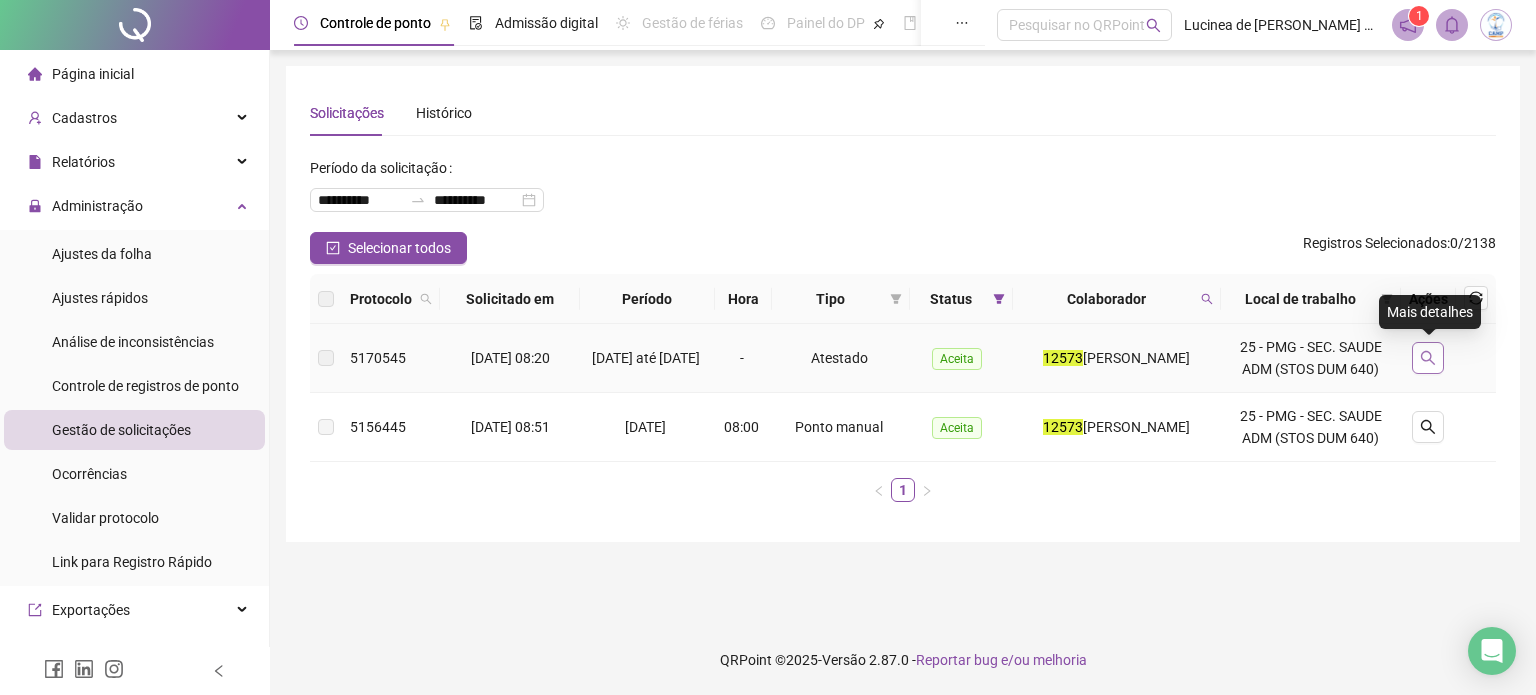 click at bounding box center (1428, 358) 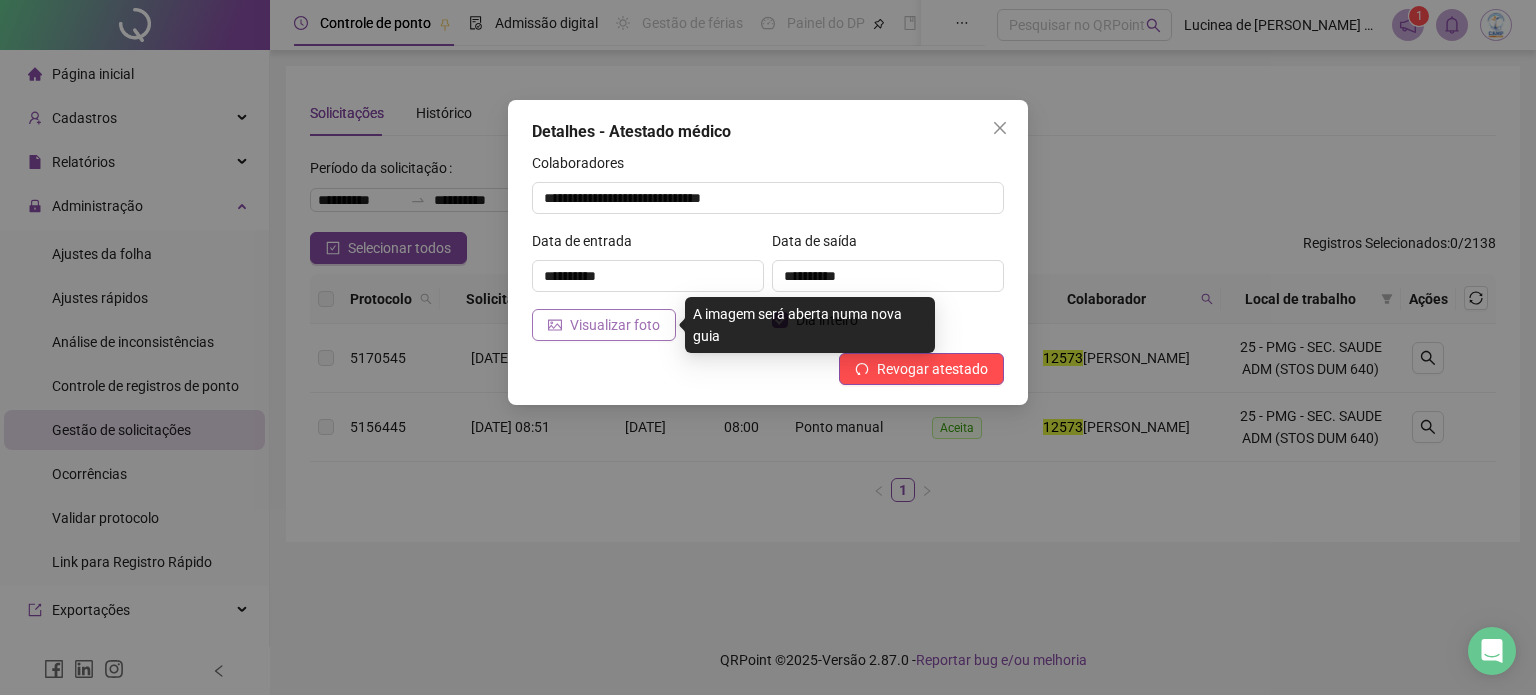 click on "Visualizar foto" at bounding box center (615, 325) 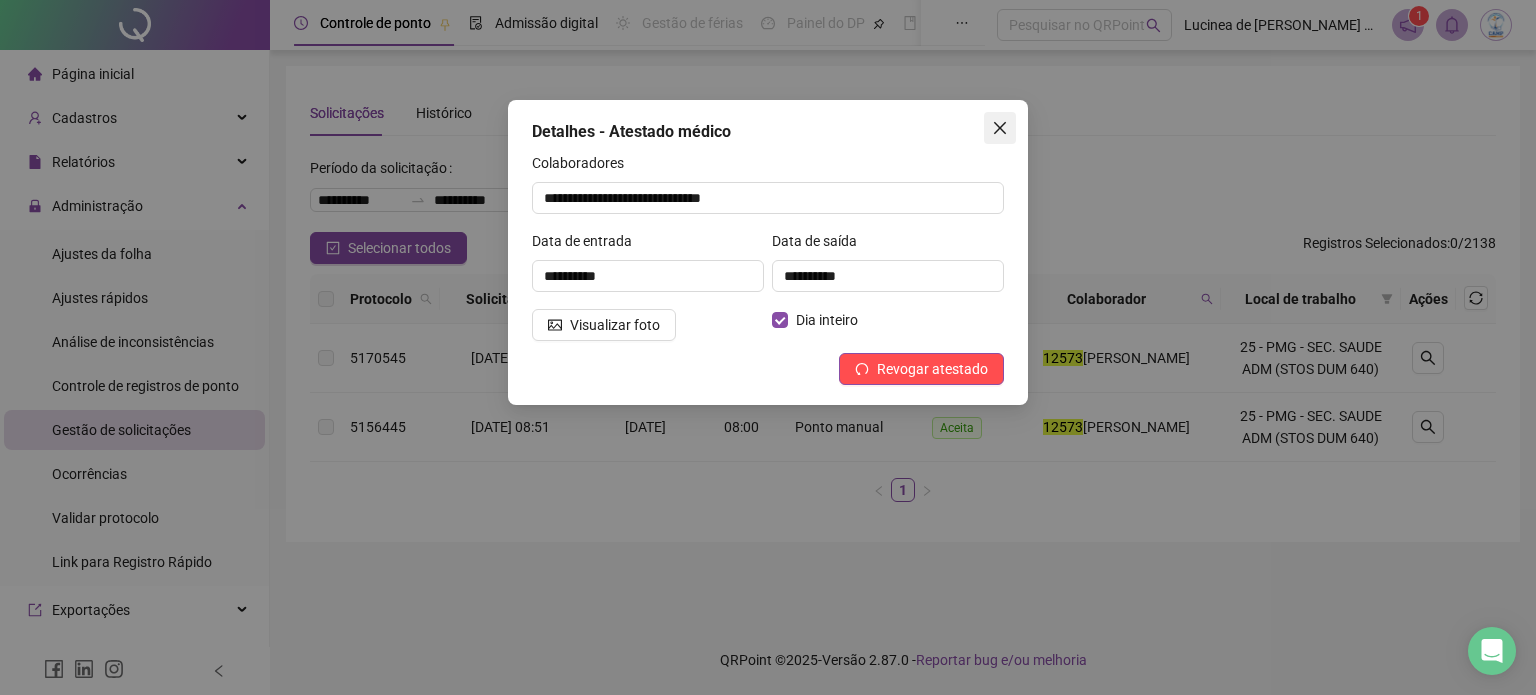 click 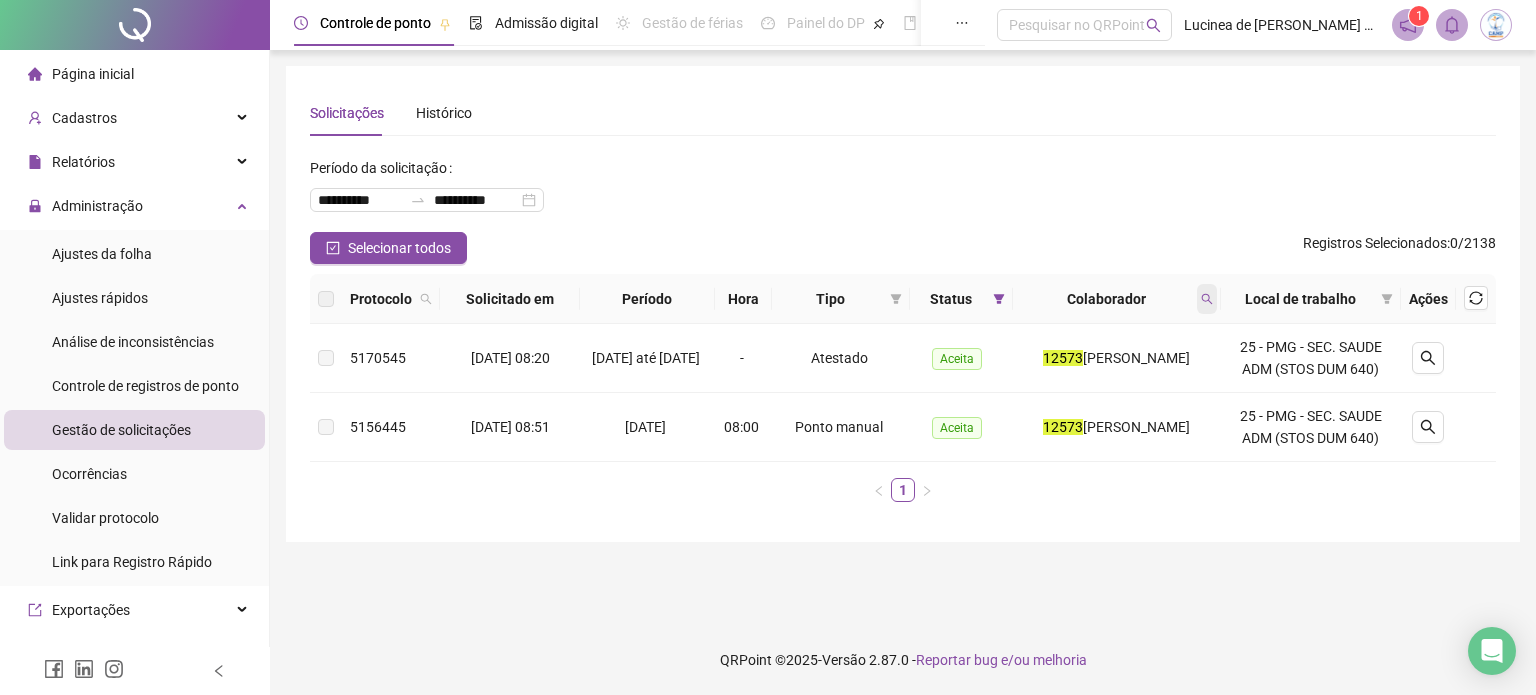 click 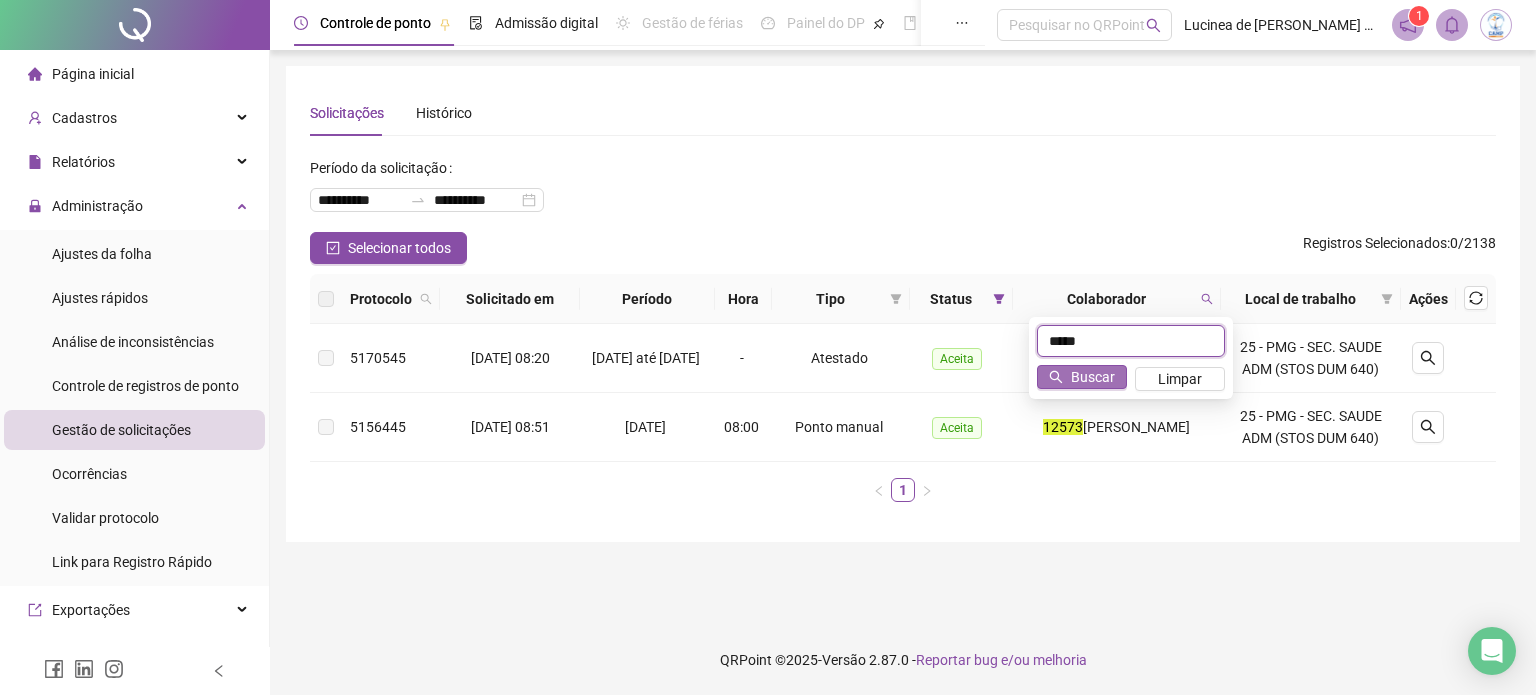 type on "*****" 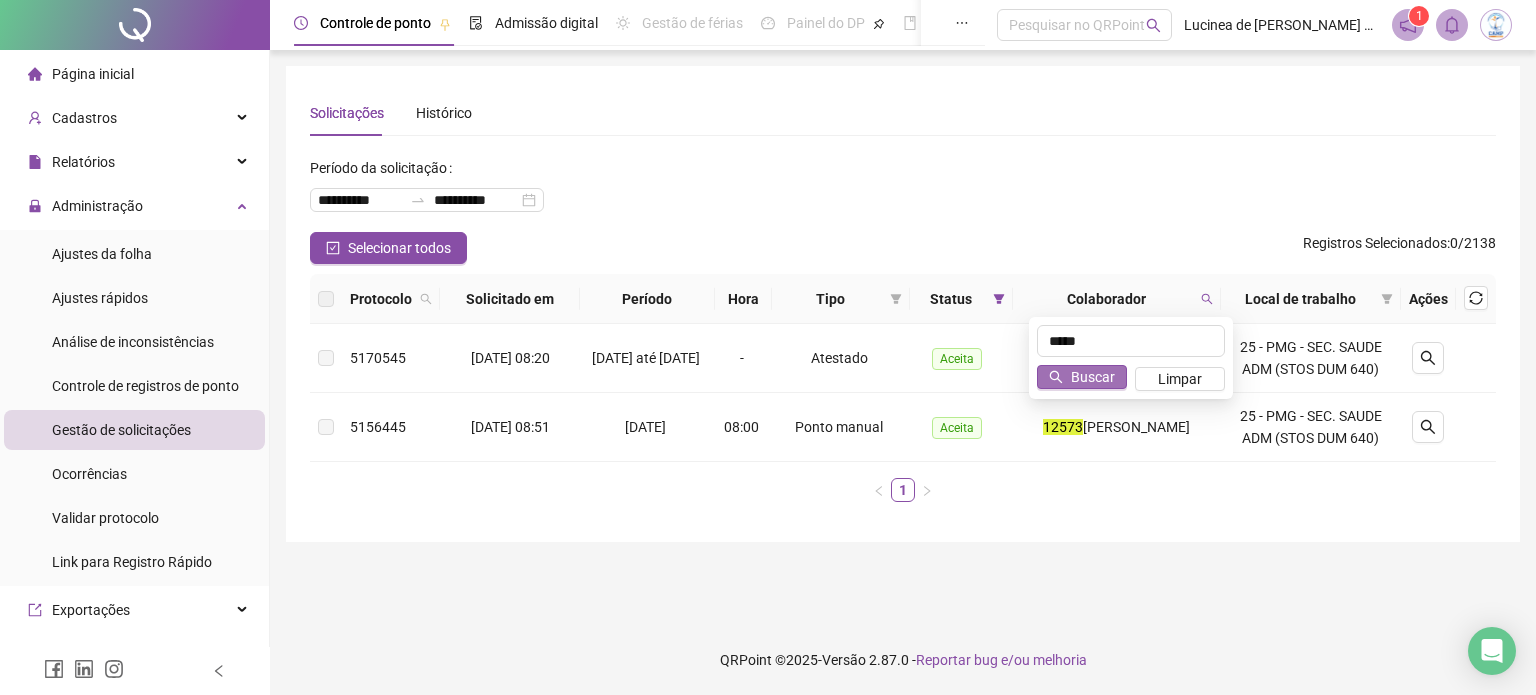 click on "Buscar" at bounding box center (1093, 377) 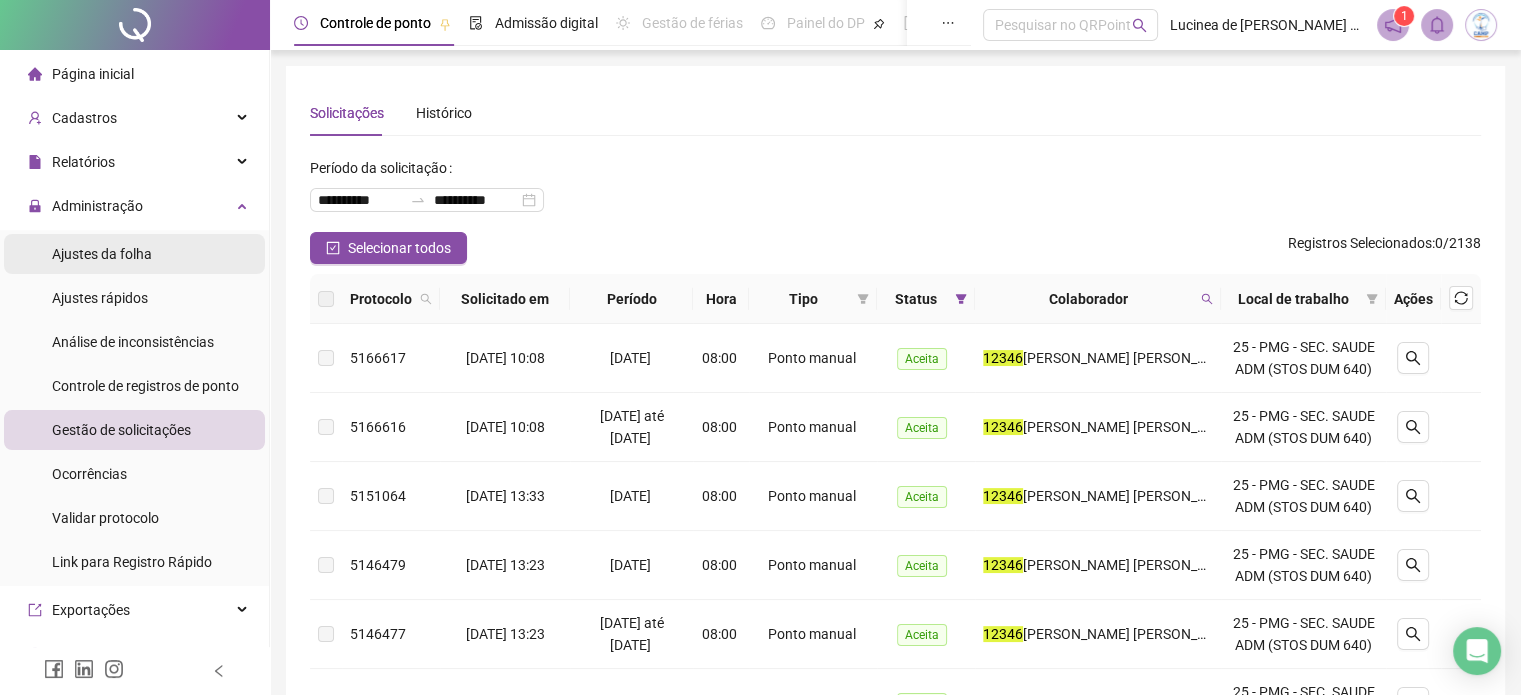 click on "Ajustes da folha" at bounding box center (102, 254) 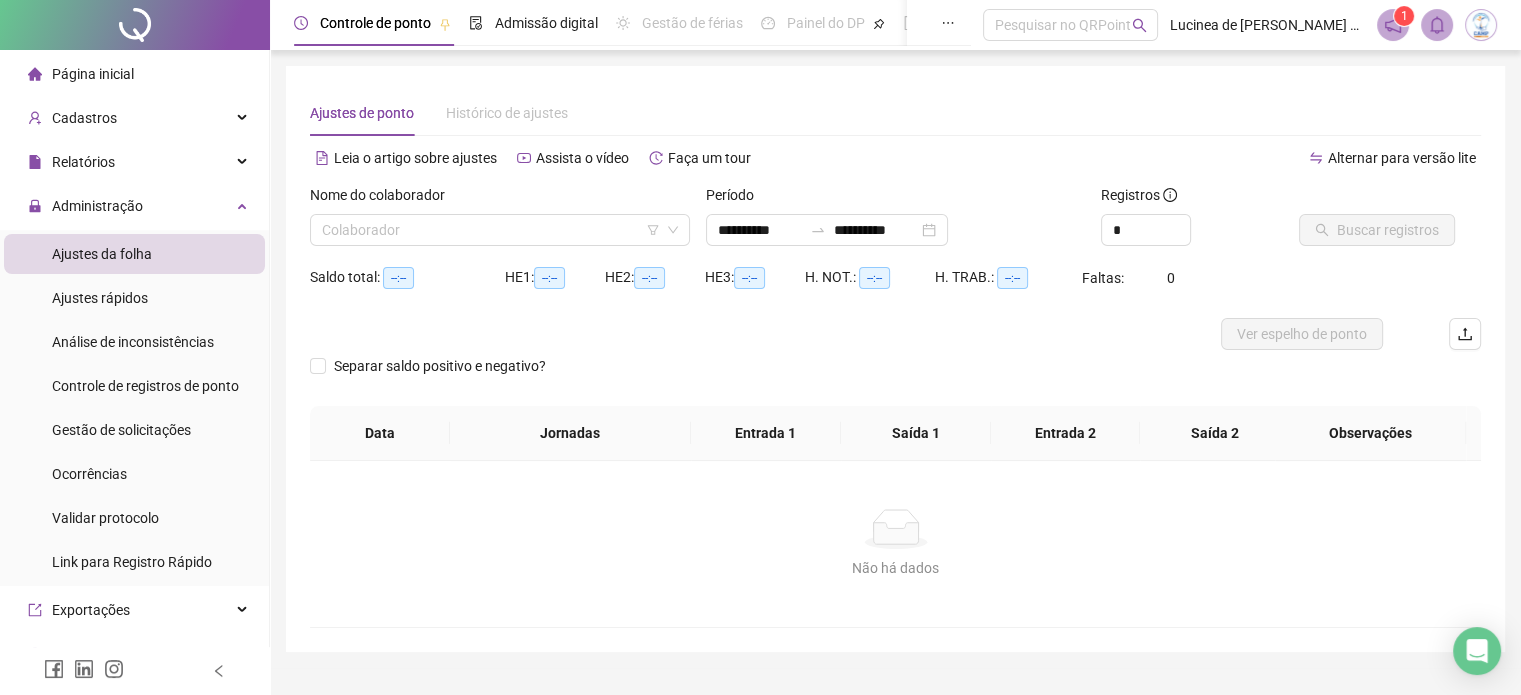 type on "**********" 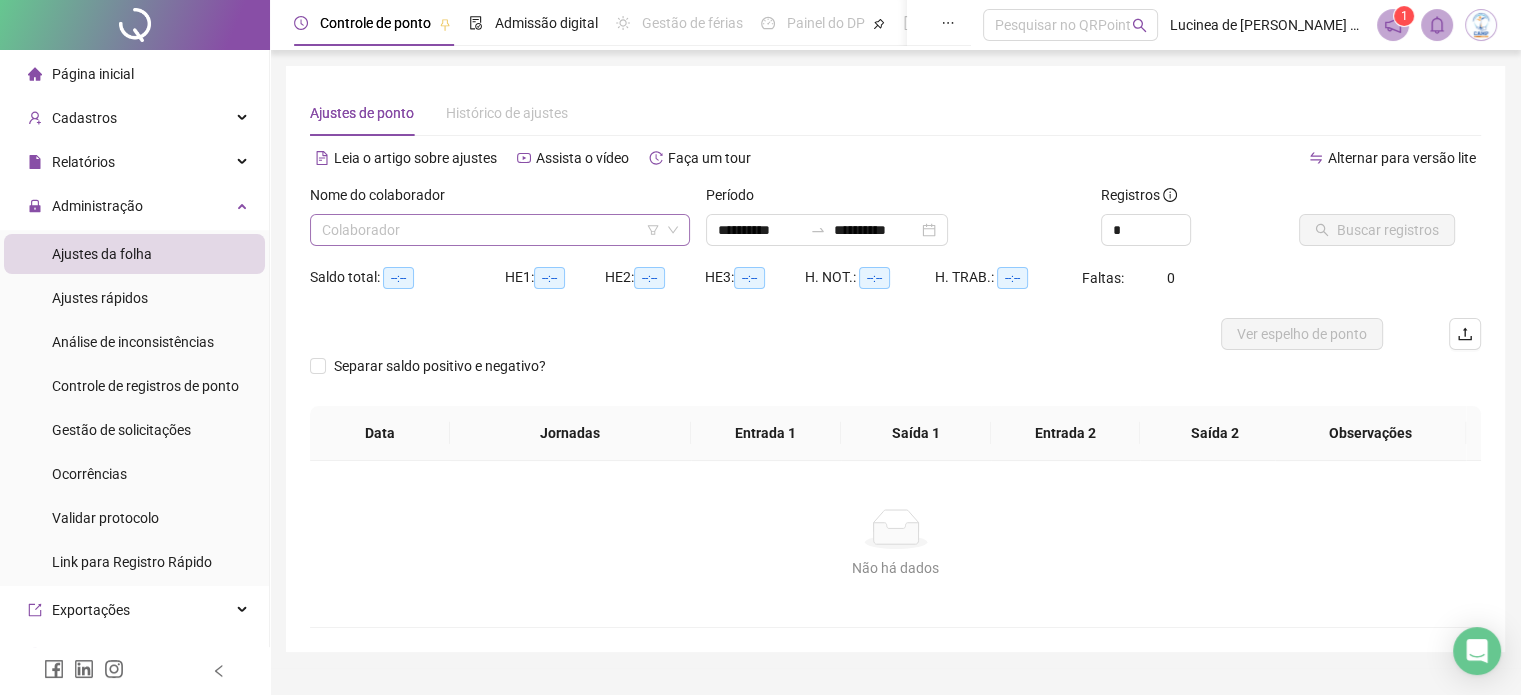 click at bounding box center (494, 230) 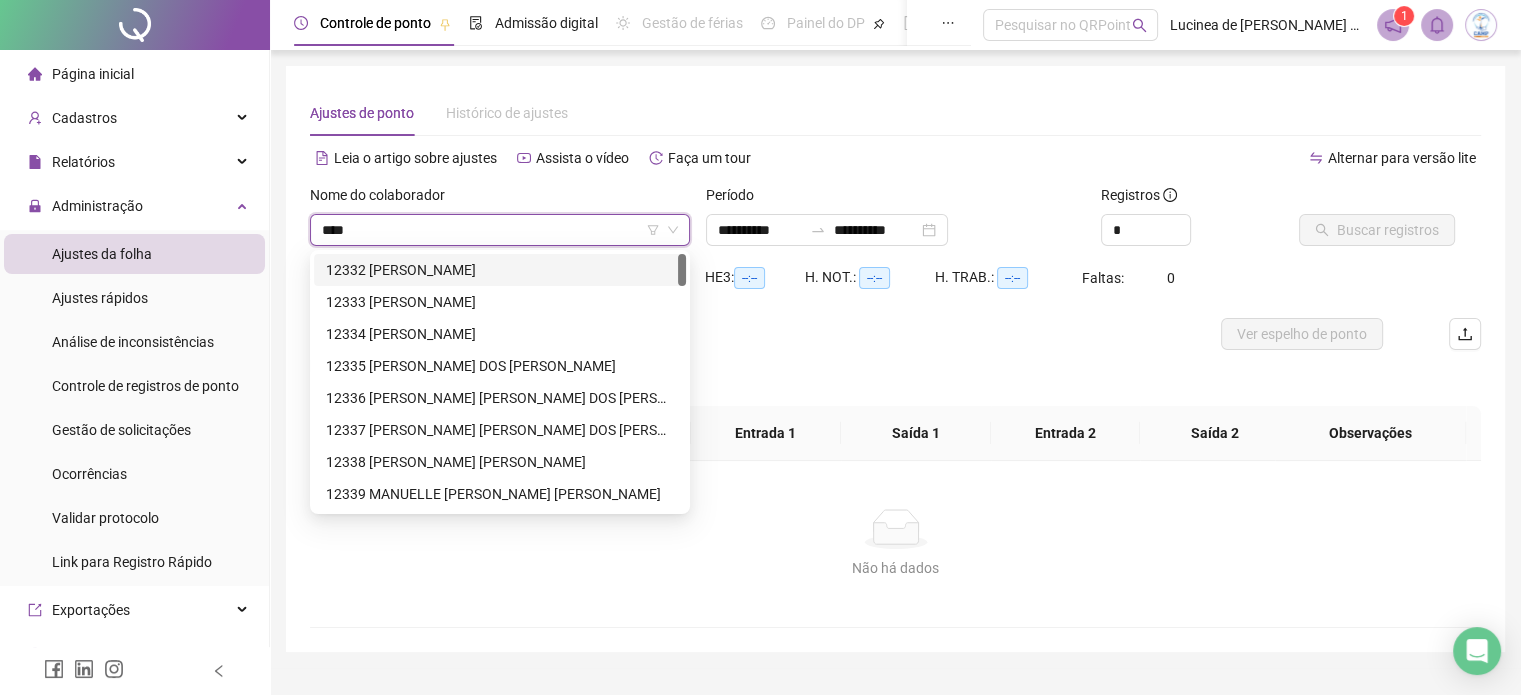 type on "*****" 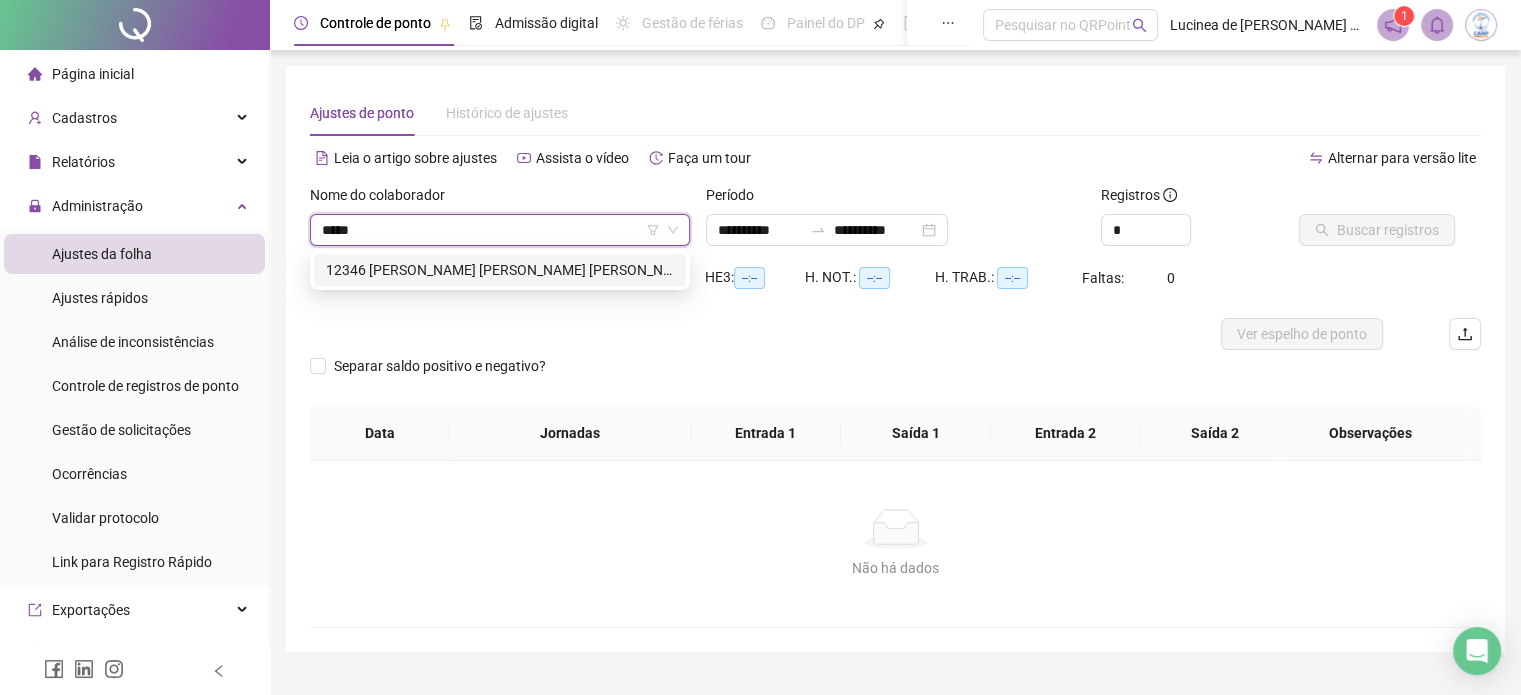 click on "12346 [PERSON_NAME] [PERSON_NAME] [PERSON_NAME]" at bounding box center (500, 270) 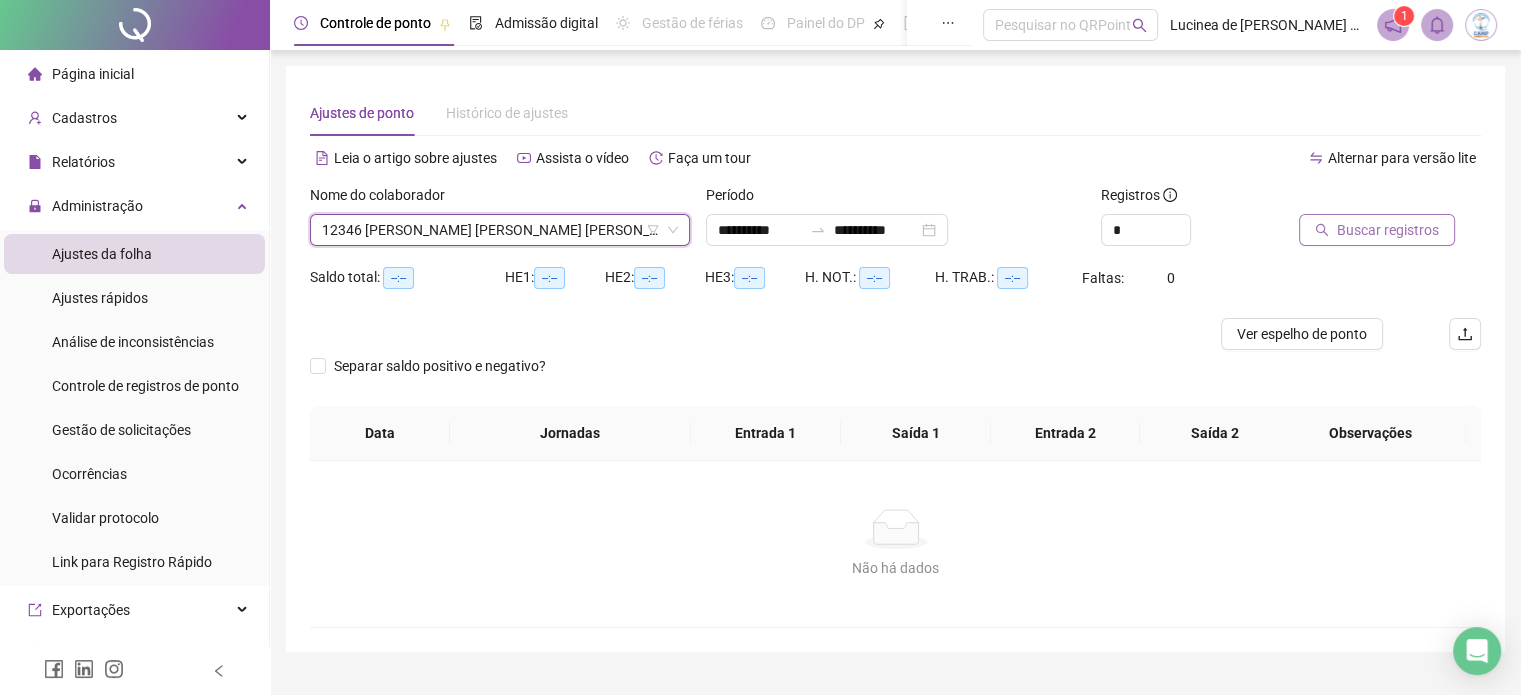 click on "Buscar registros" at bounding box center (1377, 230) 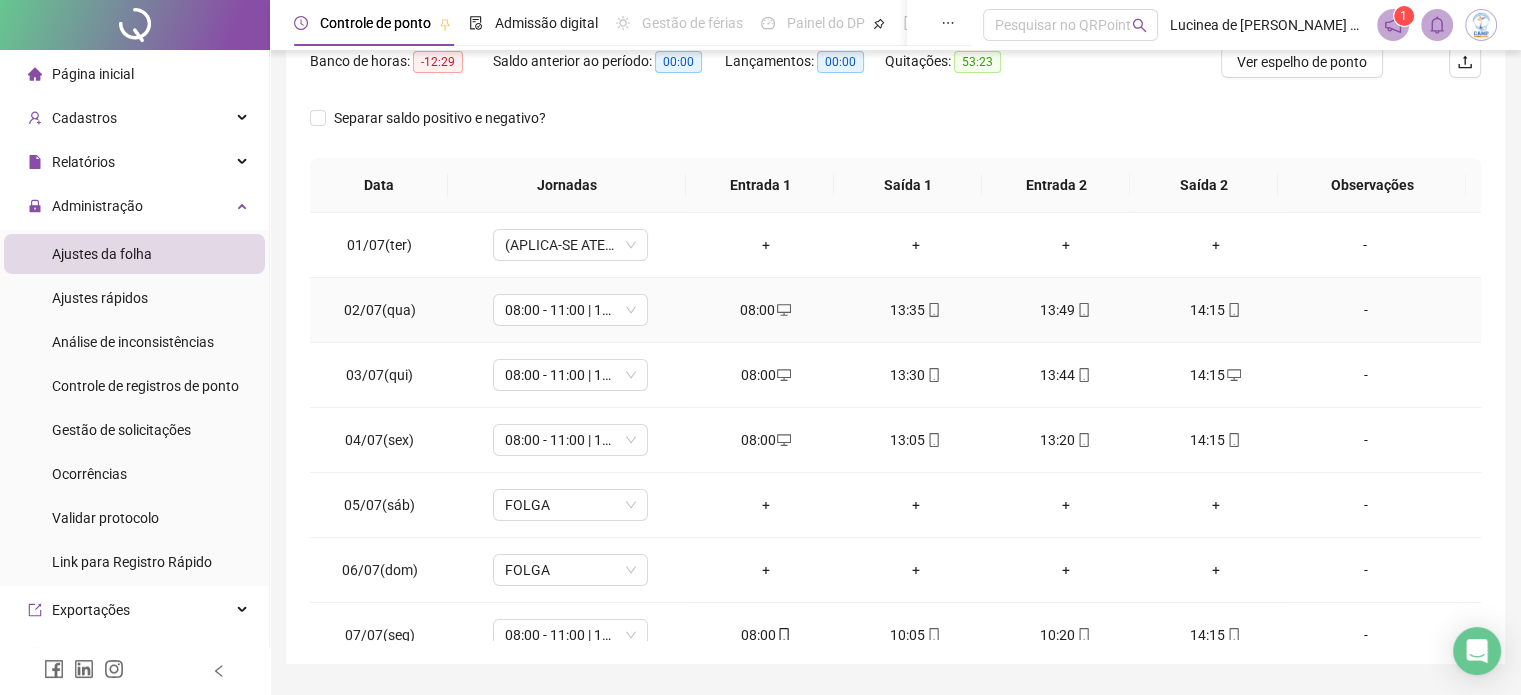 scroll, scrollTop: 326, scrollLeft: 0, axis: vertical 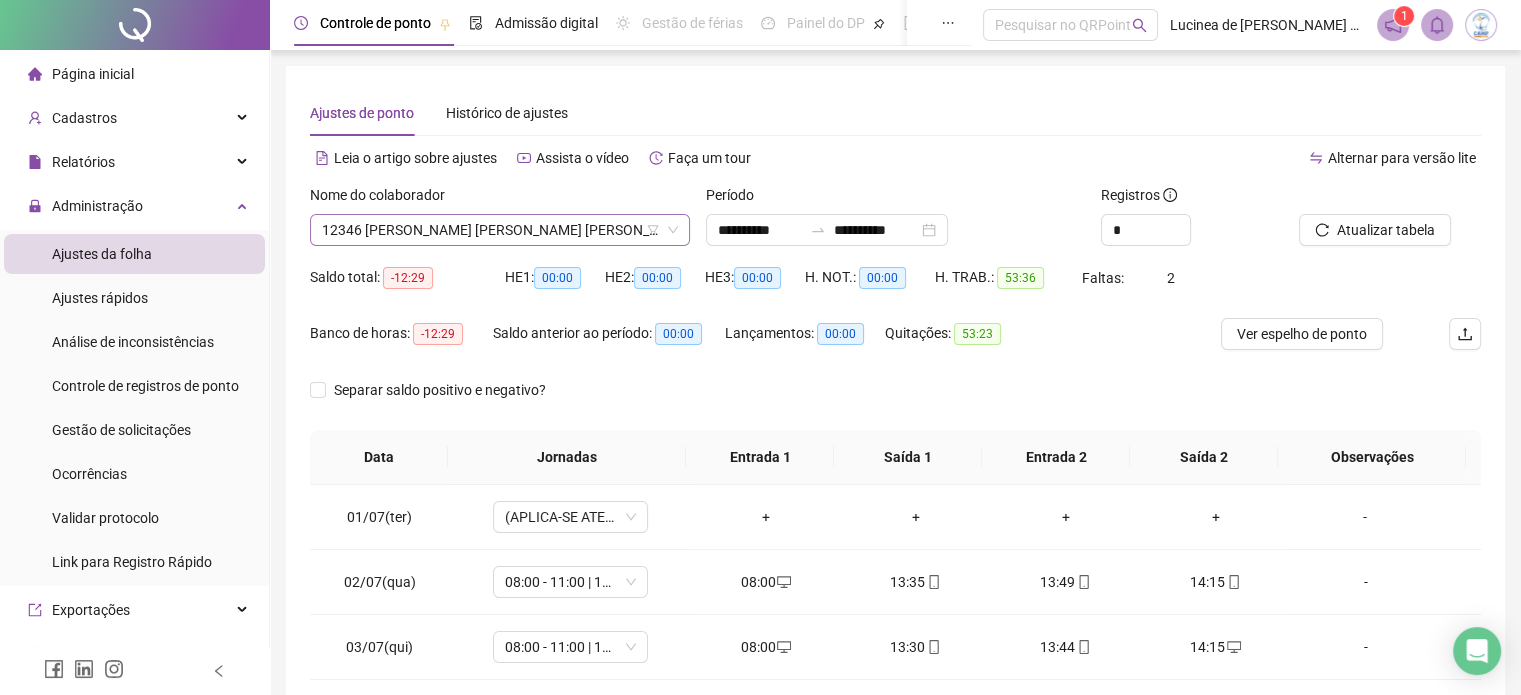 click on "12346 [PERSON_NAME] [PERSON_NAME] [PERSON_NAME]" at bounding box center (500, 230) 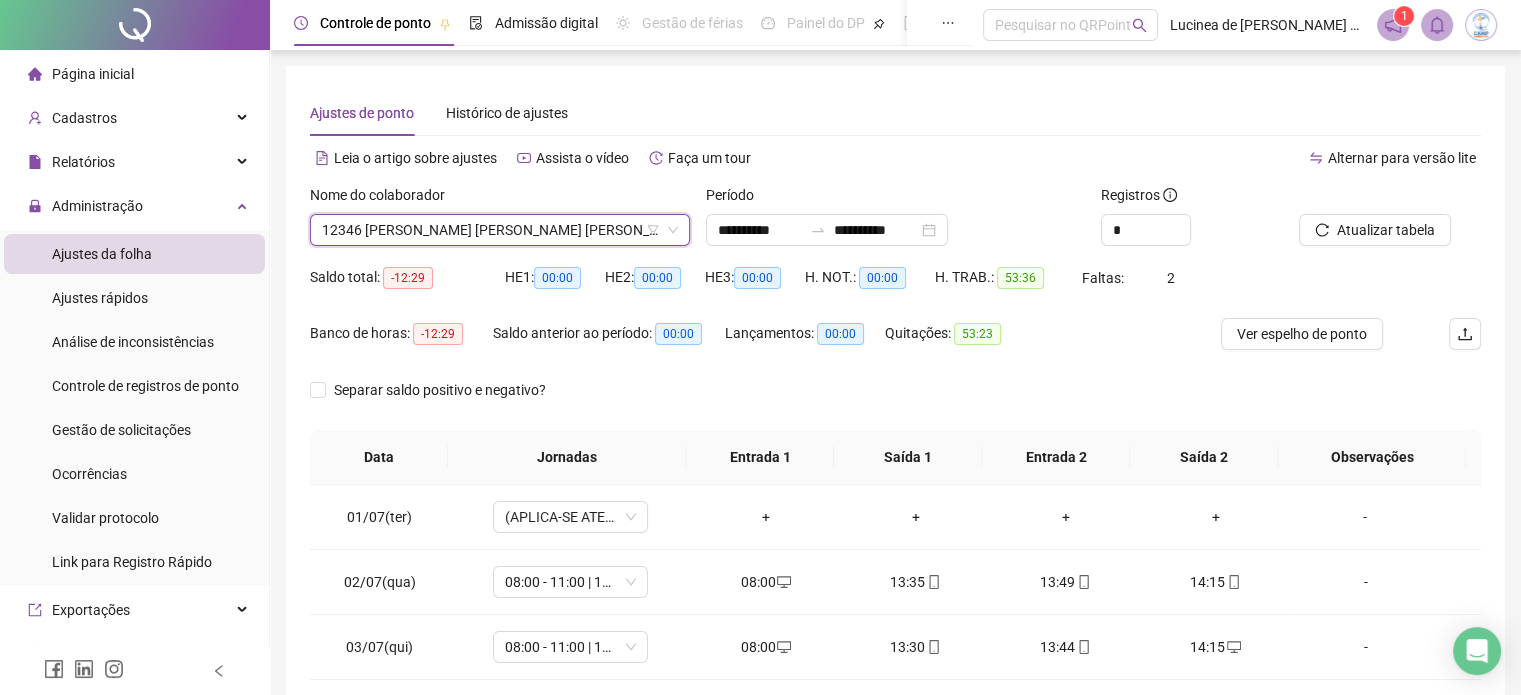 click on "12346 [PERSON_NAME] [PERSON_NAME] [PERSON_NAME]" at bounding box center [500, 230] 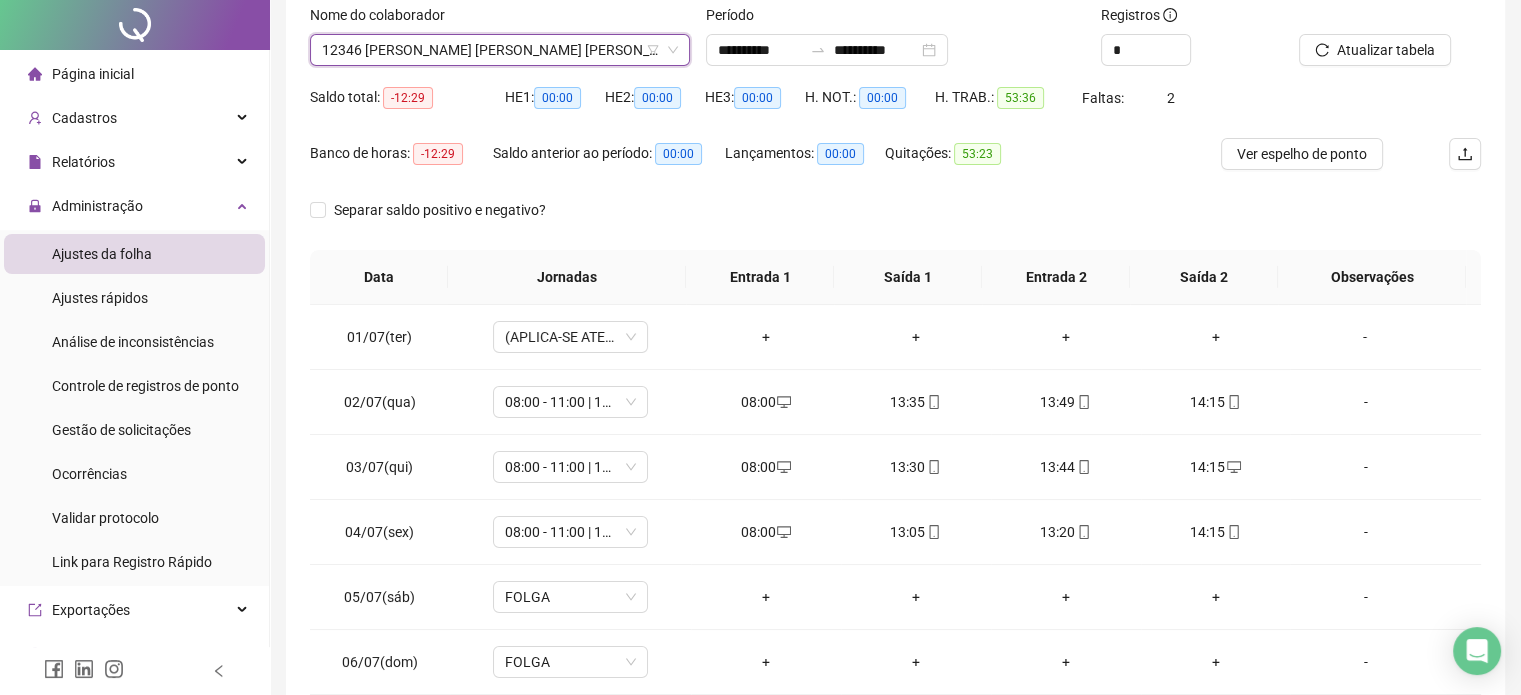 scroll, scrollTop: 300, scrollLeft: 0, axis: vertical 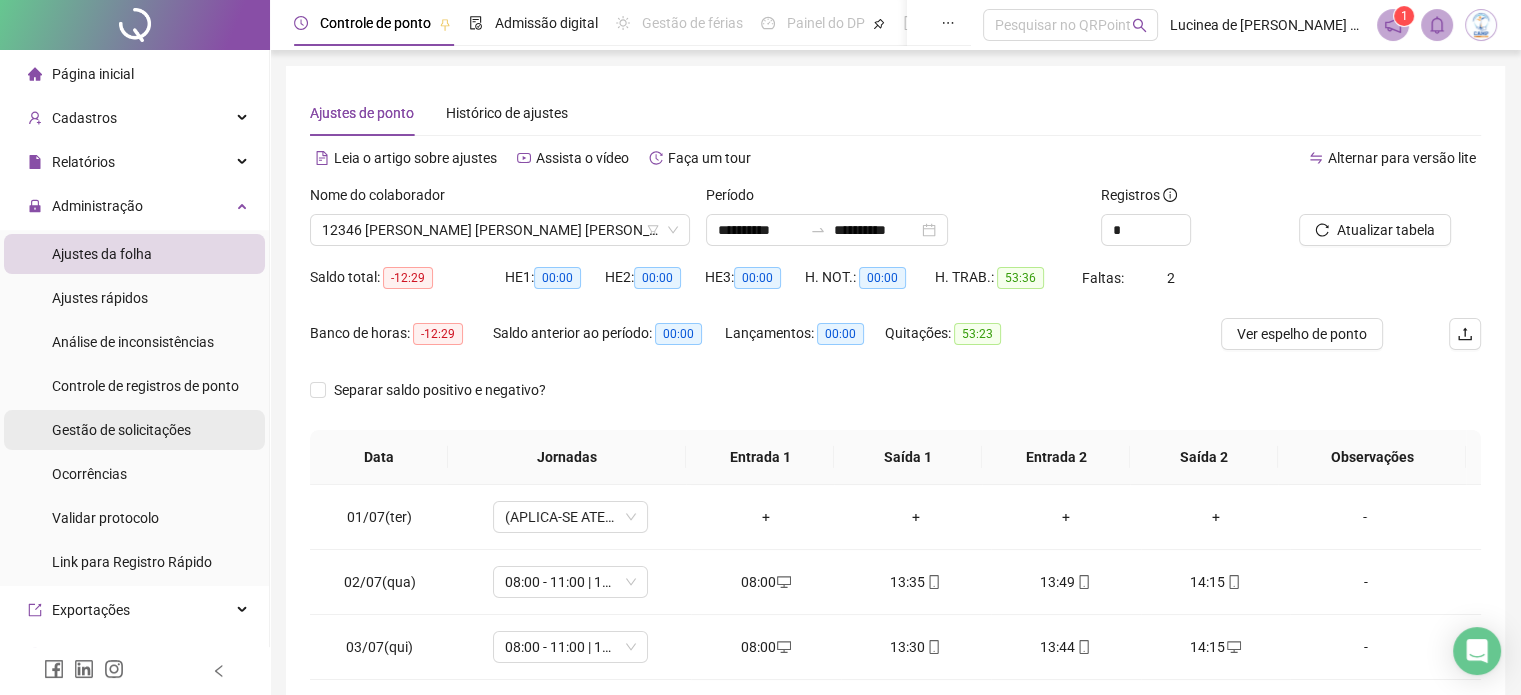 click on "Gestão de solicitações" at bounding box center (121, 430) 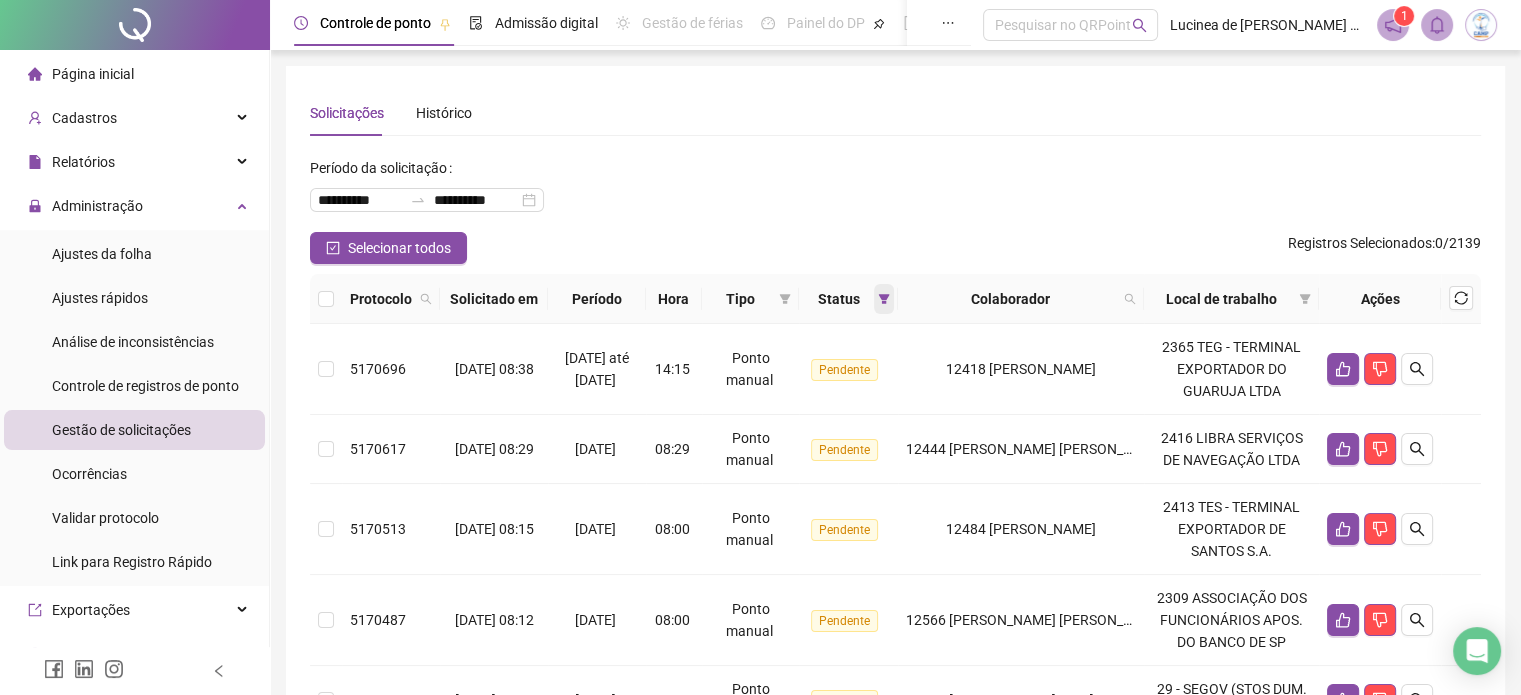 click 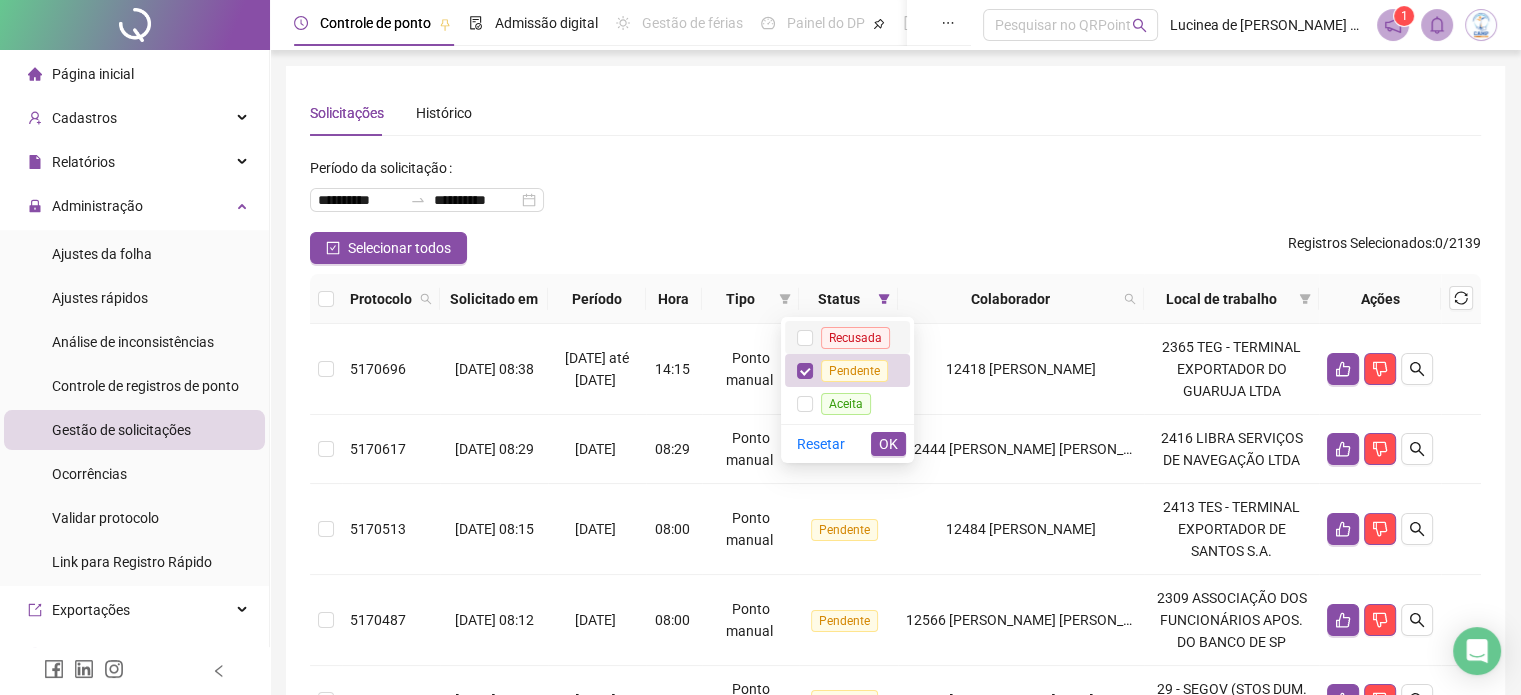 click on "Recusada" at bounding box center (855, 338) 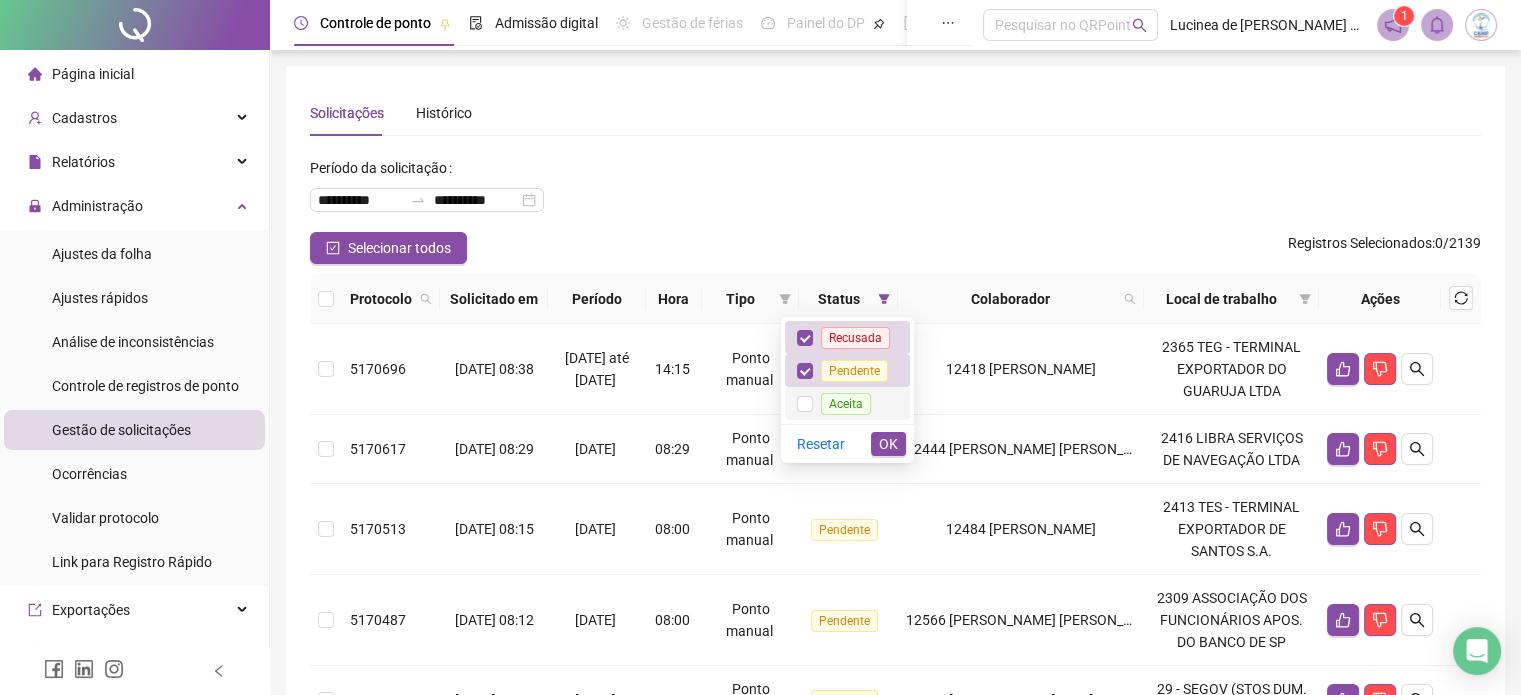 click on "Aceita" at bounding box center (846, 404) 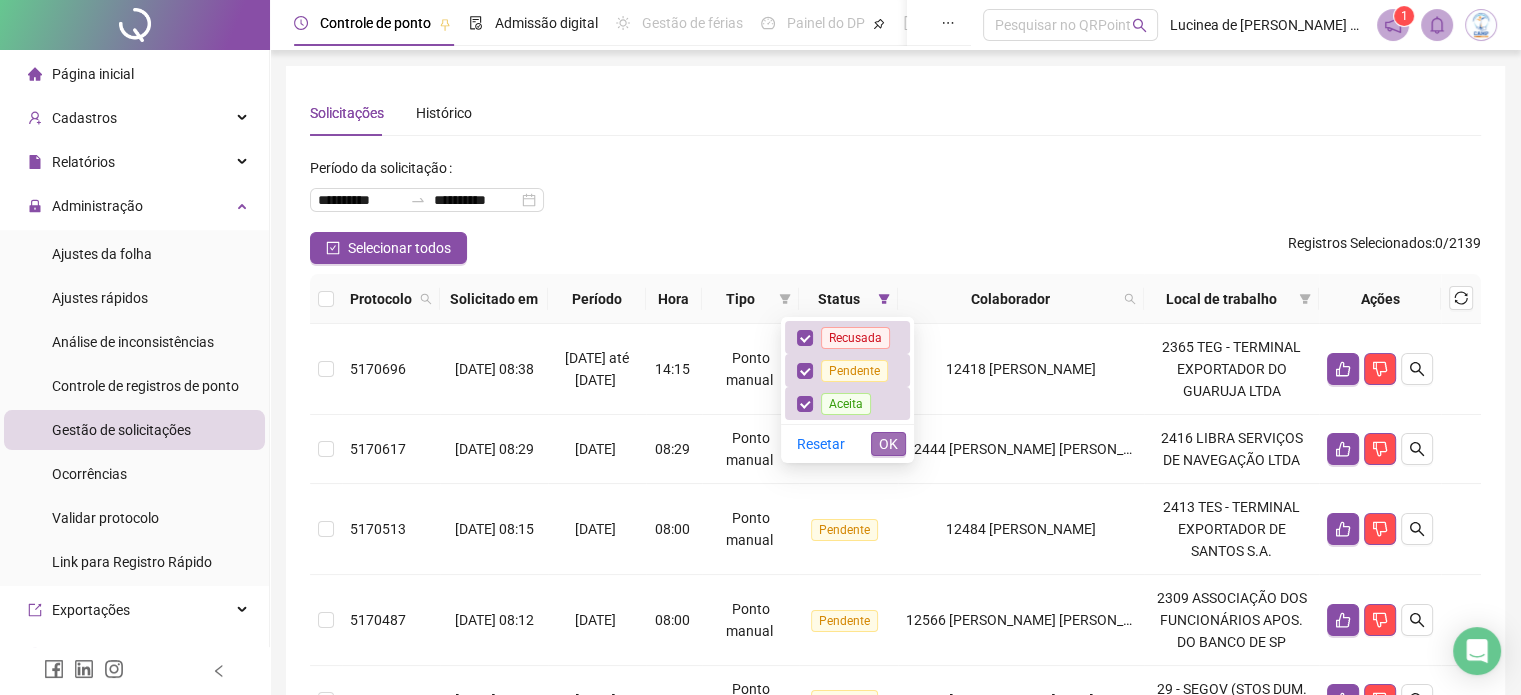 click on "OK" at bounding box center (888, 444) 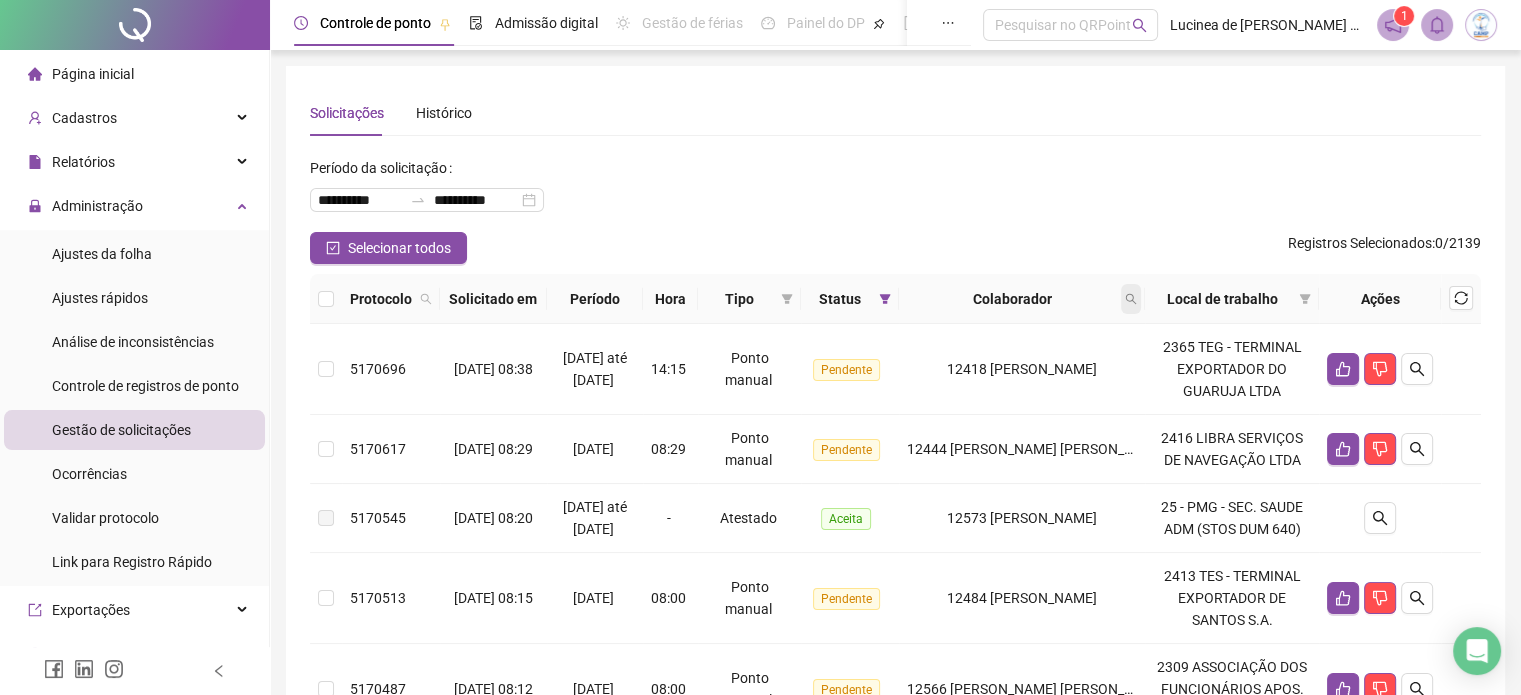 click at bounding box center (1131, 299) 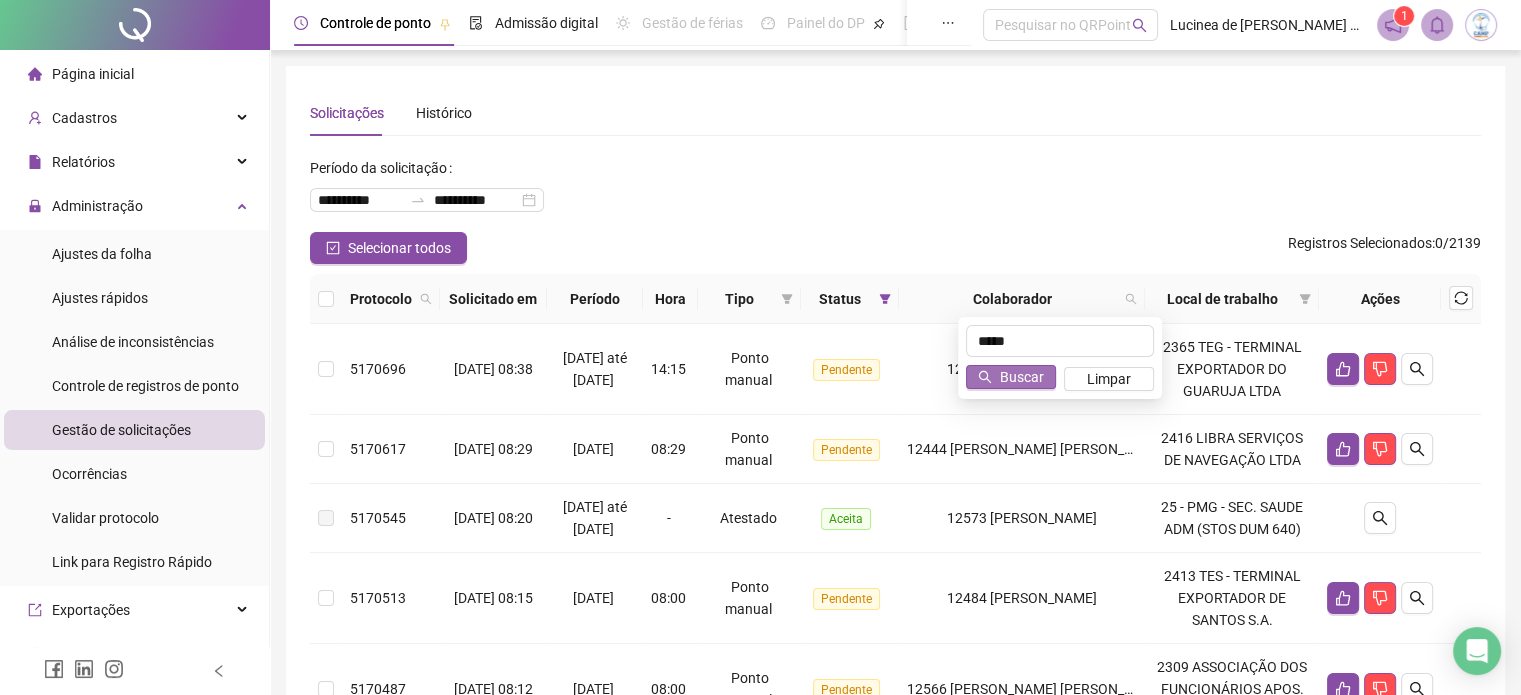 click on "Buscar" at bounding box center [1022, 377] 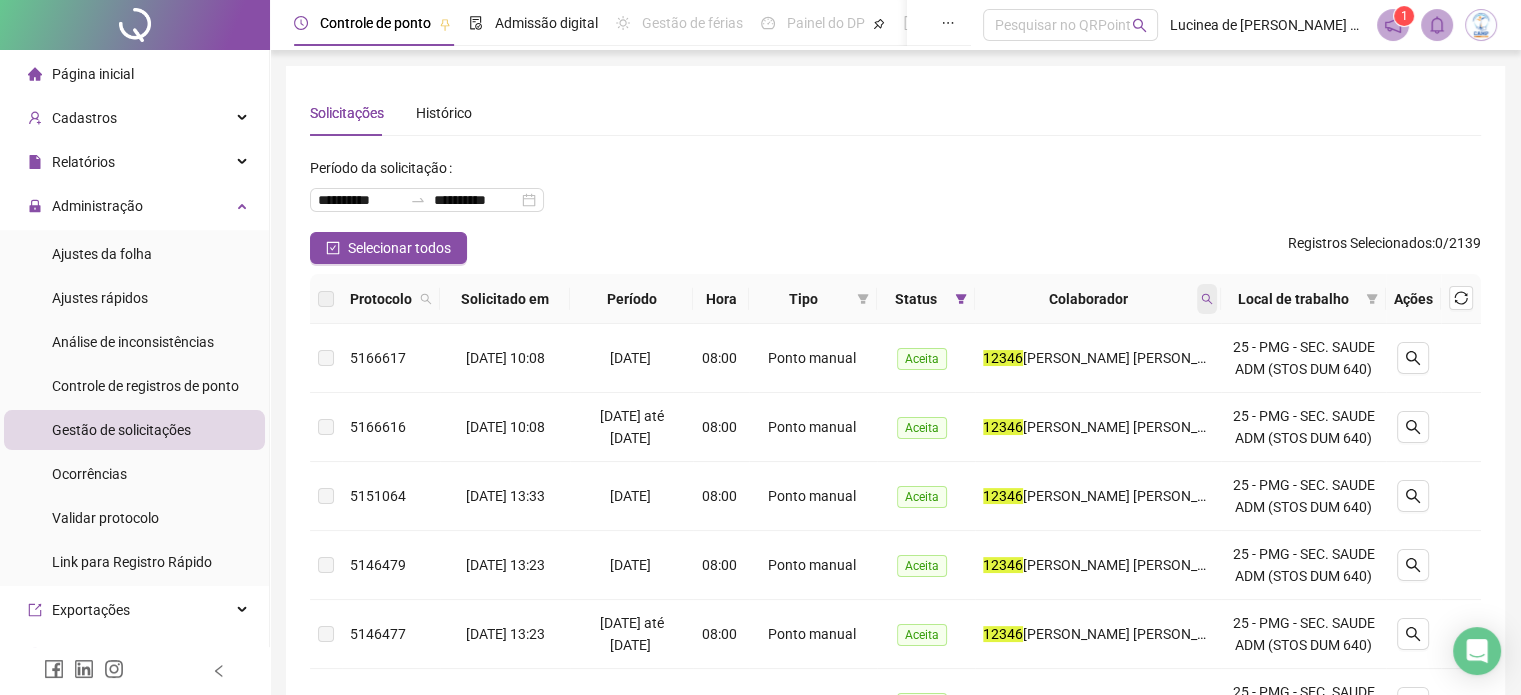 click 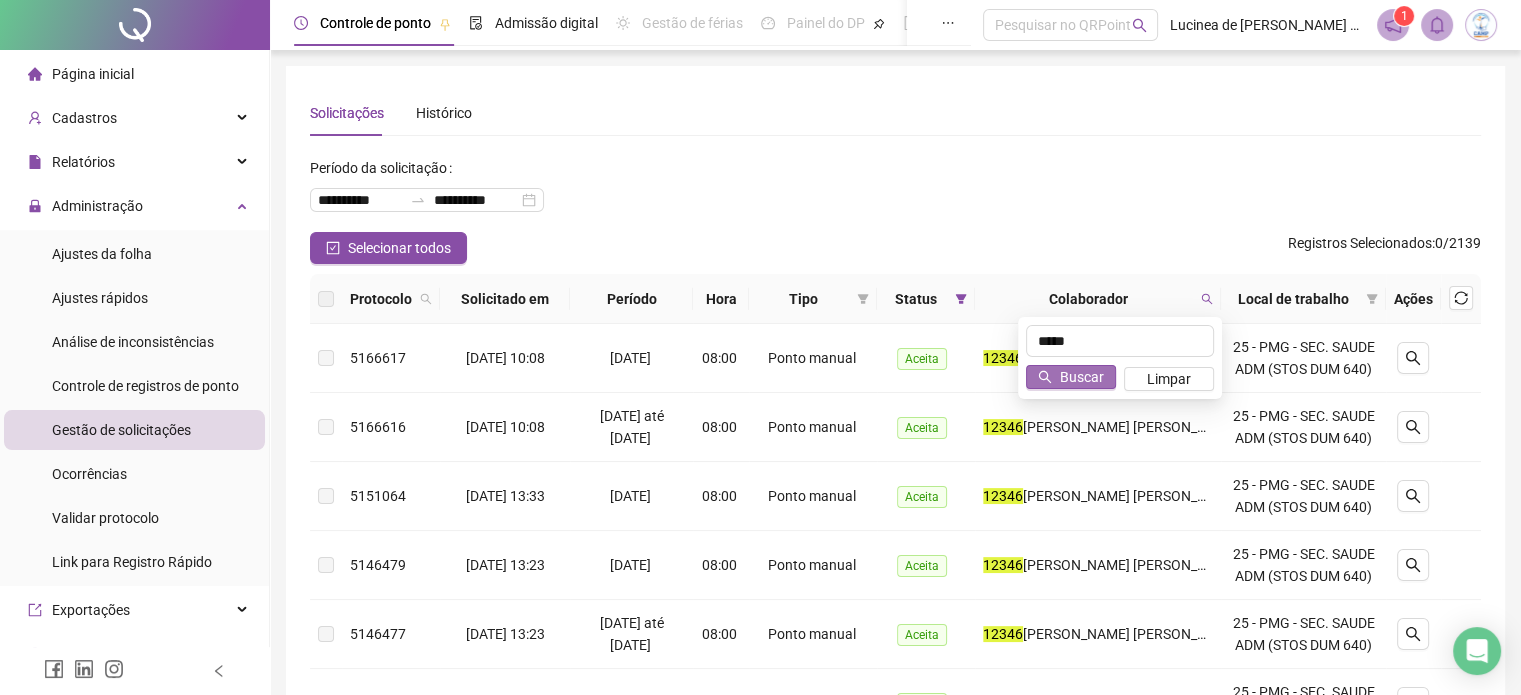 click on "Buscar" at bounding box center (1082, 377) 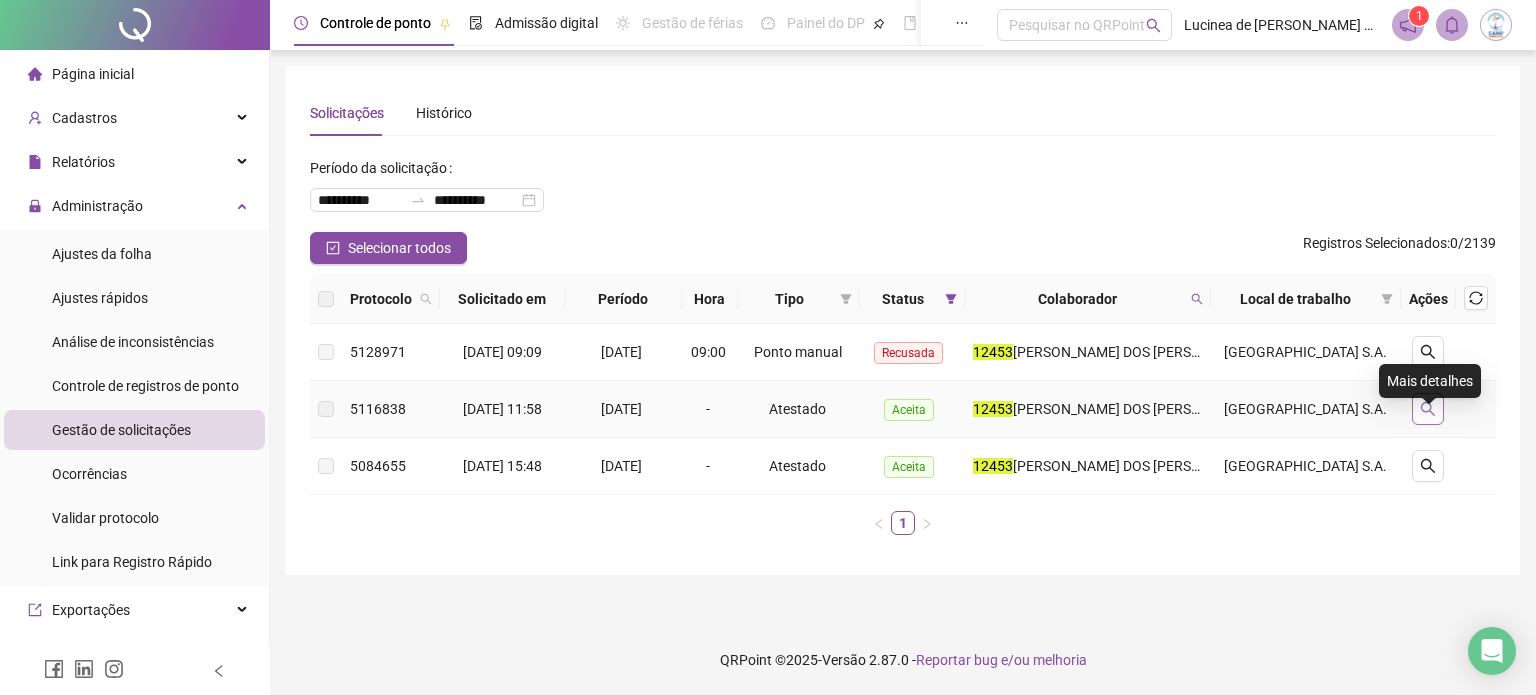 click 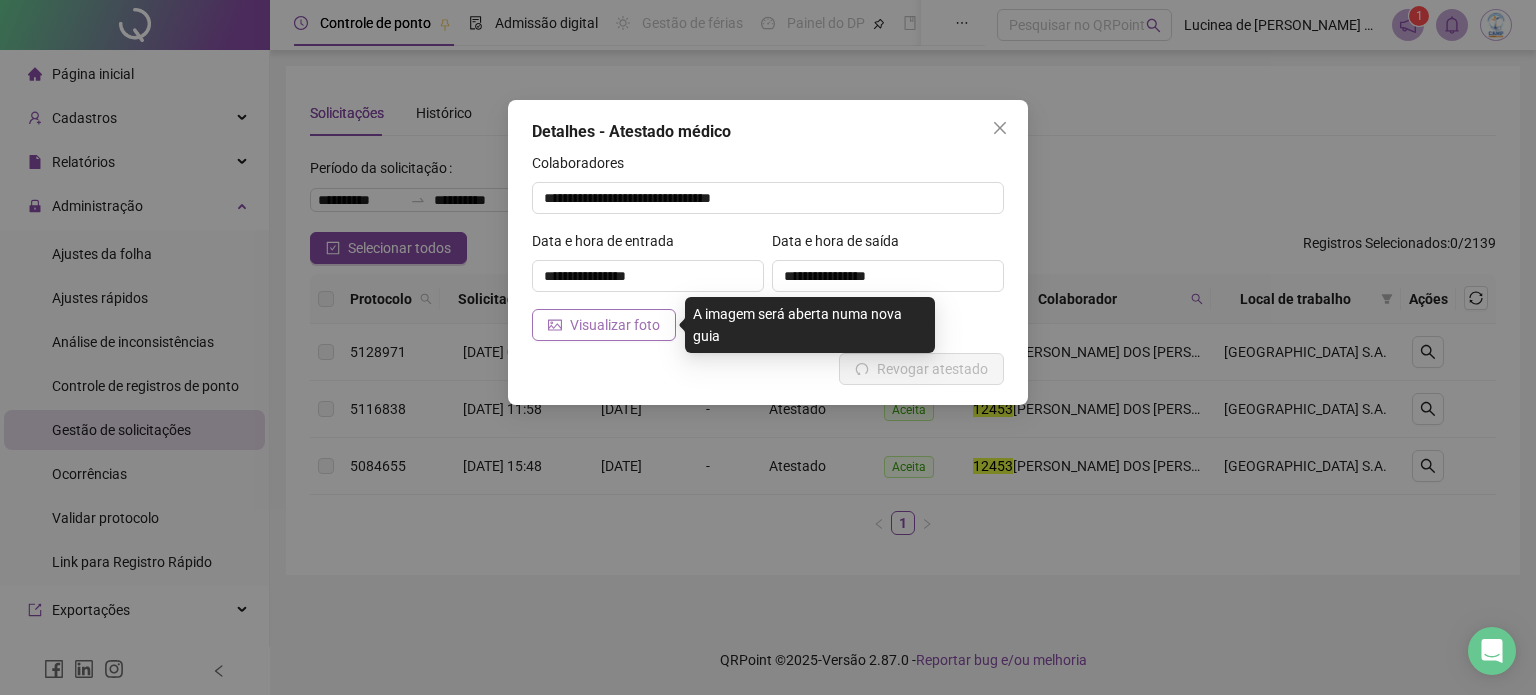 click on "Visualizar foto" at bounding box center (615, 325) 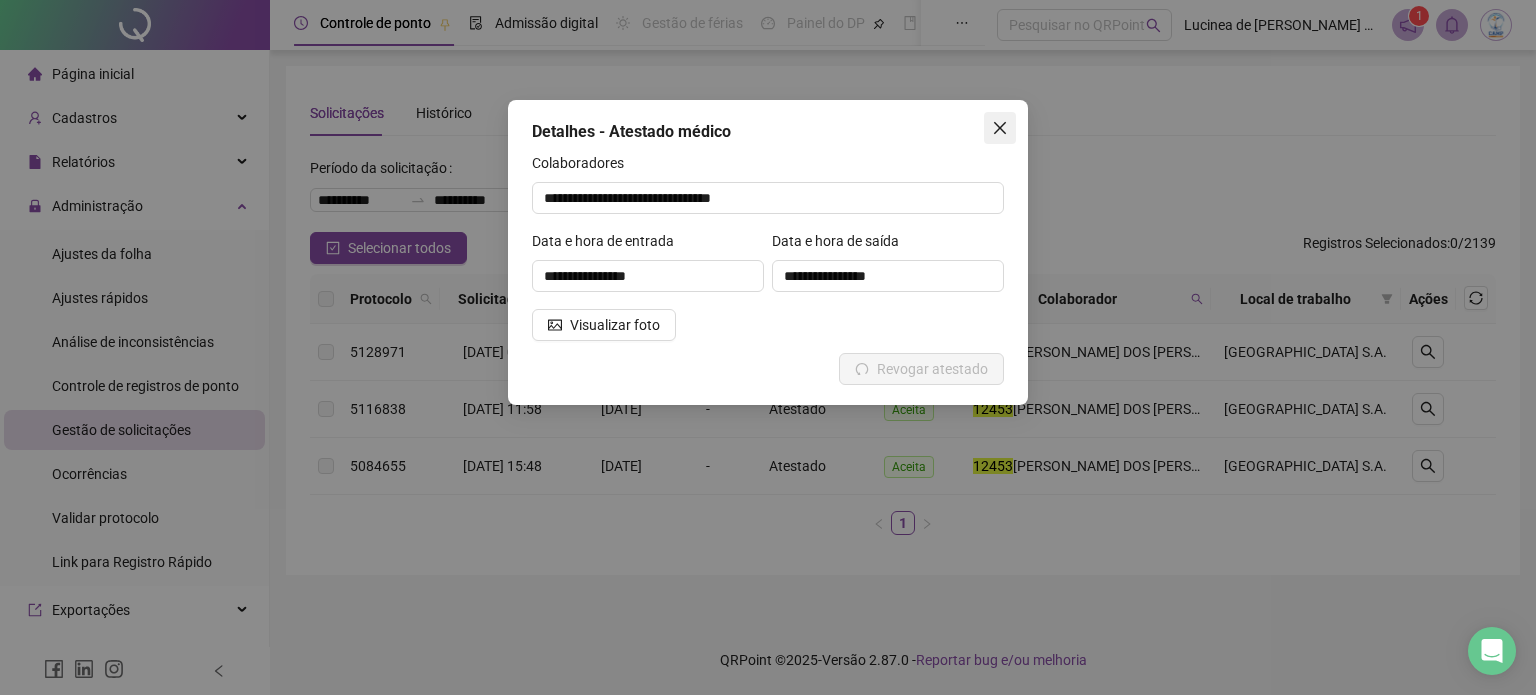 click 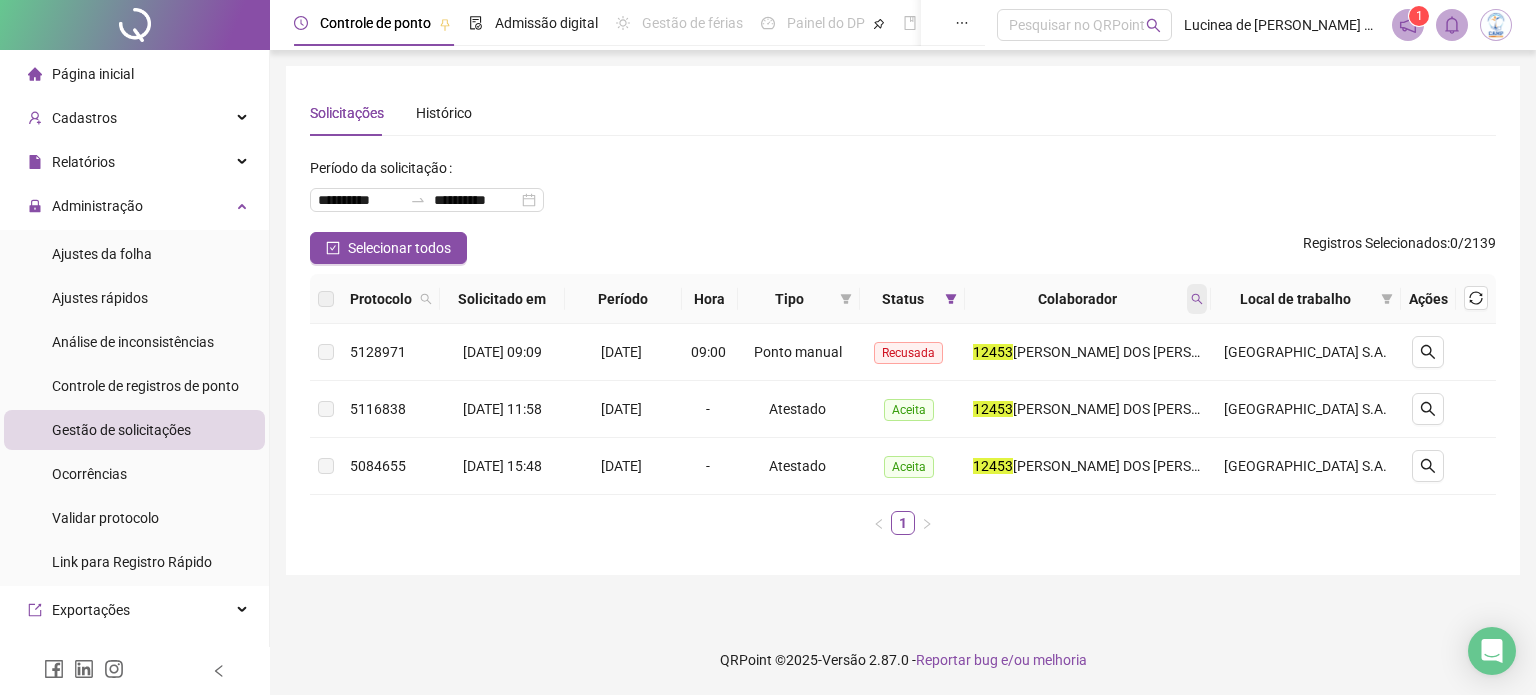 click 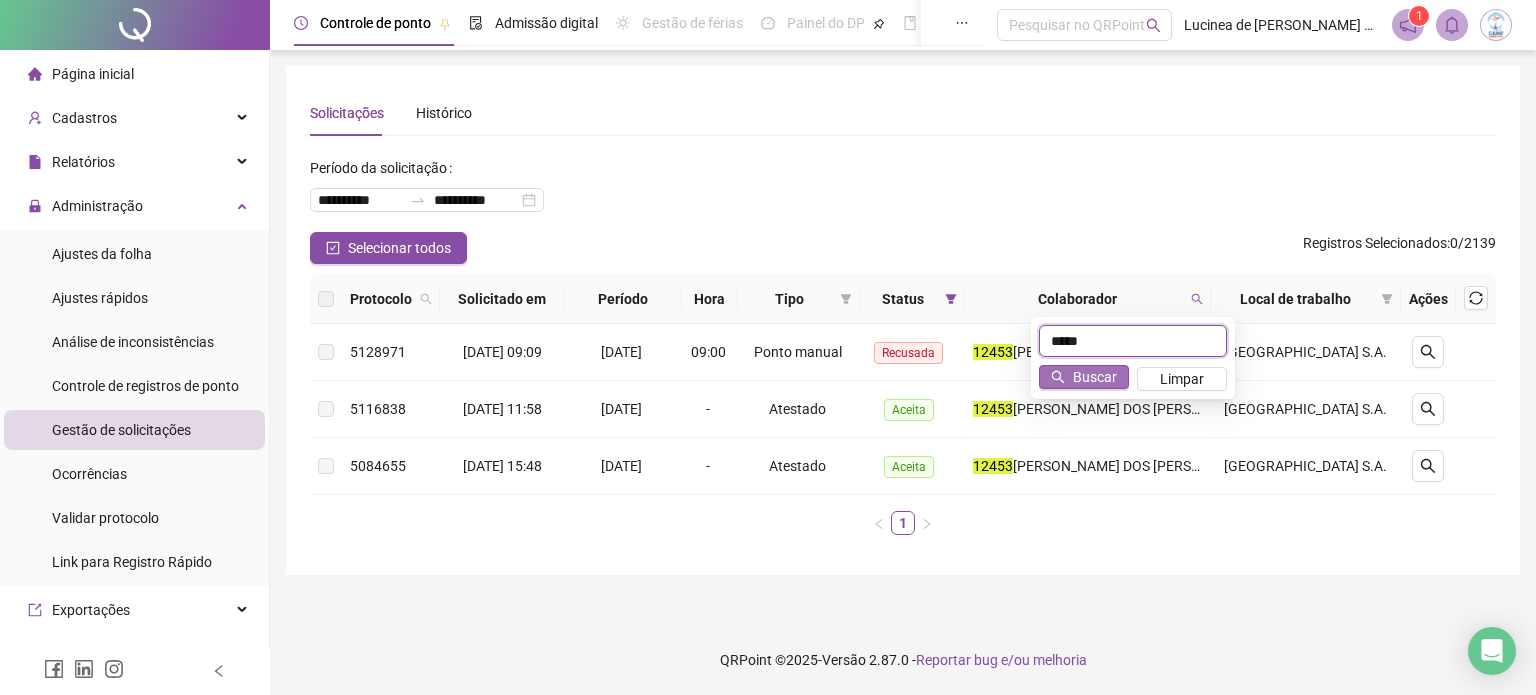type on "*****" 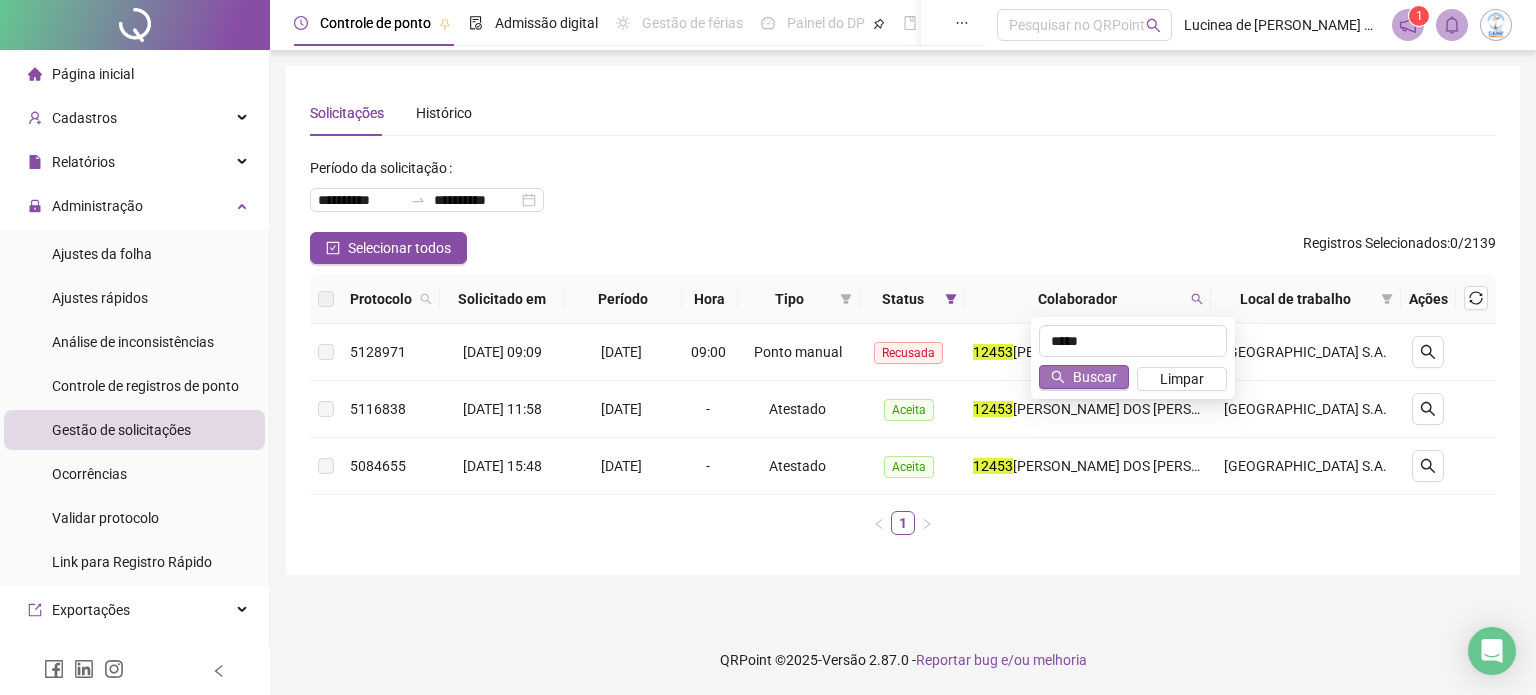 click on "Buscar" at bounding box center [1095, 377] 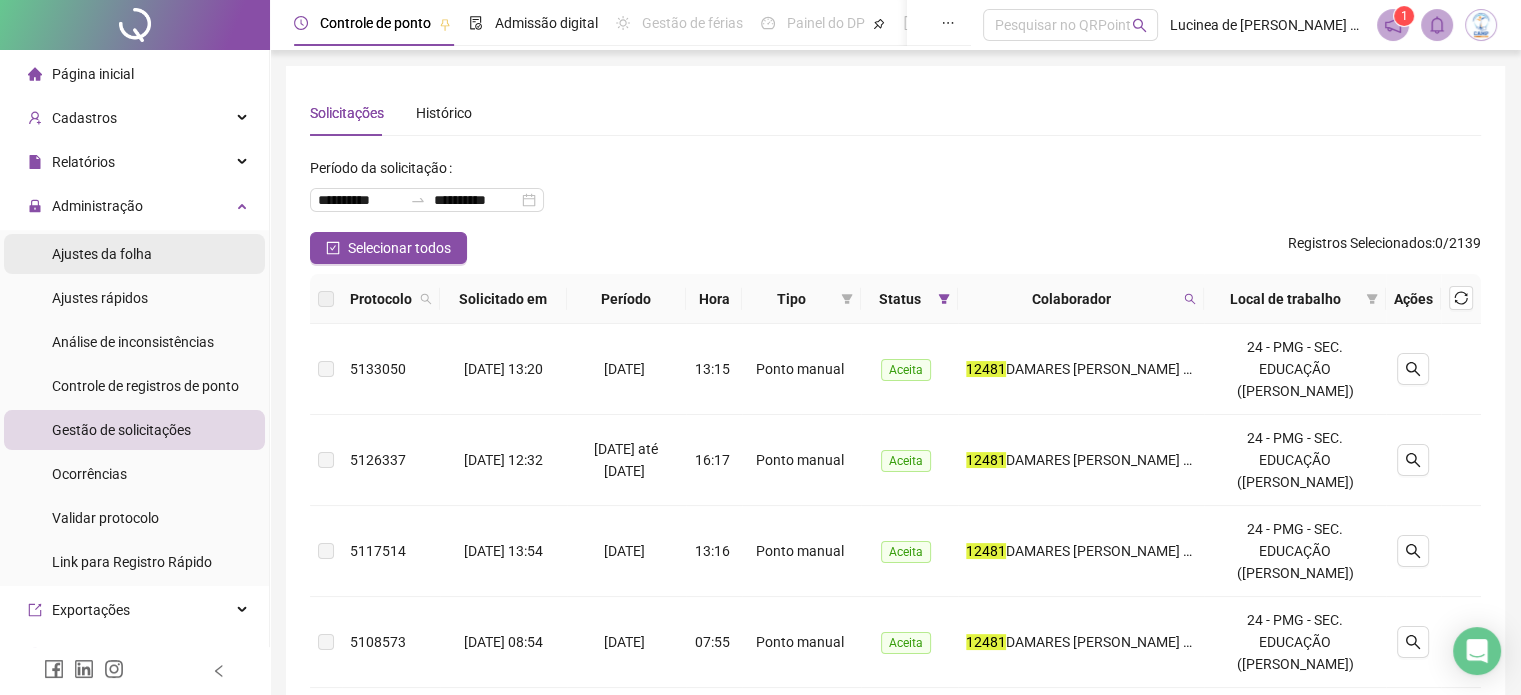click on "Ajustes da folha" at bounding box center [134, 254] 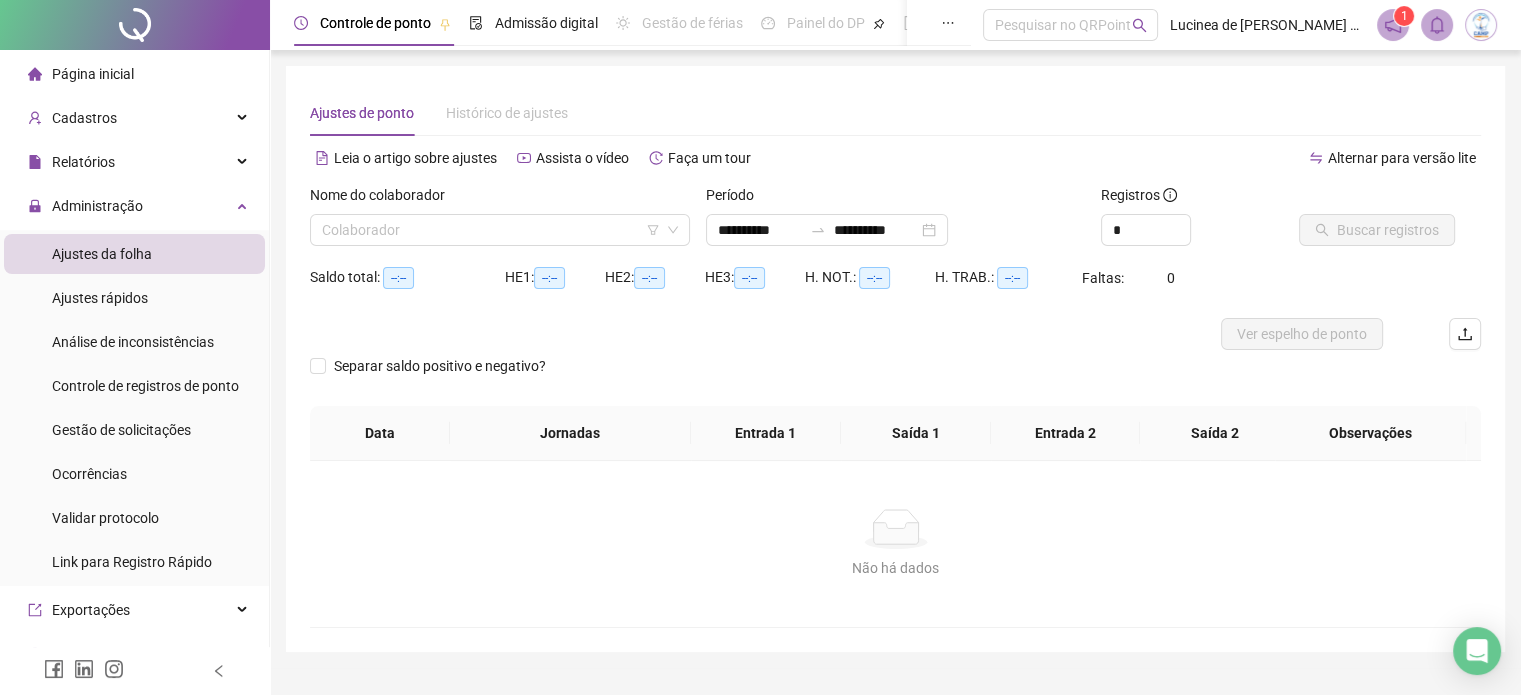 type on "**********" 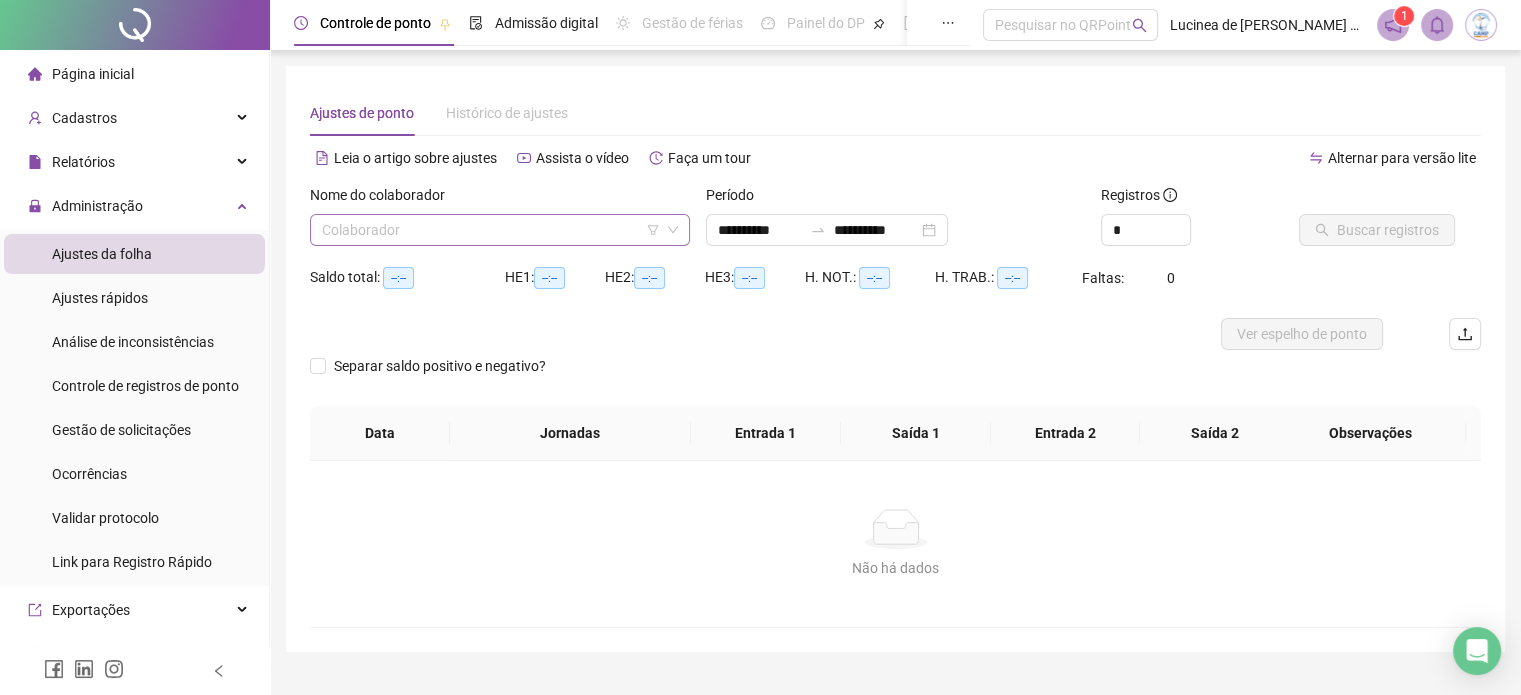 click at bounding box center [494, 230] 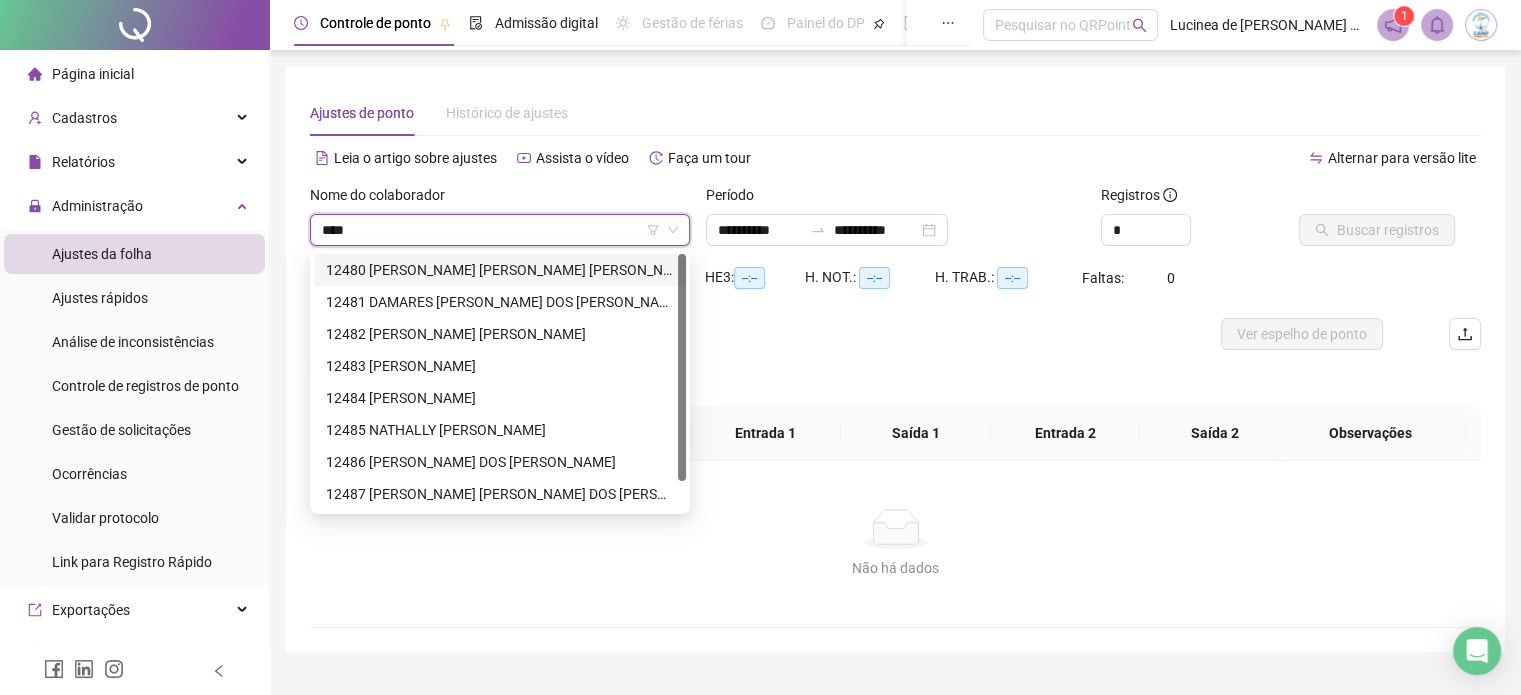 type on "*****" 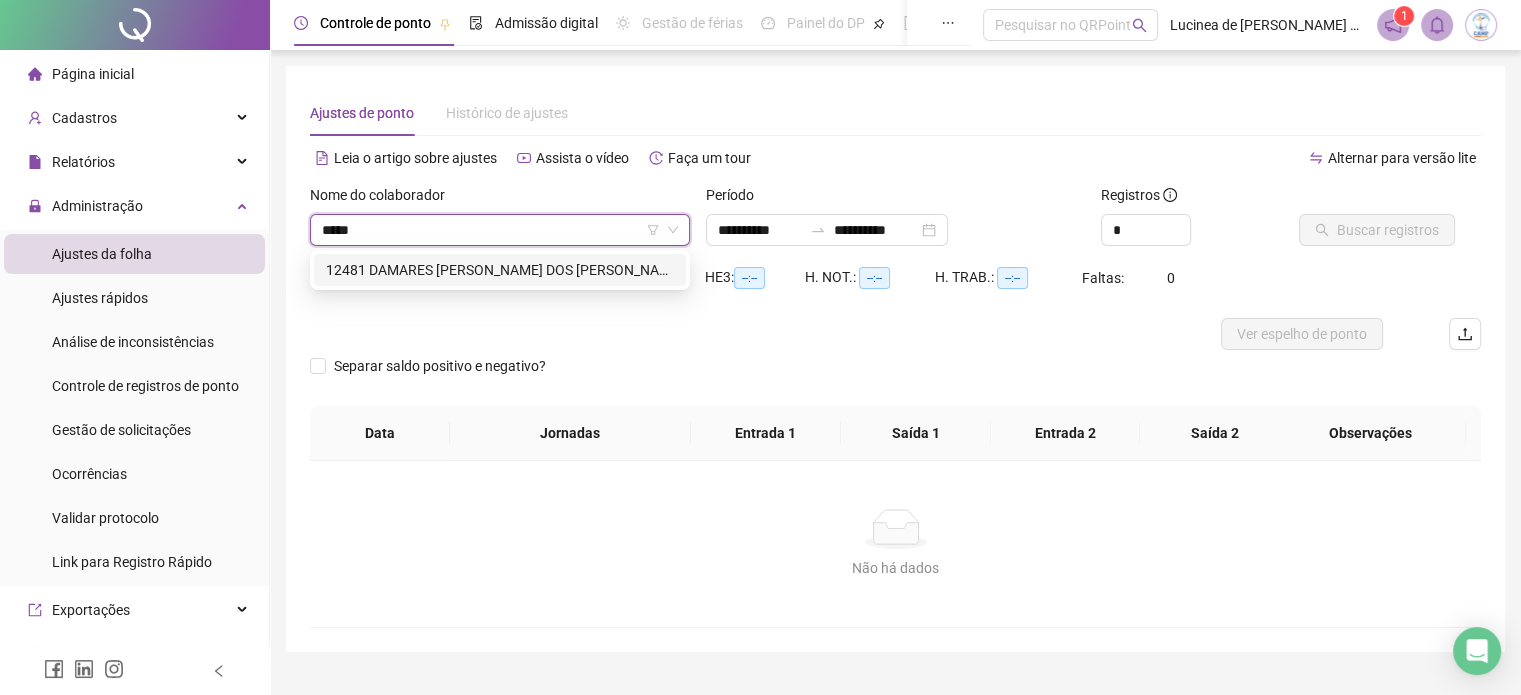click on "12481 DAMARES [PERSON_NAME] DOS [PERSON_NAME]" at bounding box center [500, 270] 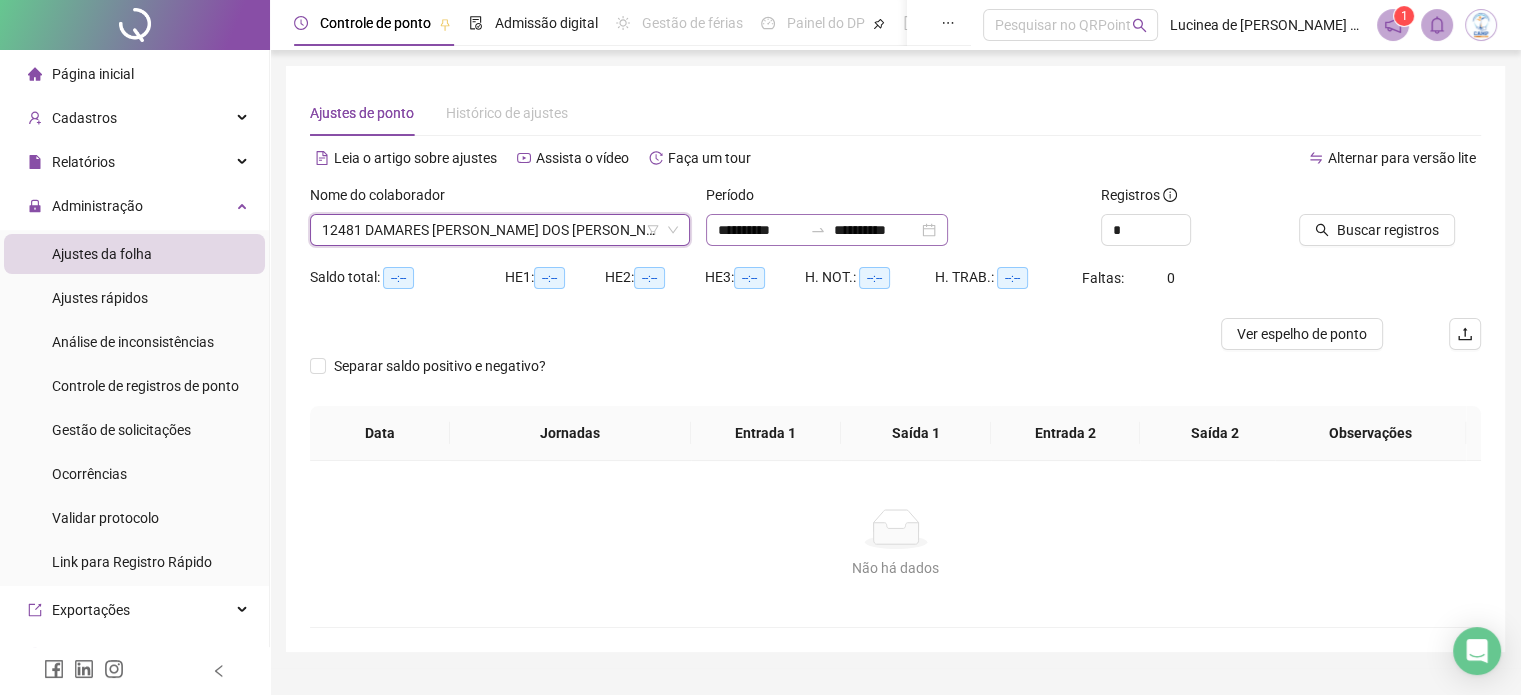 click on "**********" at bounding box center [827, 230] 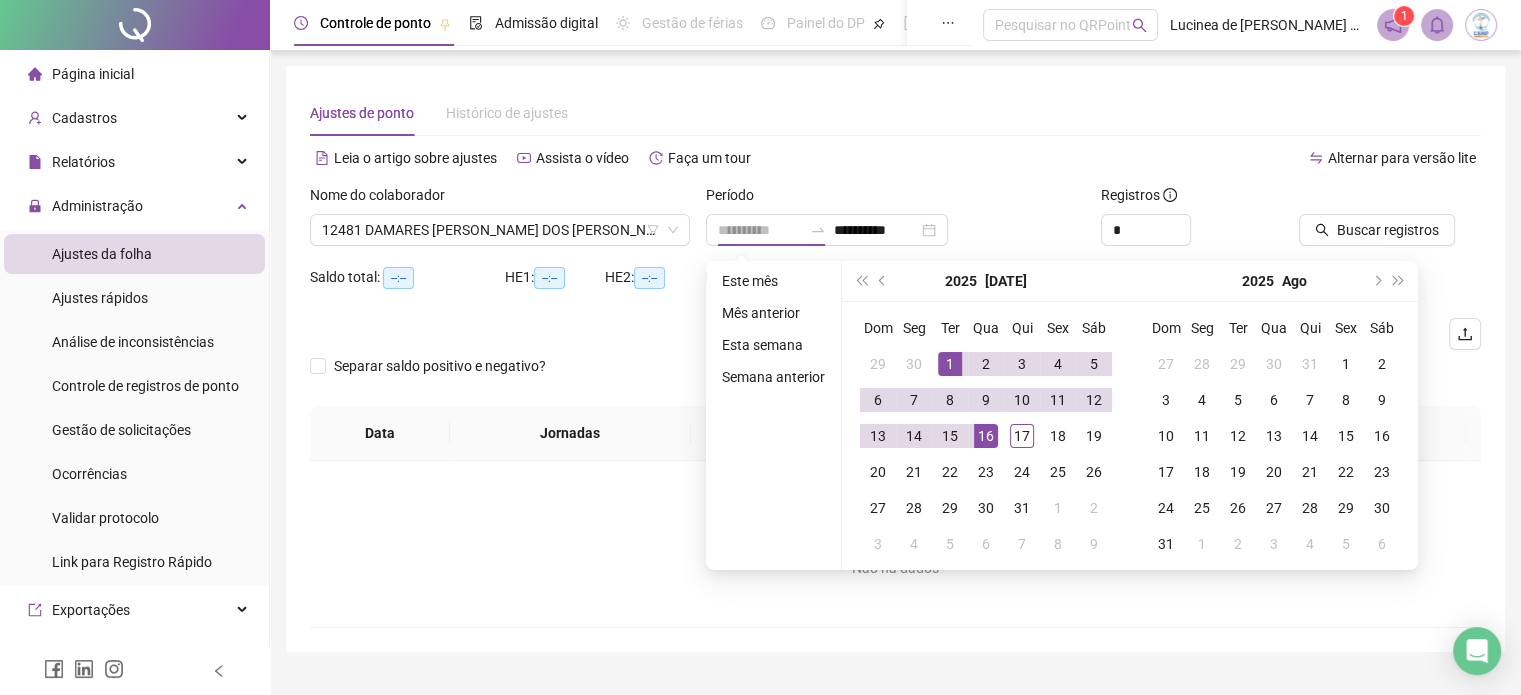 drag, startPoint x: 941, startPoint y: 360, endPoint x: 959, endPoint y: 364, distance: 18.439089 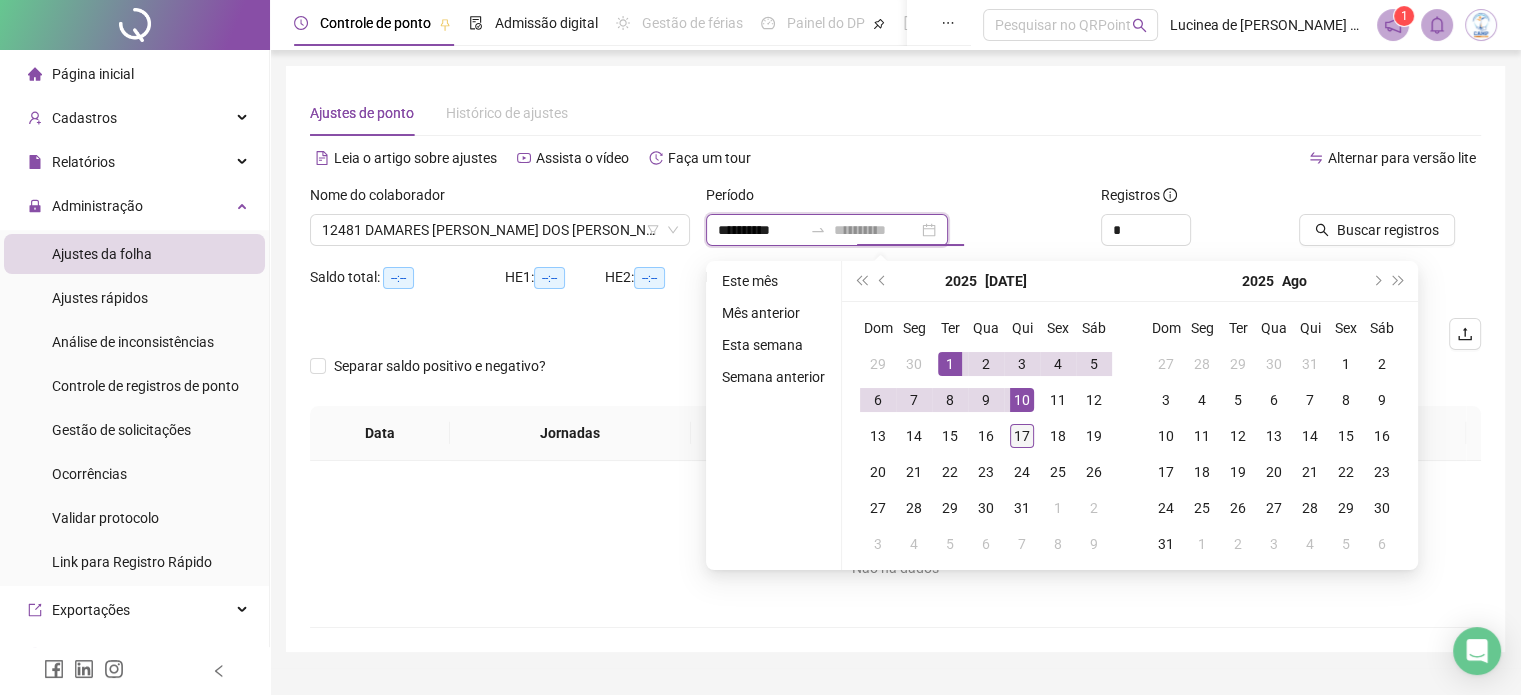 type on "**********" 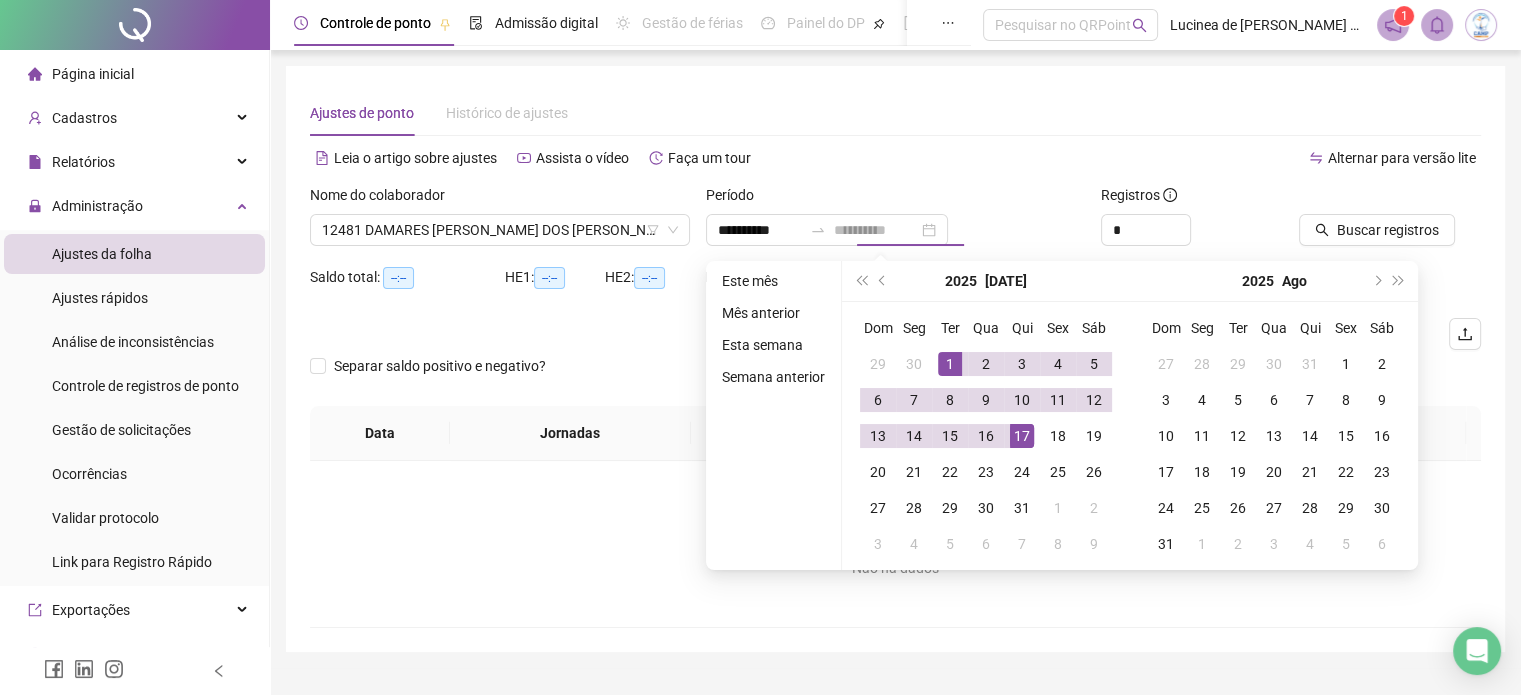 click on "17" at bounding box center (1022, 436) 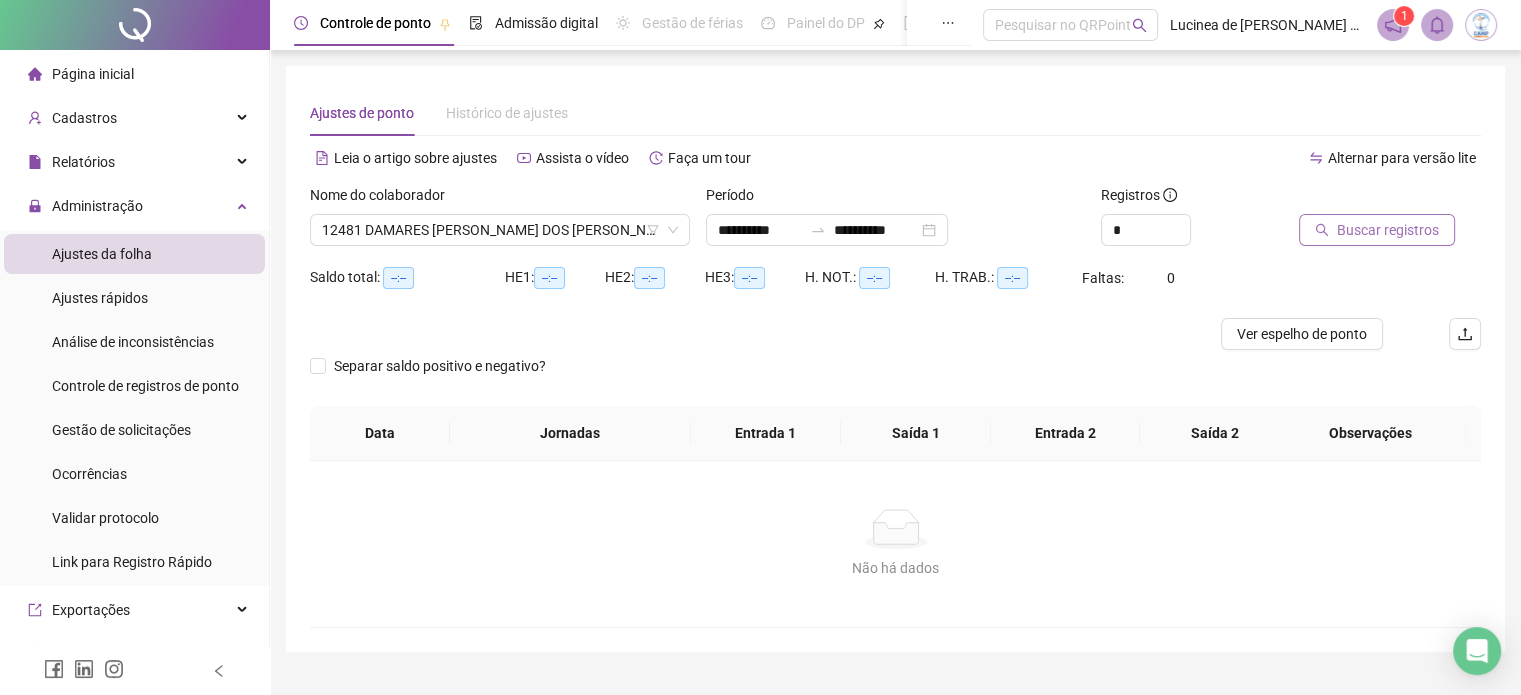 click on "Buscar registros" at bounding box center [1388, 230] 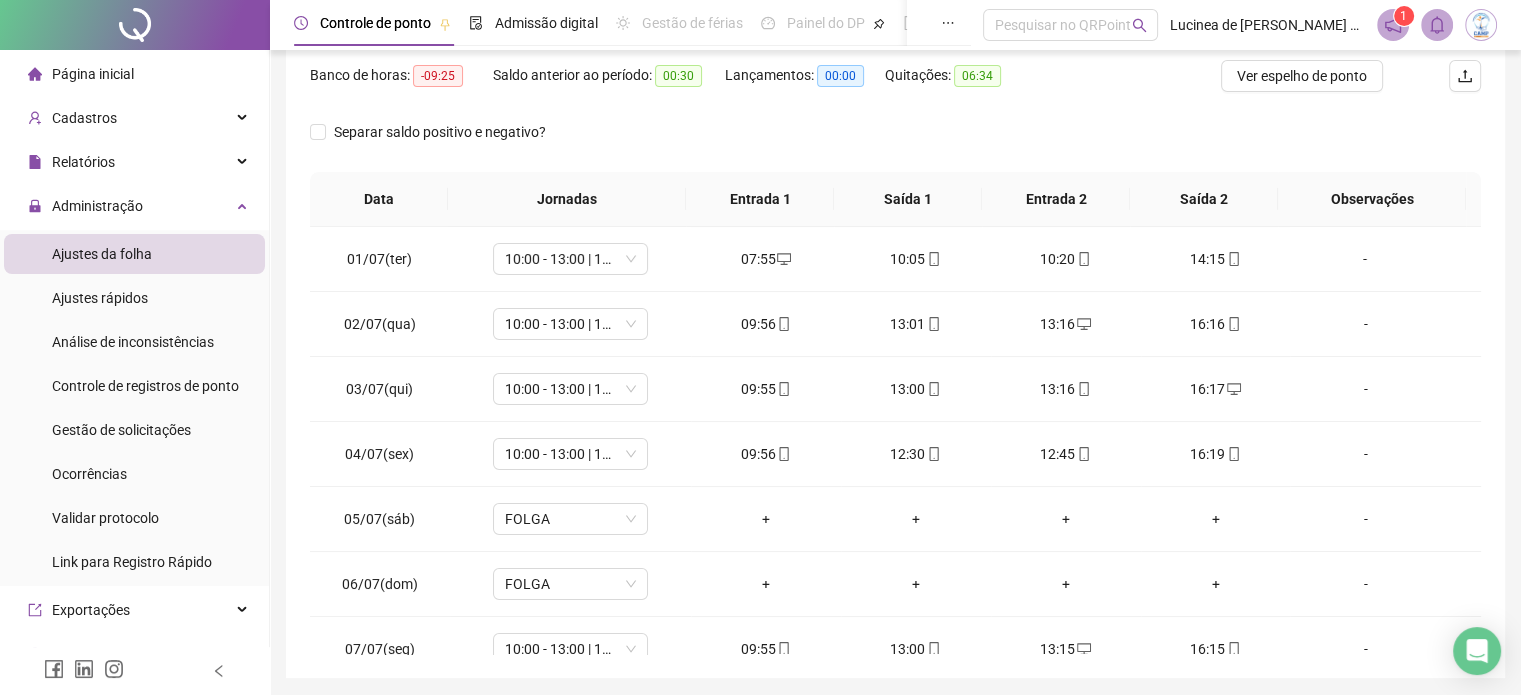scroll, scrollTop: 326, scrollLeft: 0, axis: vertical 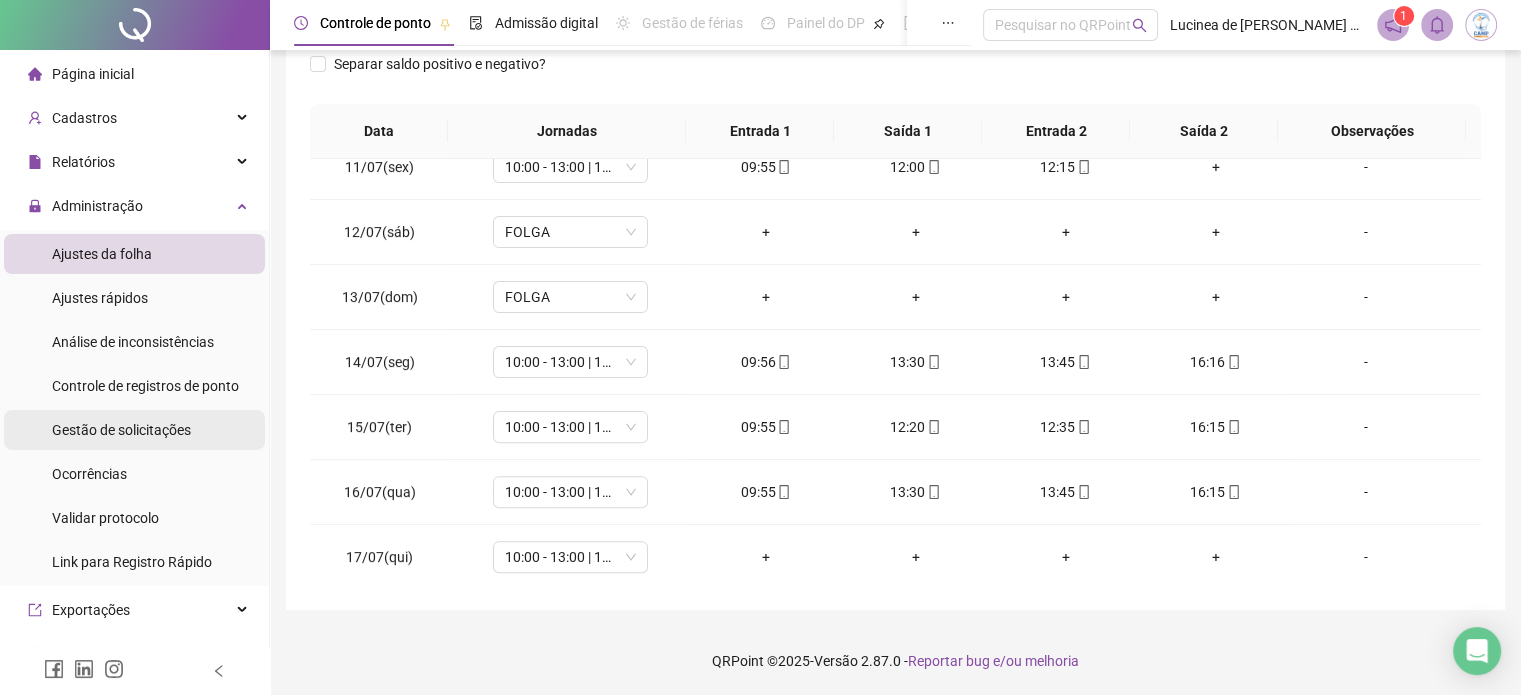 click on "Gestão de solicitações" at bounding box center [121, 430] 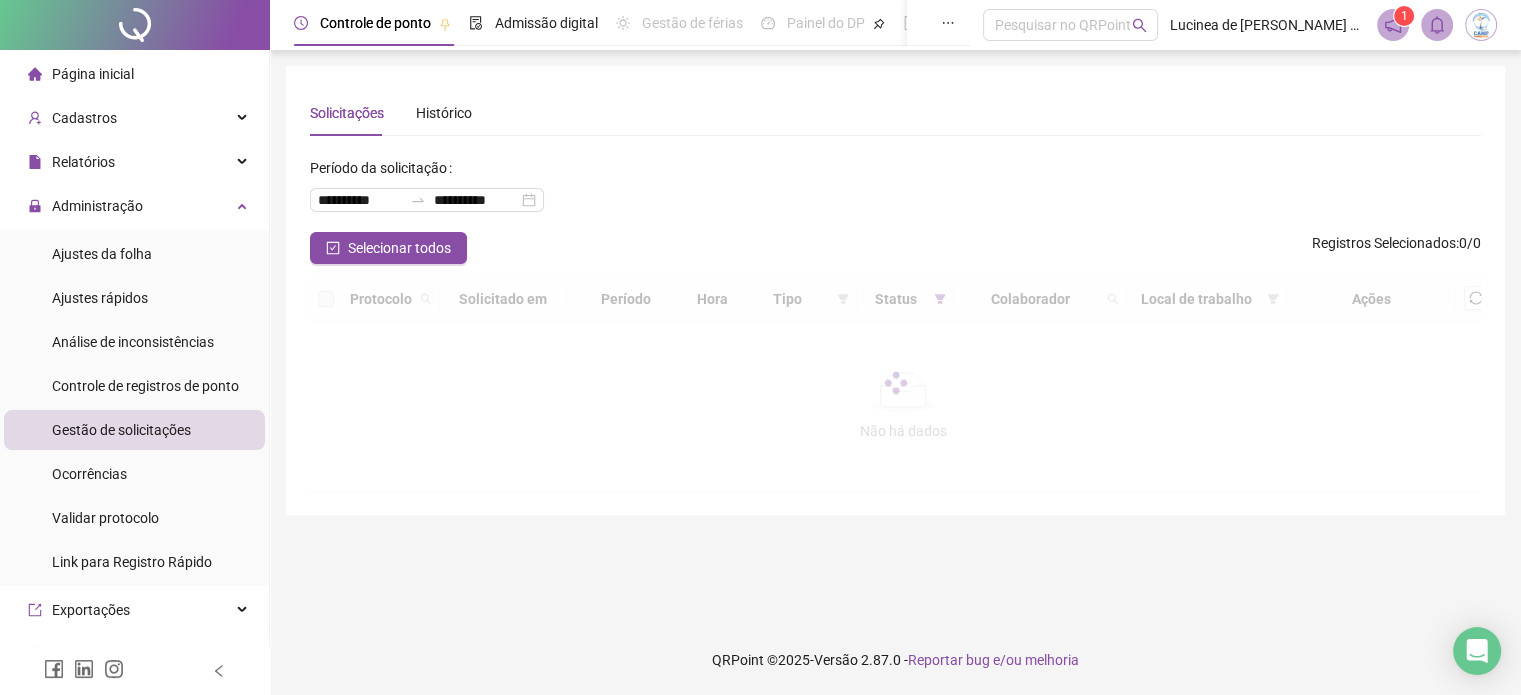 scroll, scrollTop: 0, scrollLeft: 0, axis: both 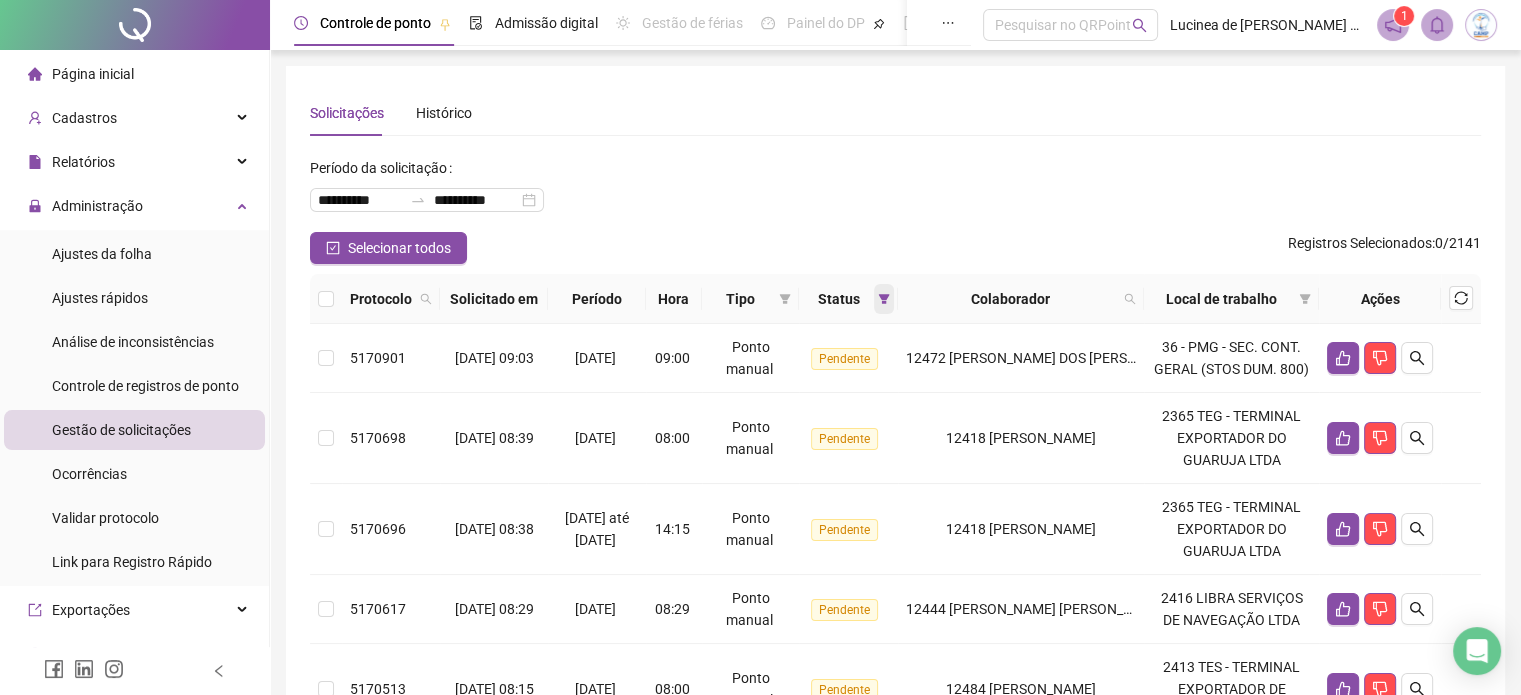 click at bounding box center (884, 299) 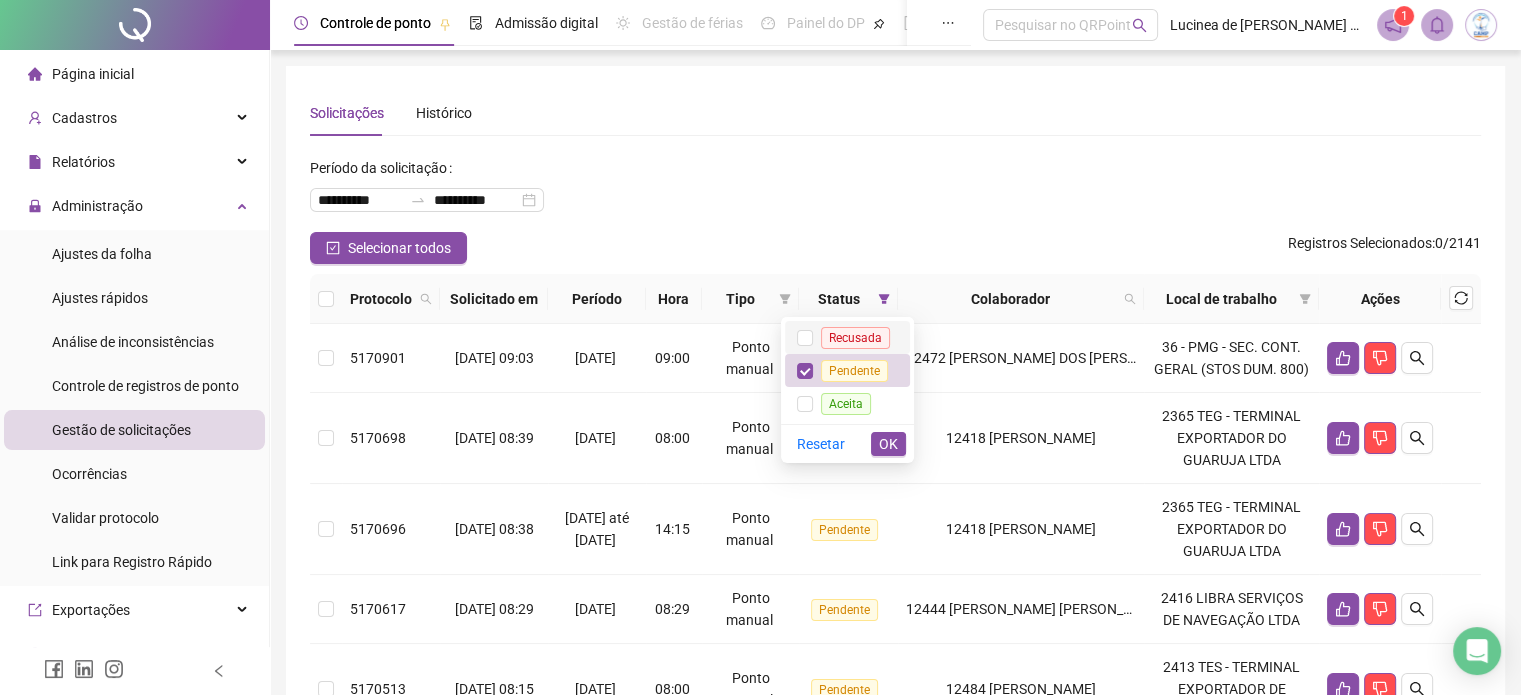 click on "Recusada" at bounding box center (847, 337) 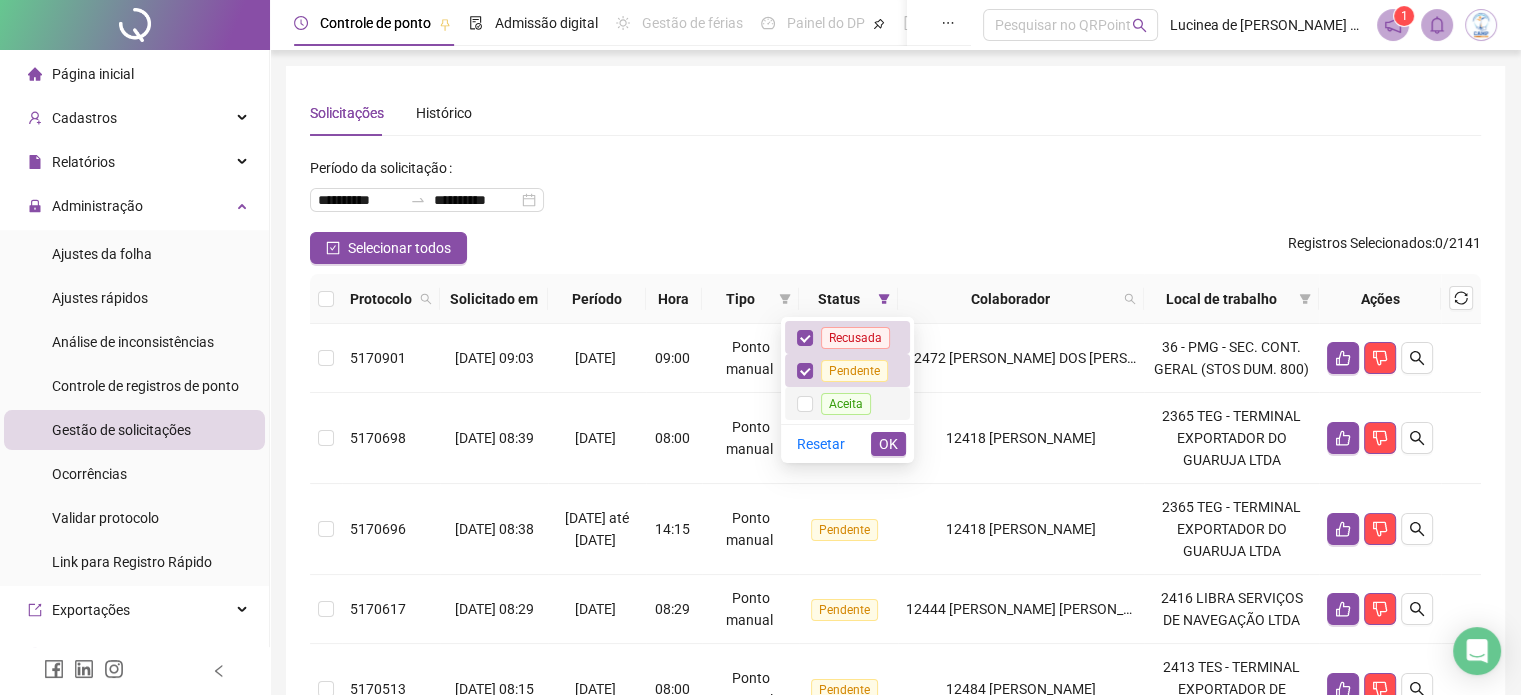 click on "Aceita" at bounding box center [846, 404] 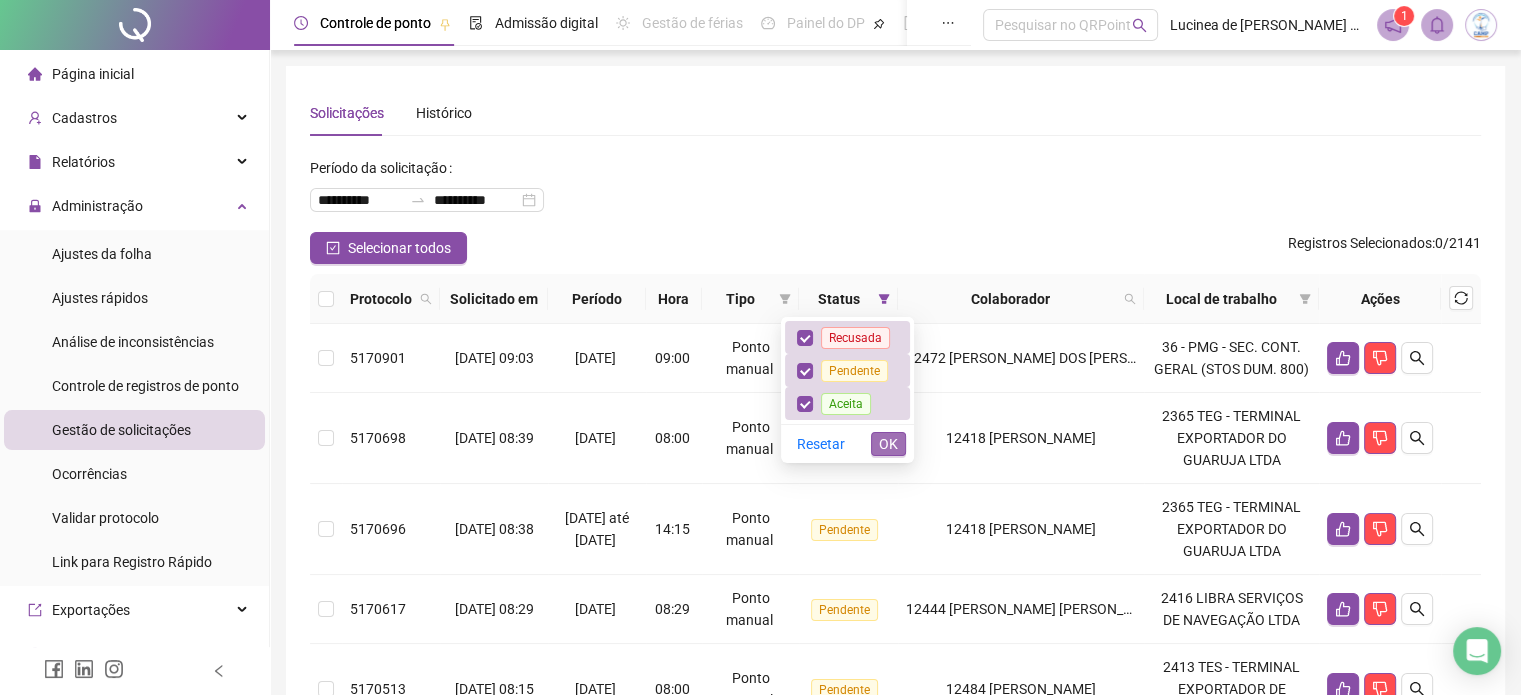 click on "OK" at bounding box center [888, 444] 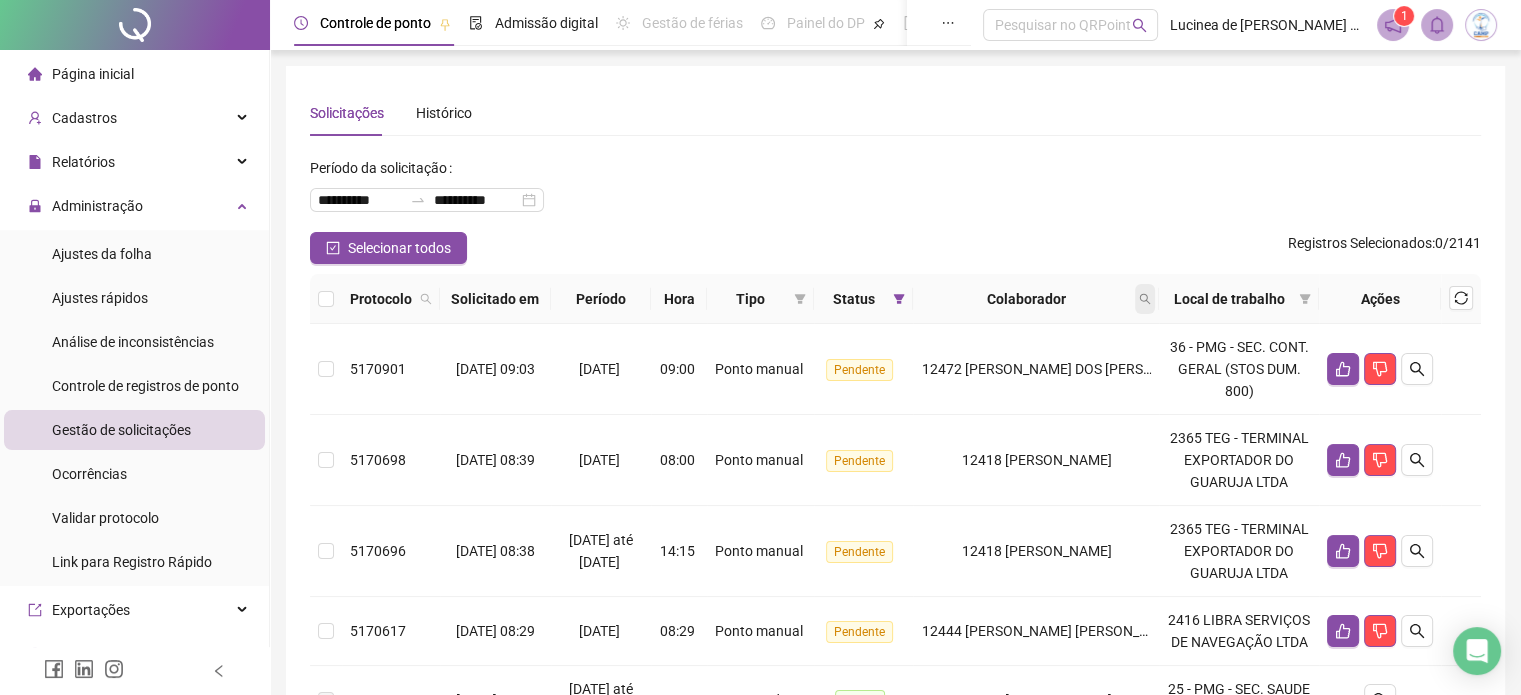 click at bounding box center (1145, 299) 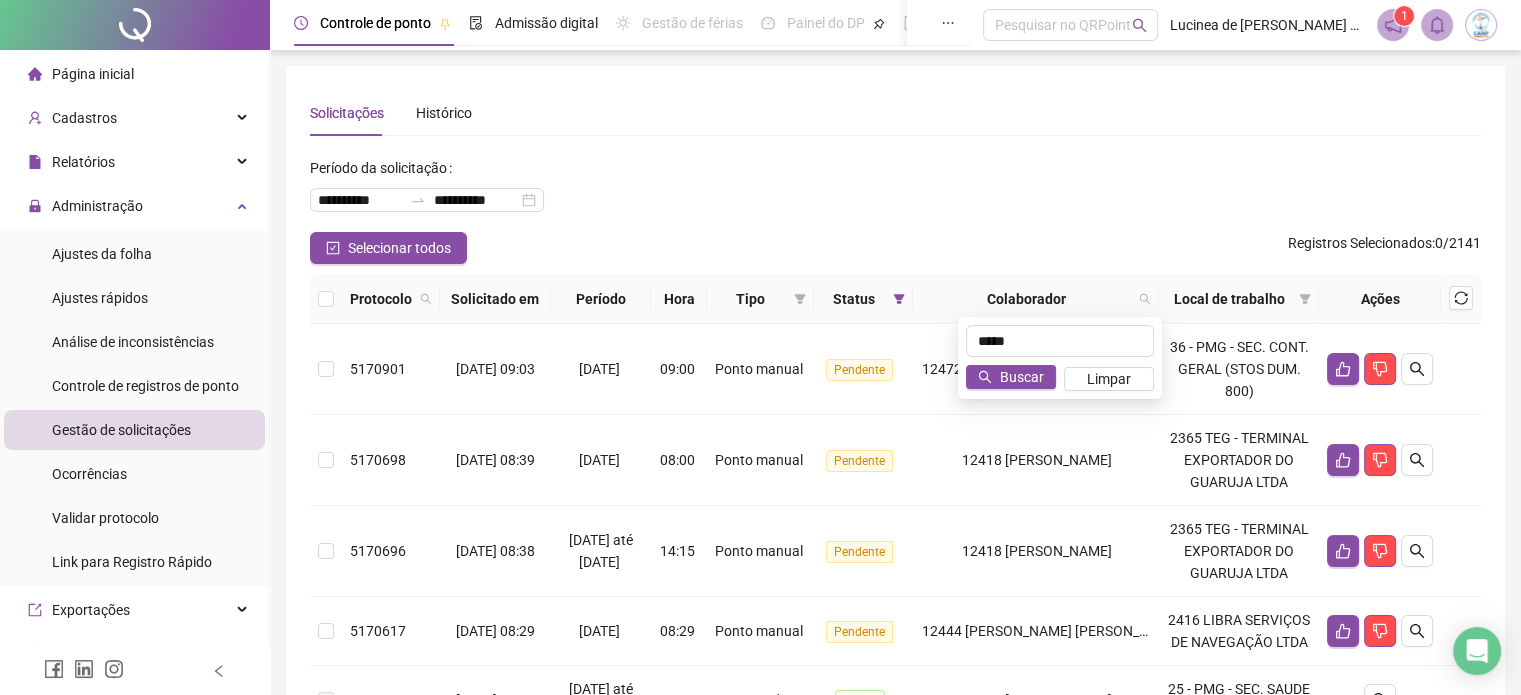 click on "***** Buscar Limpar" at bounding box center (1060, 358) 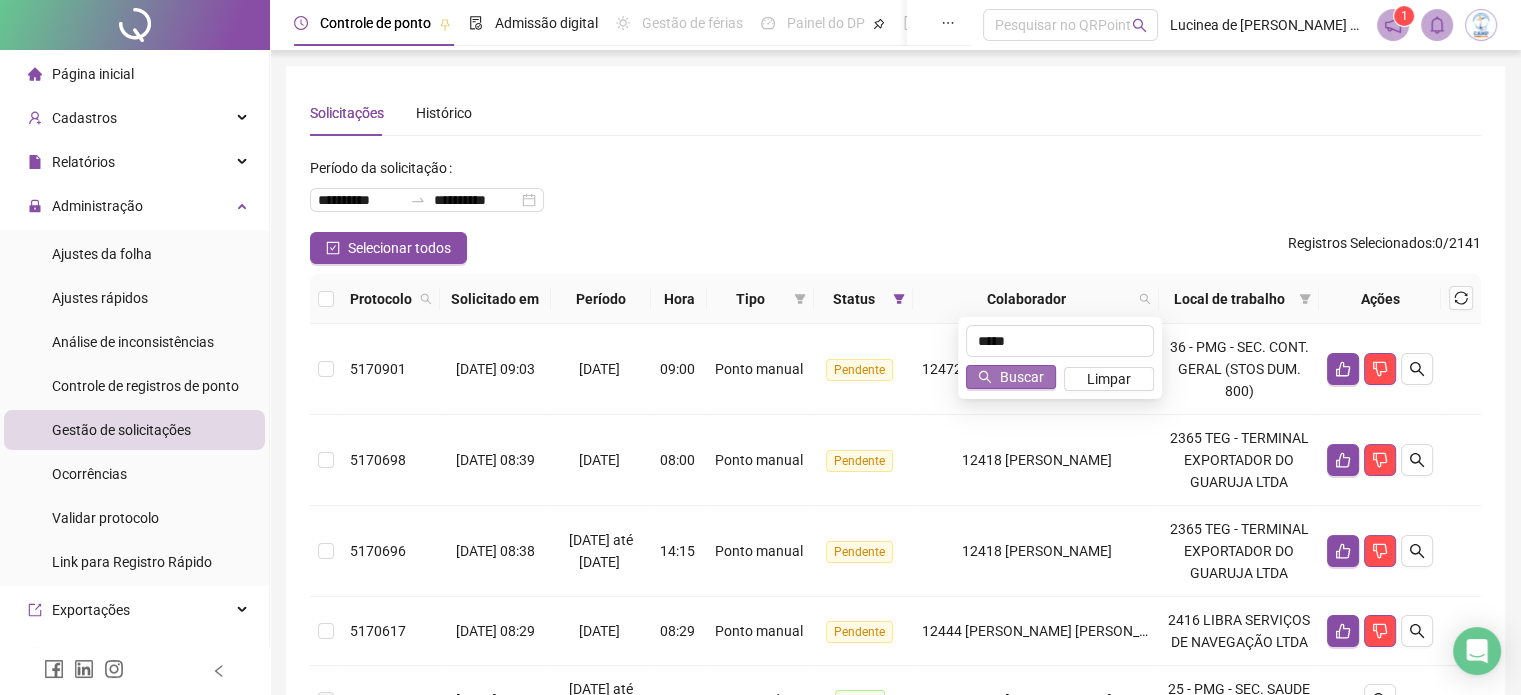 click on "Buscar" at bounding box center (1022, 377) 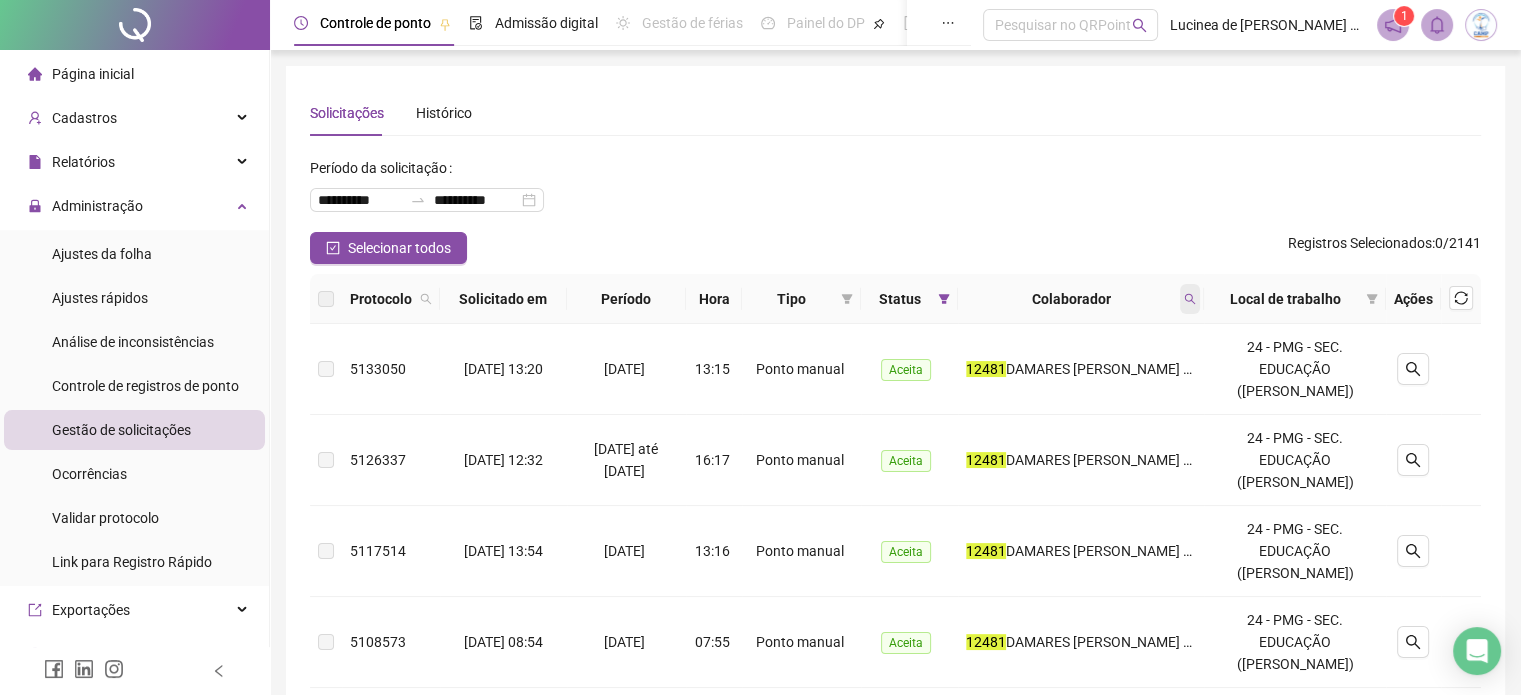 click at bounding box center (1190, 299) 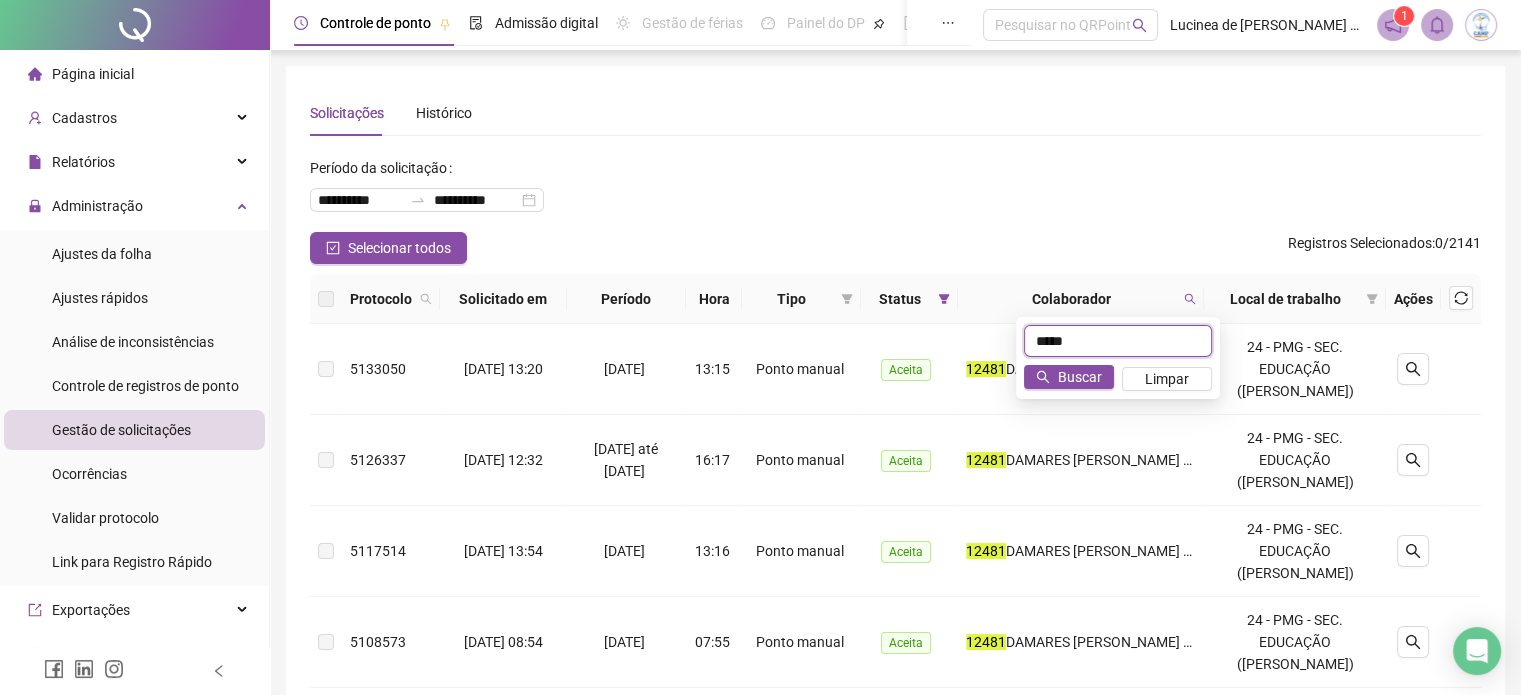 type on "*****" 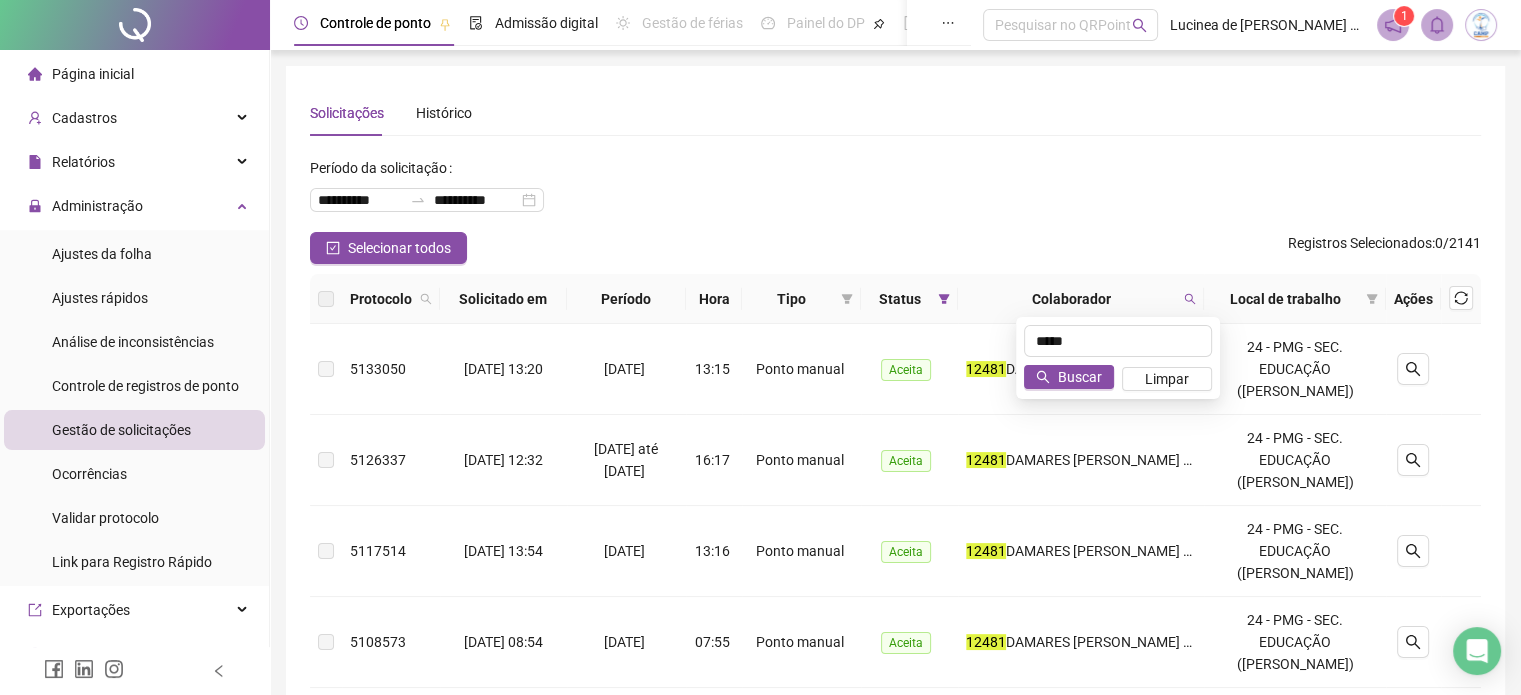 click on "***** Buscar Limpar" at bounding box center (1118, 358) 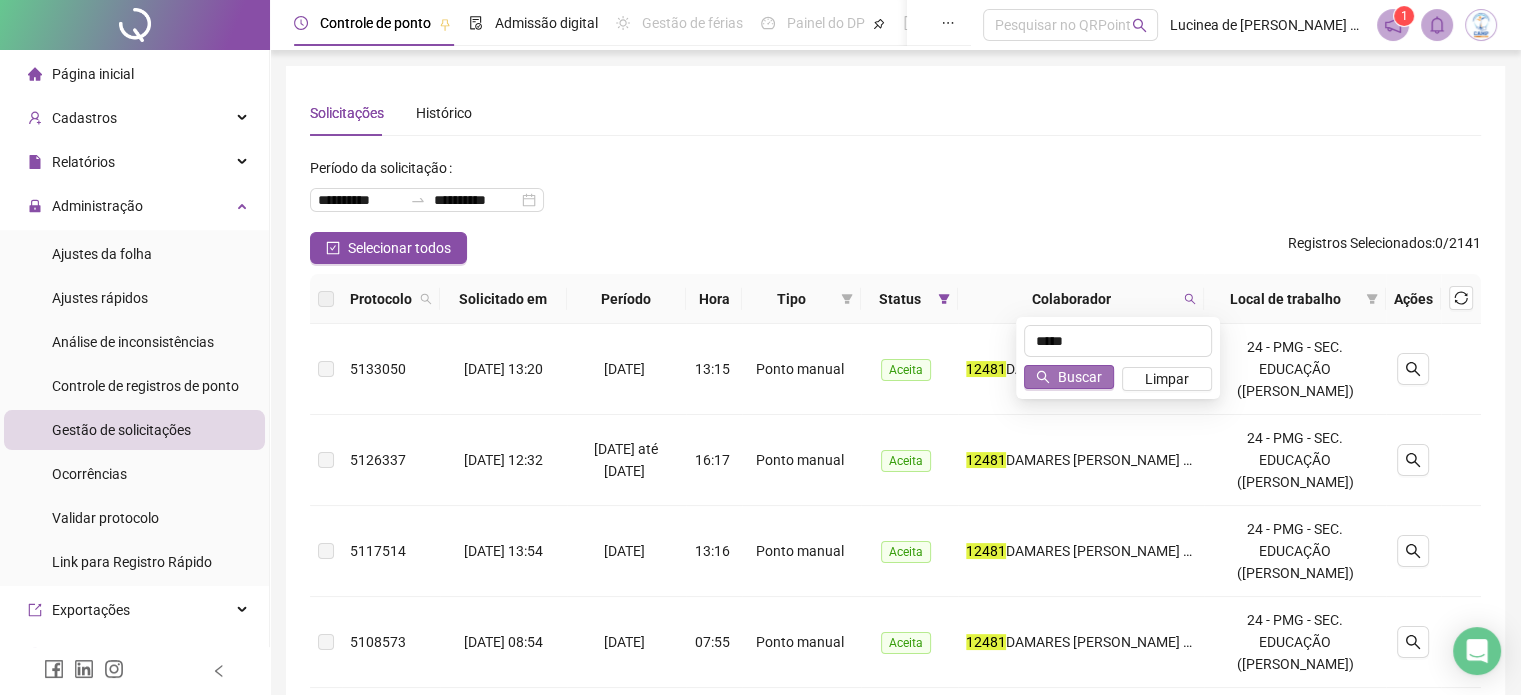 click on "Buscar" at bounding box center [1080, 377] 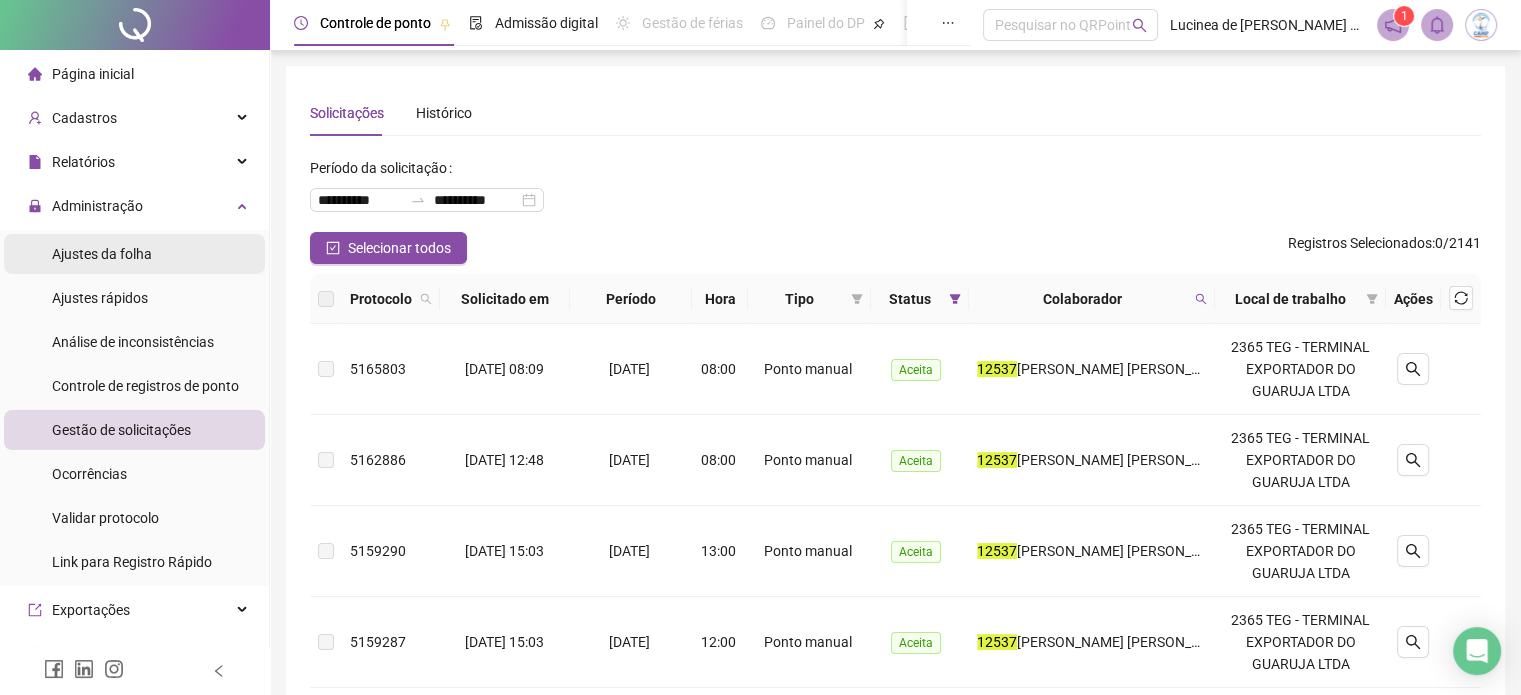 click on "Ajustes da folha" at bounding box center (102, 254) 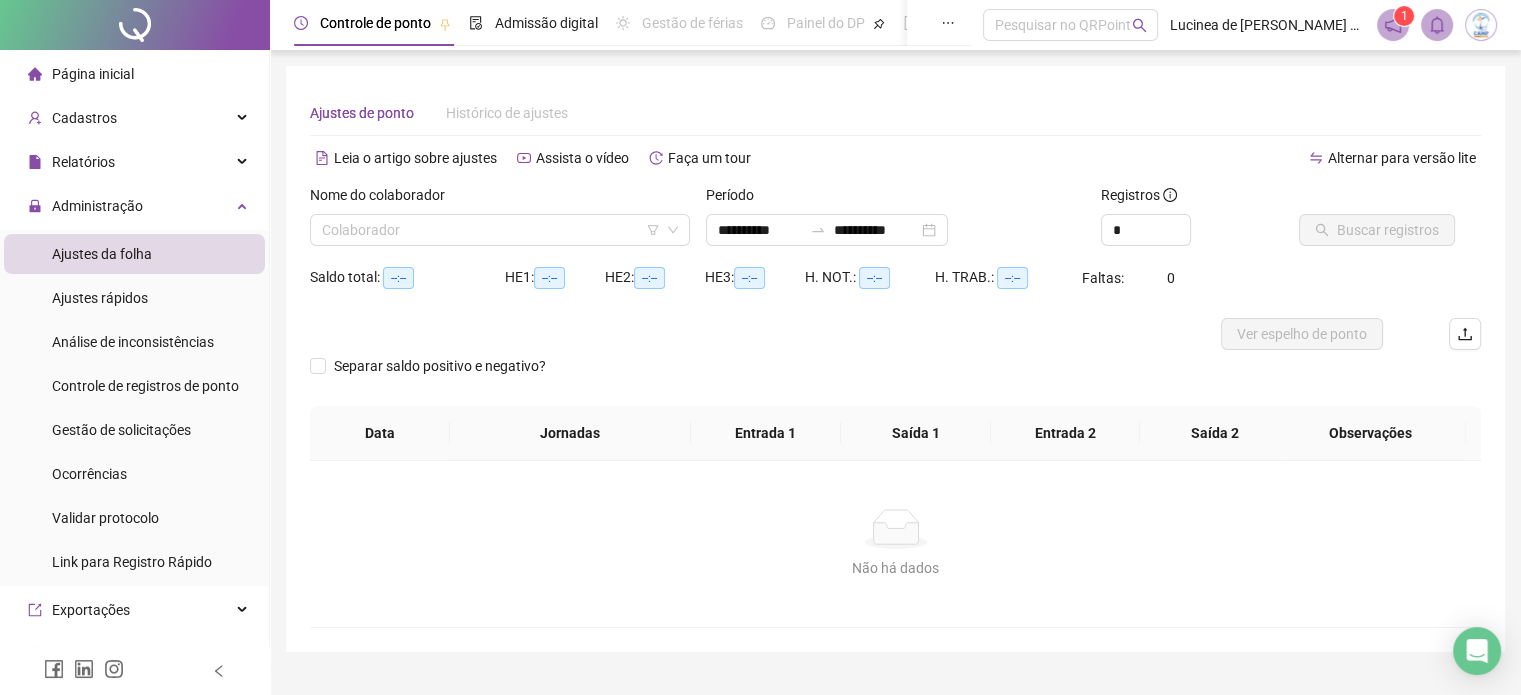 type on "**********" 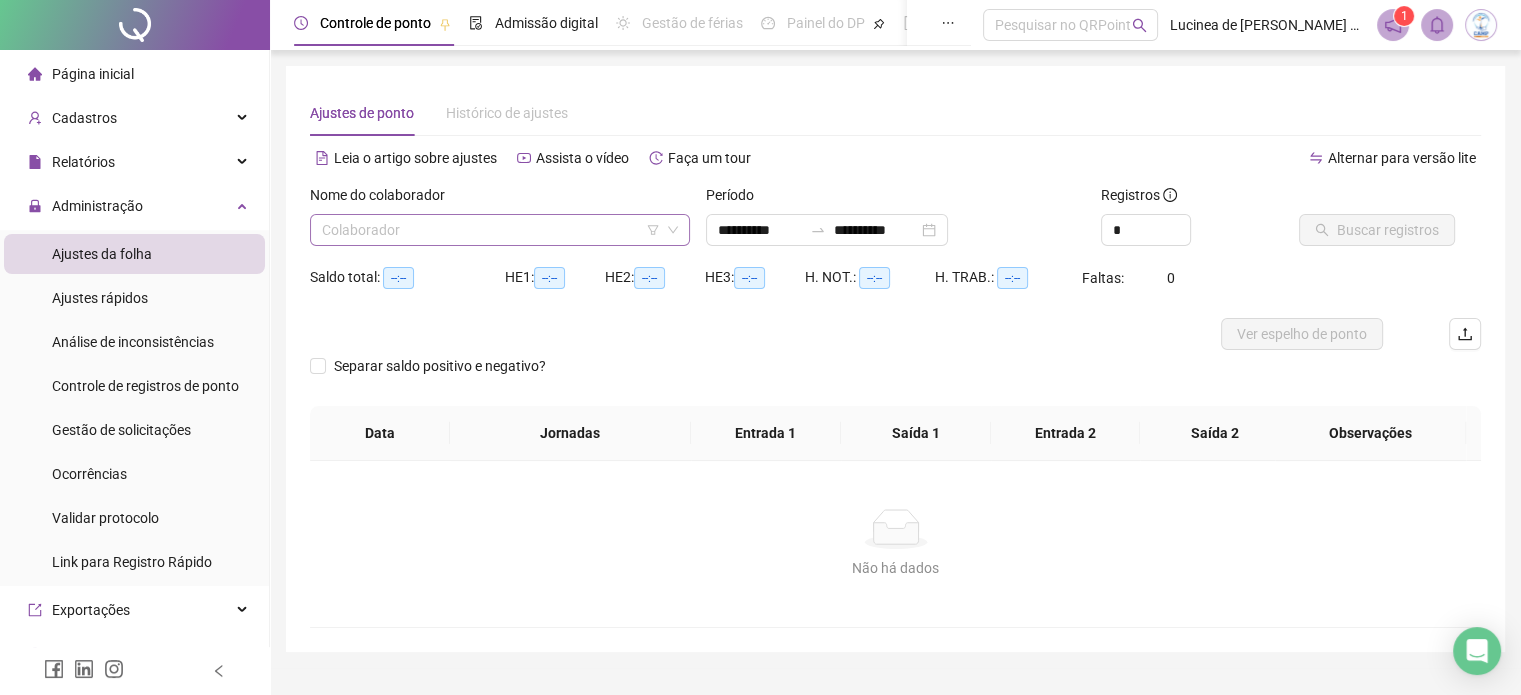 click at bounding box center [494, 230] 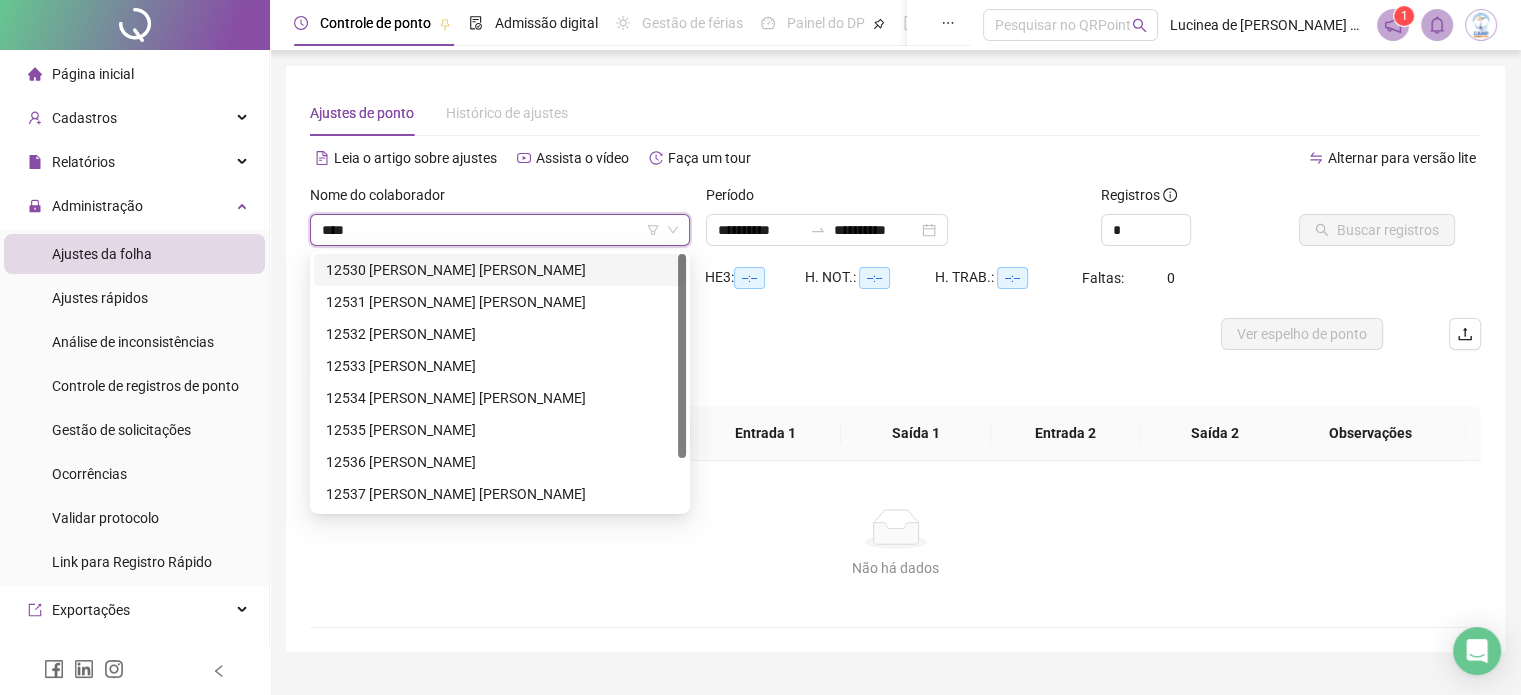 type on "*****" 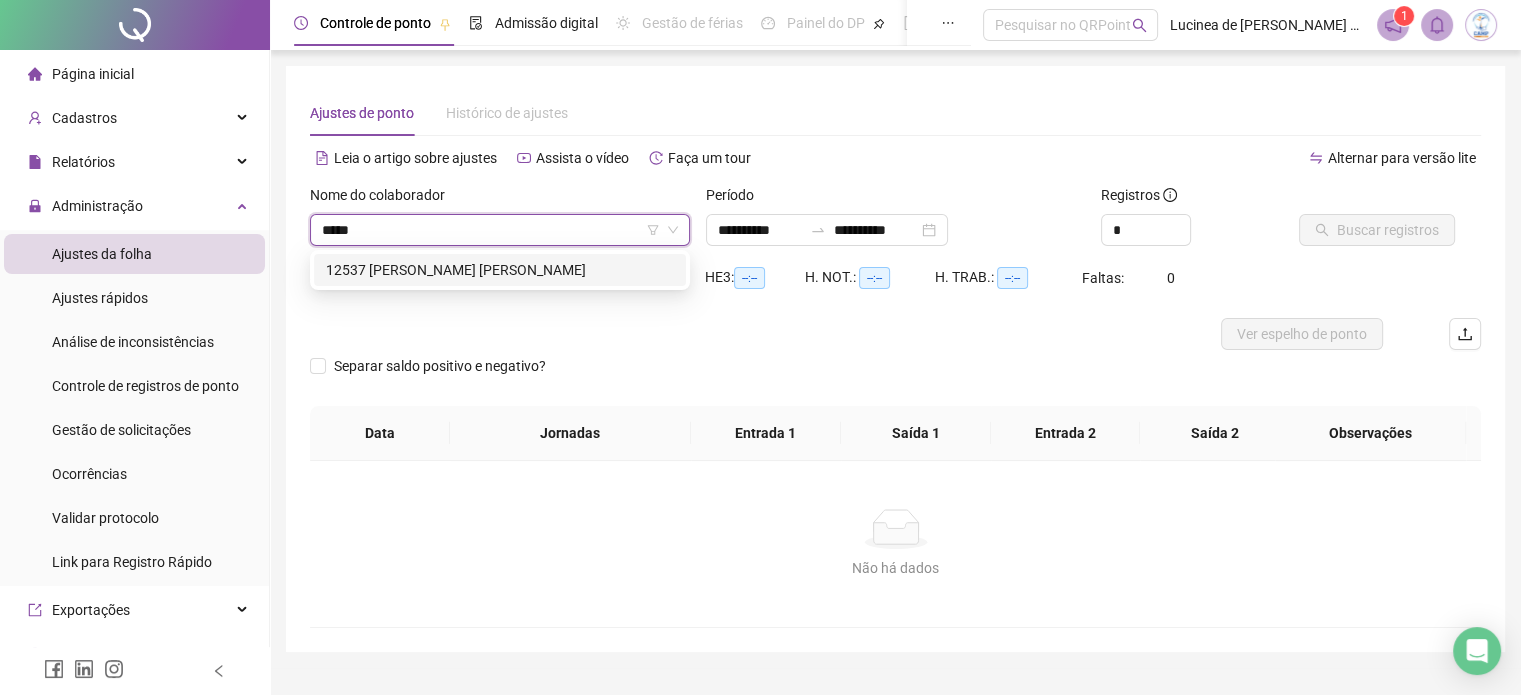 click on "12537 [PERSON_NAME] [PERSON_NAME]" at bounding box center (500, 270) 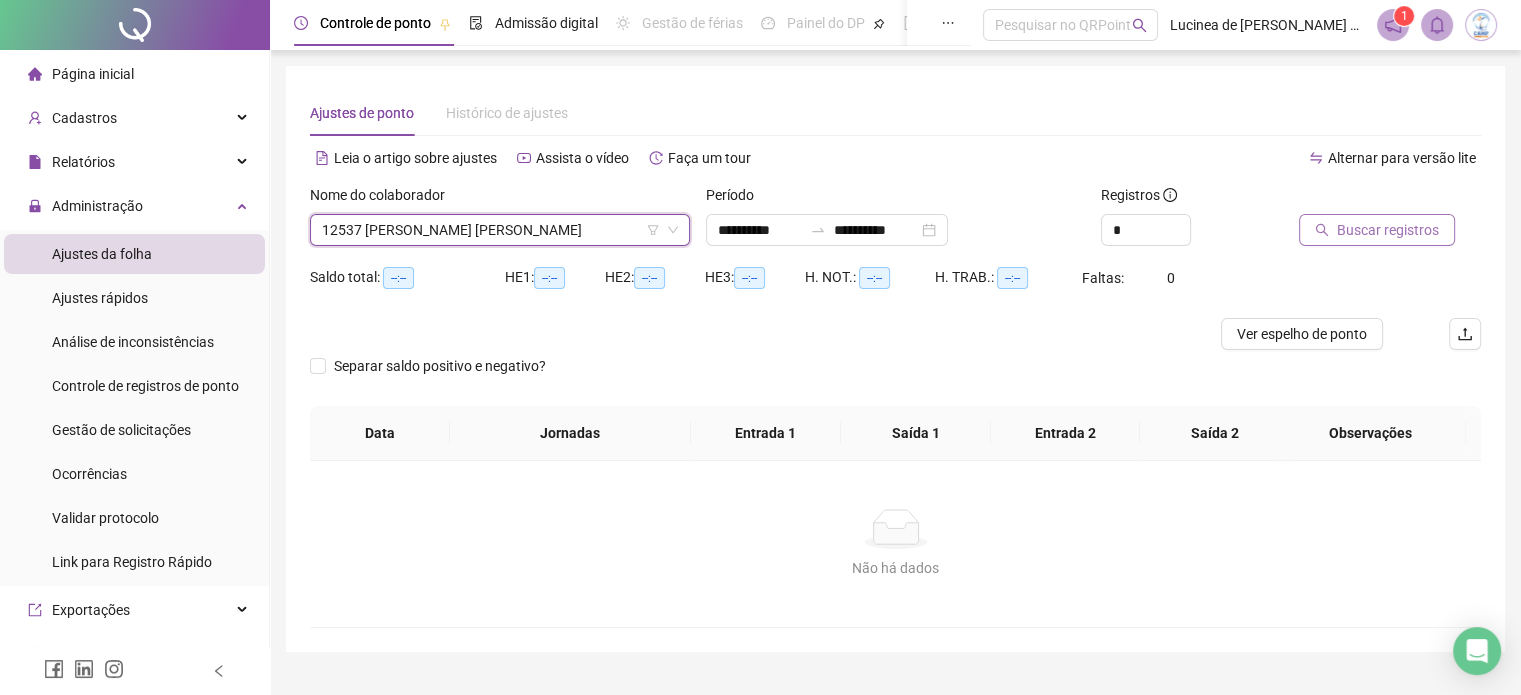 click on "Buscar registros" at bounding box center (1388, 230) 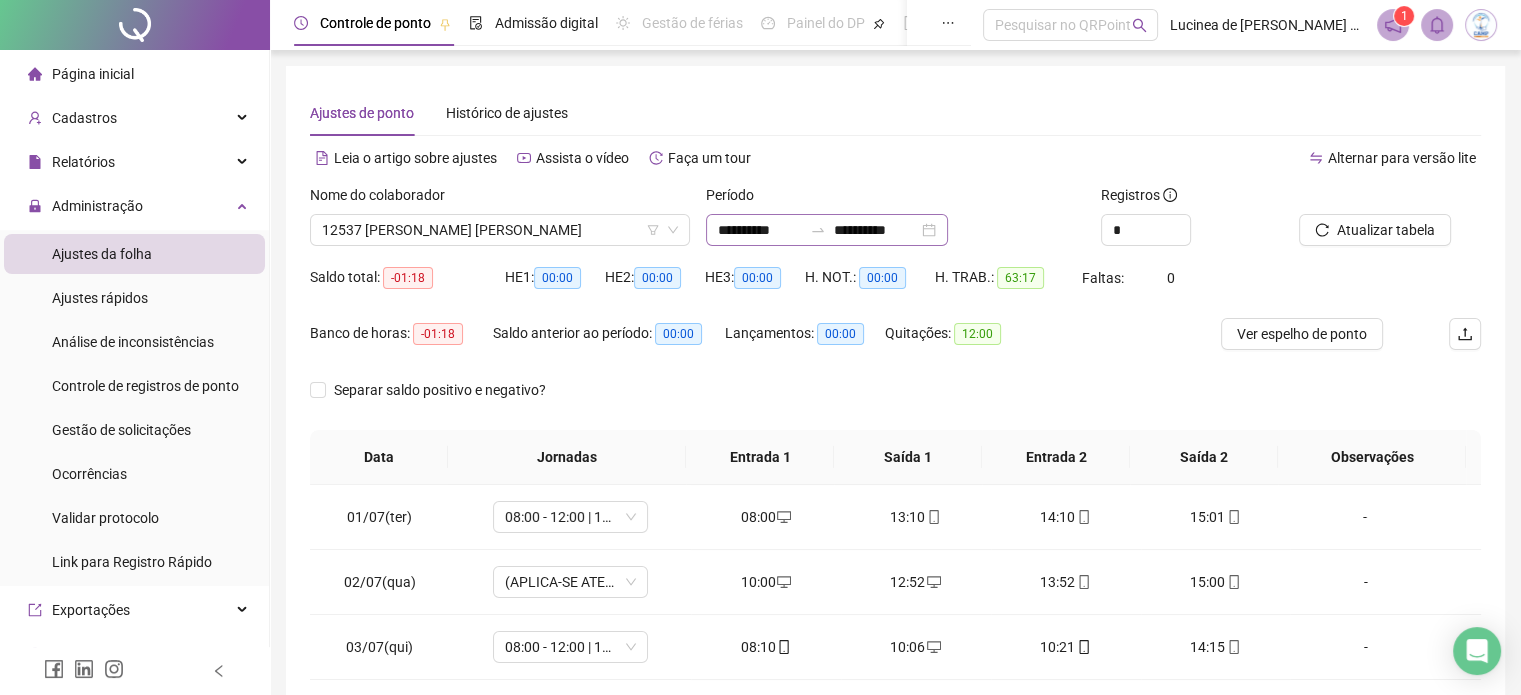click on "**********" at bounding box center [827, 230] 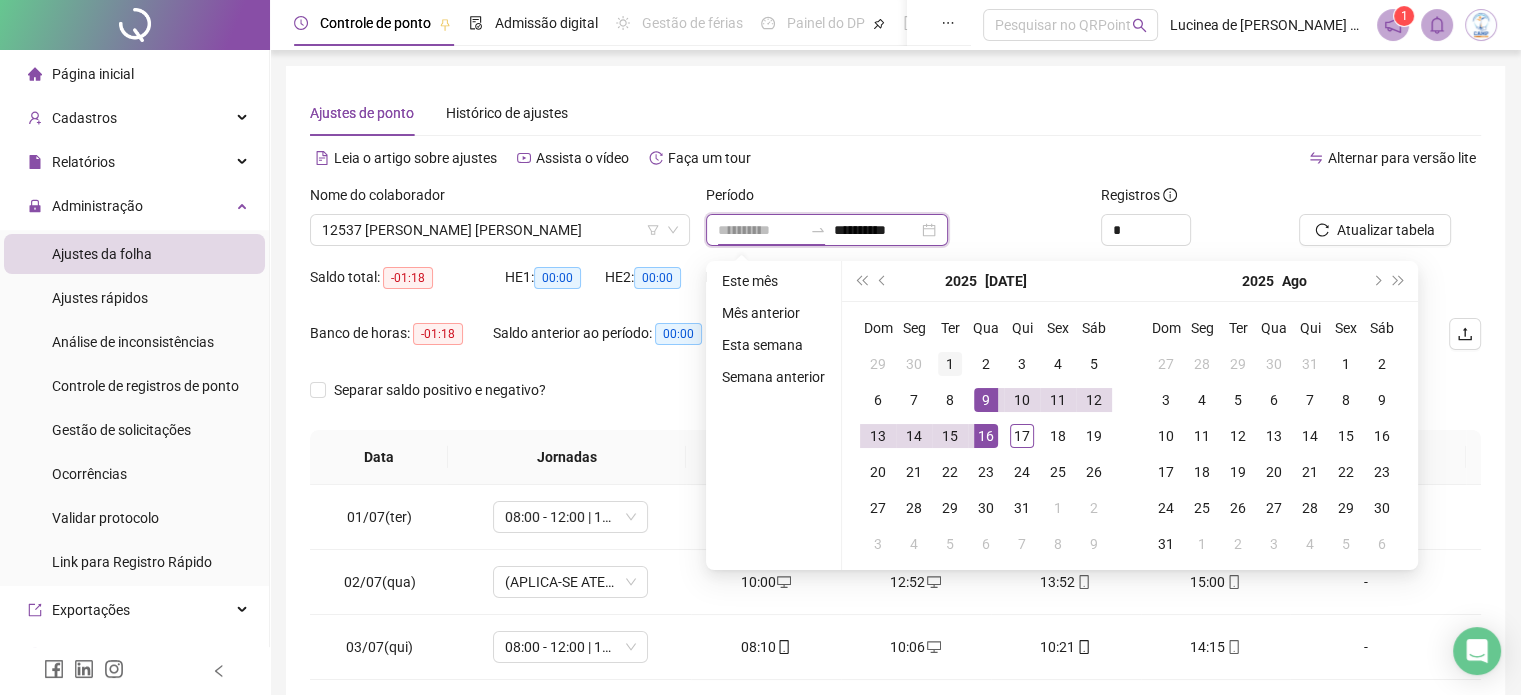 type on "**********" 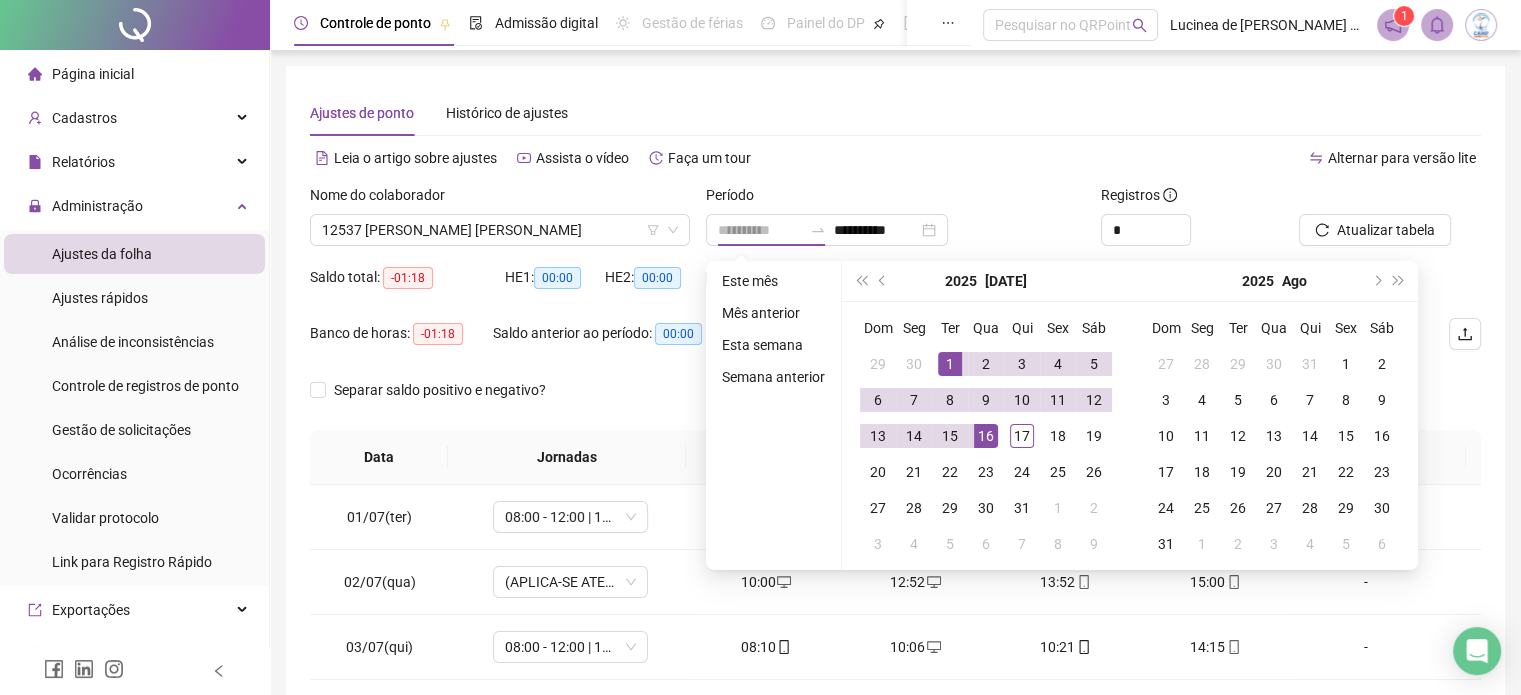 click on "1" at bounding box center [950, 364] 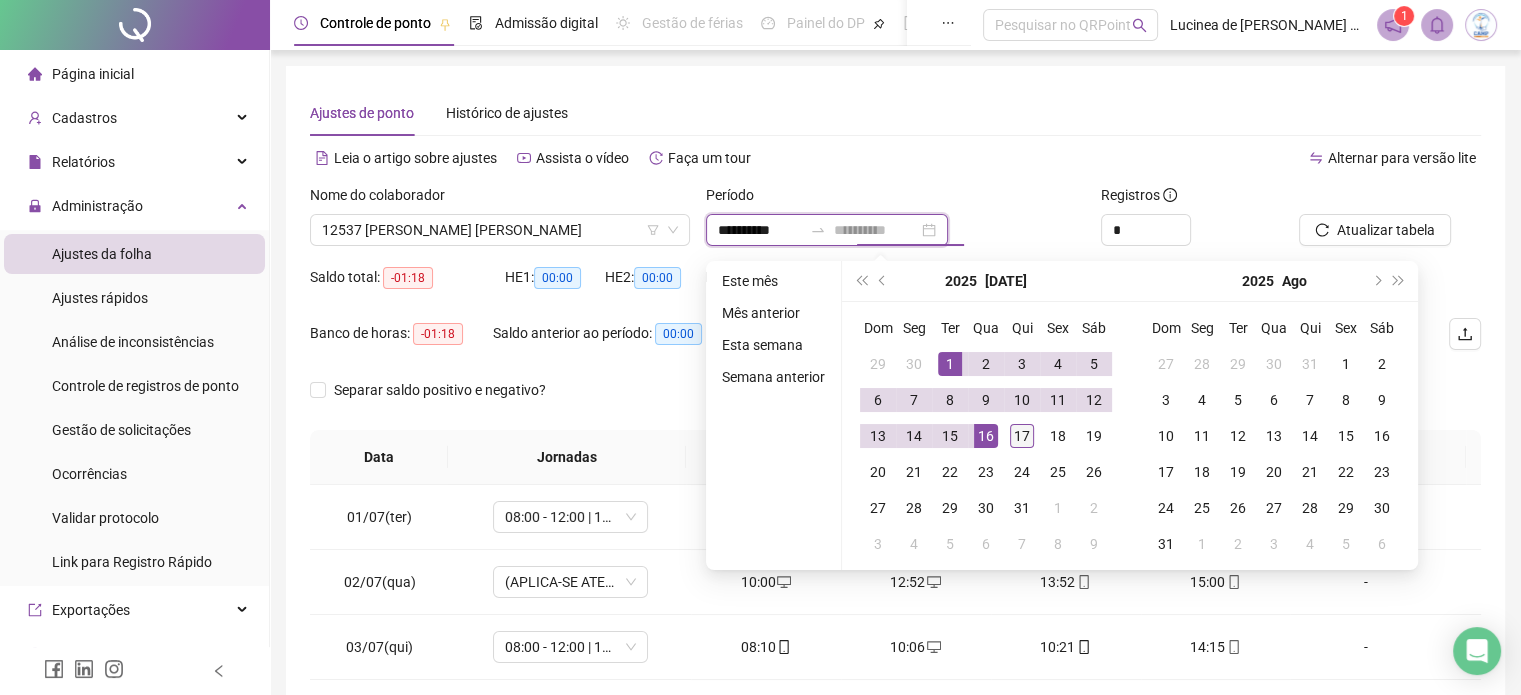 type on "**********" 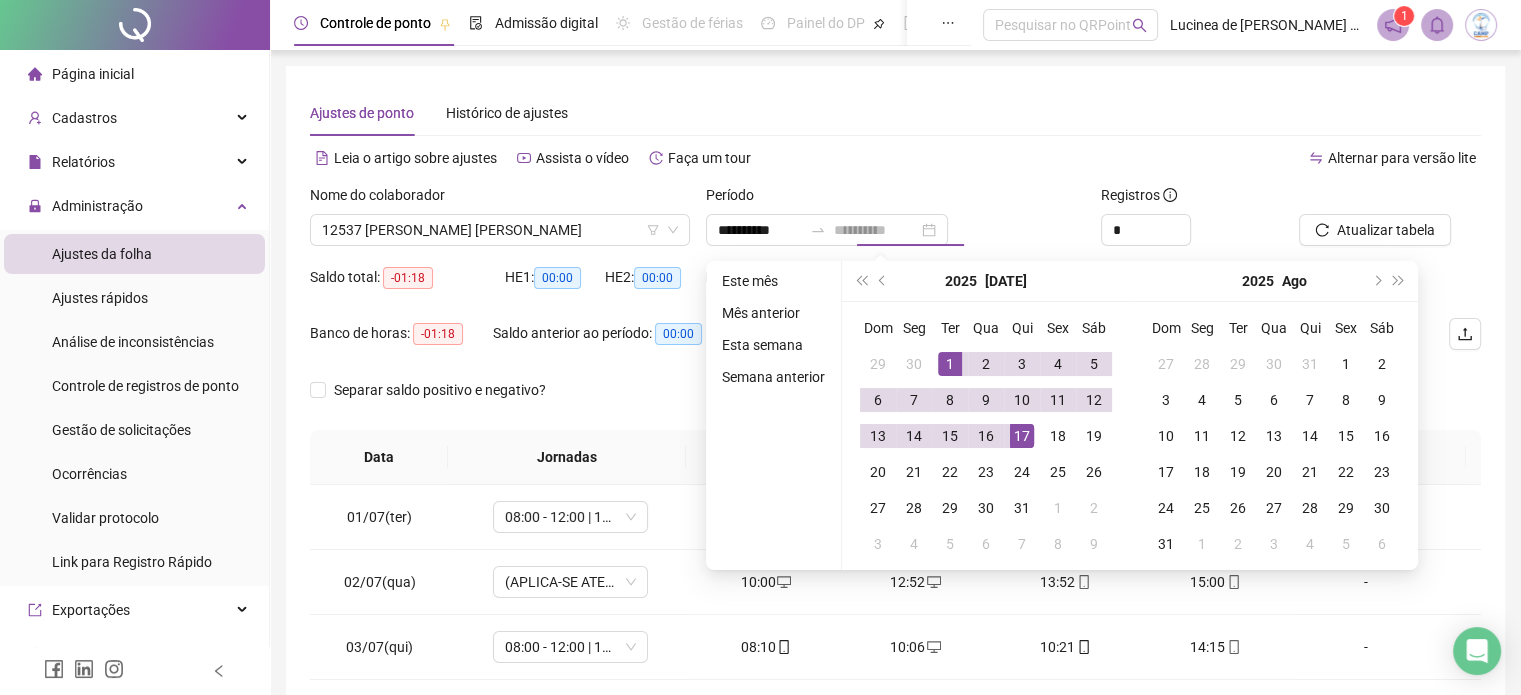 click on "17" at bounding box center [1022, 436] 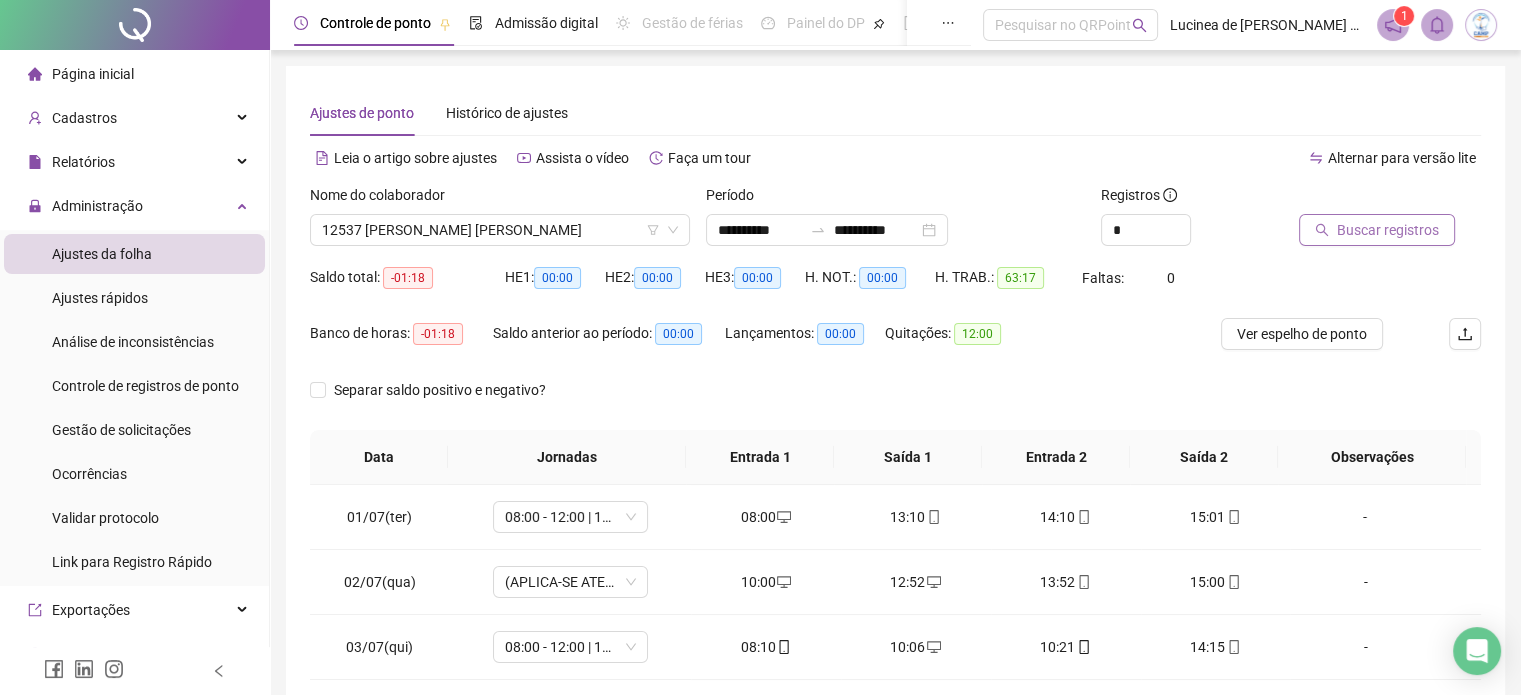 click on "Buscar registros" at bounding box center (1388, 230) 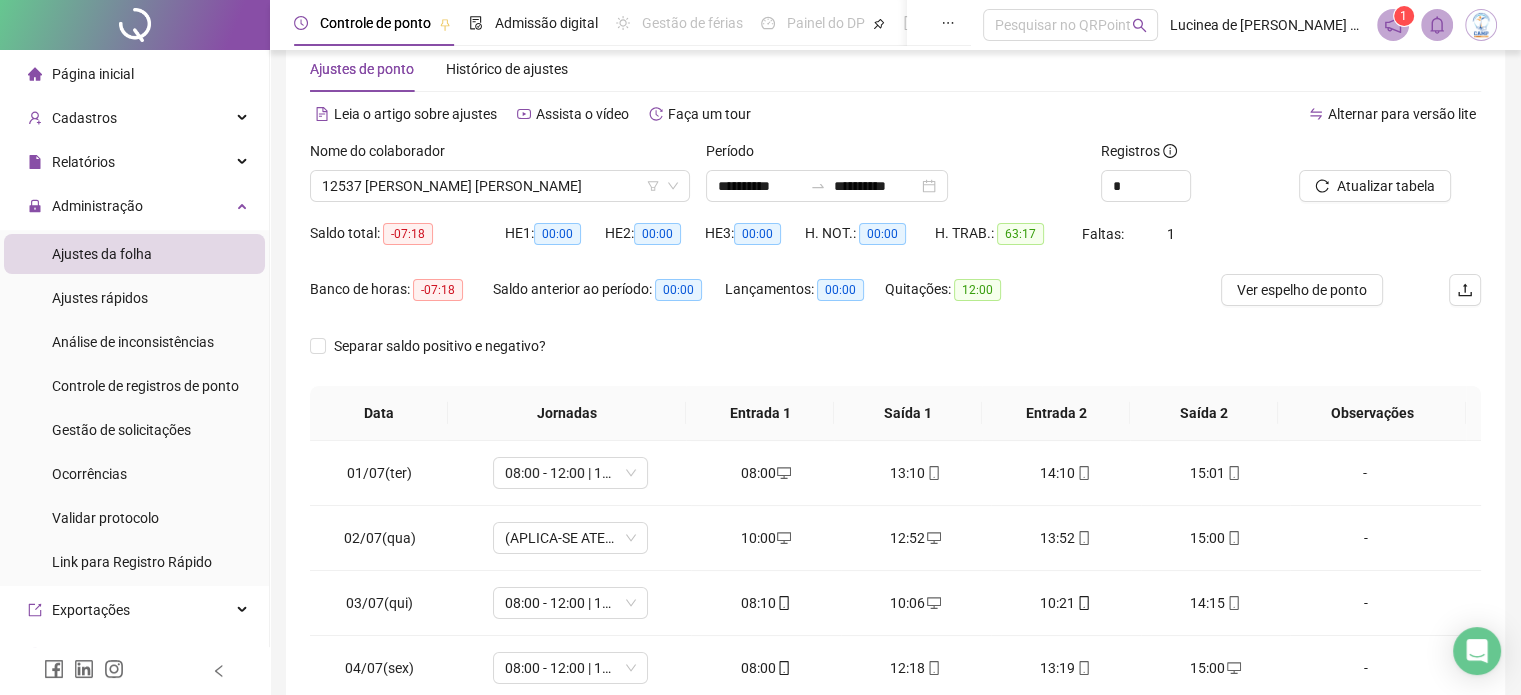 scroll, scrollTop: 326, scrollLeft: 0, axis: vertical 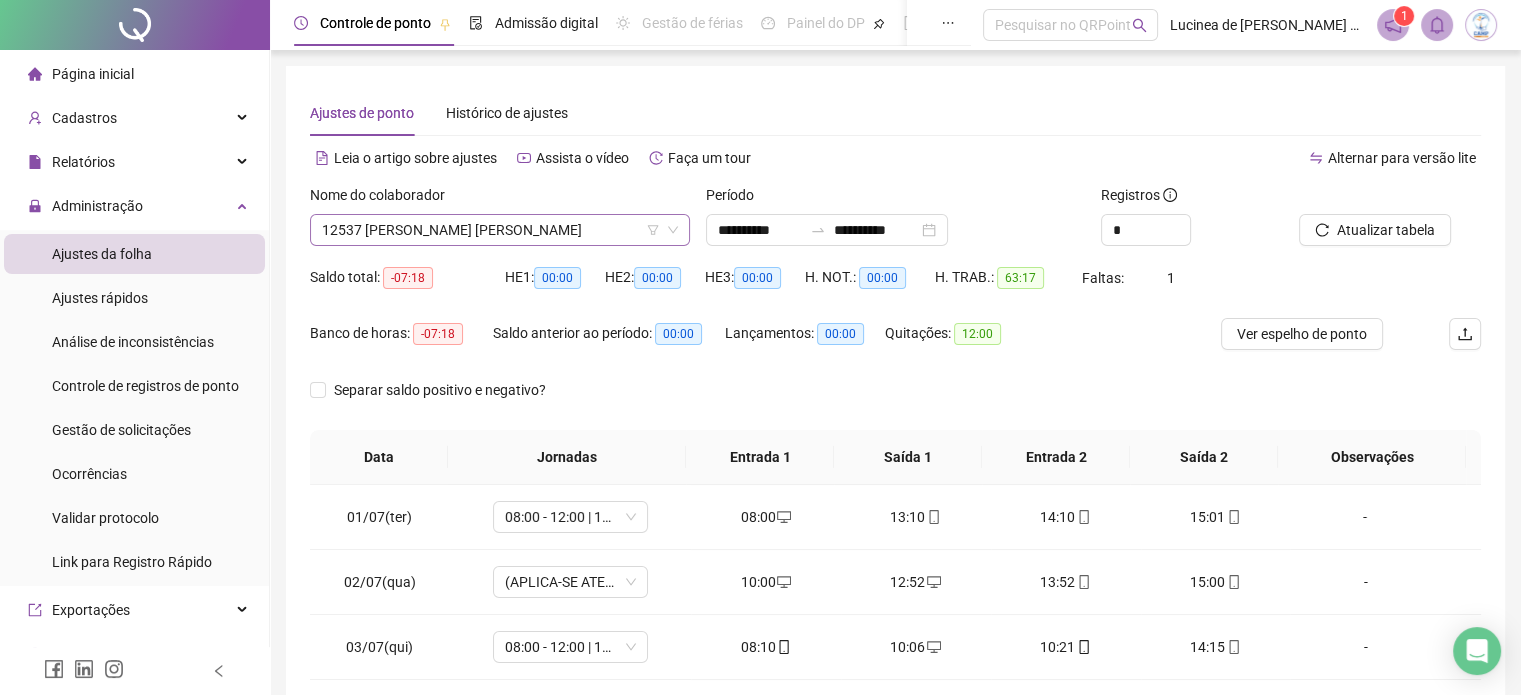 click on "12537 [PERSON_NAME] [PERSON_NAME]" at bounding box center (500, 230) 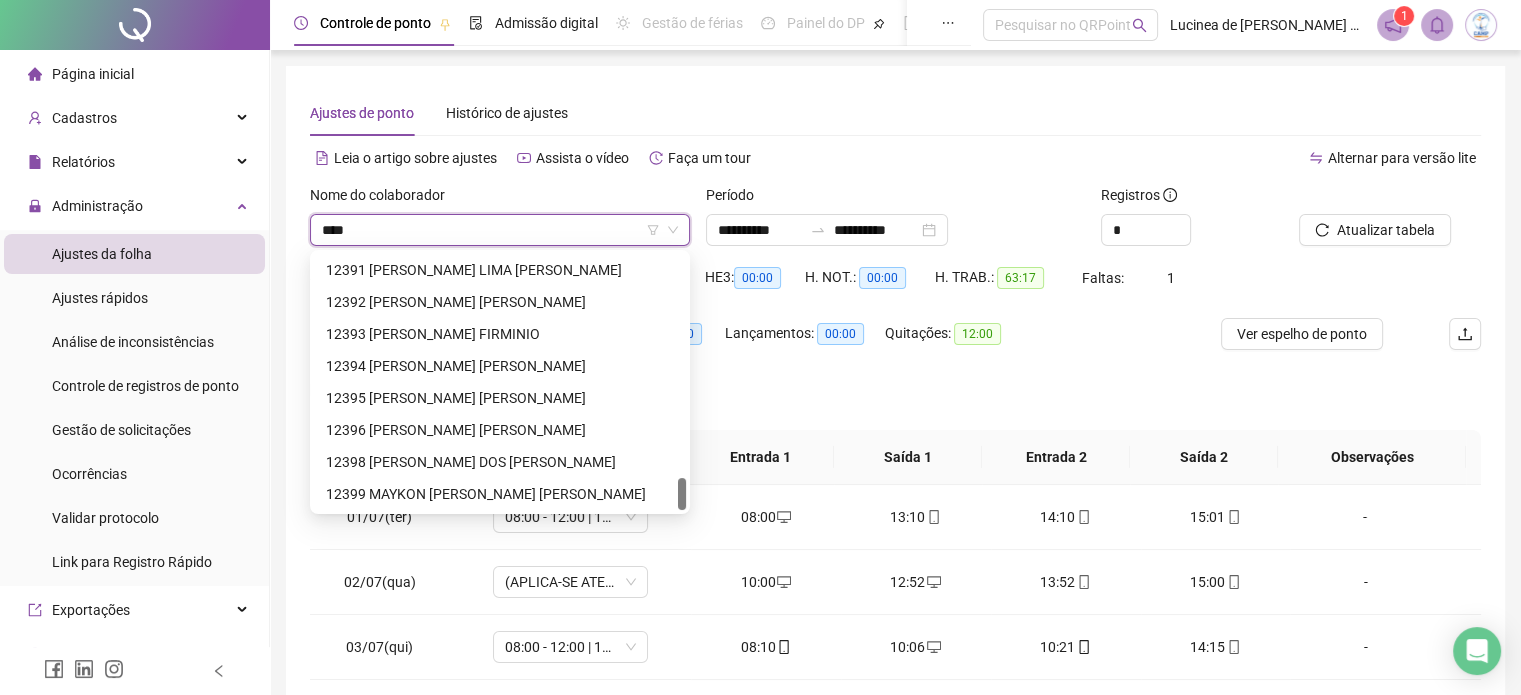 scroll, scrollTop: 0, scrollLeft: 0, axis: both 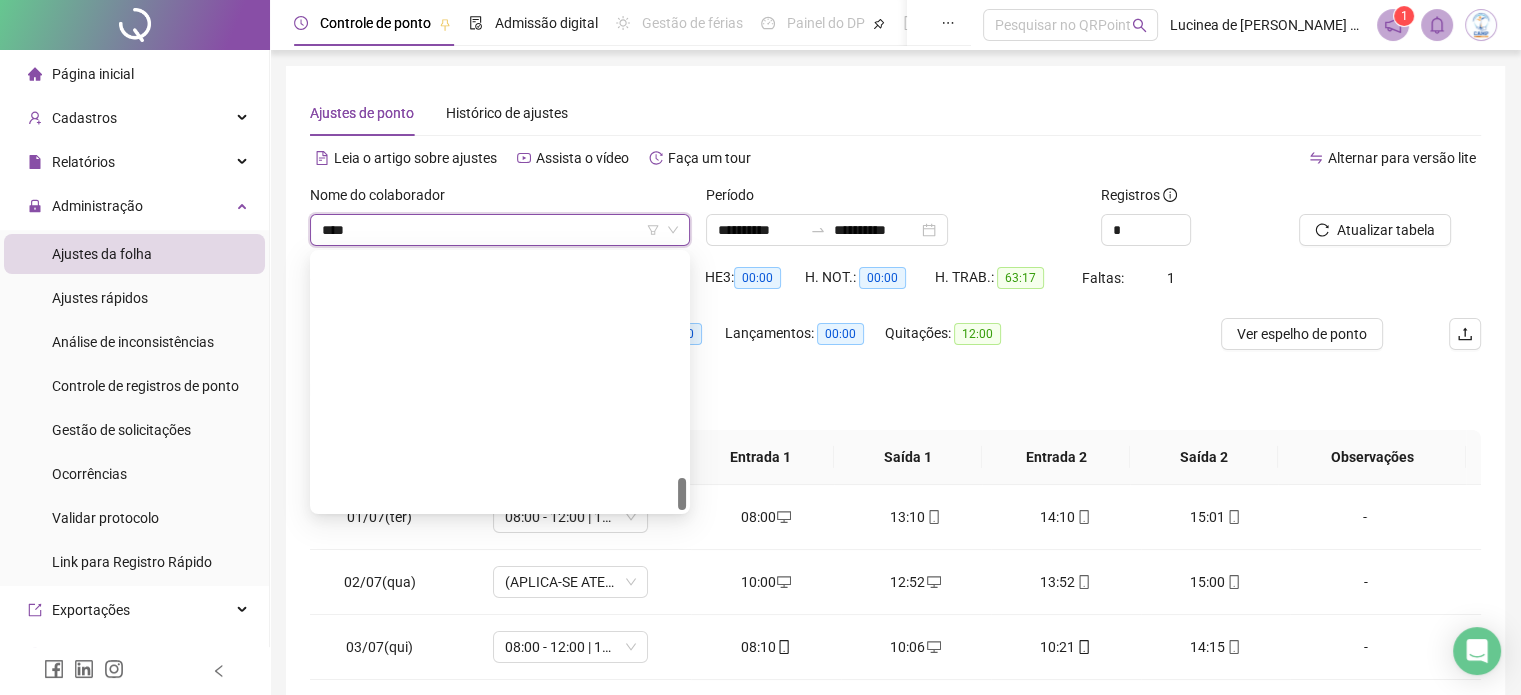 type on "*****" 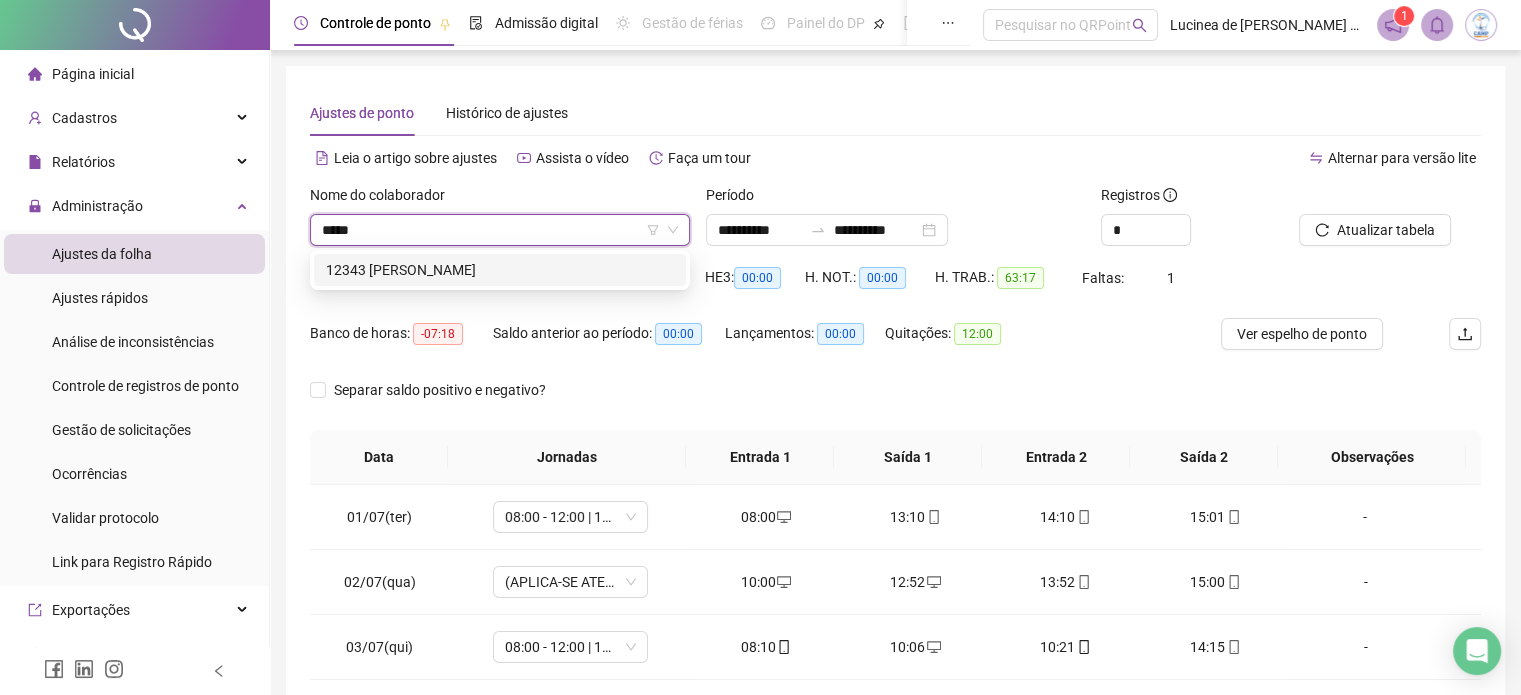 click on "12343 [PERSON_NAME]" at bounding box center [500, 270] 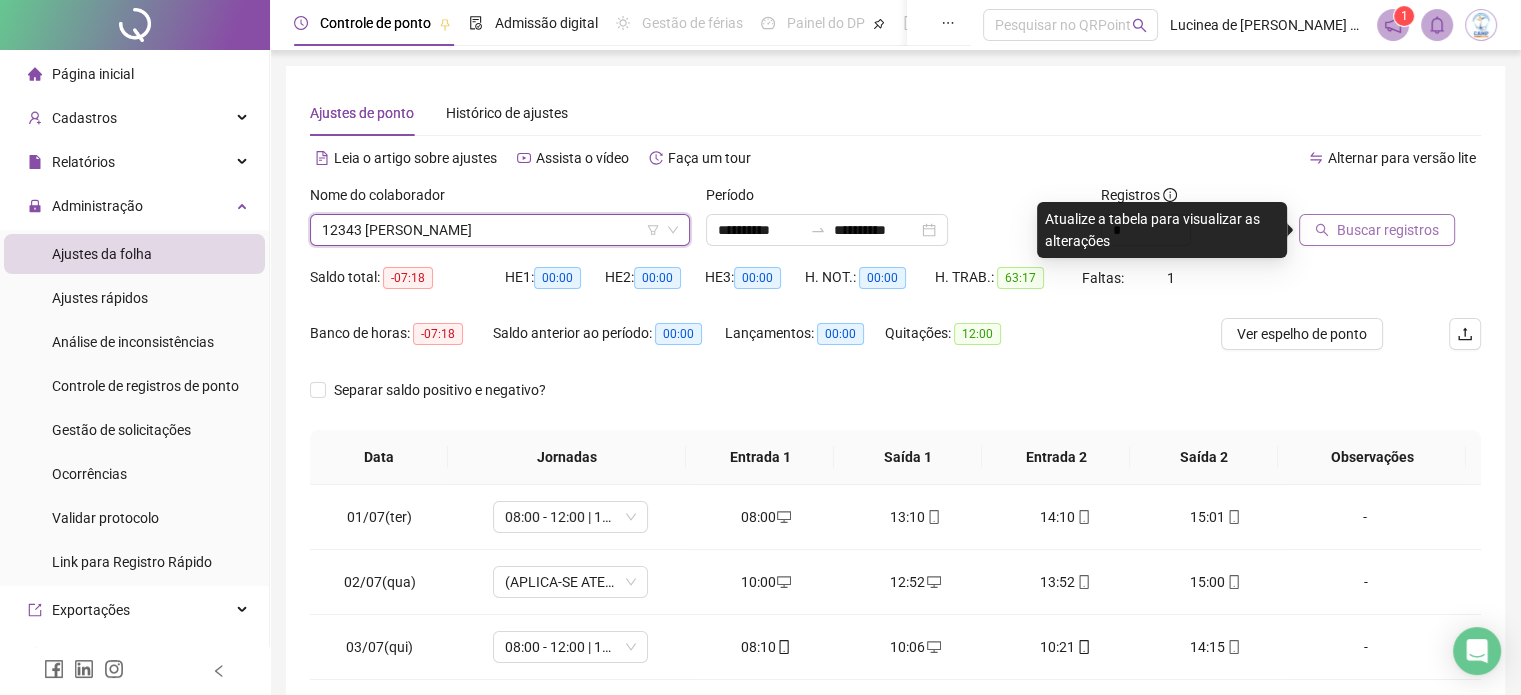 click on "Buscar registros" at bounding box center [1388, 230] 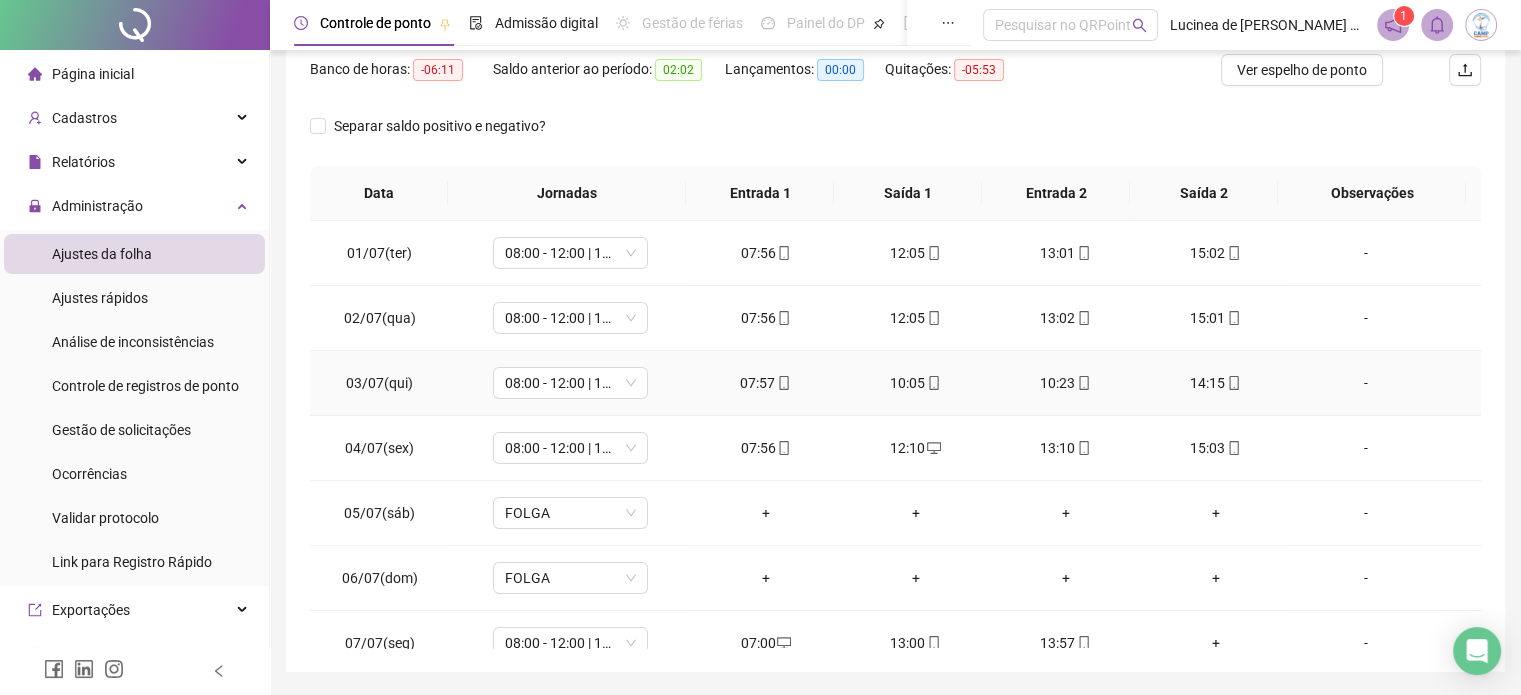 scroll, scrollTop: 326, scrollLeft: 0, axis: vertical 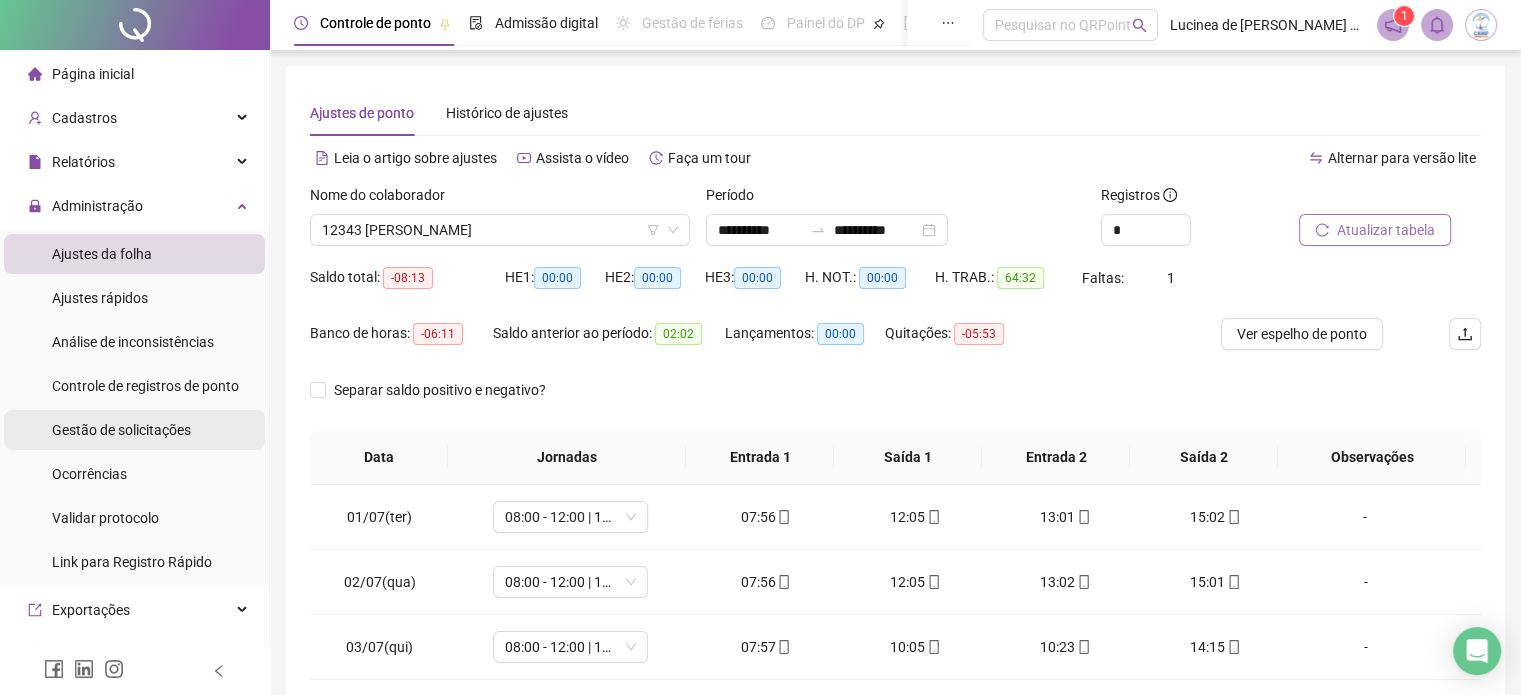 click on "Gestão de solicitações" at bounding box center (121, 430) 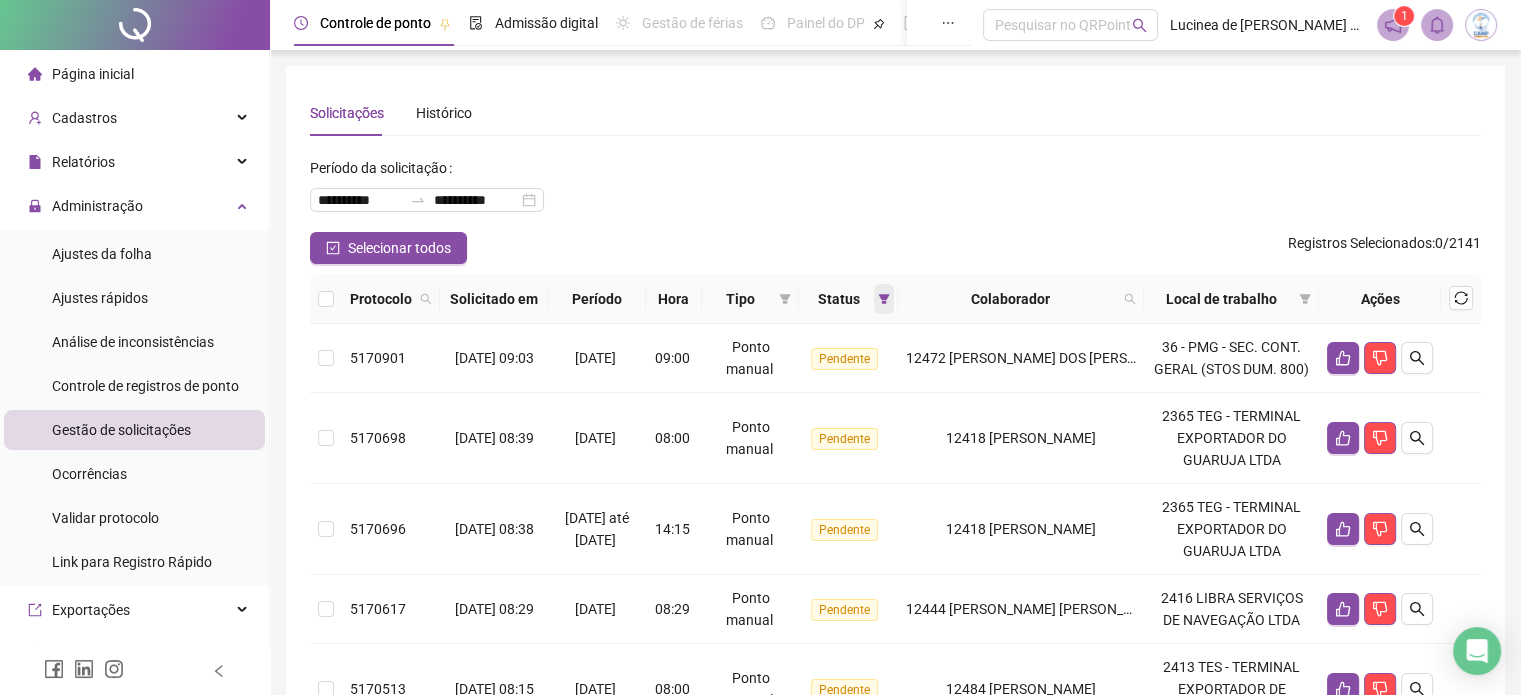 click 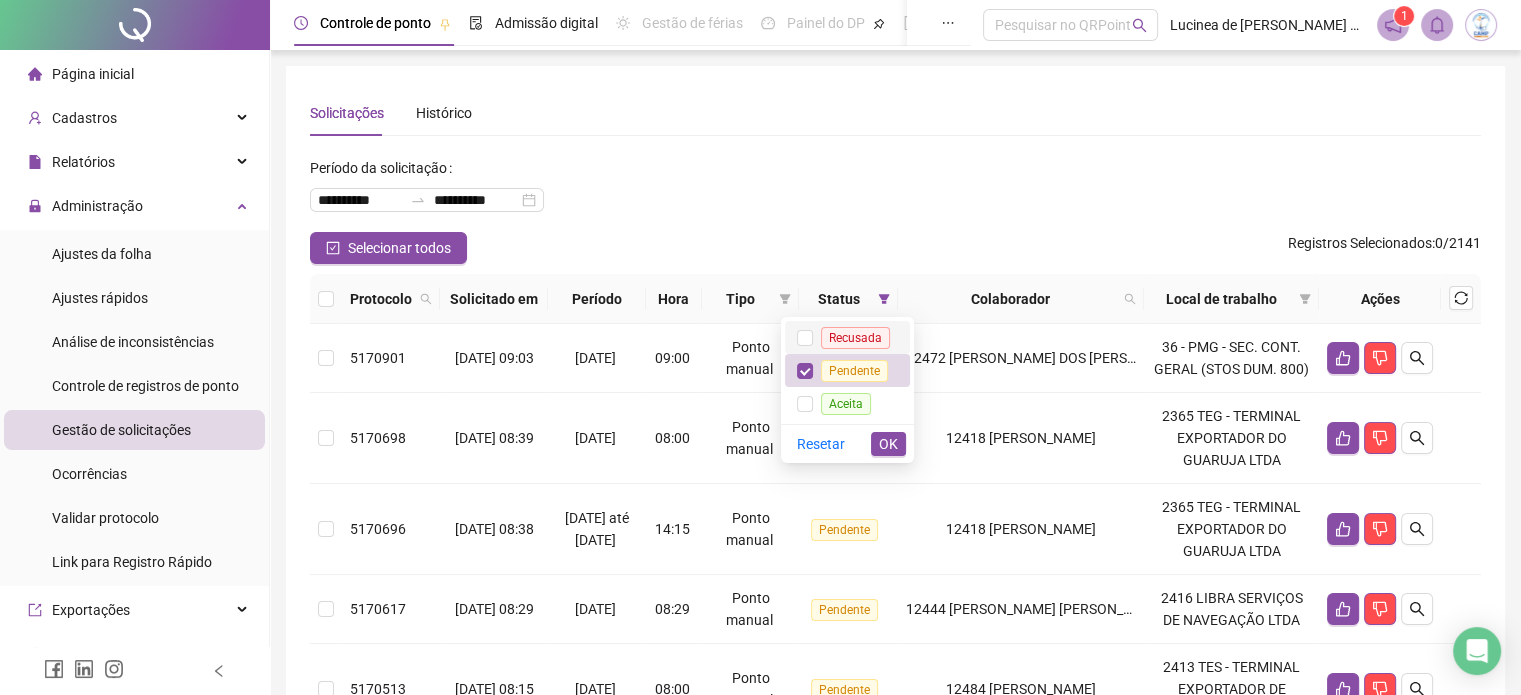 click on "Recusada" at bounding box center (855, 338) 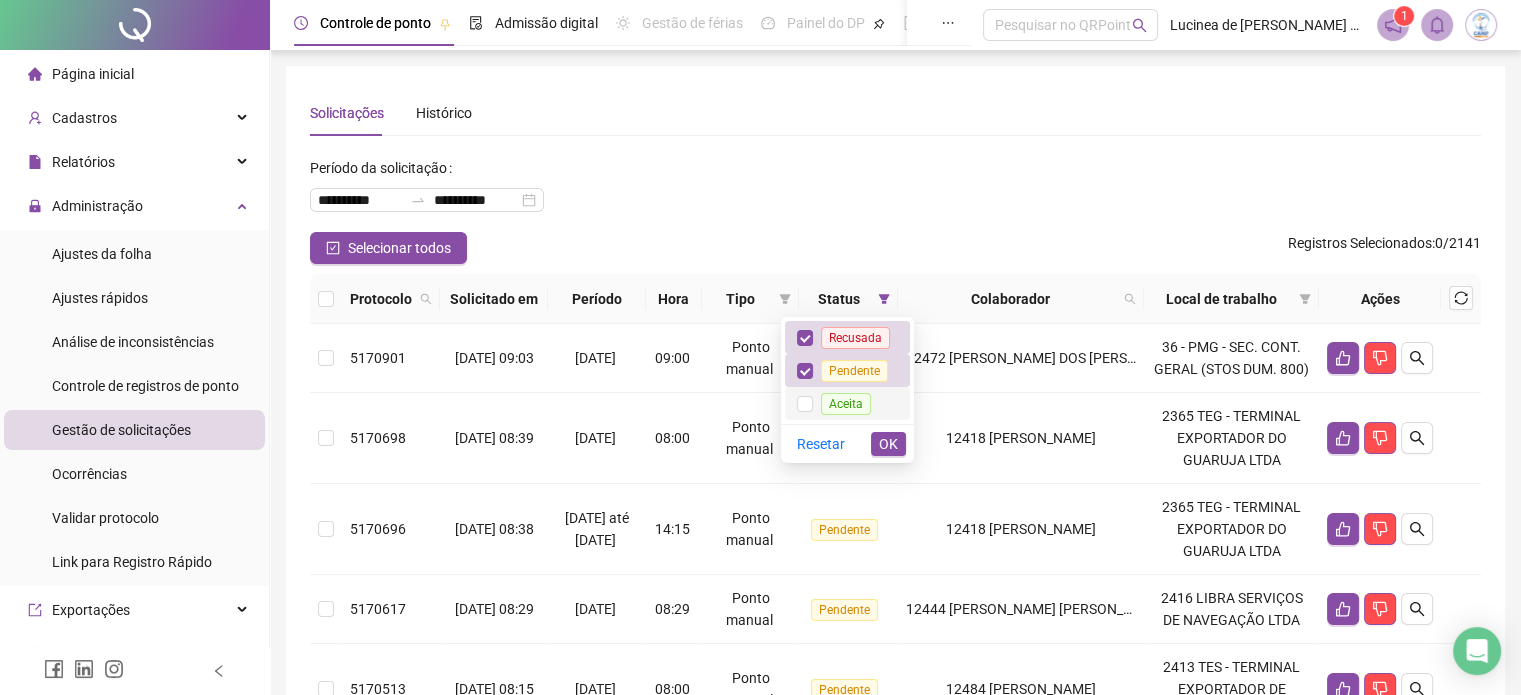 click on "Aceita" at bounding box center [846, 404] 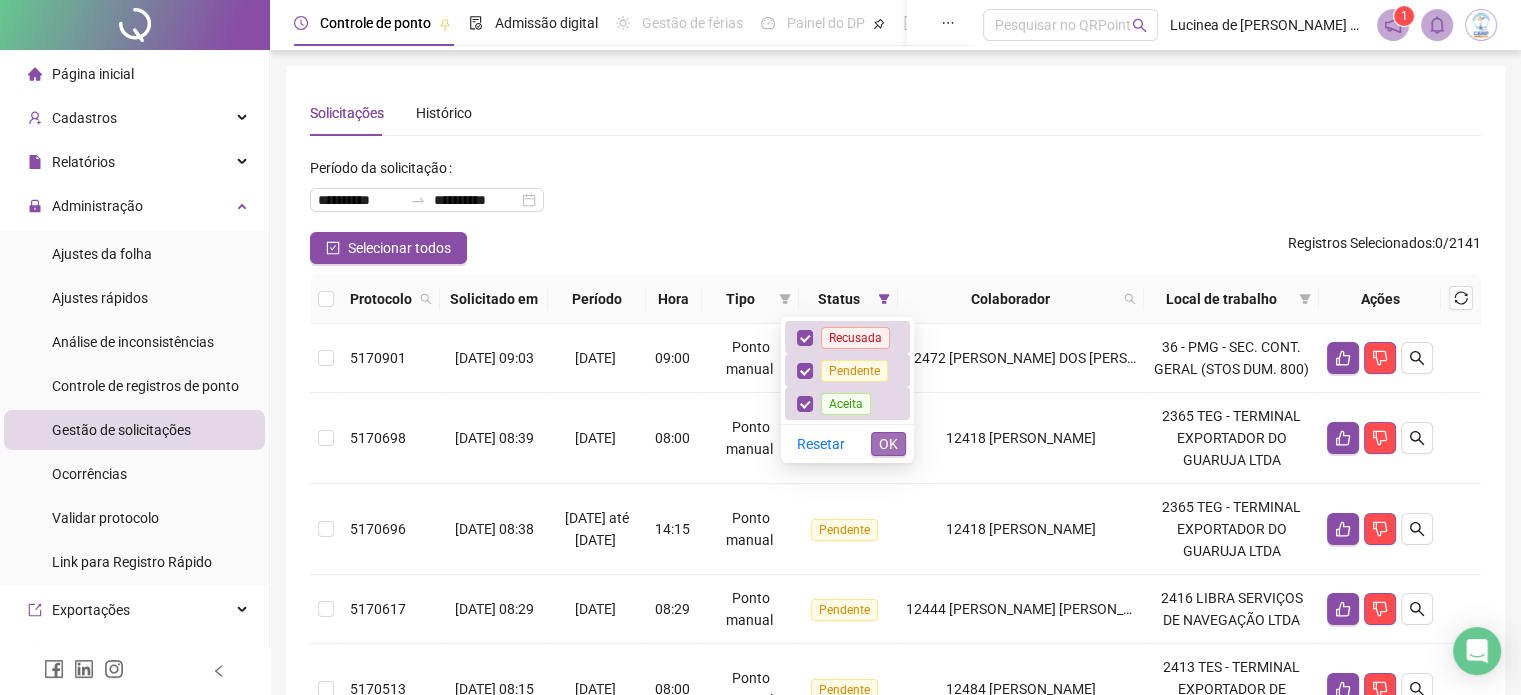 click on "OK" at bounding box center (888, 444) 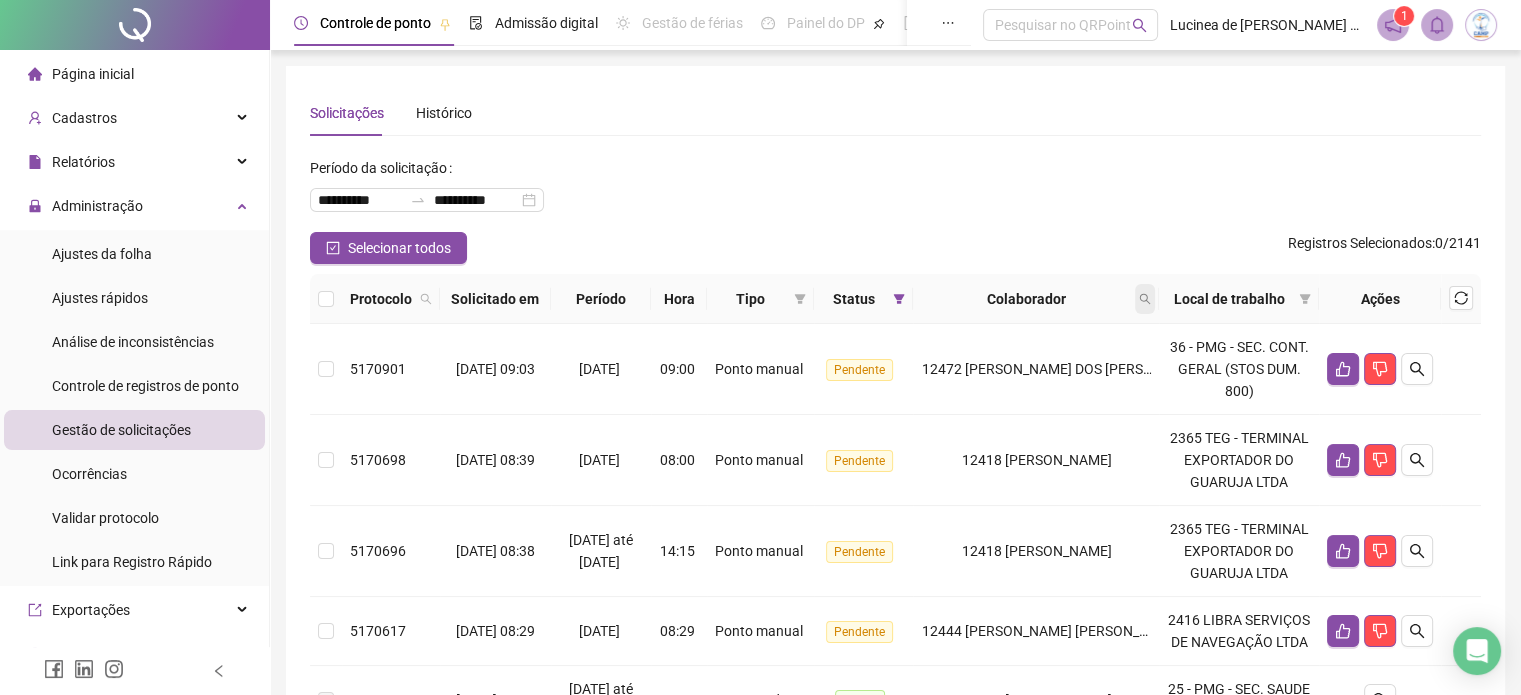 click 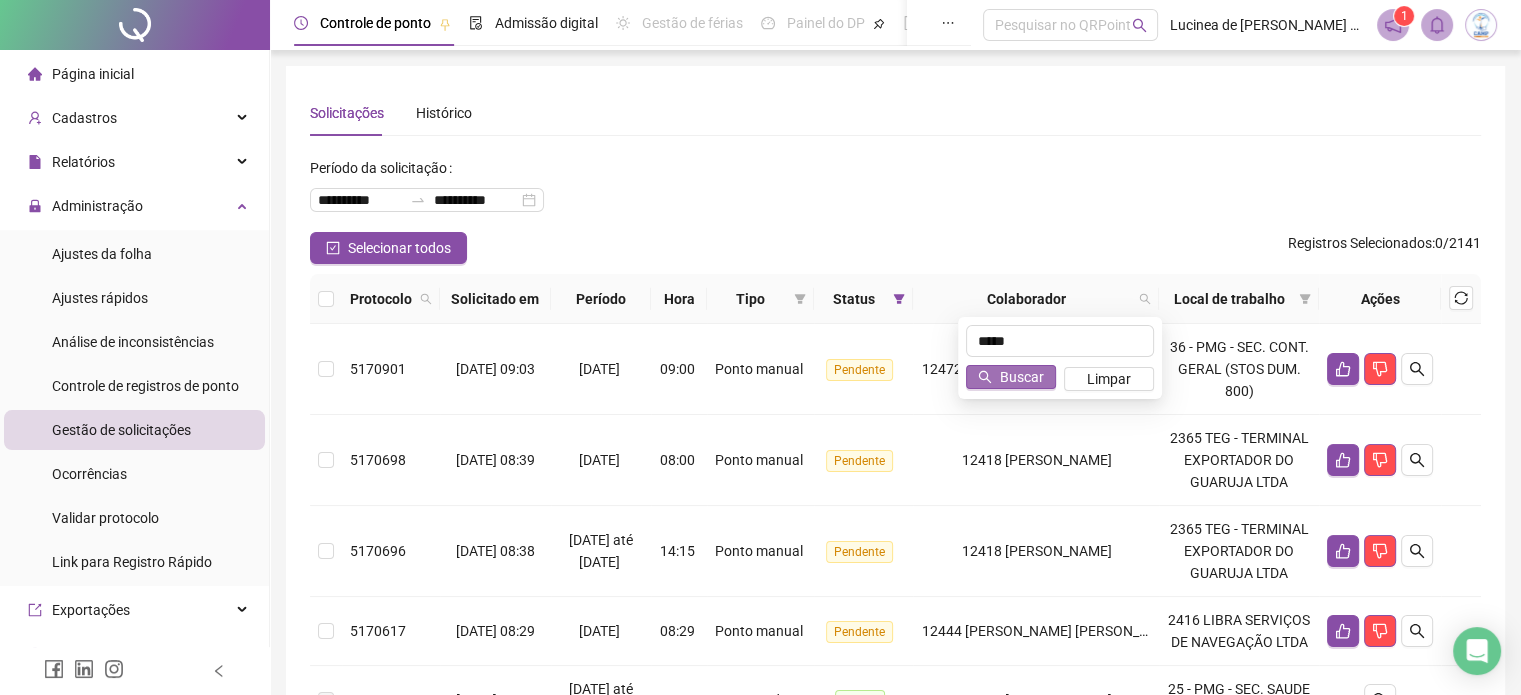click on "Buscar" at bounding box center (1022, 377) 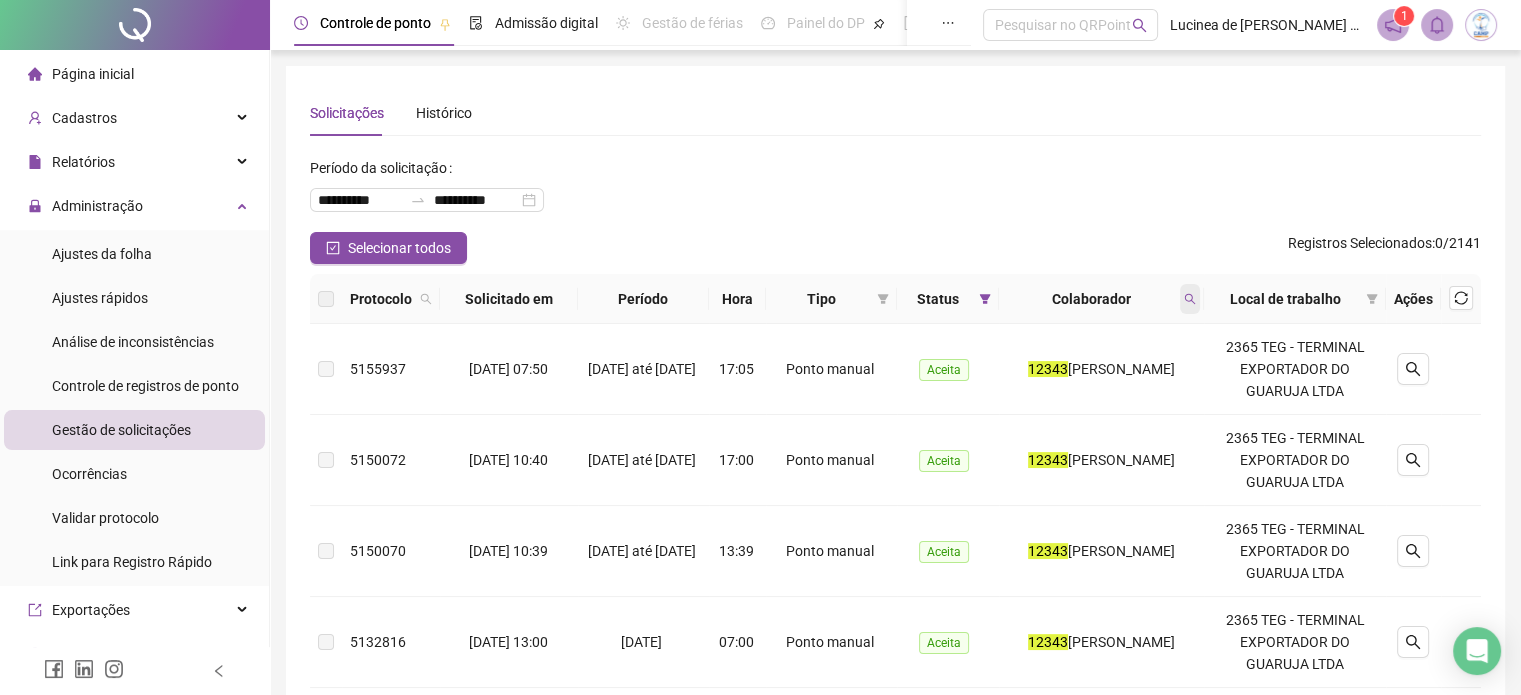 click at bounding box center (1190, 299) 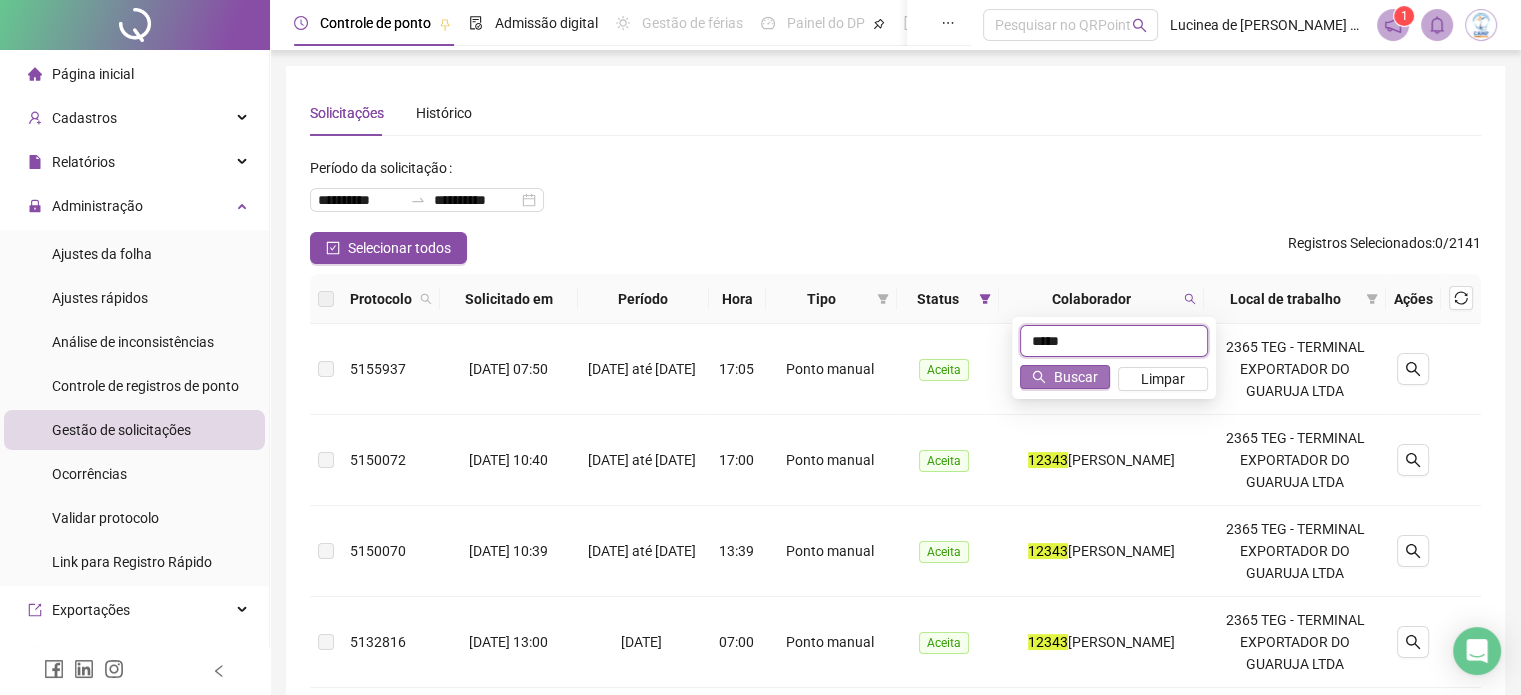 type on "*****" 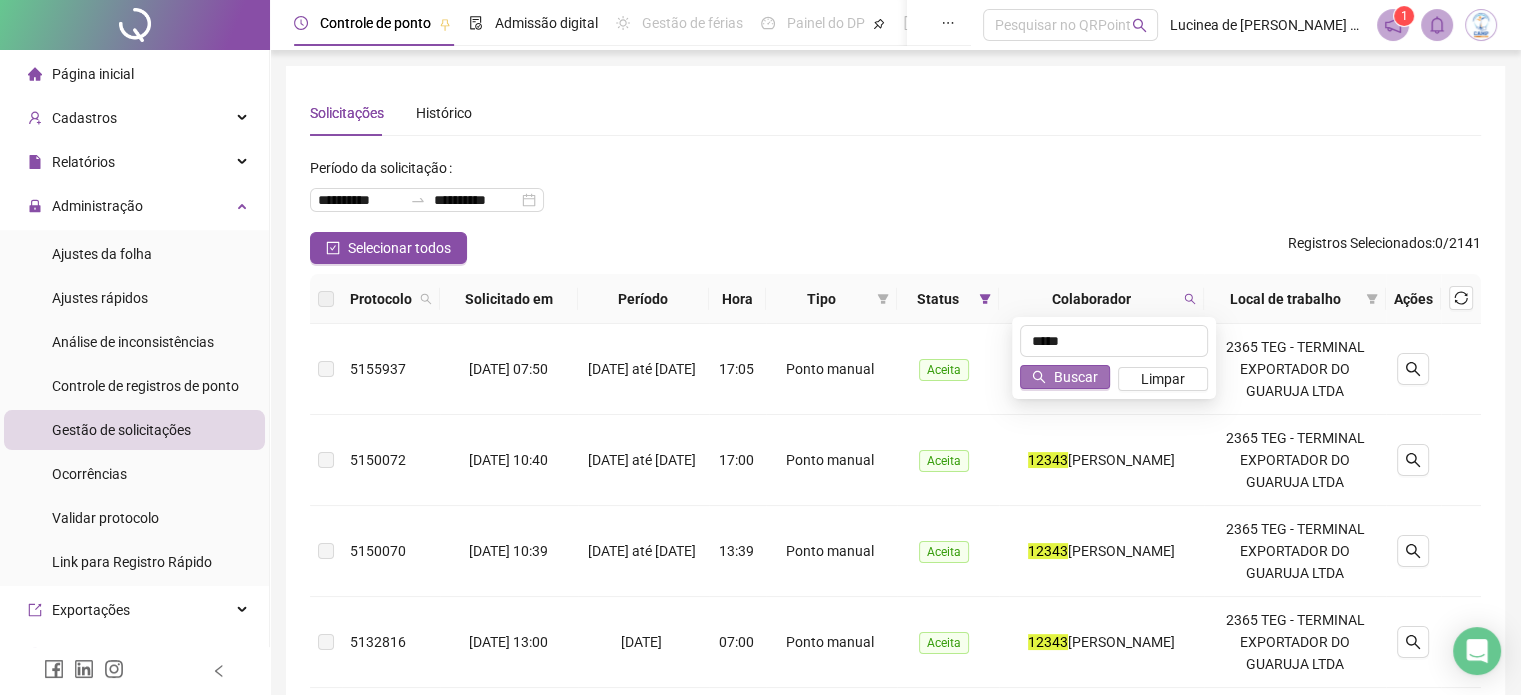 click on "Buscar" at bounding box center (1076, 377) 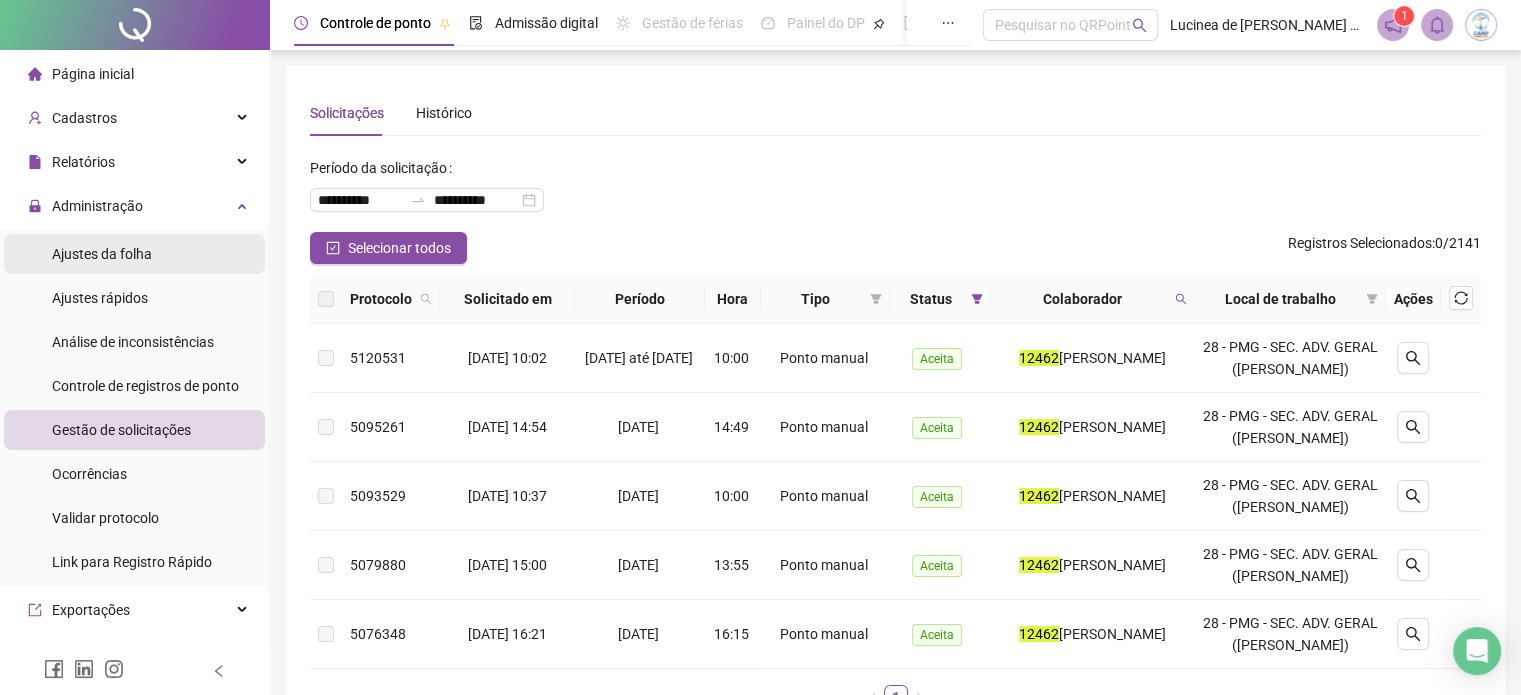 click on "Ajustes da folha" at bounding box center (102, 254) 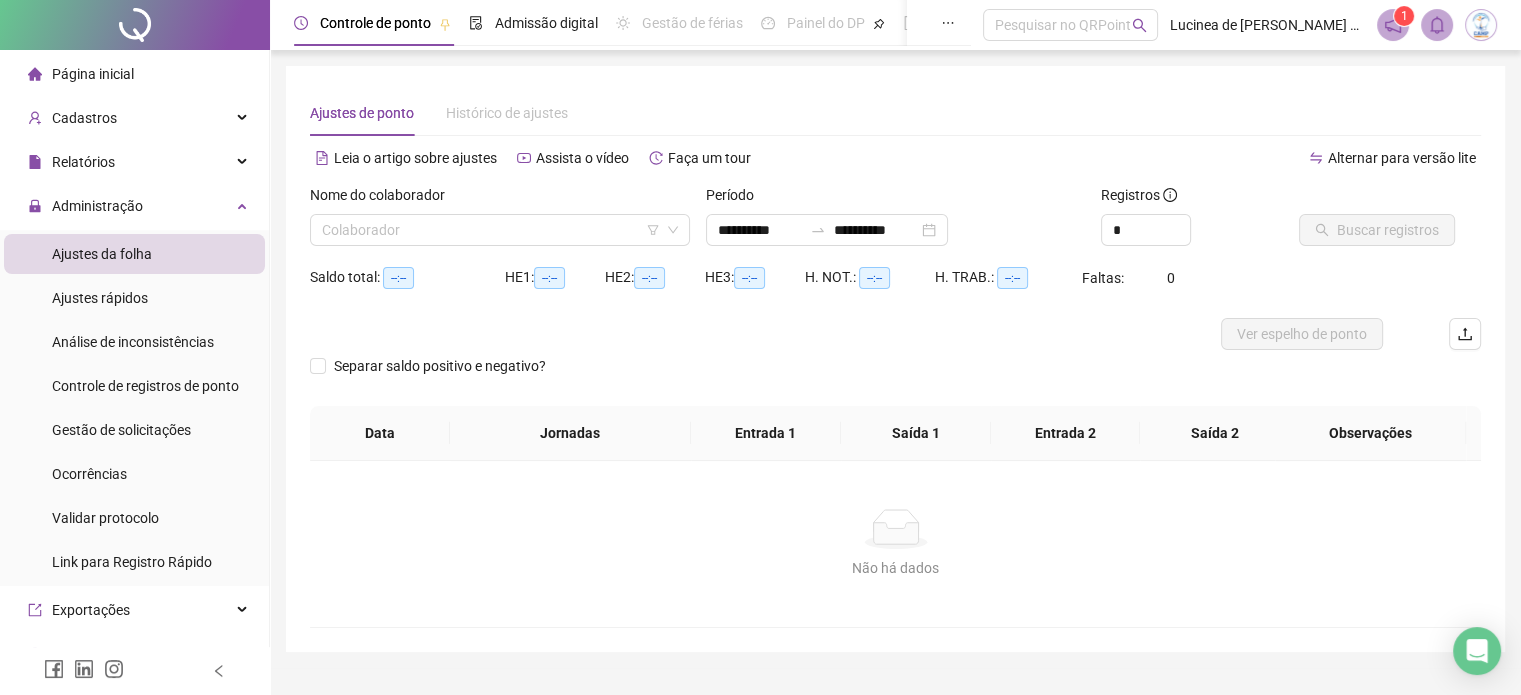 type on "**********" 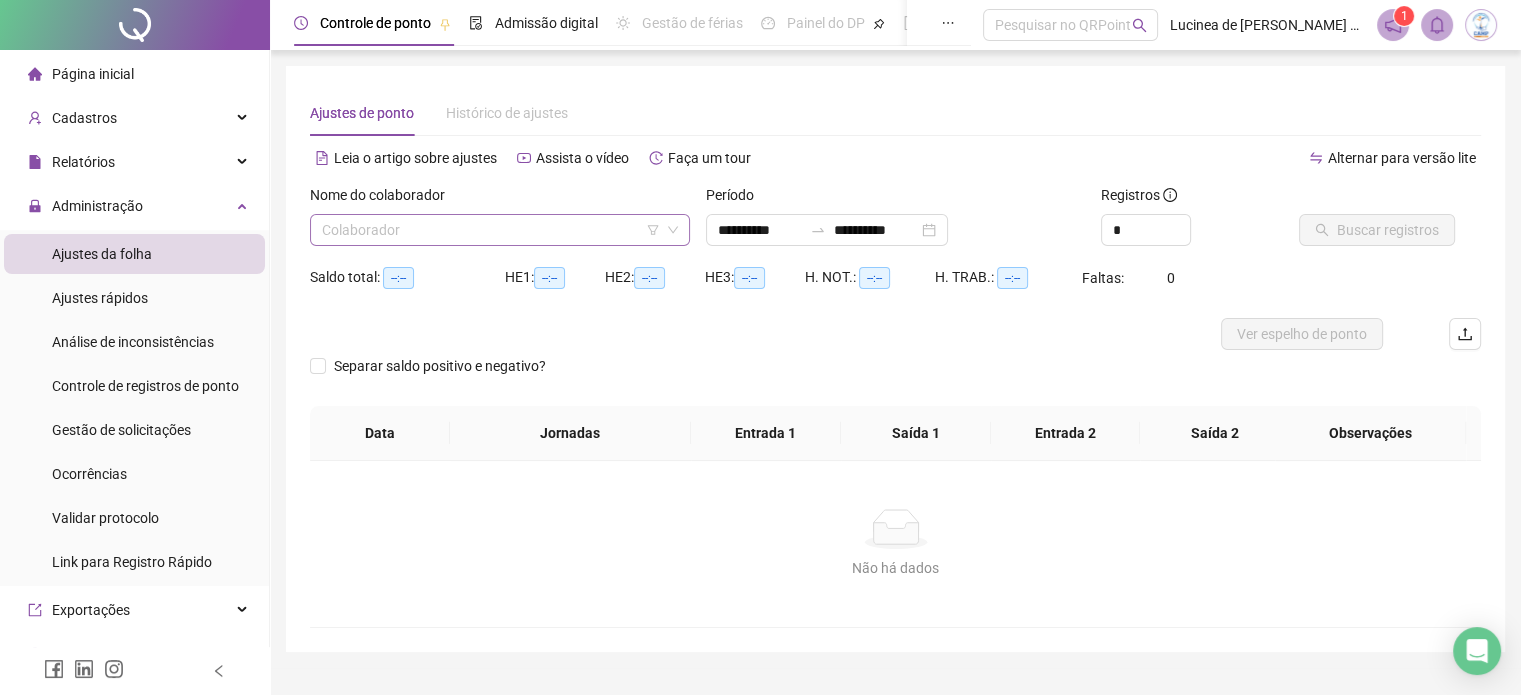 click at bounding box center [494, 230] 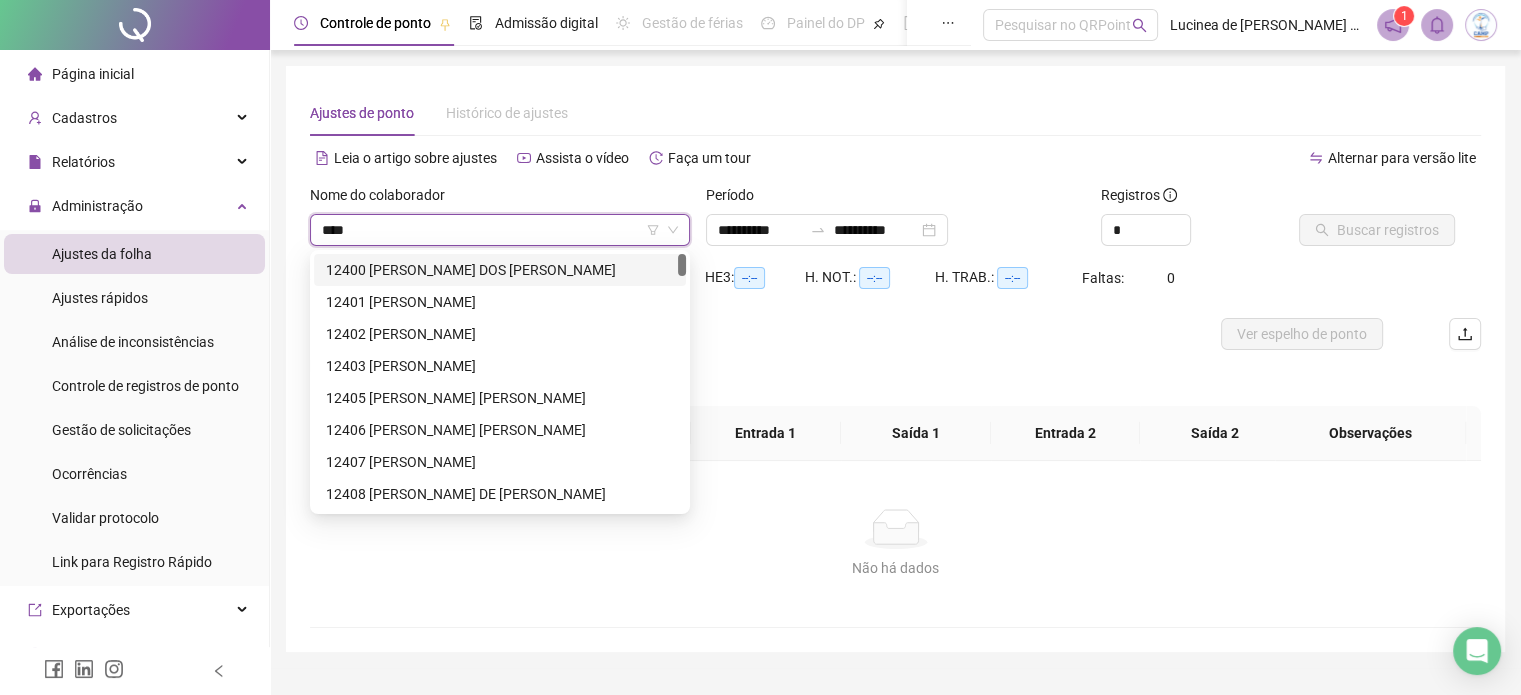 type on "*****" 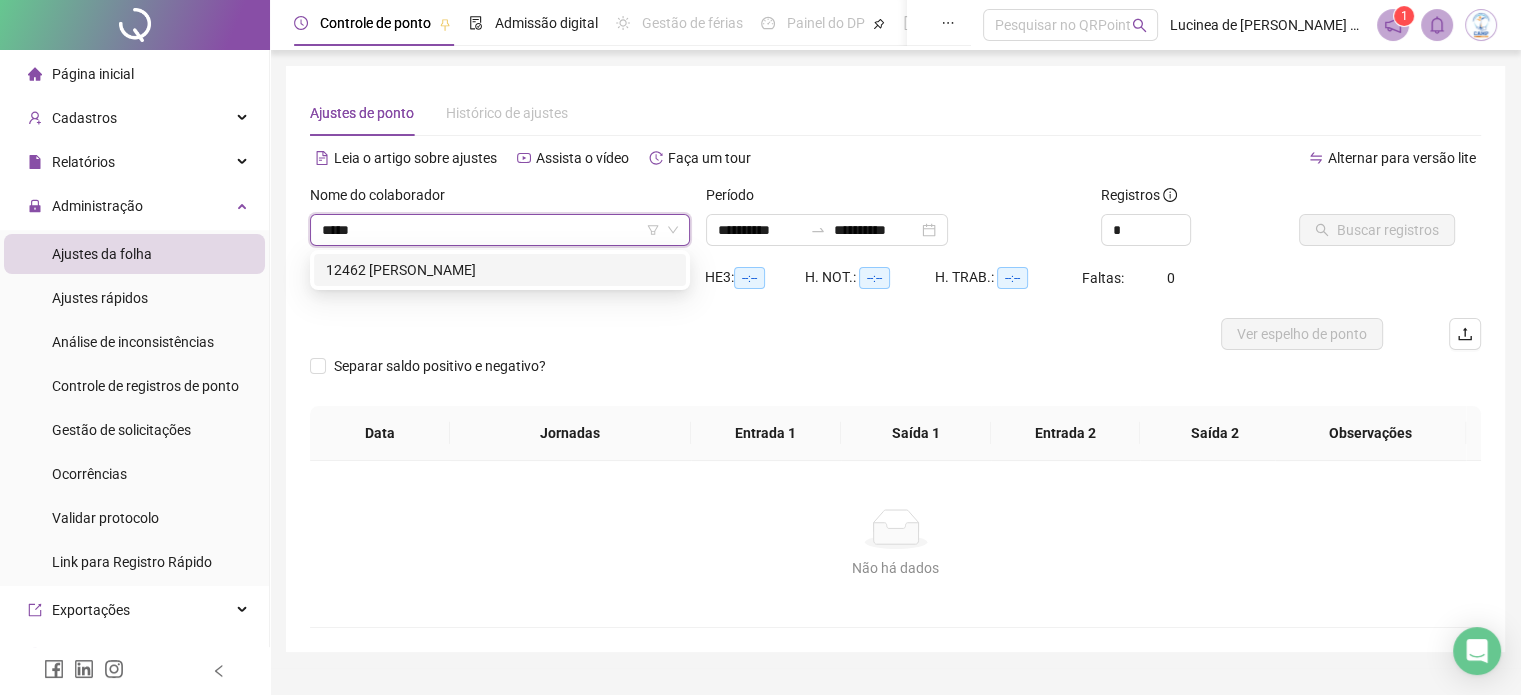 click on "12462 [PERSON_NAME]" at bounding box center [500, 270] 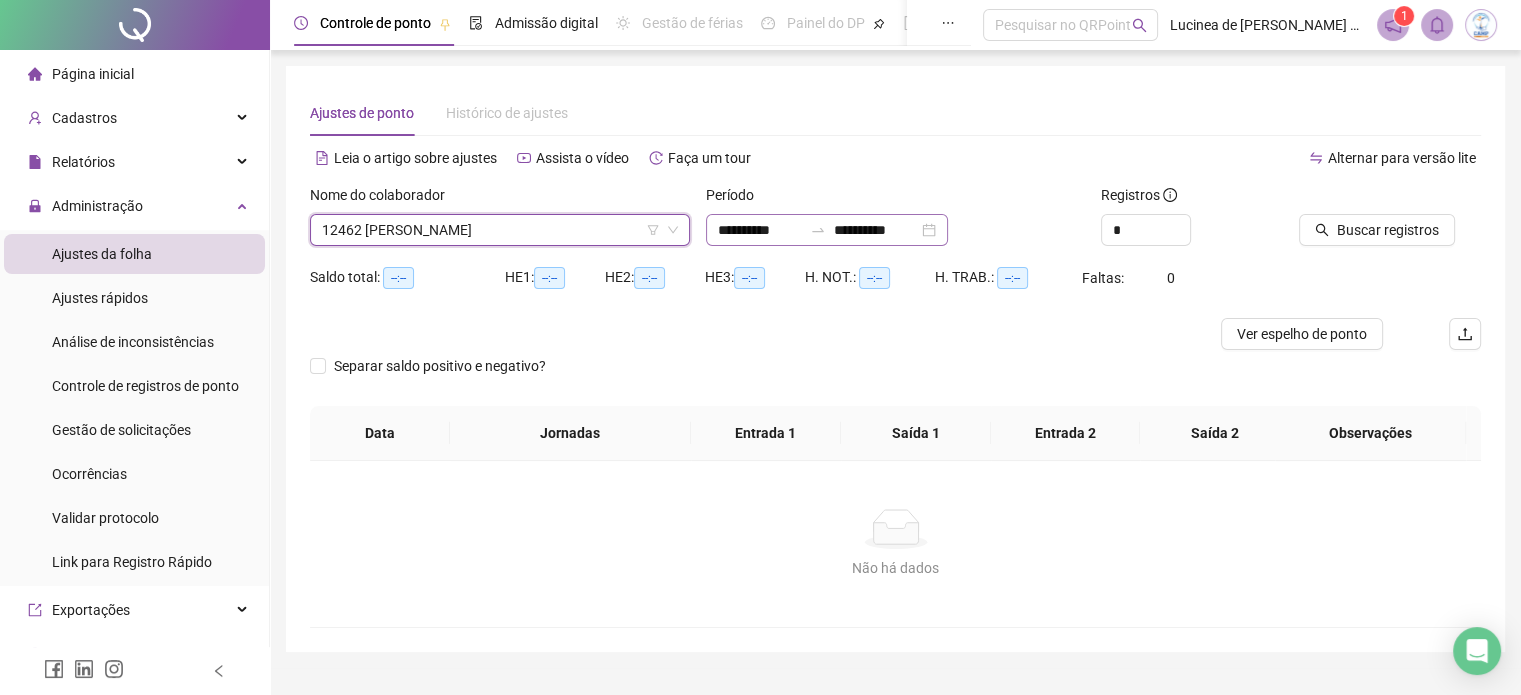 click on "**********" at bounding box center [827, 230] 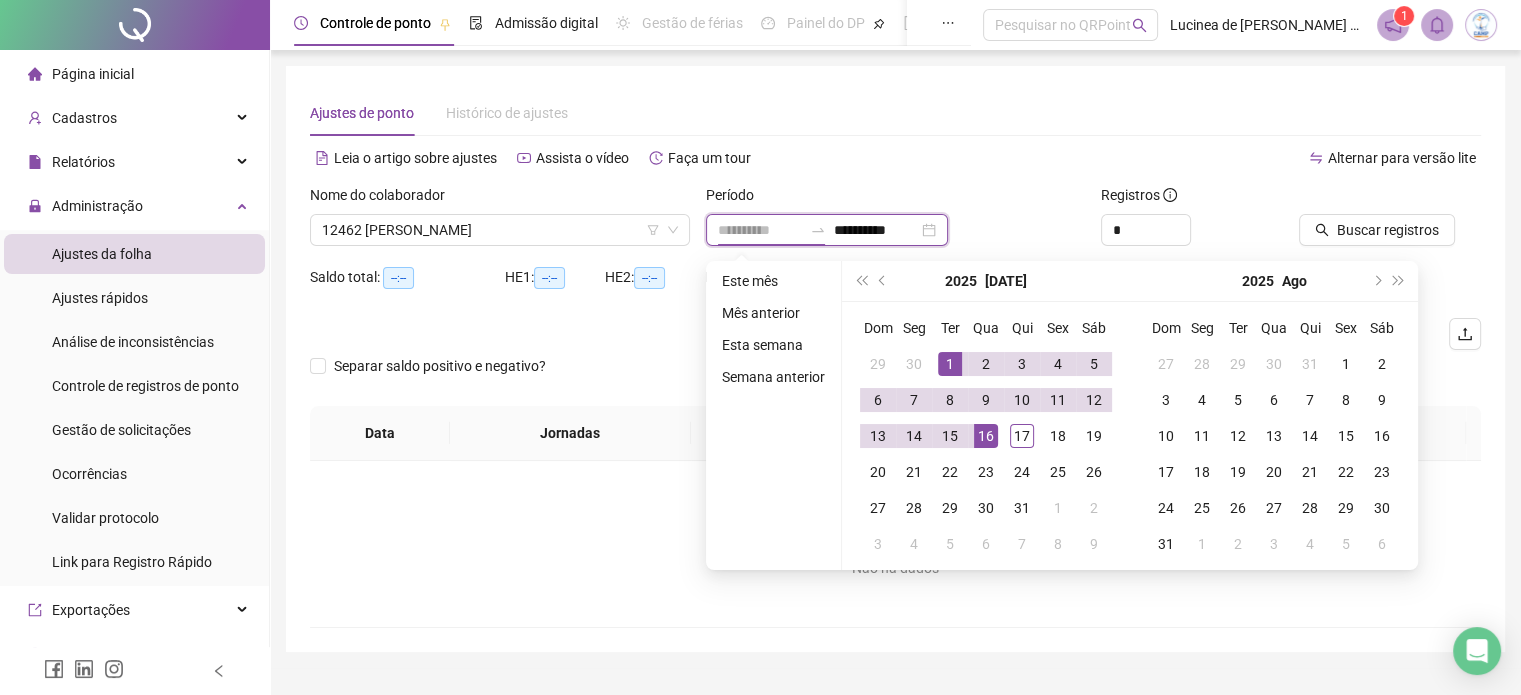 type on "**********" 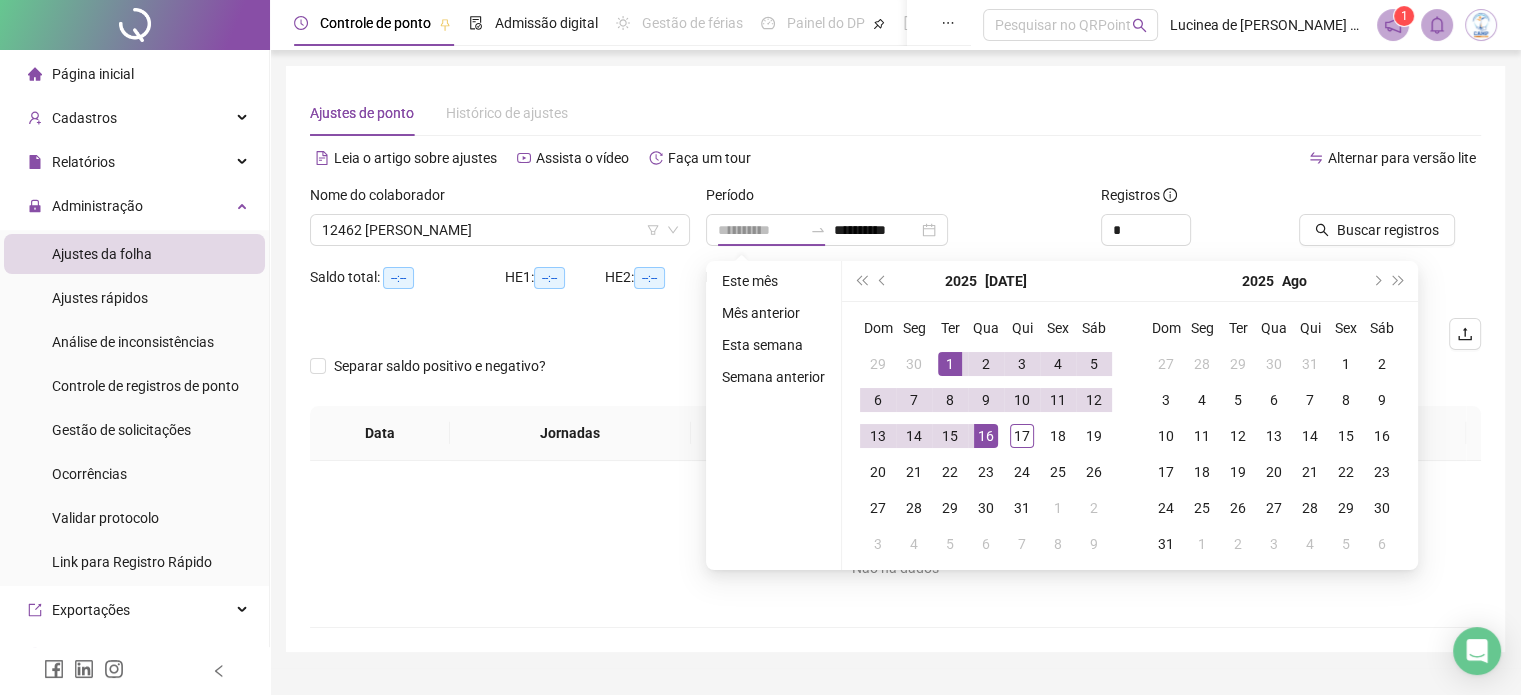 click on "1" at bounding box center (950, 364) 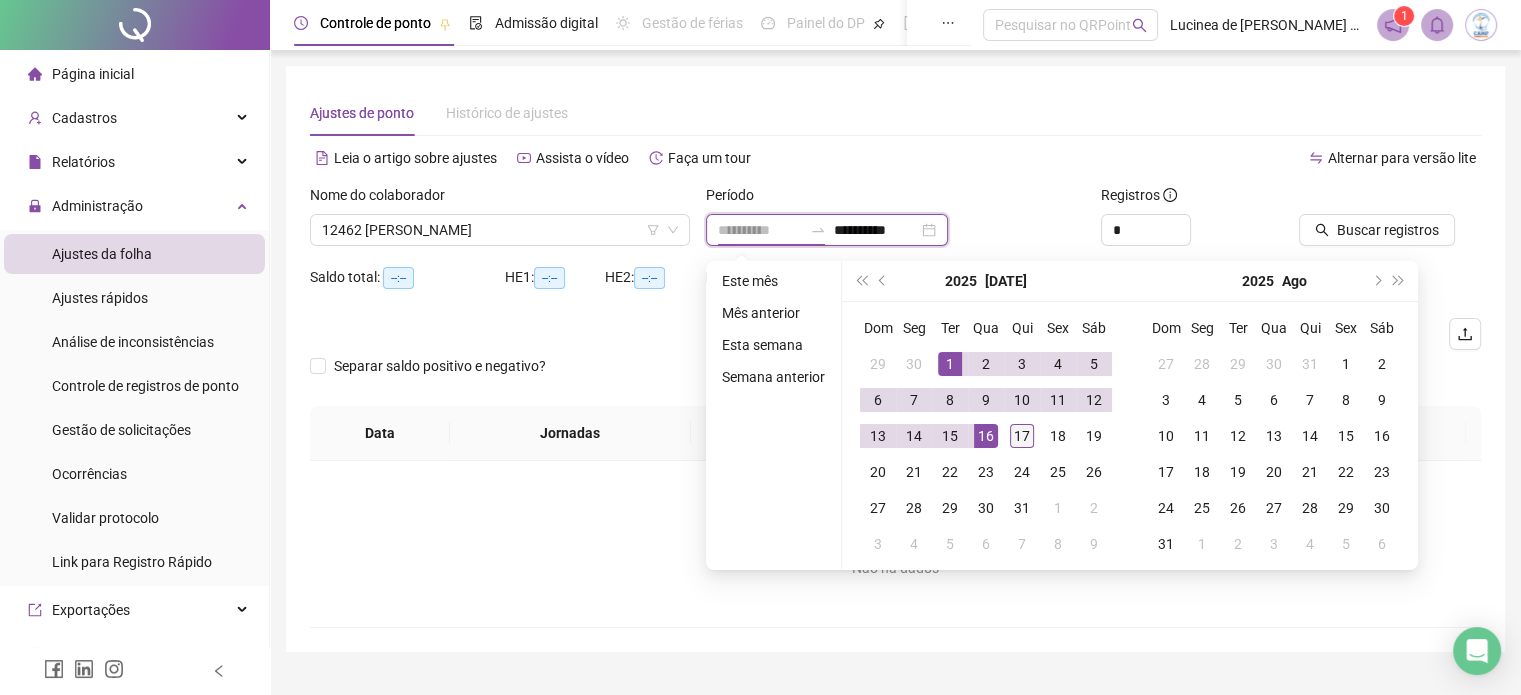 type on "**********" 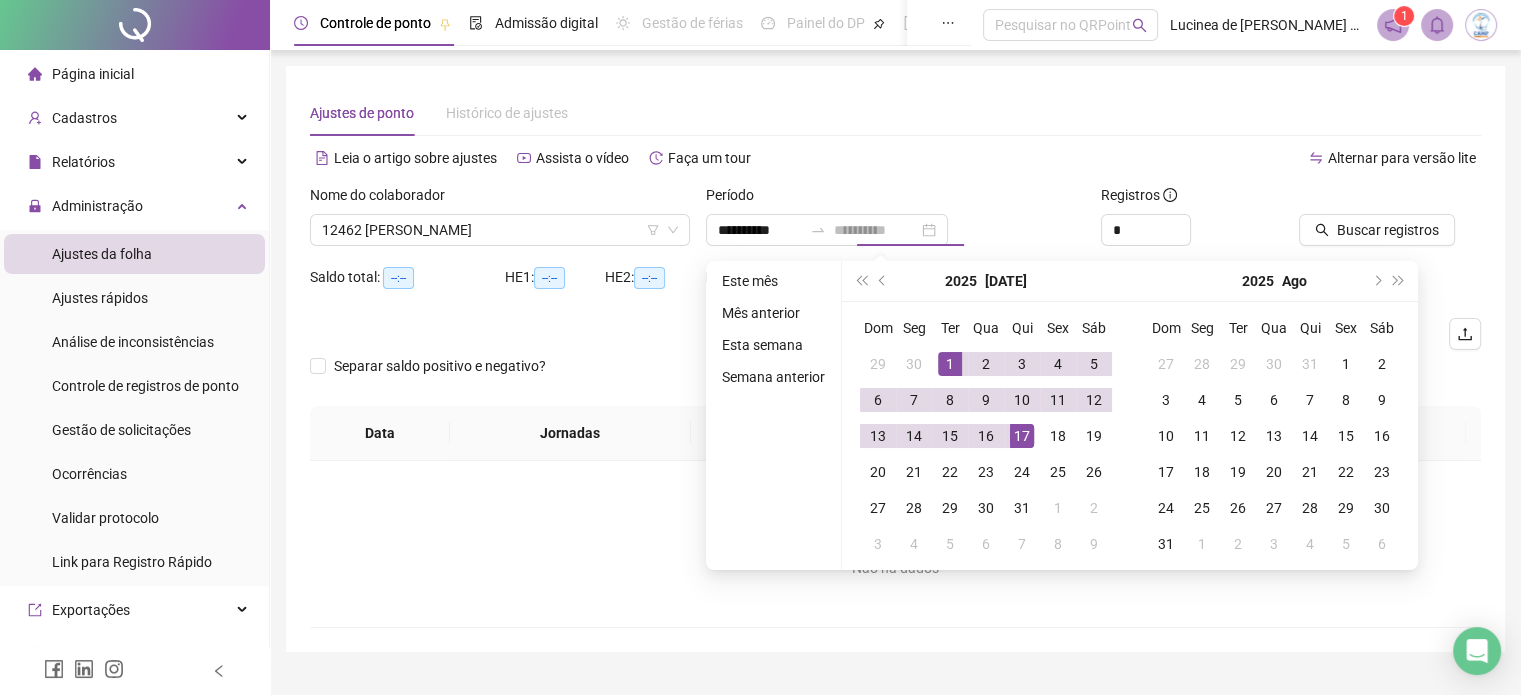 click on "17" at bounding box center [1022, 436] 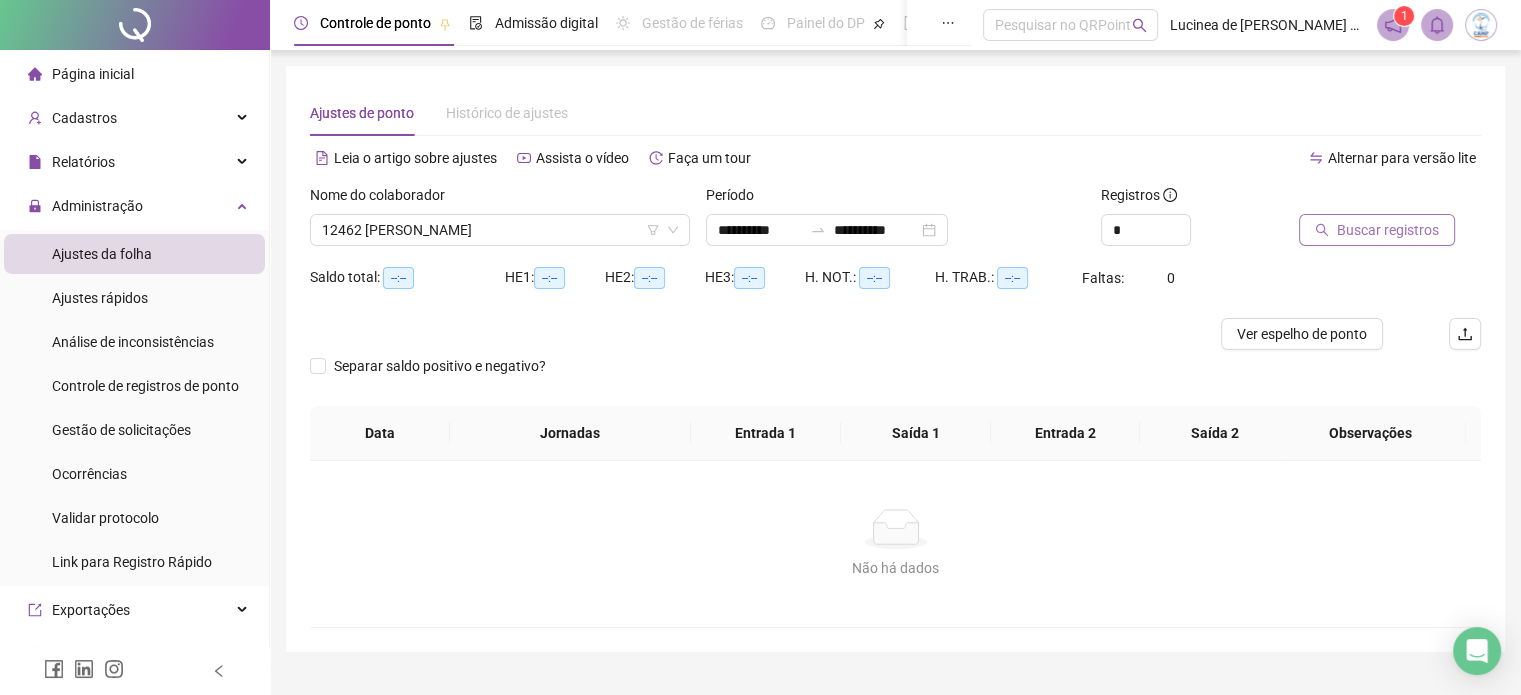 click on "Buscar registros" at bounding box center [1377, 230] 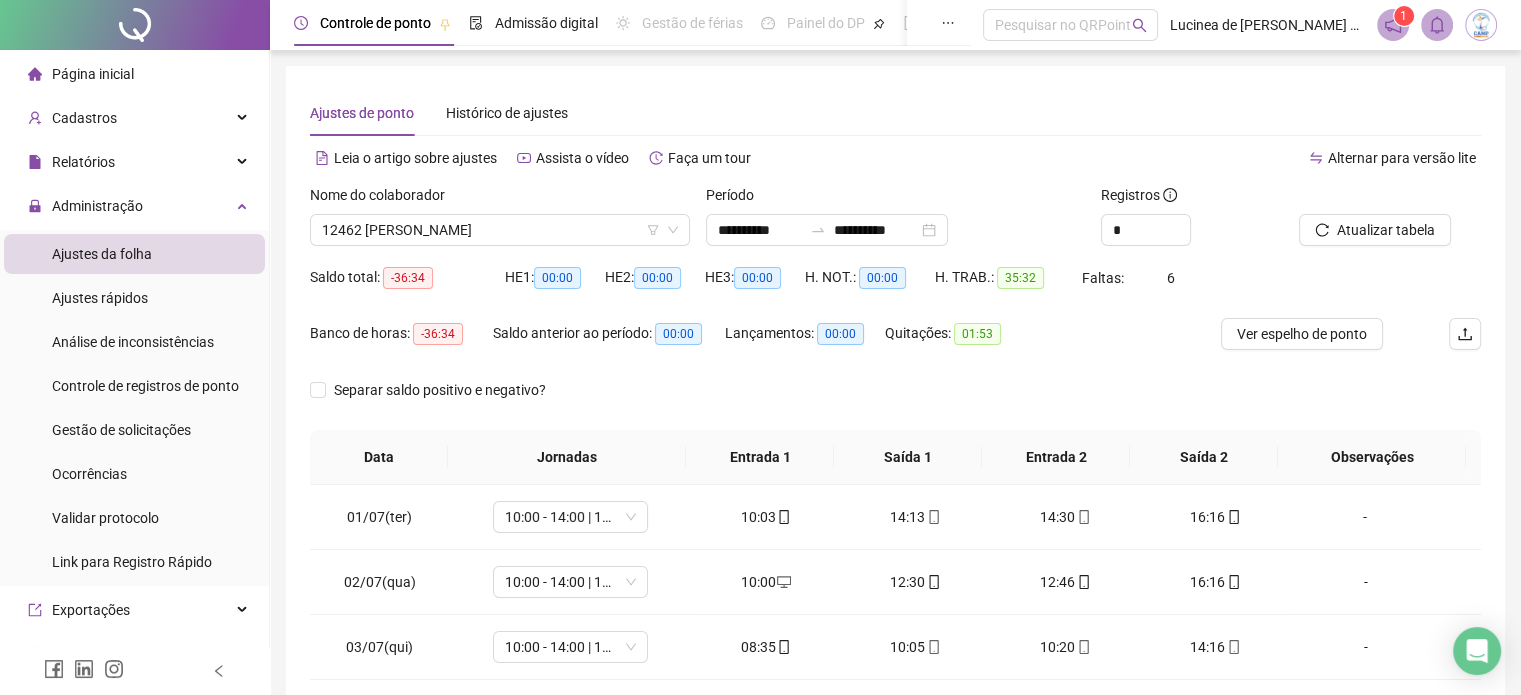 scroll, scrollTop: 326, scrollLeft: 0, axis: vertical 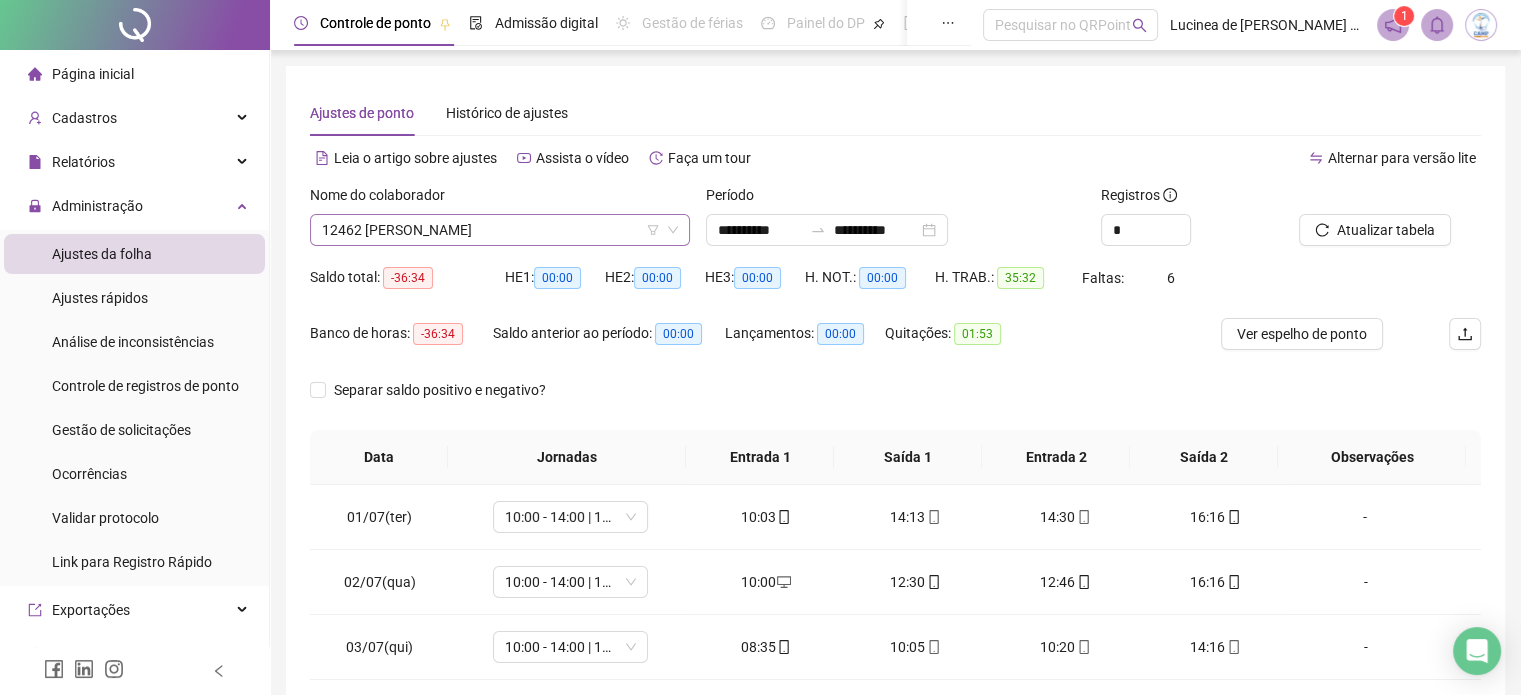 click on "12462 [PERSON_NAME]" at bounding box center (500, 230) 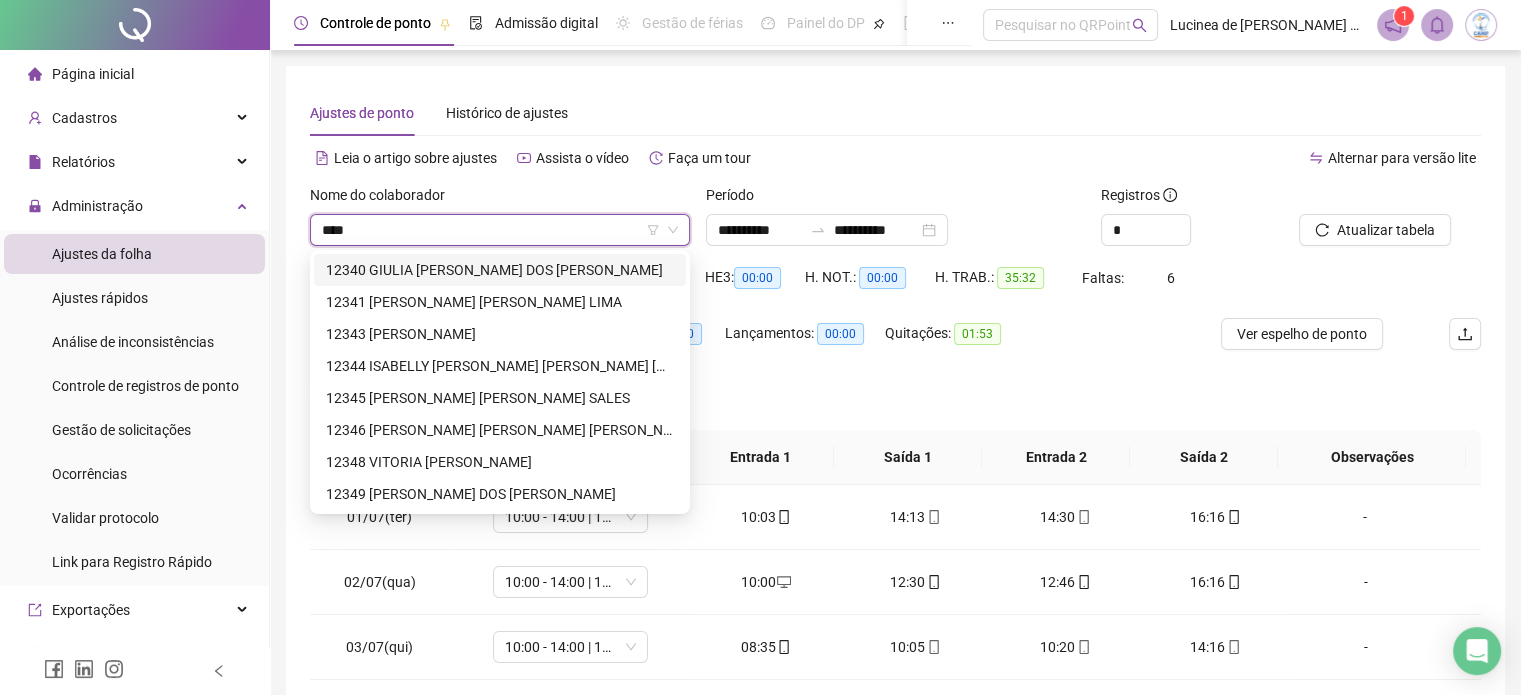 scroll, scrollTop: 0, scrollLeft: 0, axis: both 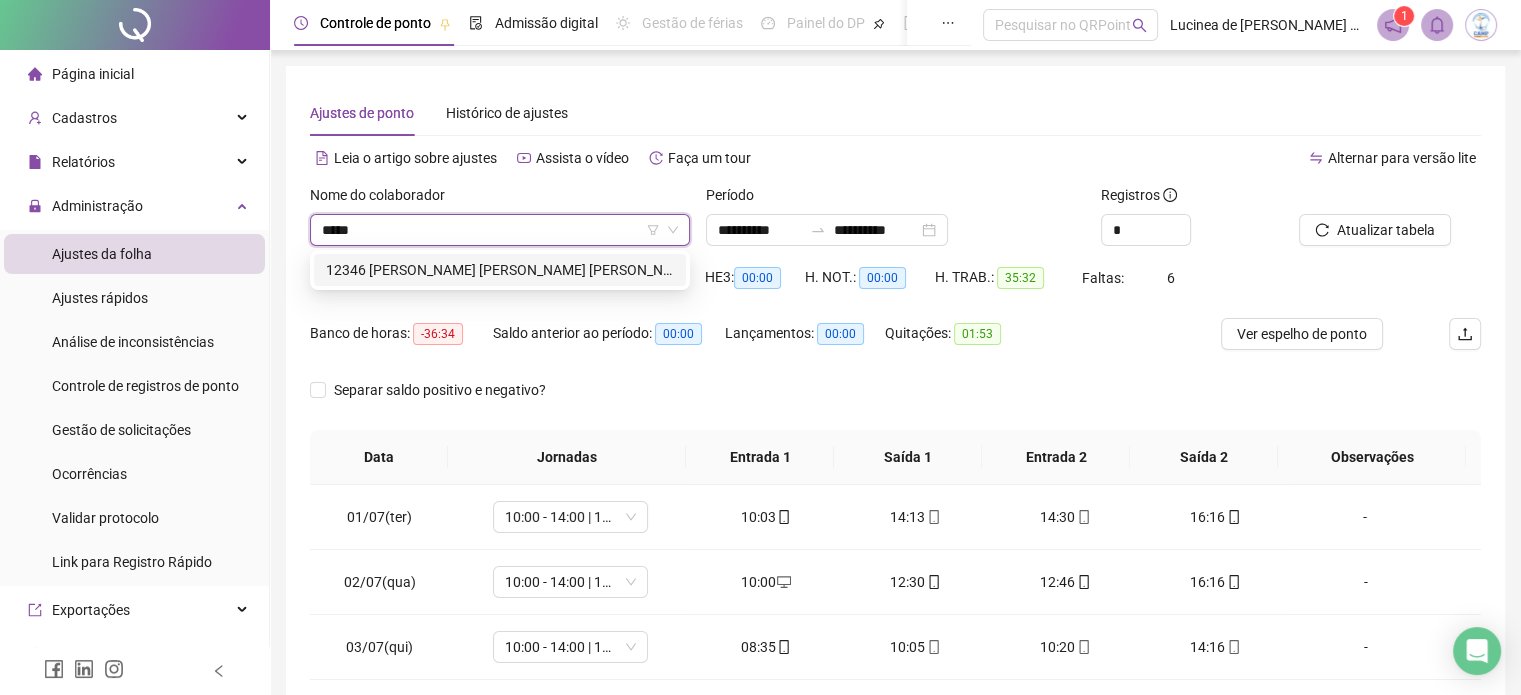 click on "12346 [PERSON_NAME] [PERSON_NAME] [PERSON_NAME]" at bounding box center (500, 270) 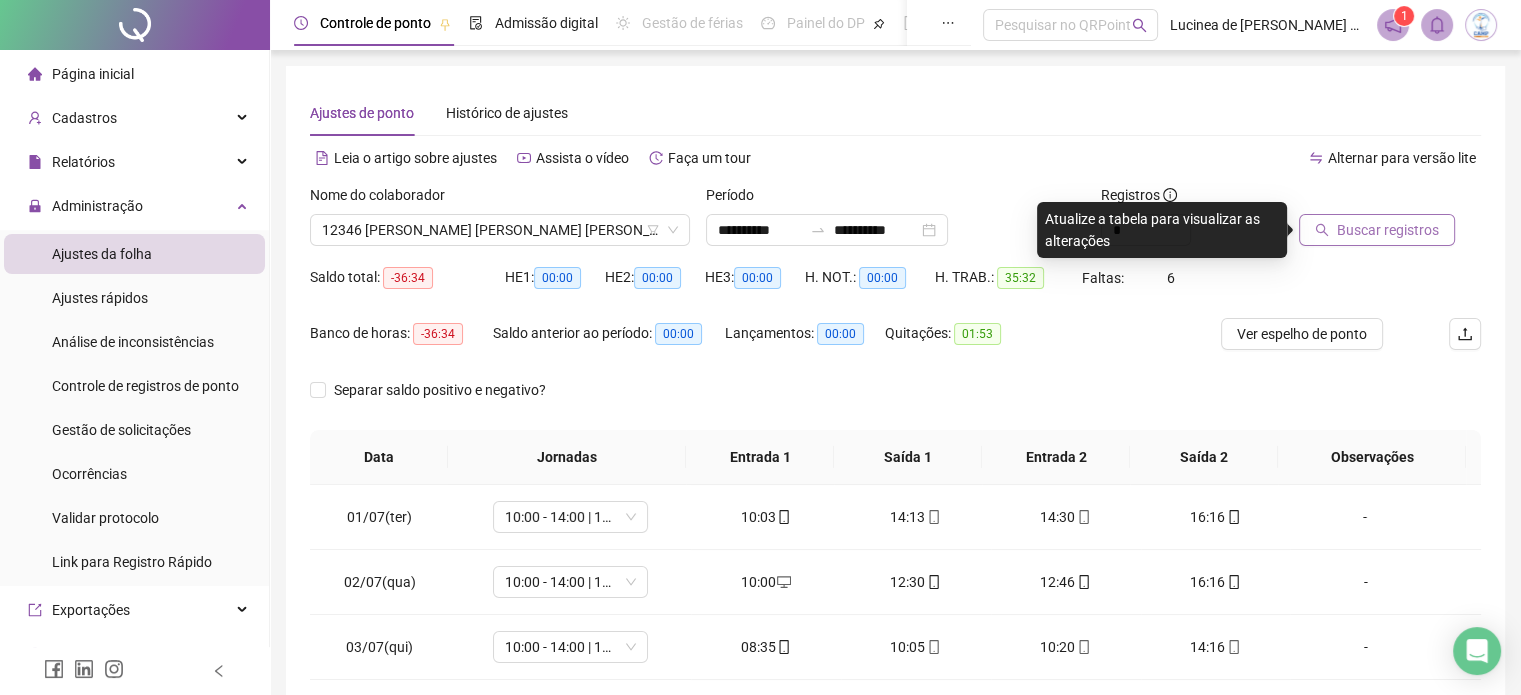 click on "Buscar registros" at bounding box center [1377, 230] 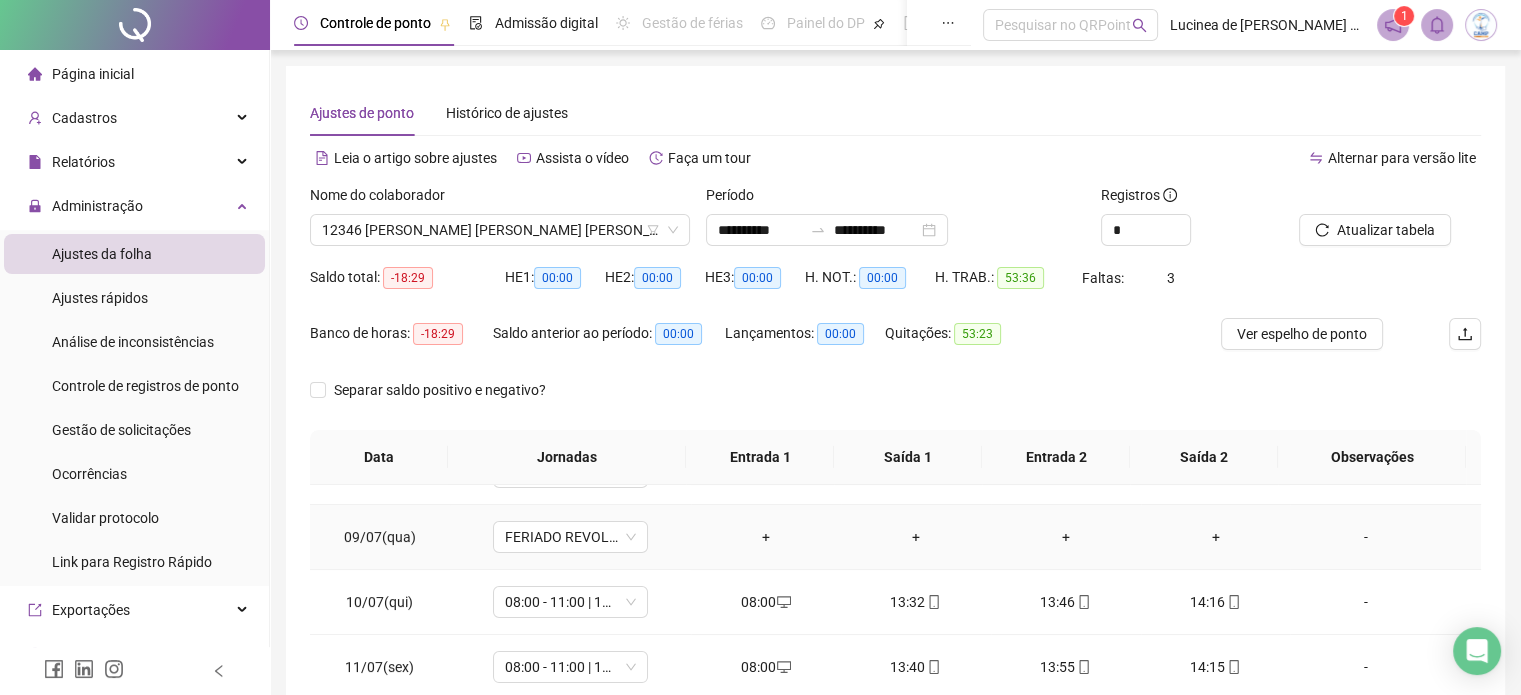 scroll, scrollTop: 674, scrollLeft: 0, axis: vertical 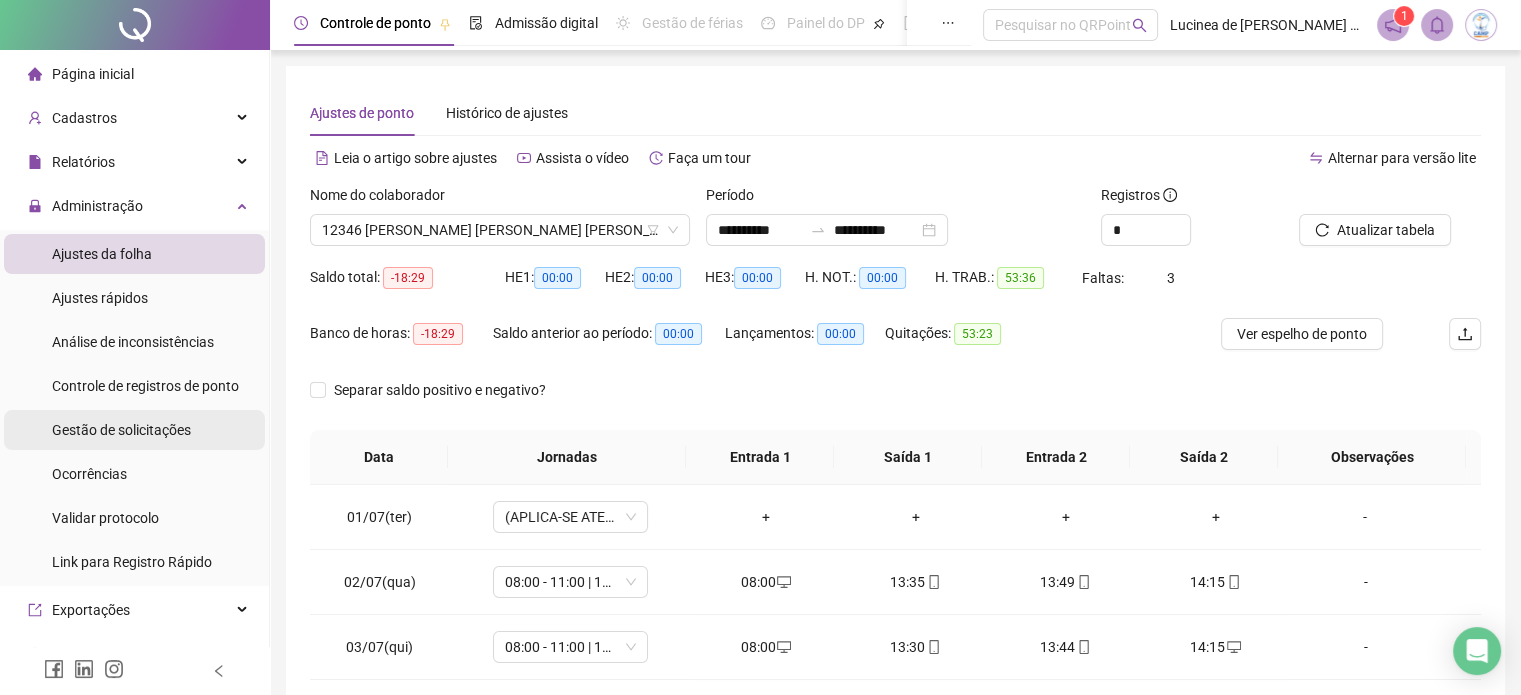 click on "Gestão de solicitações" at bounding box center [121, 430] 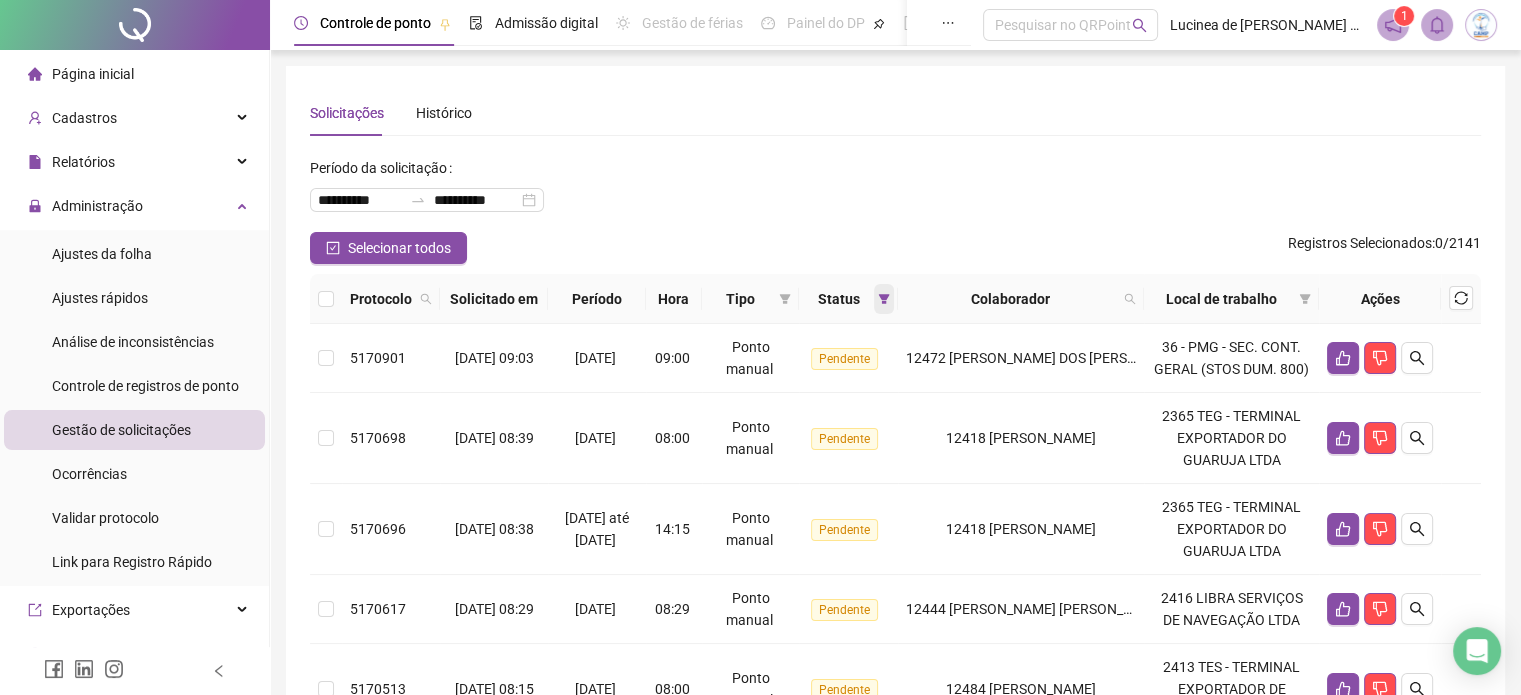 click 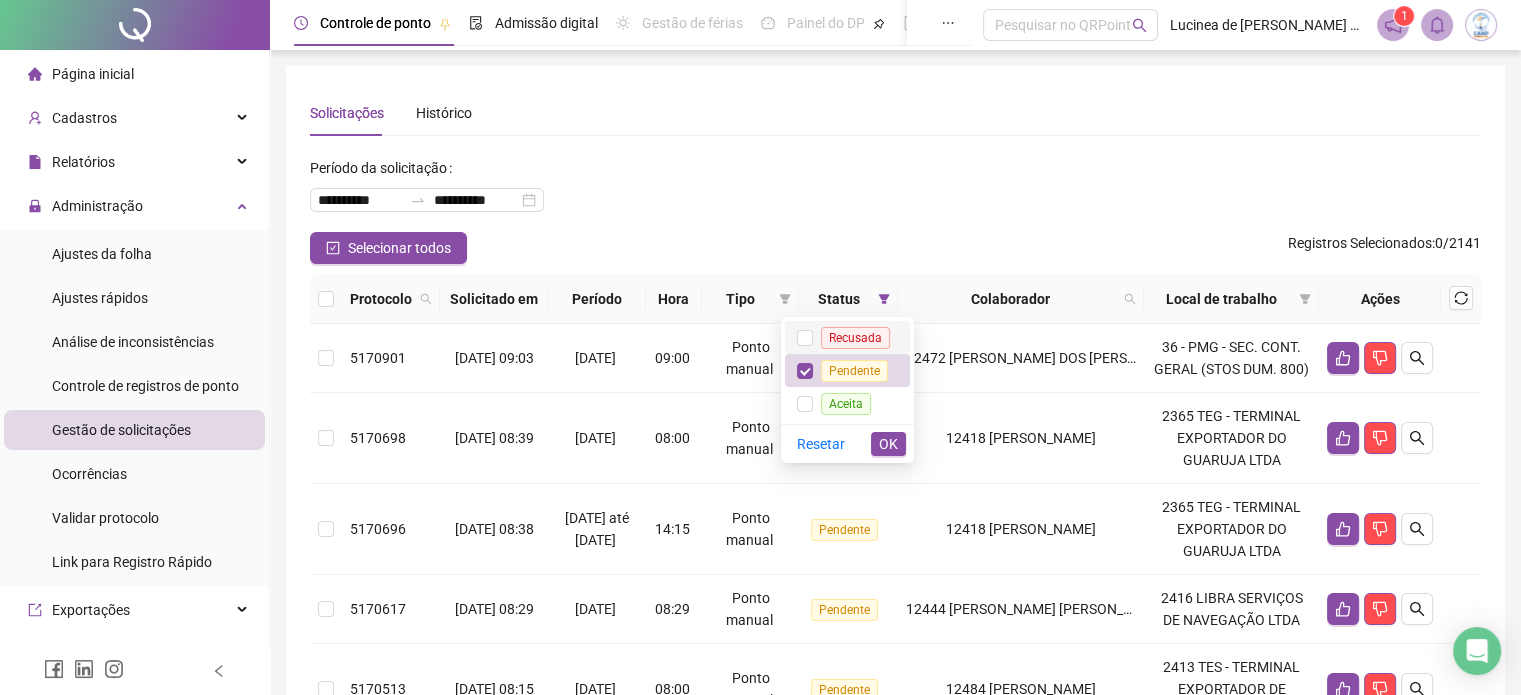click on "Recusada" at bounding box center [855, 338] 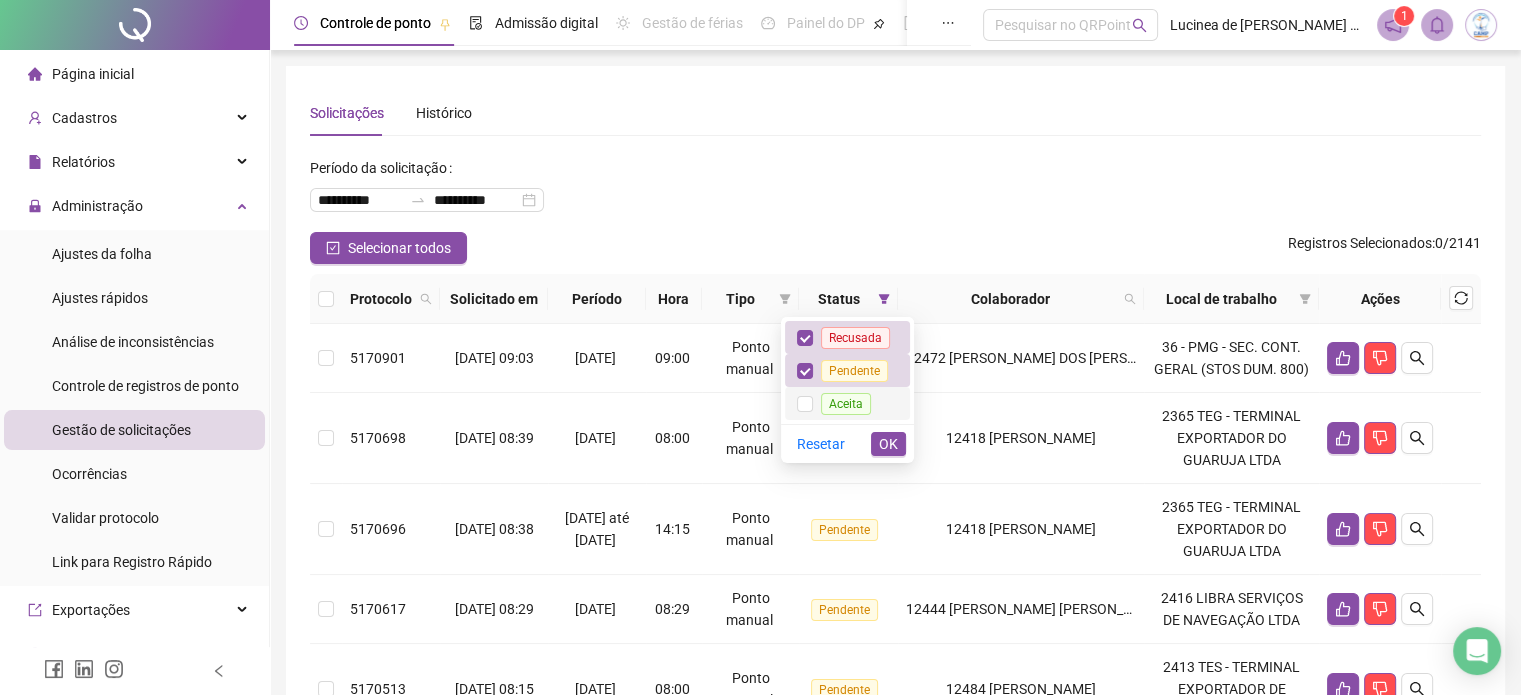 click on "Aceita" at bounding box center [846, 404] 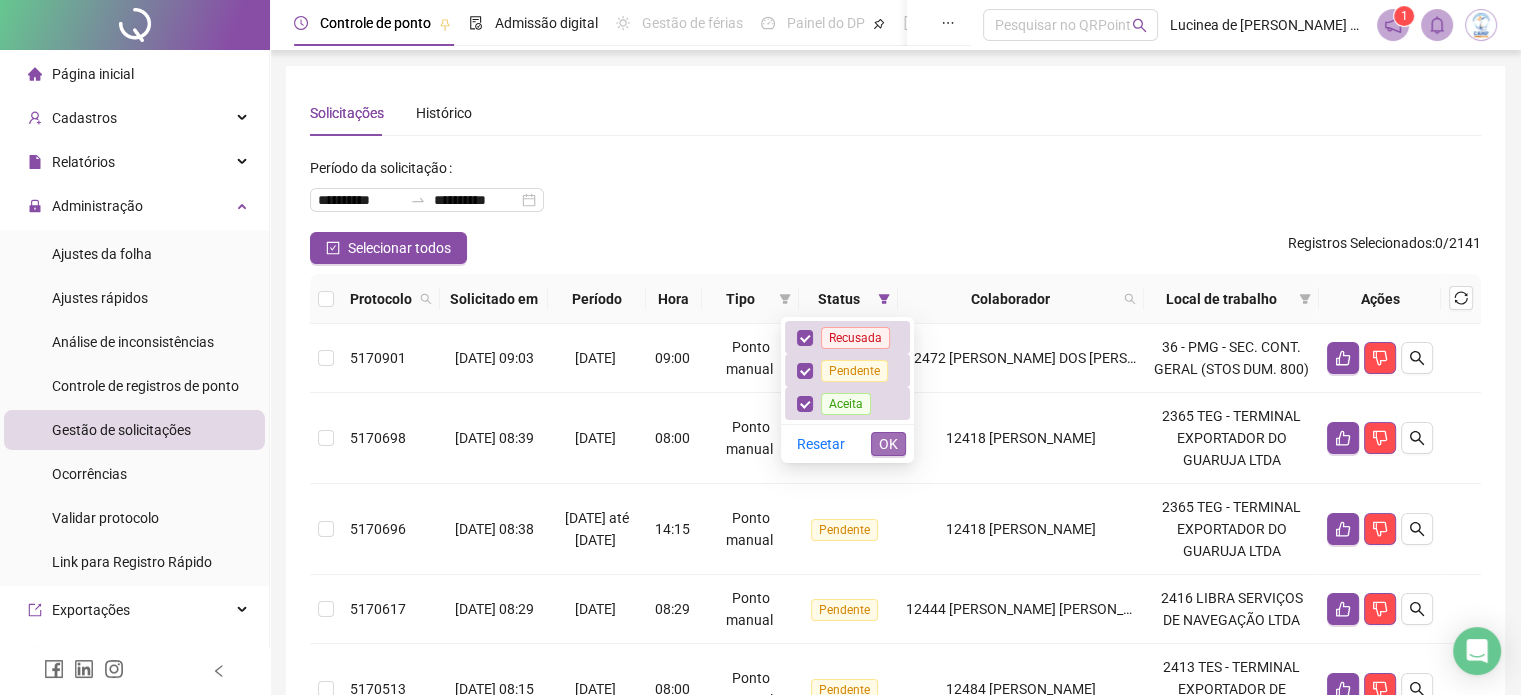 click on "OK" at bounding box center [888, 444] 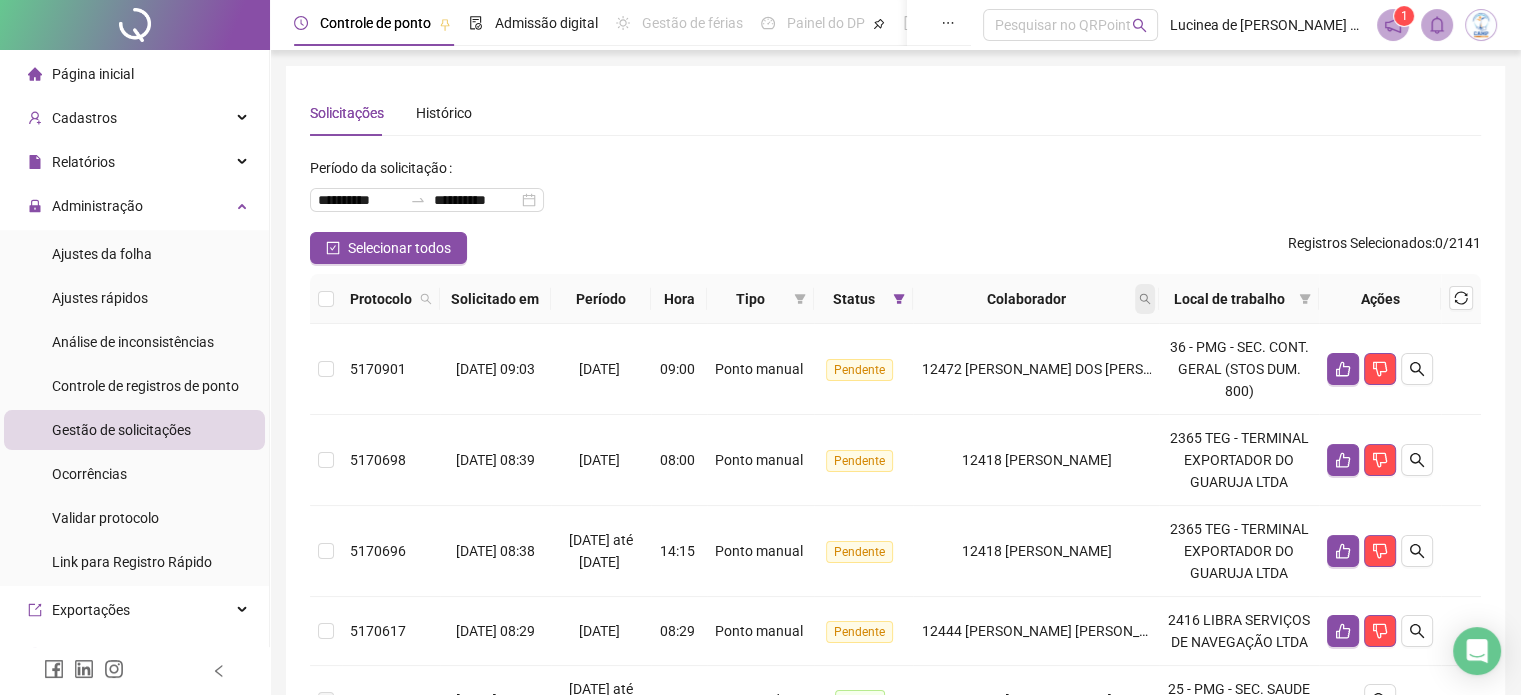 click 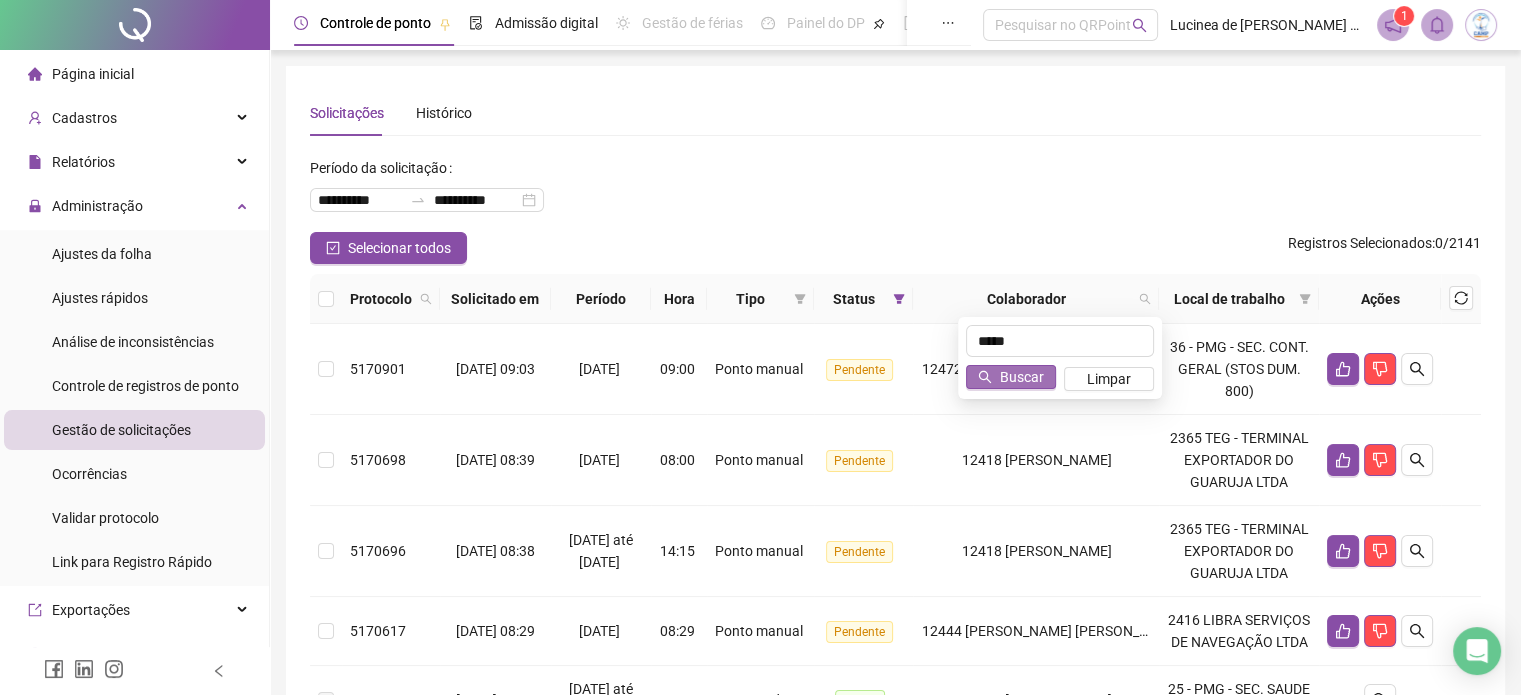 click on "Buscar" at bounding box center (1022, 377) 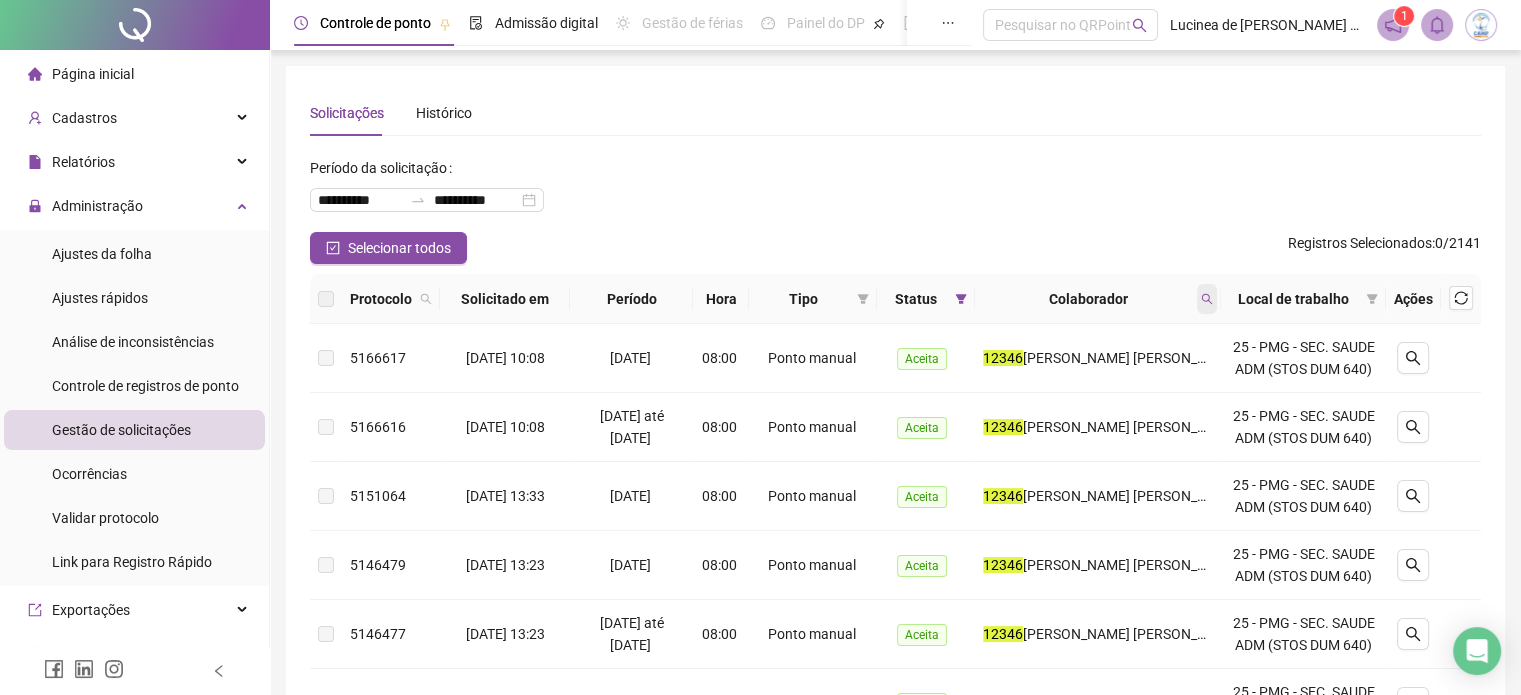 click at bounding box center [1207, 299] 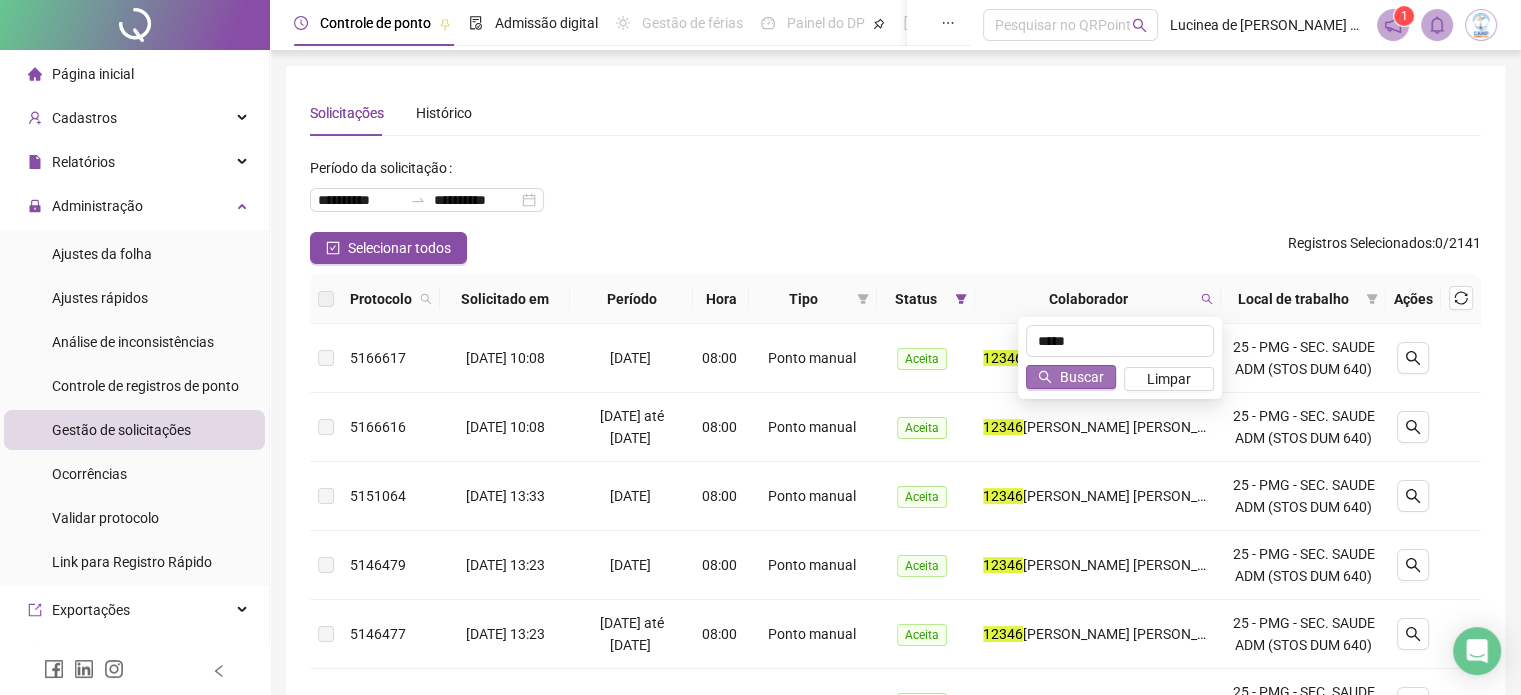 click on "Buscar" at bounding box center (1082, 377) 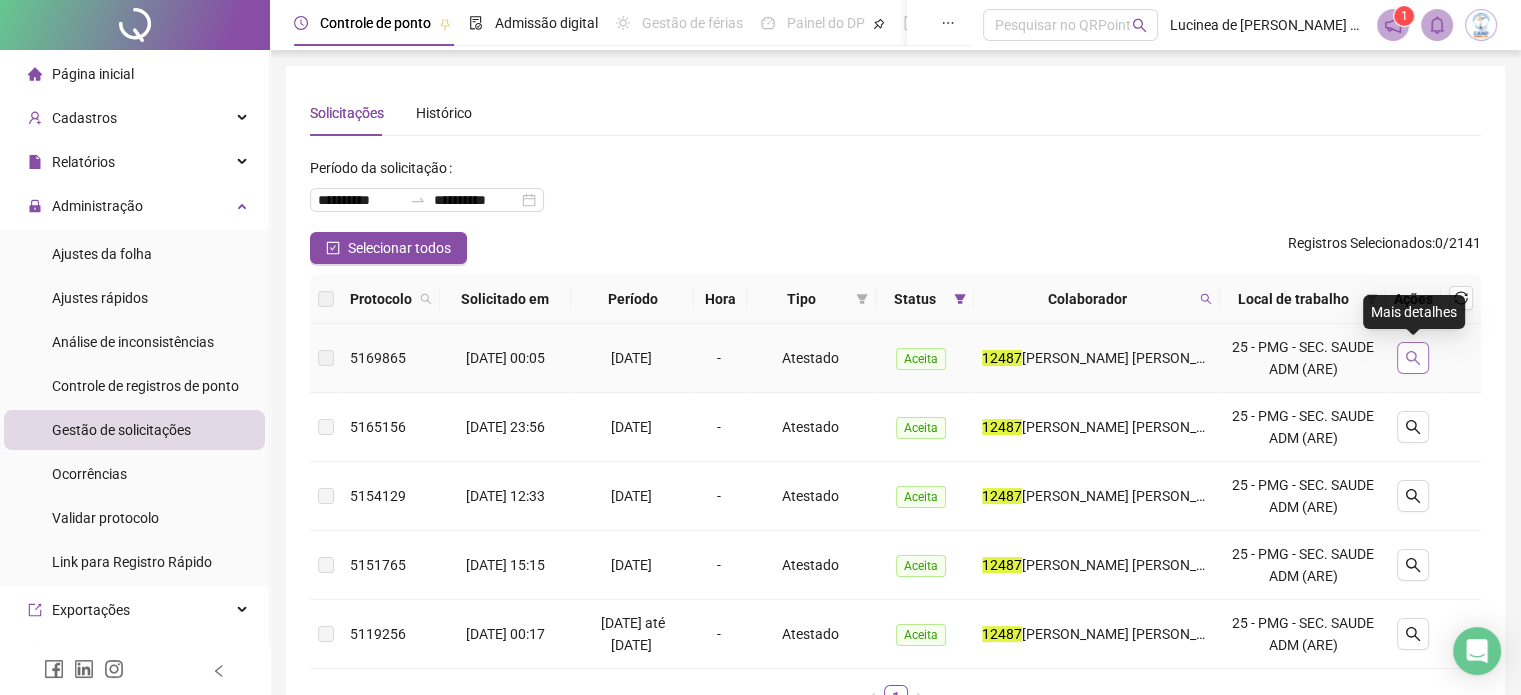 click at bounding box center [1413, 358] 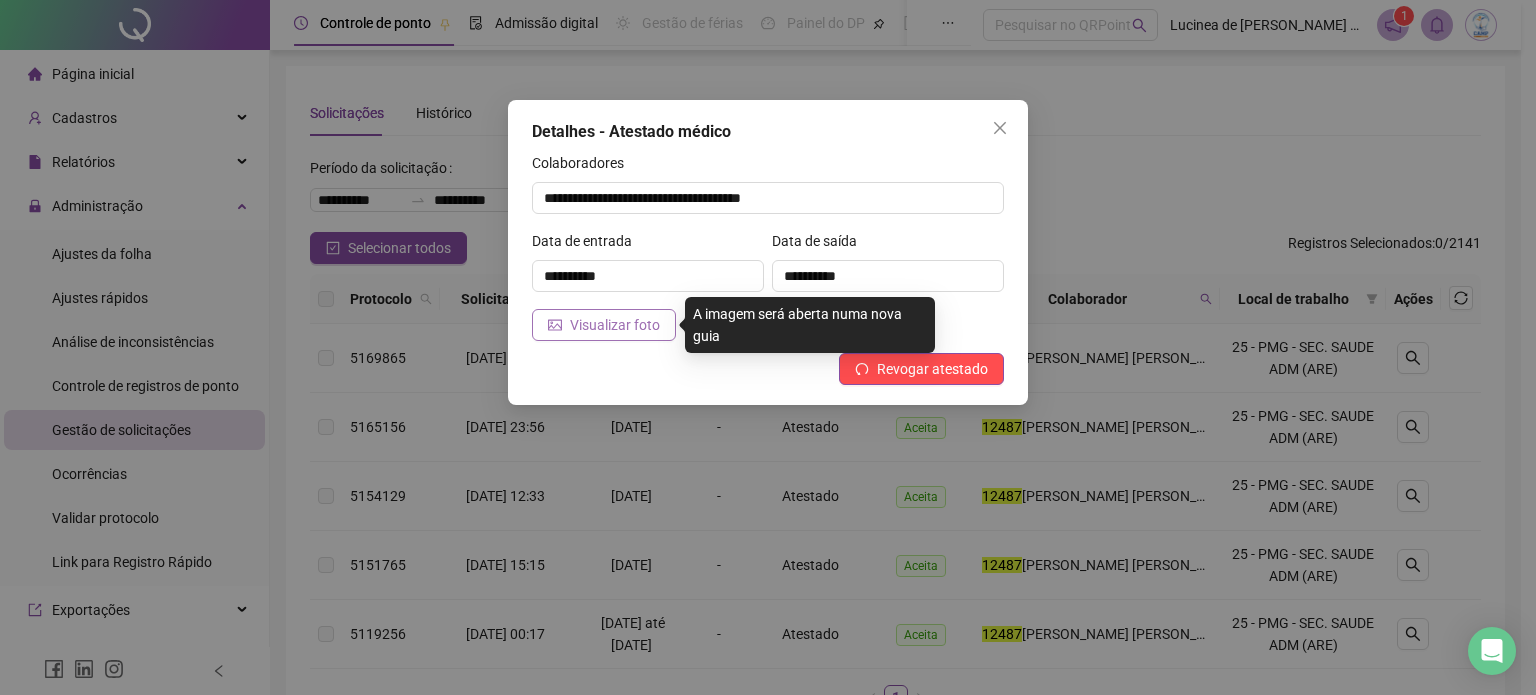 click on "Visualizar foto" at bounding box center (615, 325) 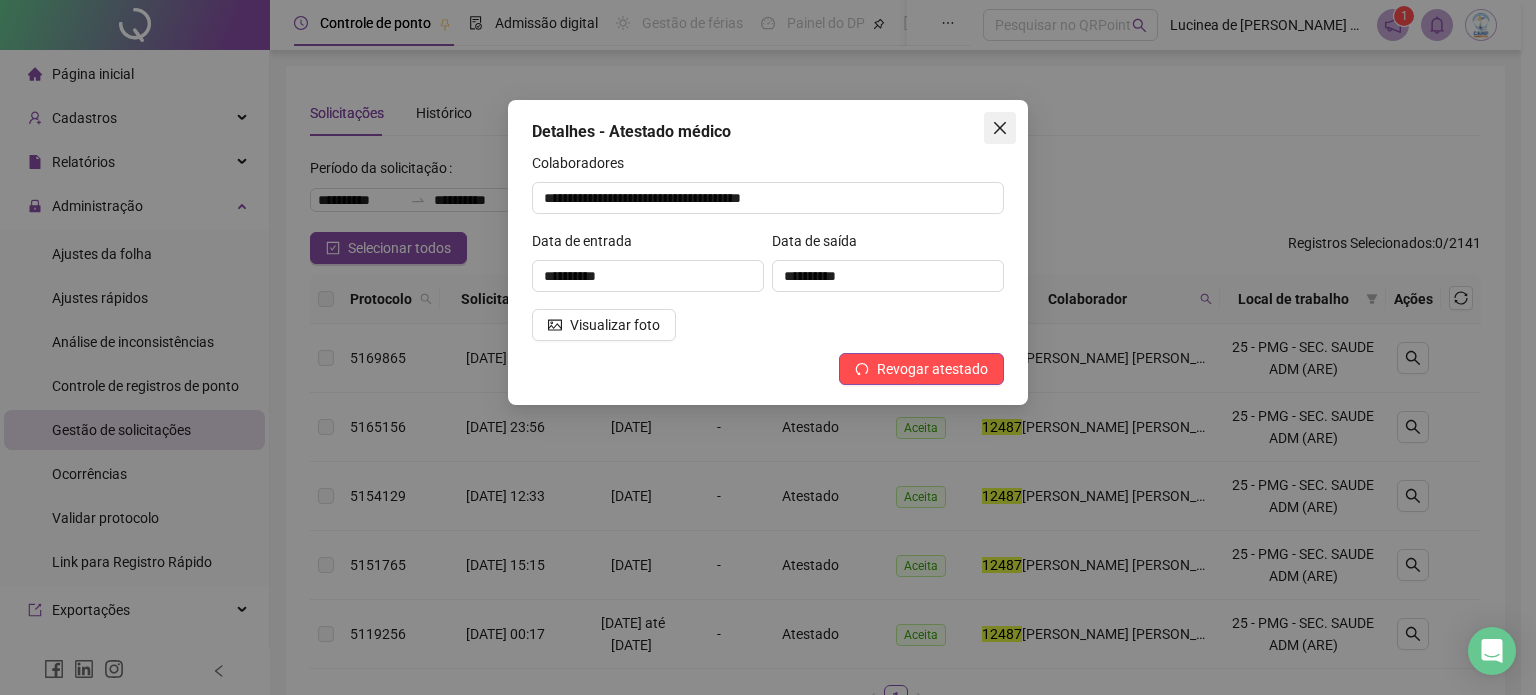 click 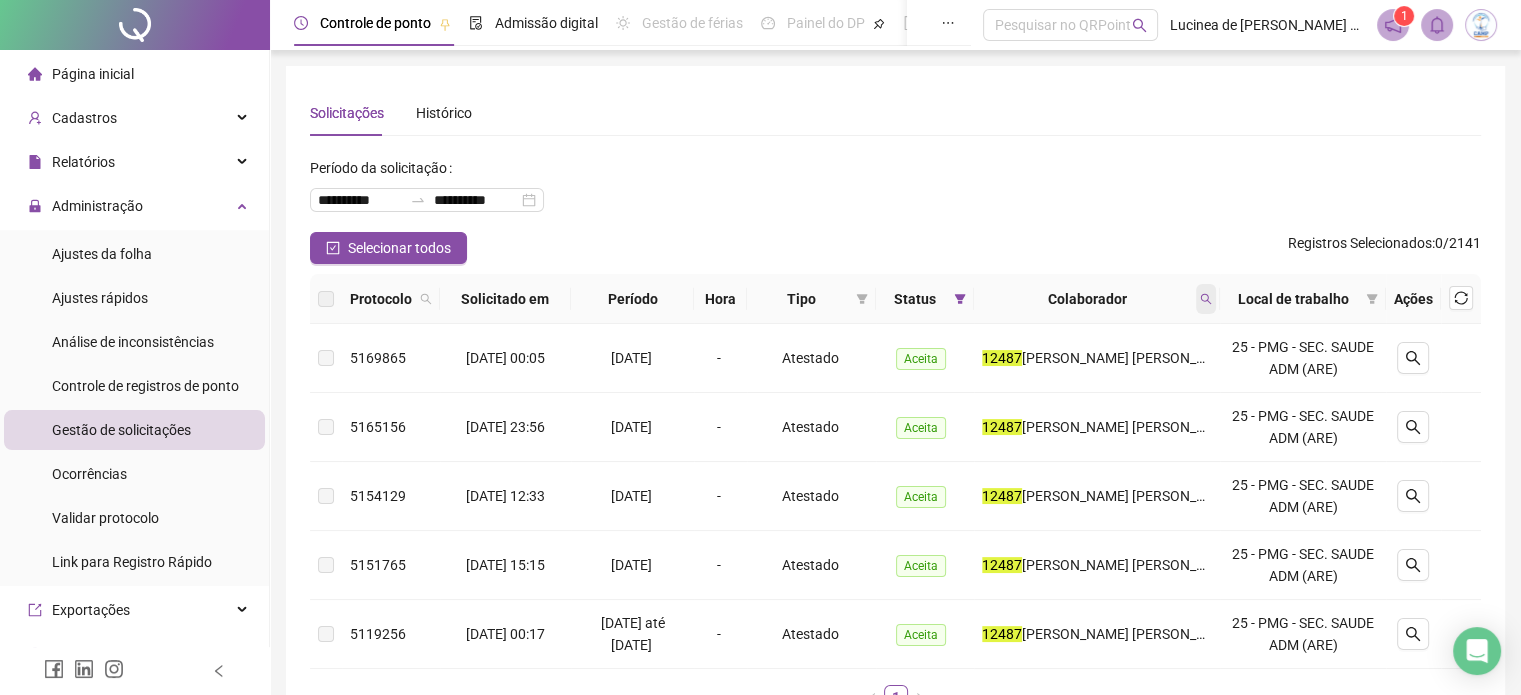click at bounding box center [1206, 299] 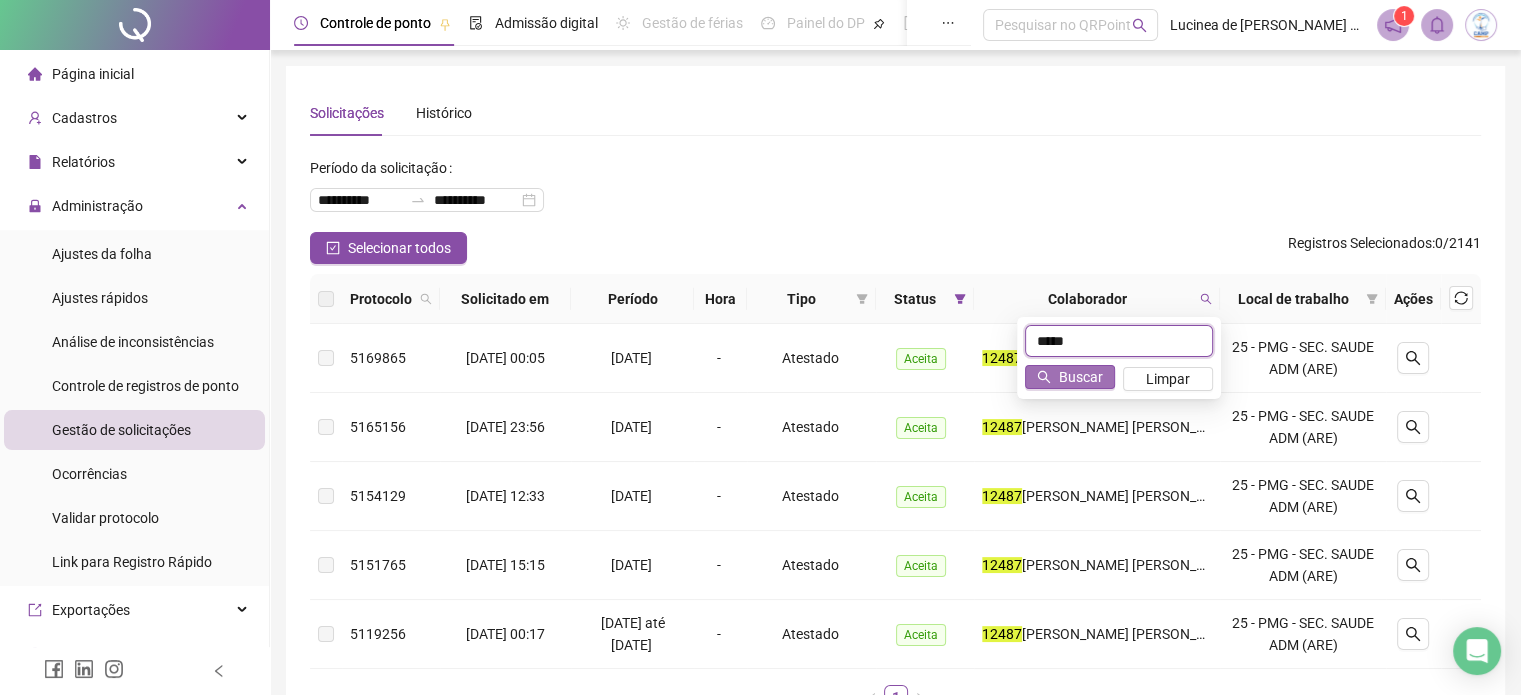 type on "*****" 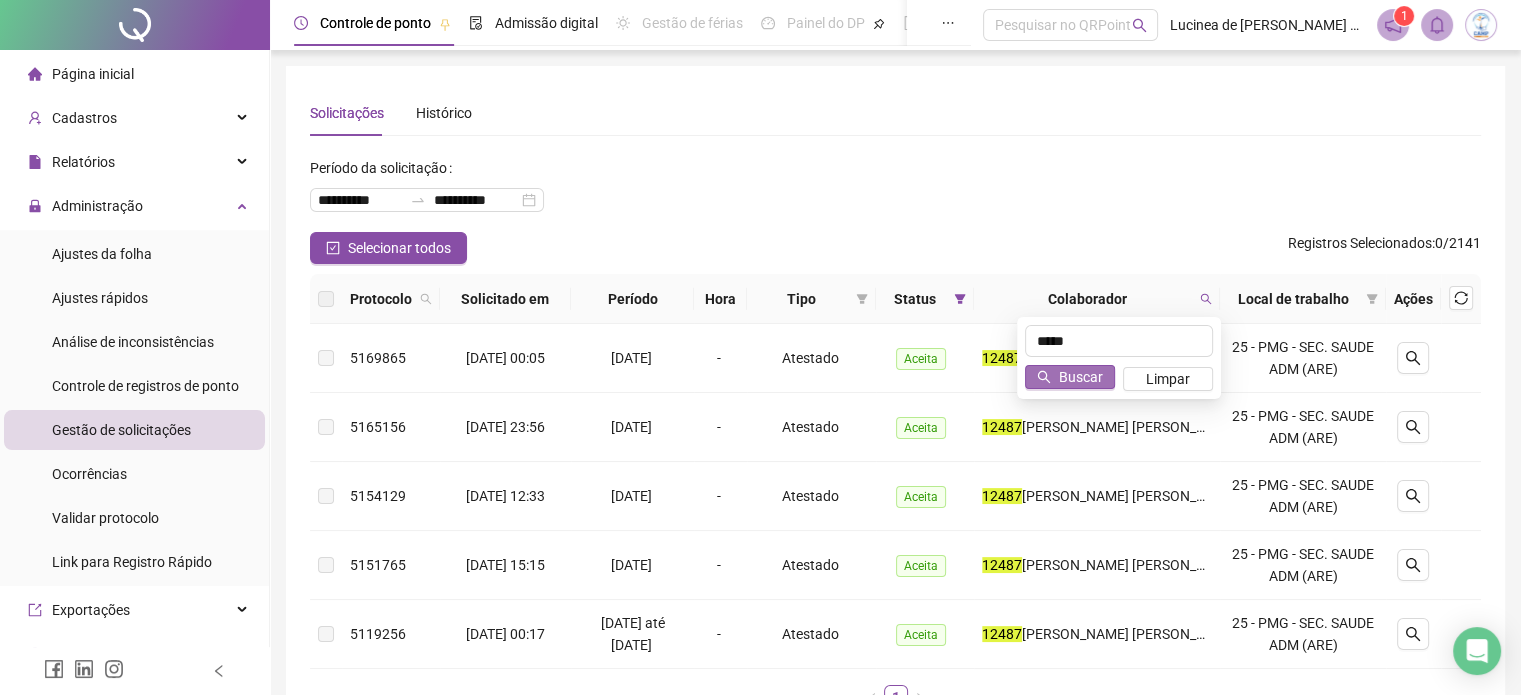 click on "Buscar" at bounding box center [1081, 377] 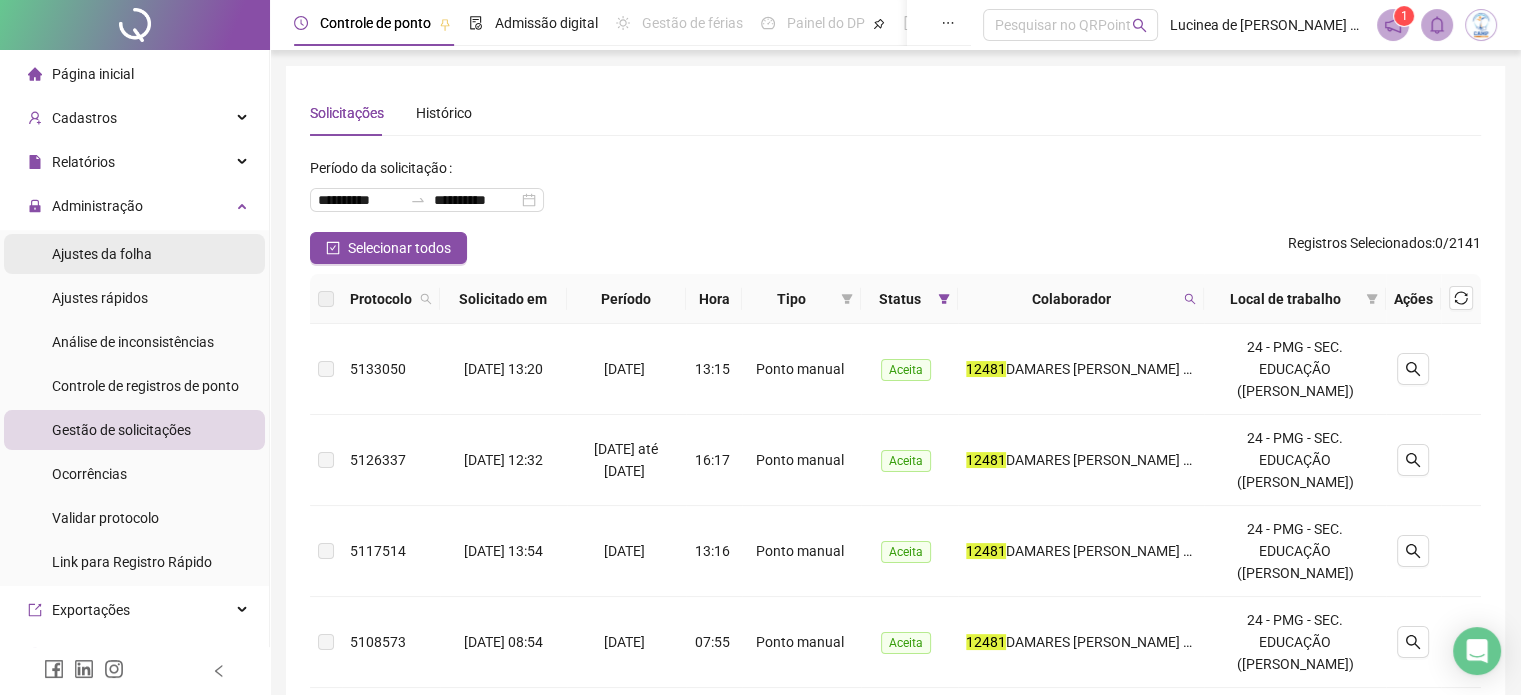 click on "Ajustes da folha" at bounding box center (102, 254) 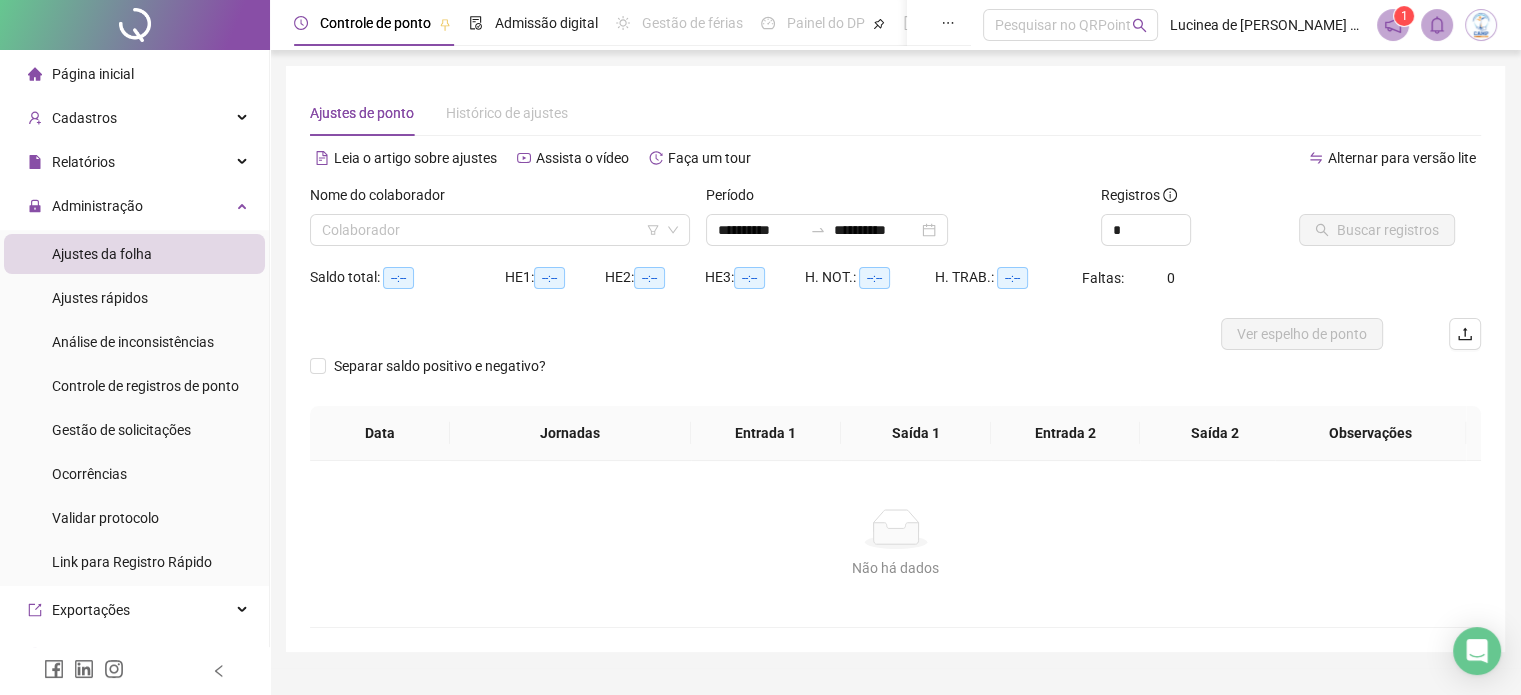type on "**********" 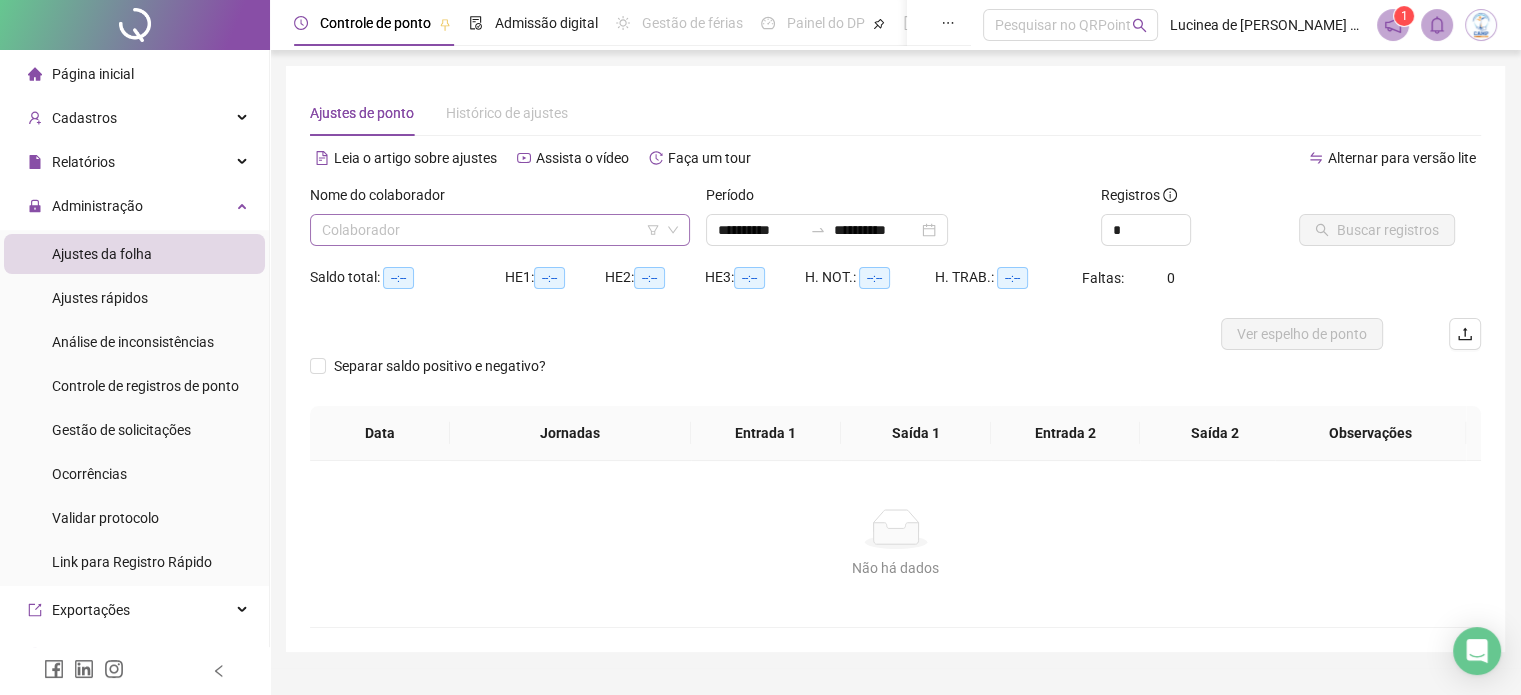 click at bounding box center [494, 230] 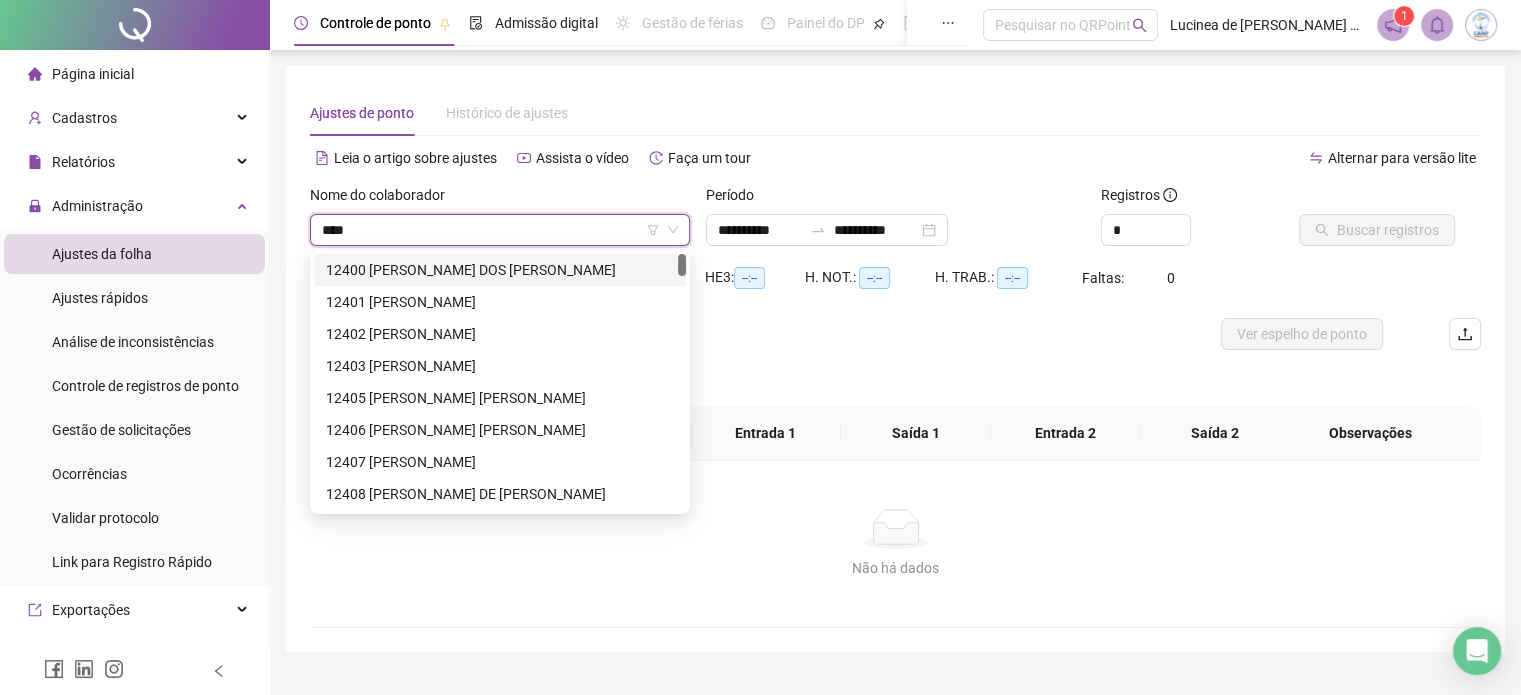 type on "*****" 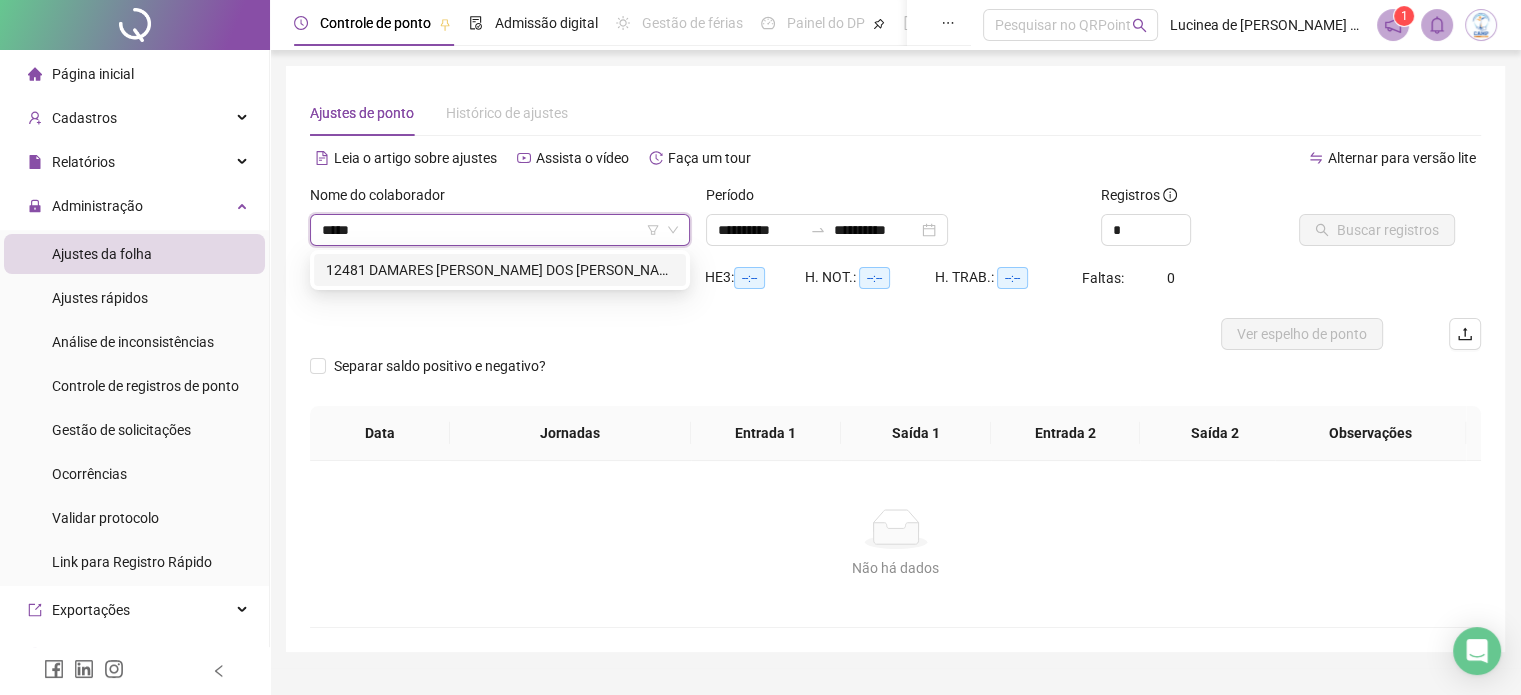 click on "12481 DAMARES [PERSON_NAME] DOS [PERSON_NAME]" at bounding box center [500, 270] 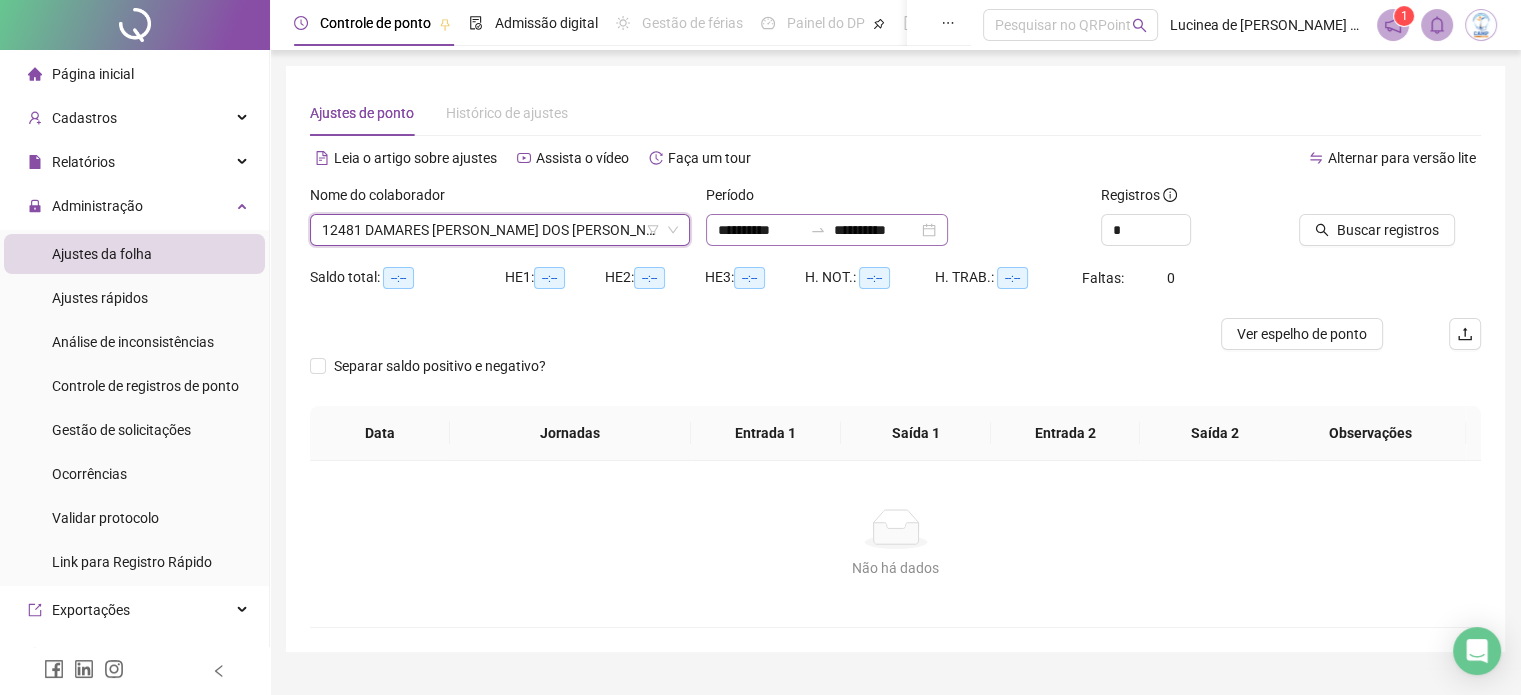 click on "**********" at bounding box center [827, 230] 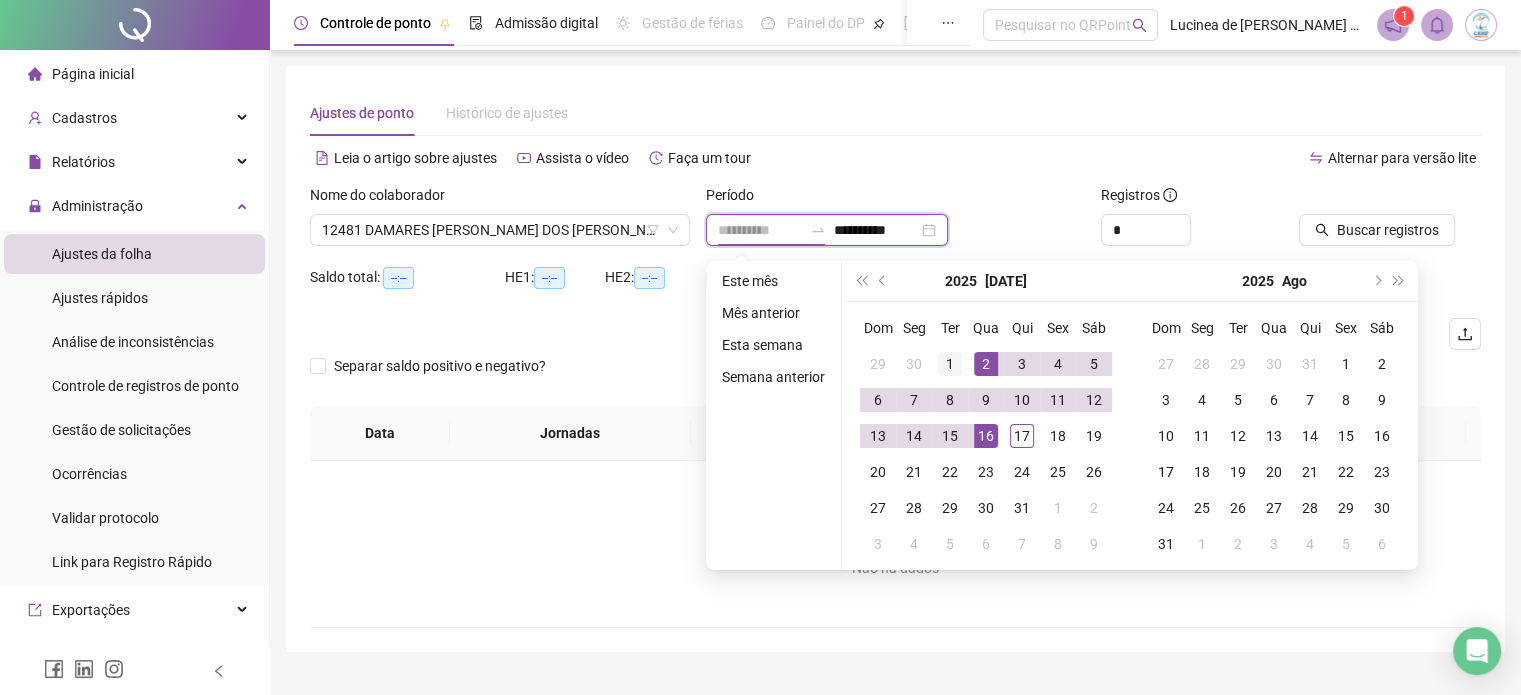 type on "**********" 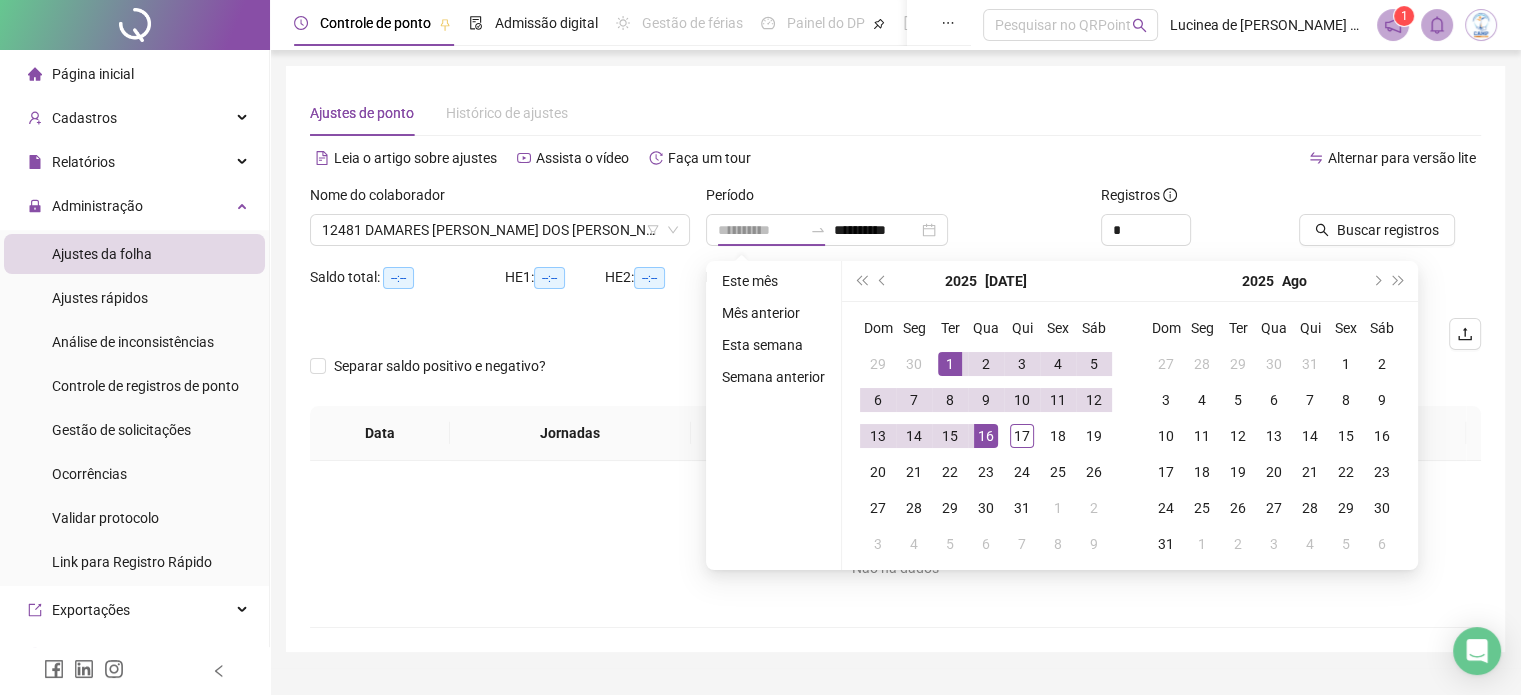 click on "1" at bounding box center [950, 364] 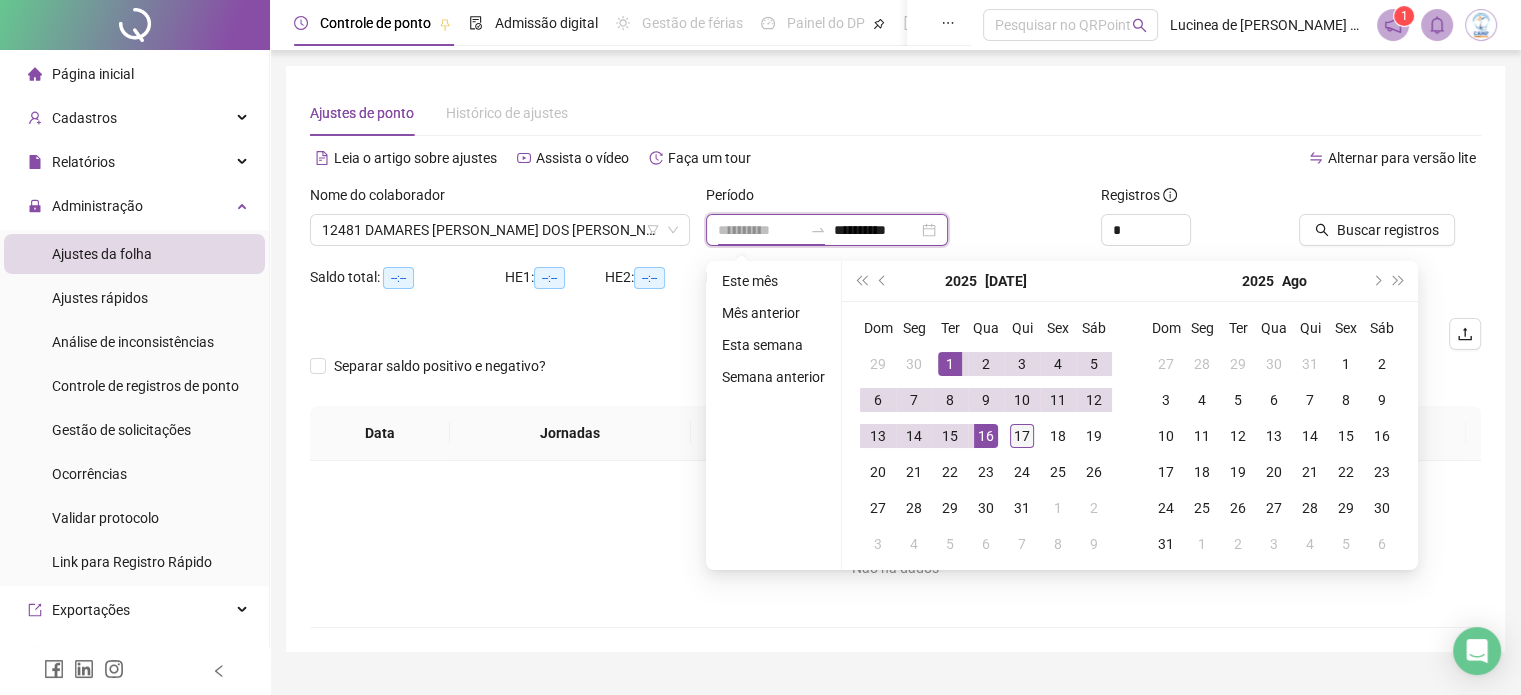 type on "**********" 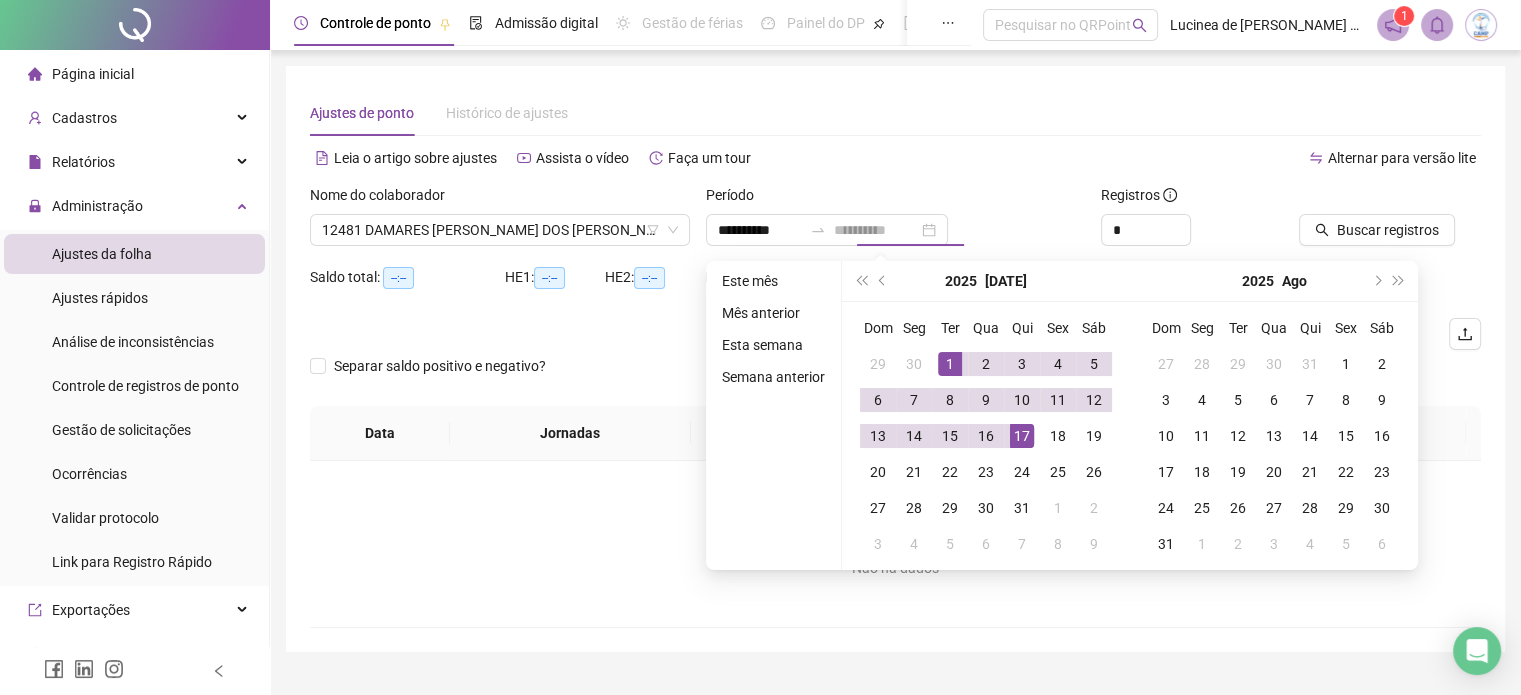 click on "17" at bounding box center (1022, 436) 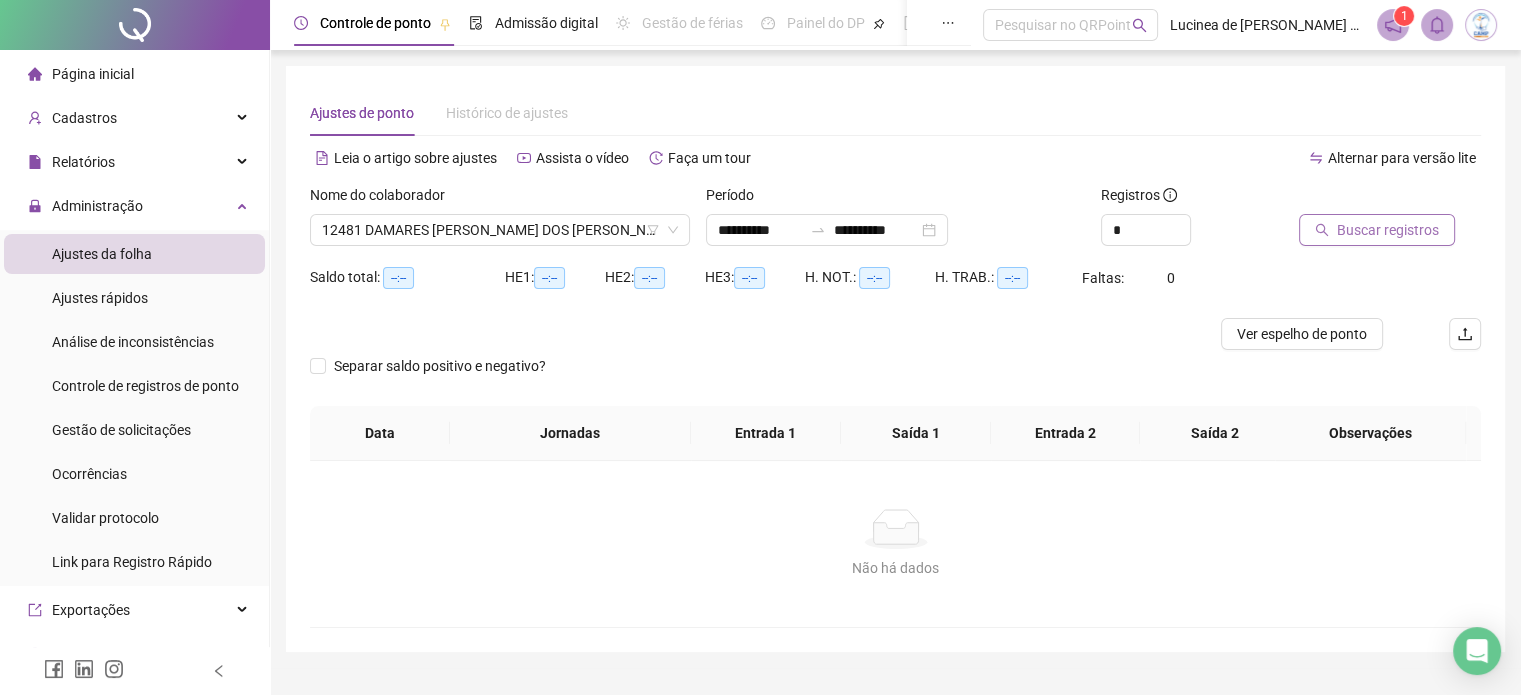 click on "Buscar registros" at bounding box center [1377, 230] 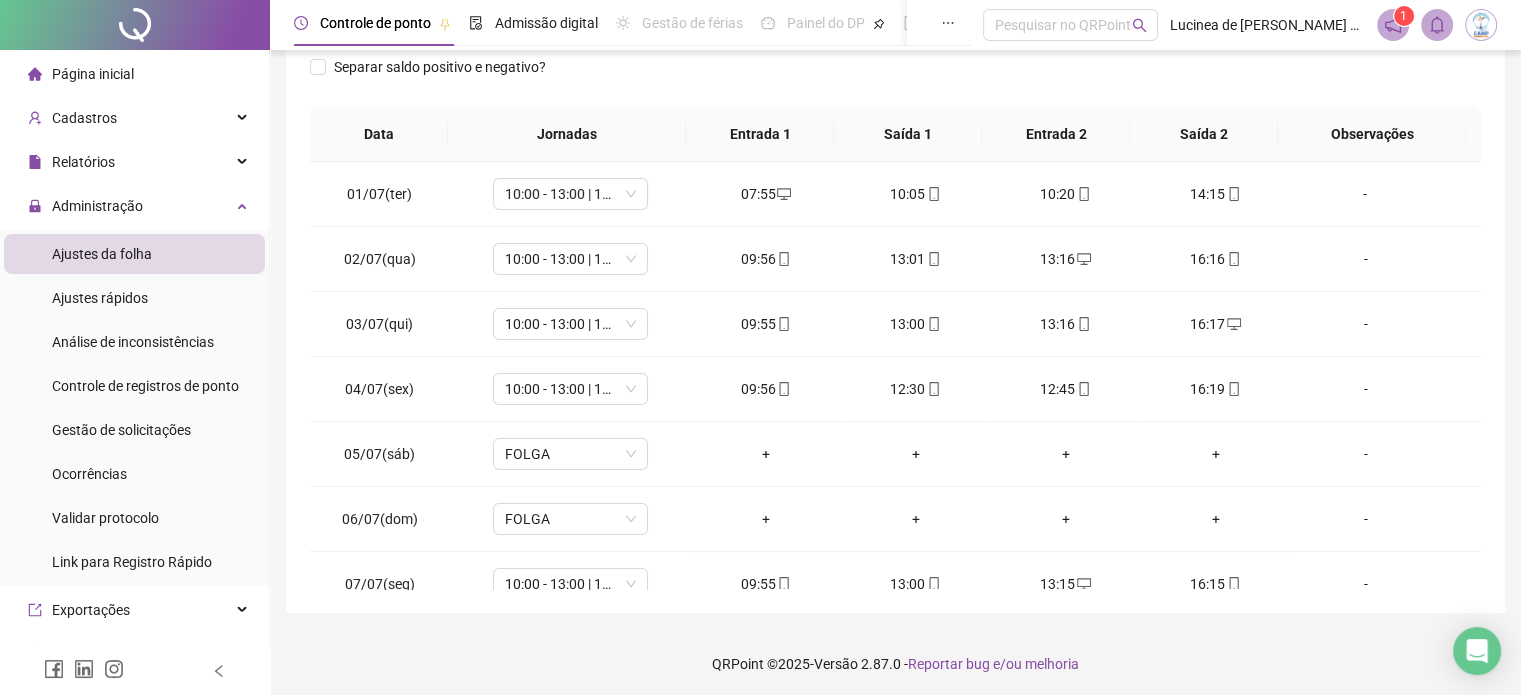 scroll, scrollTop: 326, scrollLeft: 0, axis: vertical 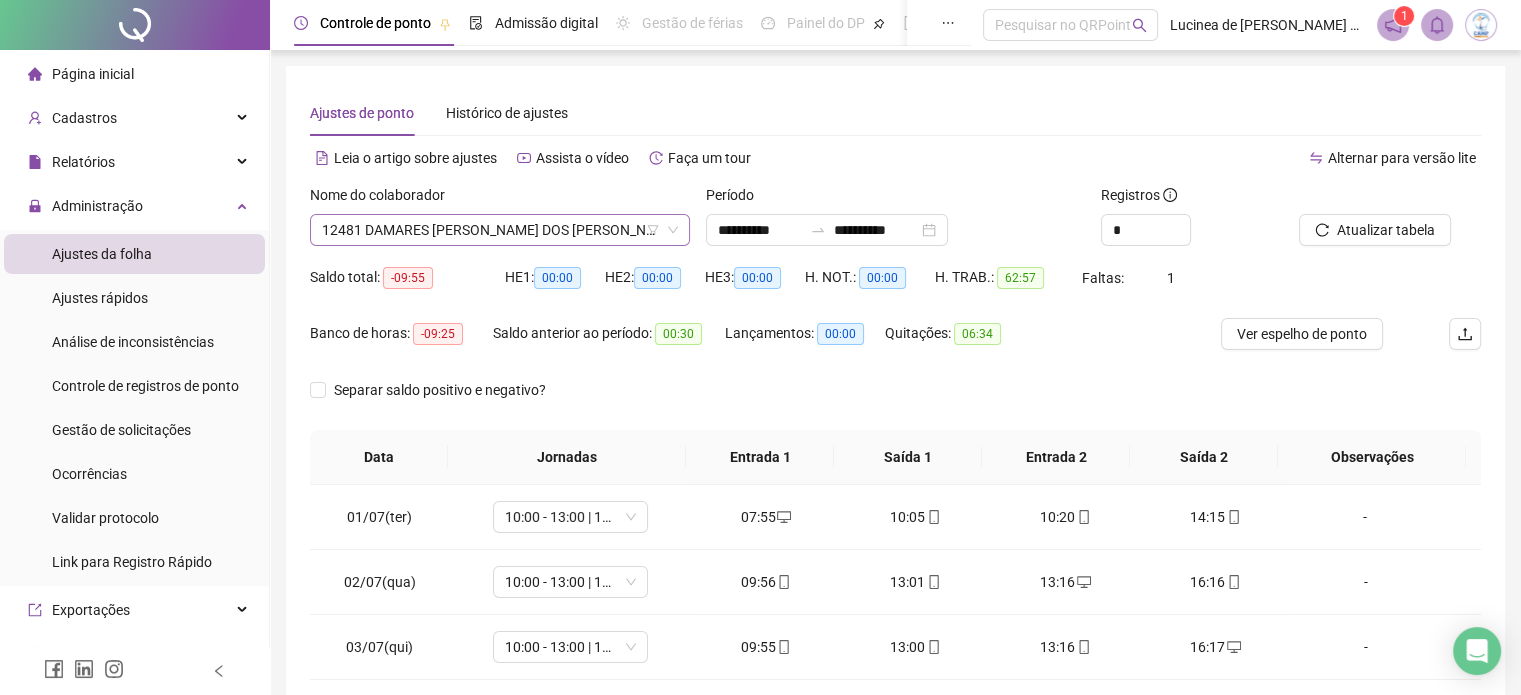 click on "12481 DAMARES [PERSON_NAME] DOS [PERSON_NAME]" at bounding box center (500, 230) 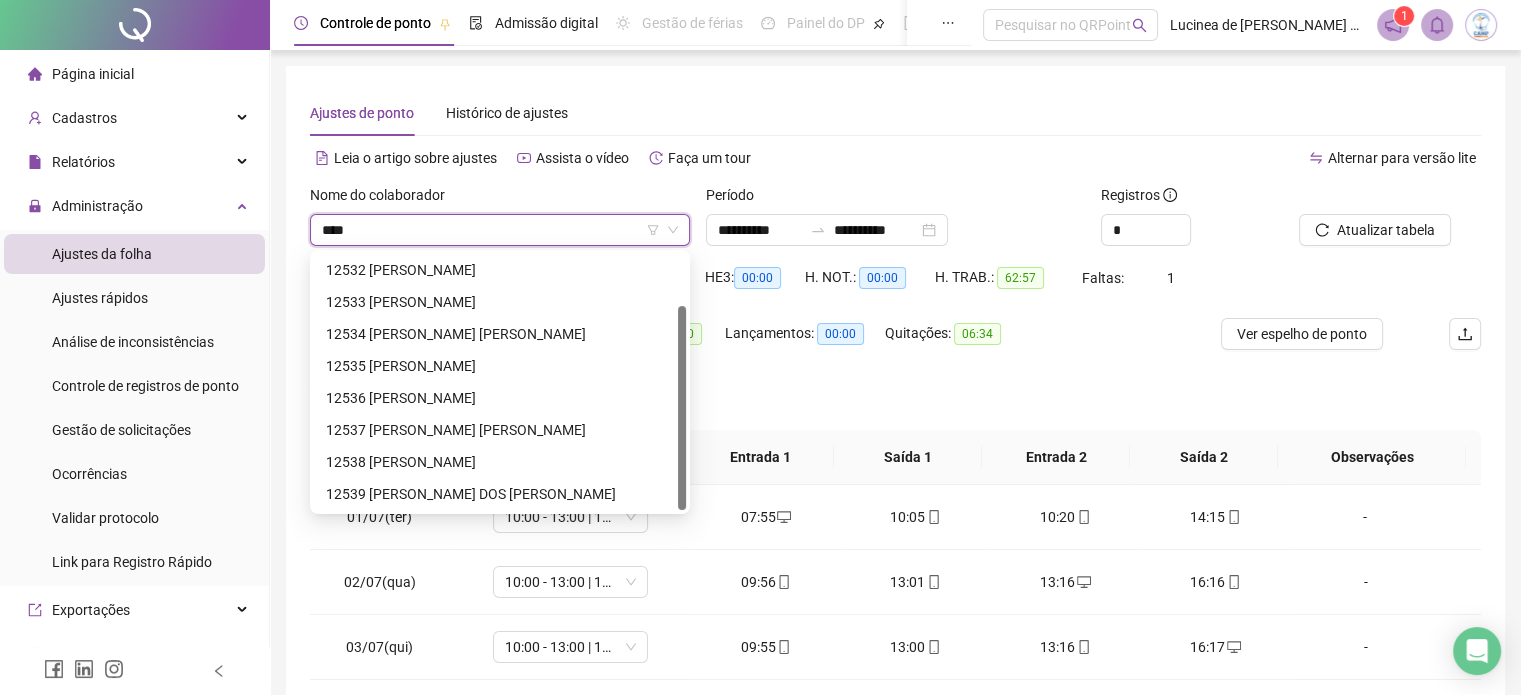 scroll, scrollTop: 64, scrollLeft: 0, axis: vertical 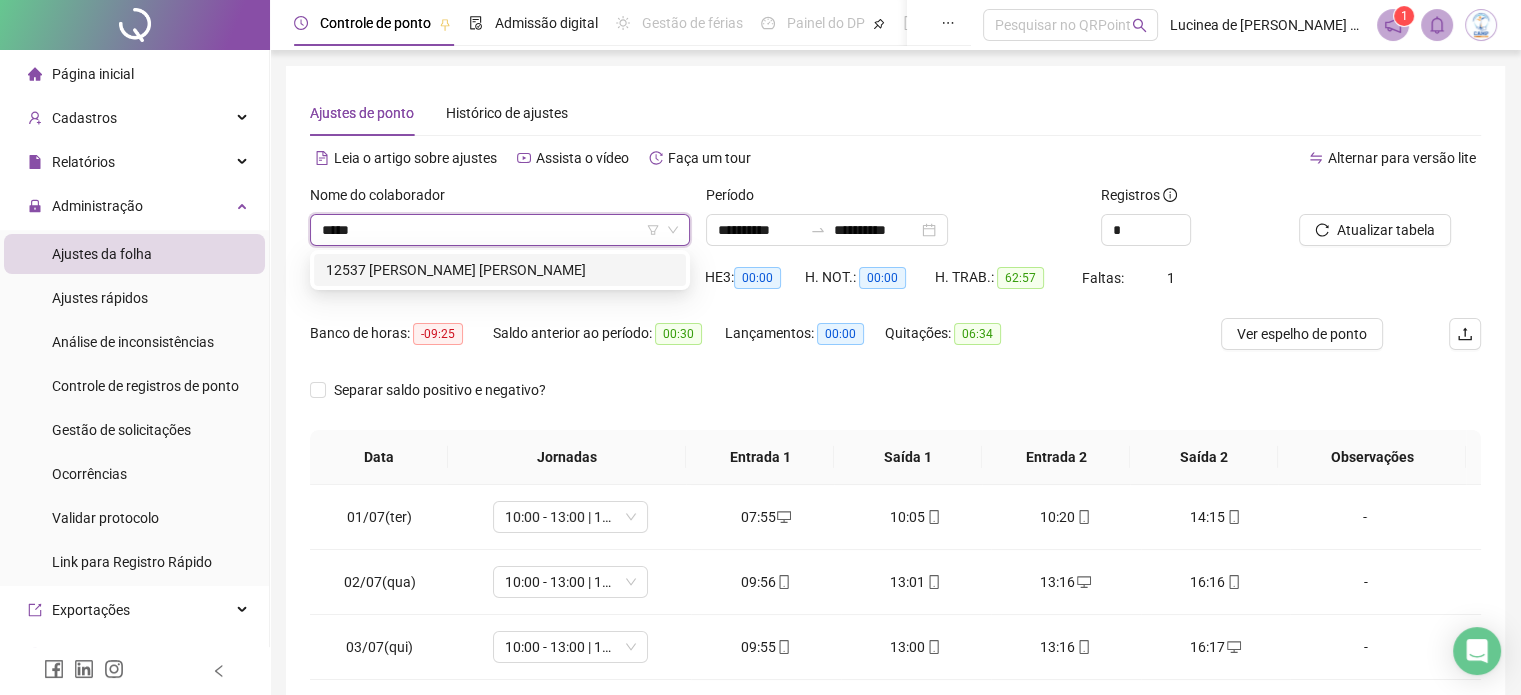 click on "12537 [PERSON_NAME] [PERSON_NAME]" at bounding box center [500, 270] 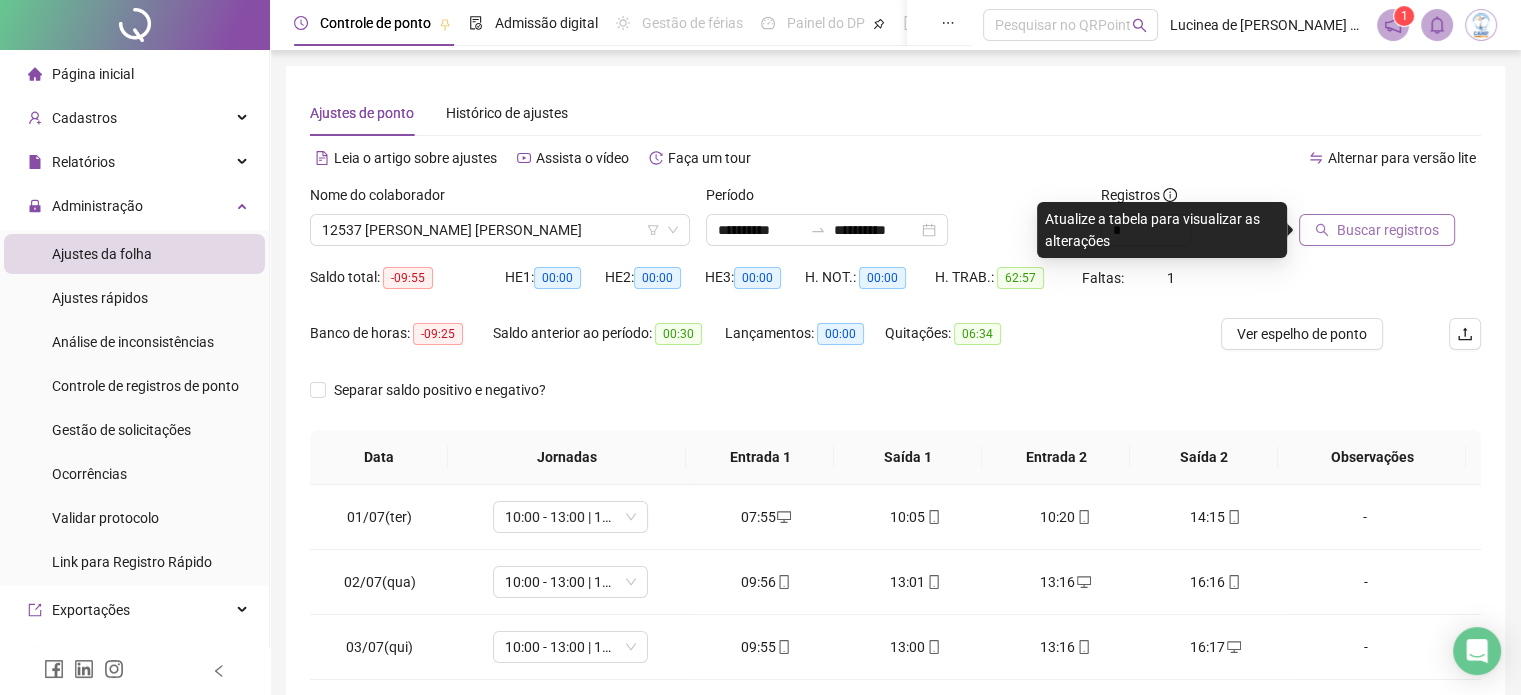 click on "Buscar registros" at bounding box center [1388, 230] 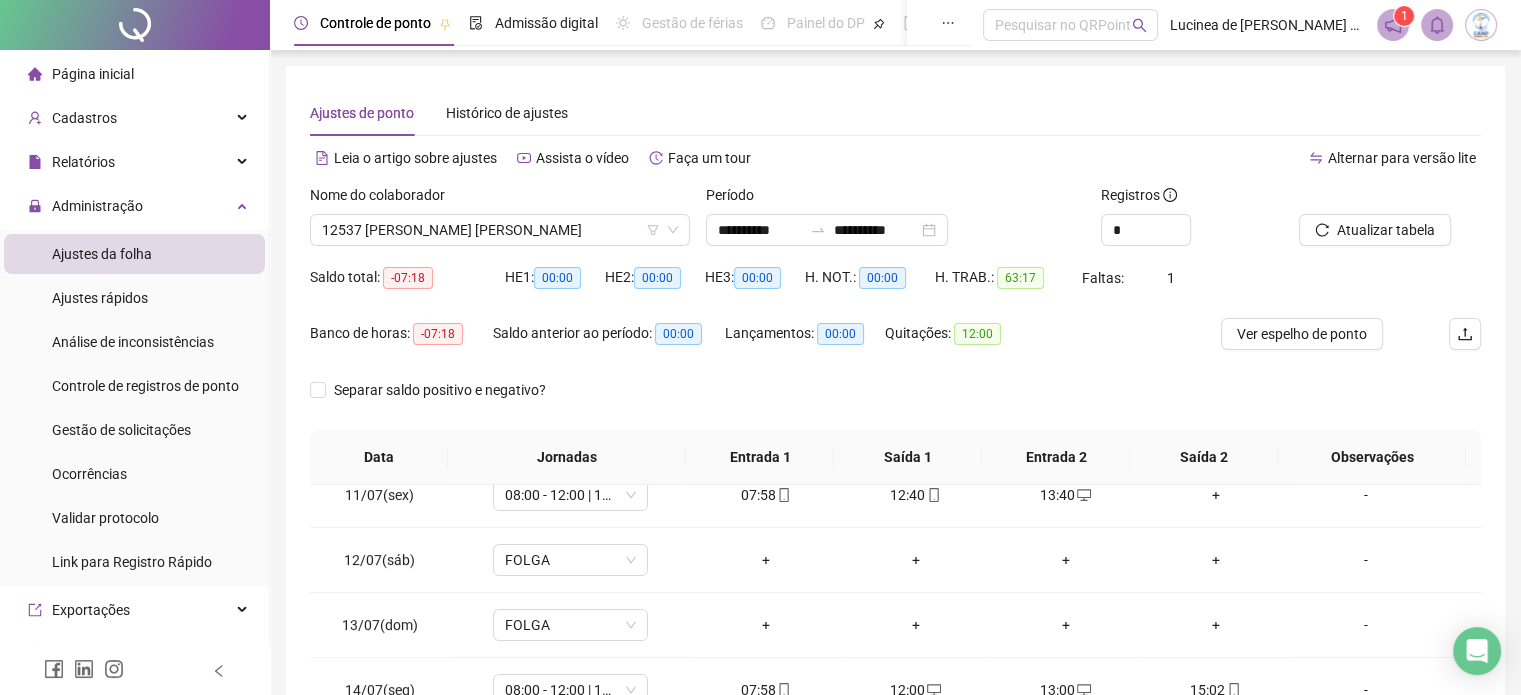 scroll, scrollTop: 674, scrollLeft: 0, axis: vertical 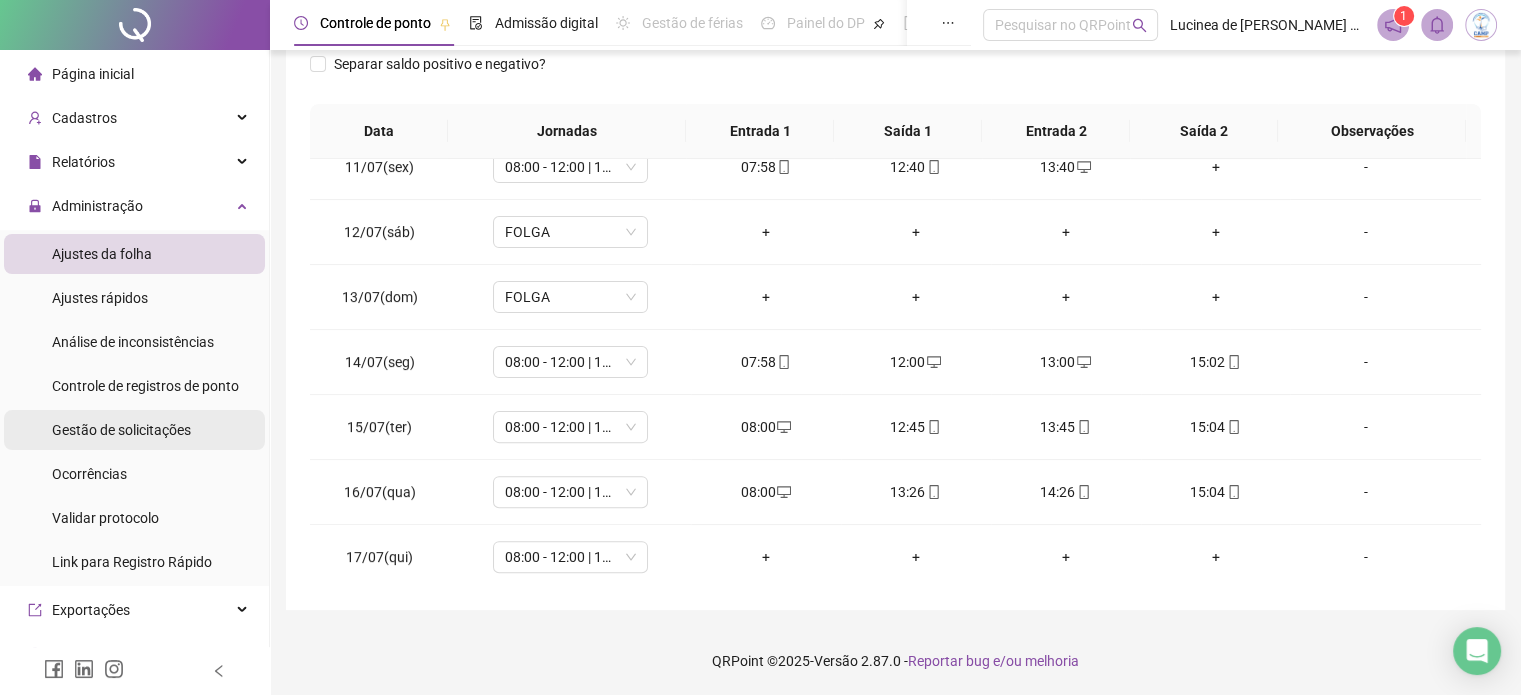 click on "Gestão de solicitações" at bounding box center [121, 430] 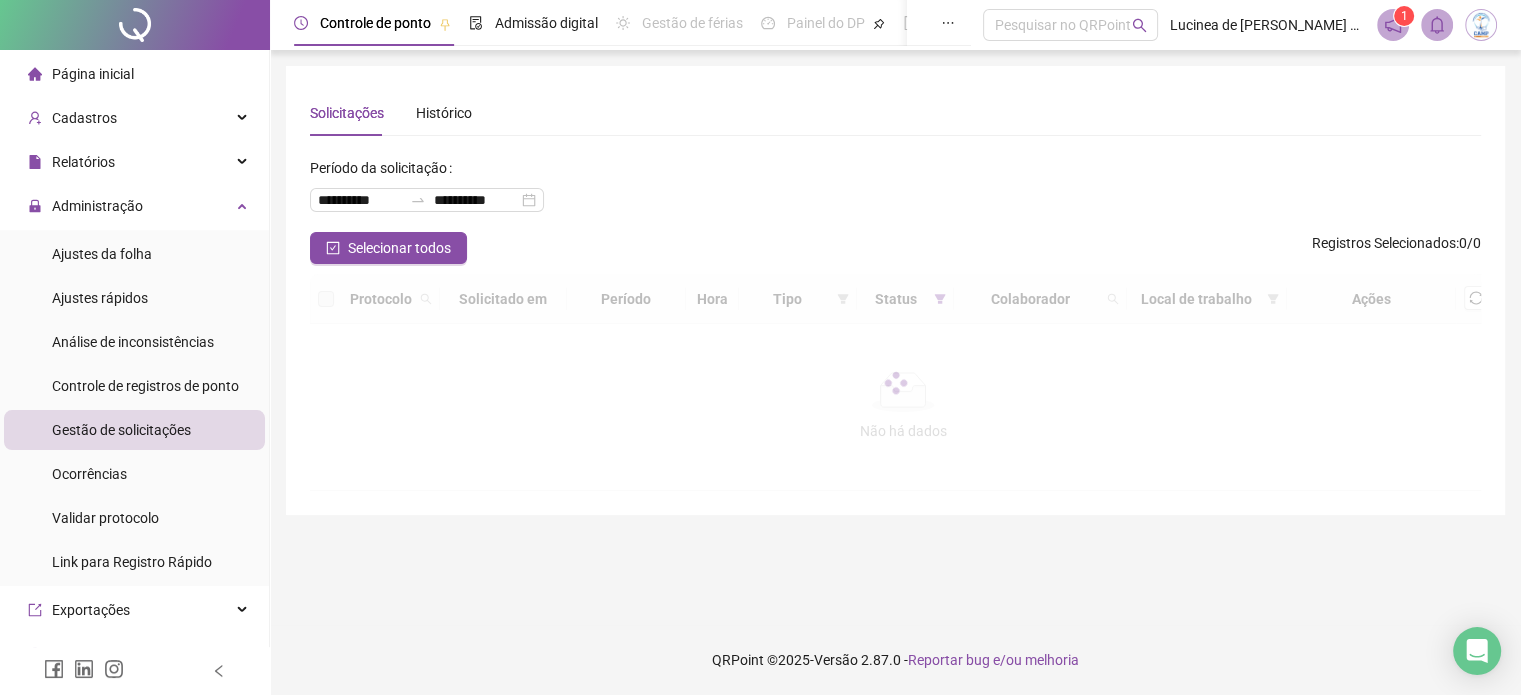 scroll, scrollTop: 0, scrollLeft: 0, axis: both 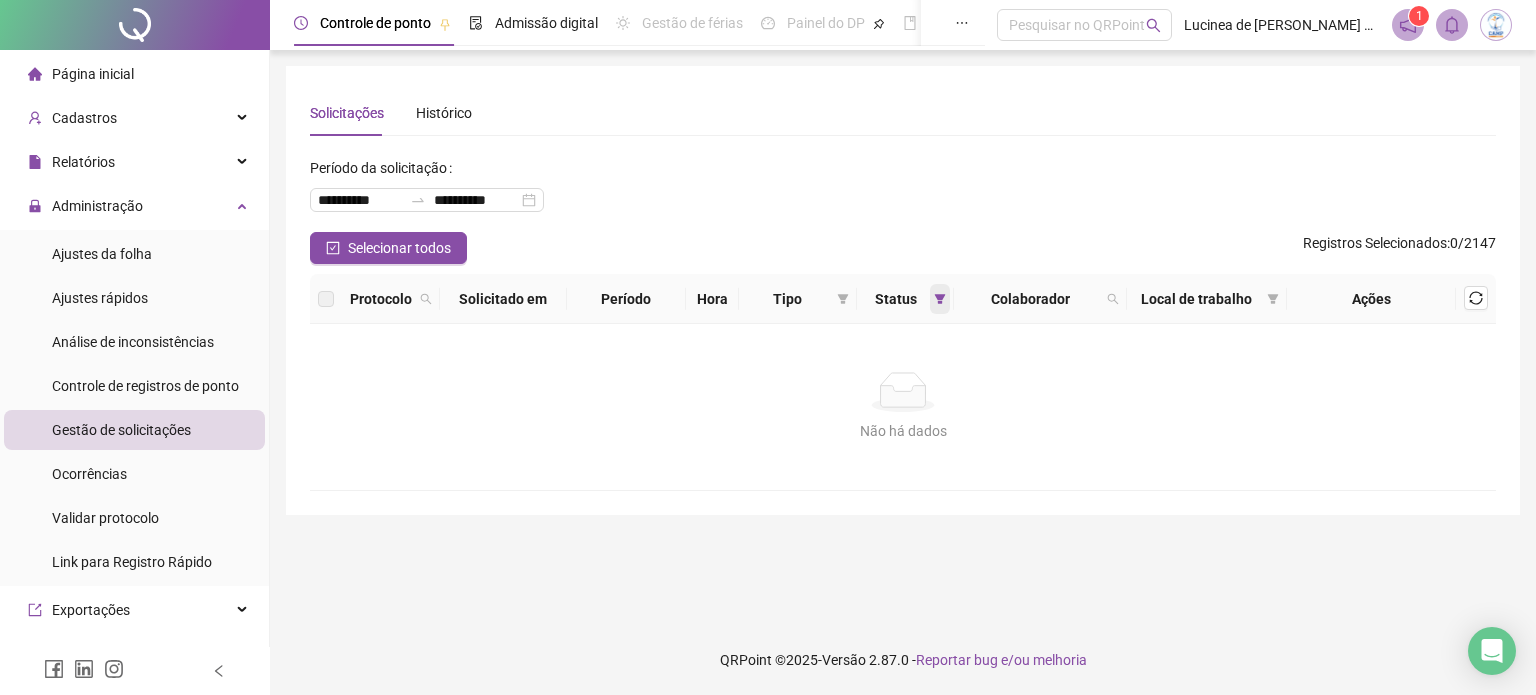 click 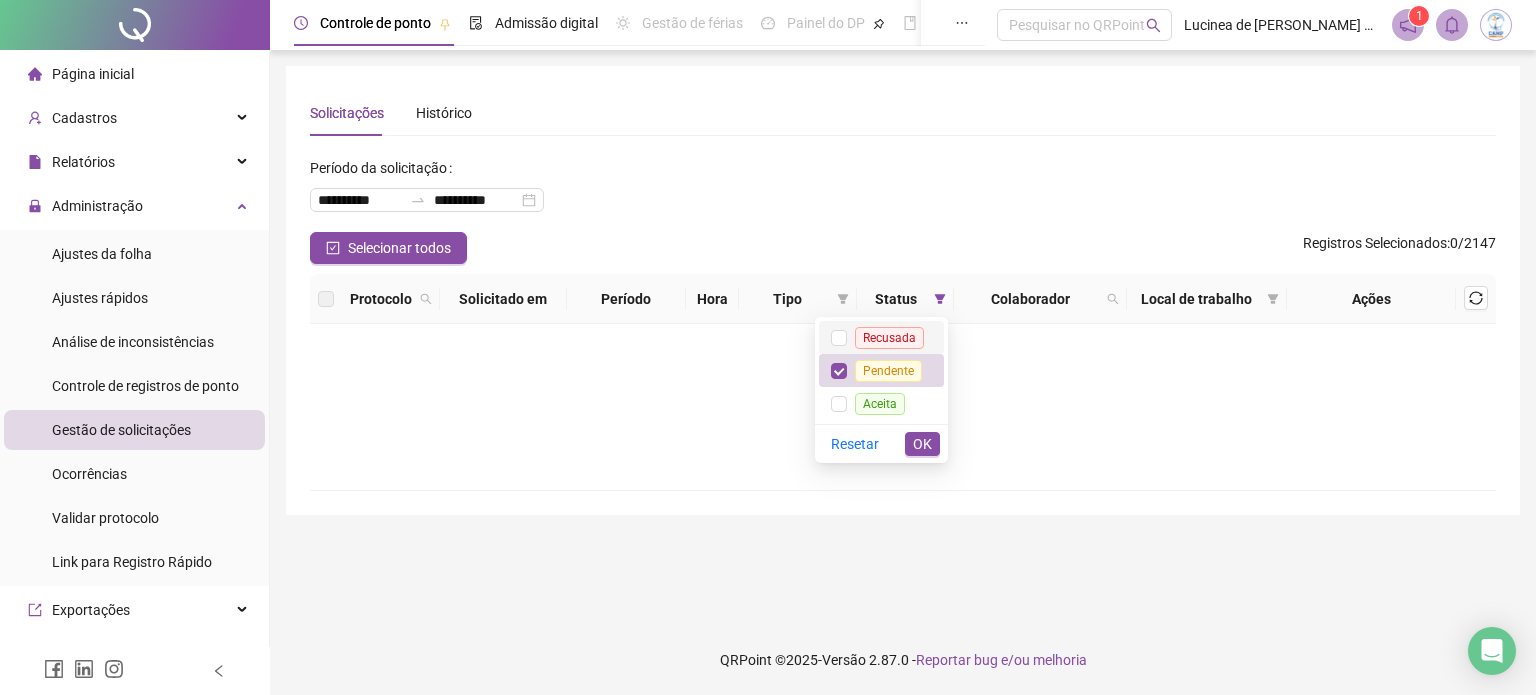 click on "Recusada" at bounding box center (889, 338) 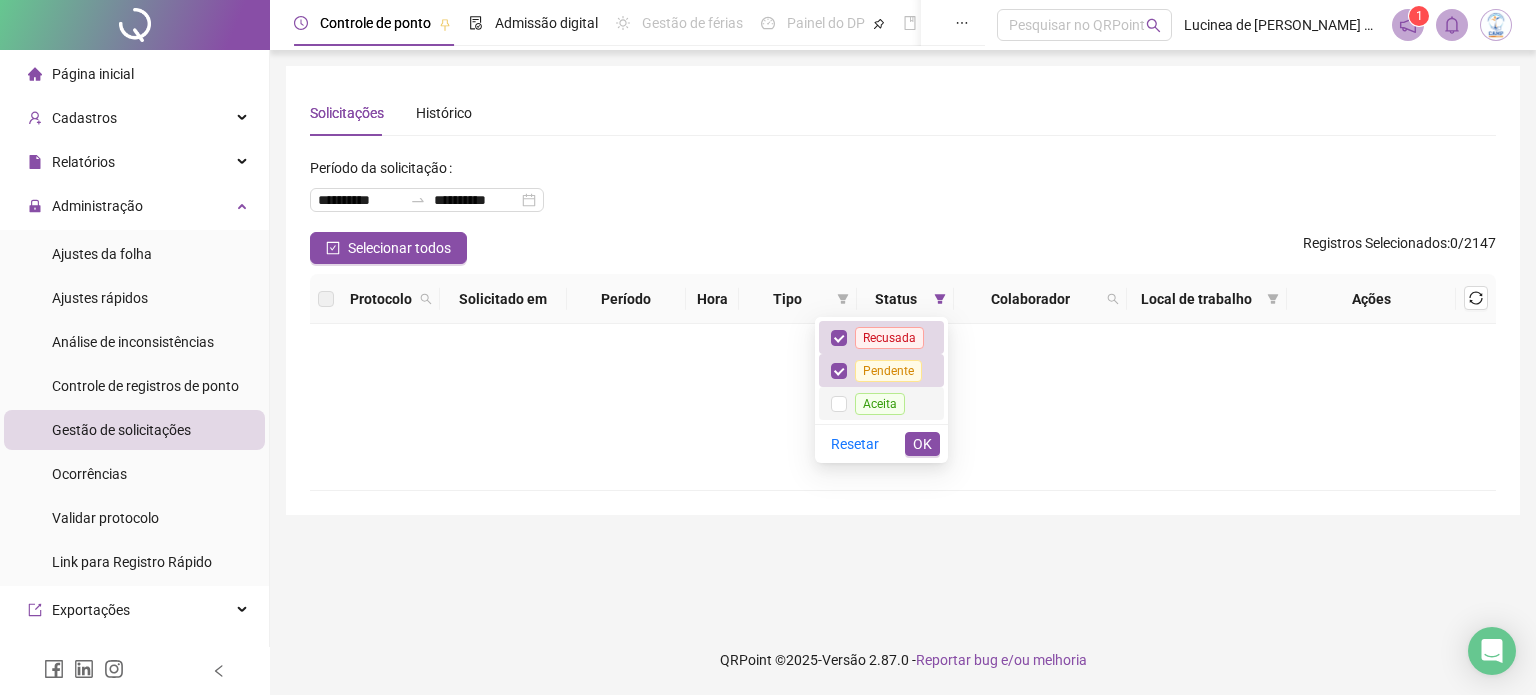 click on "Aceita" at bounding box center [880, 403] 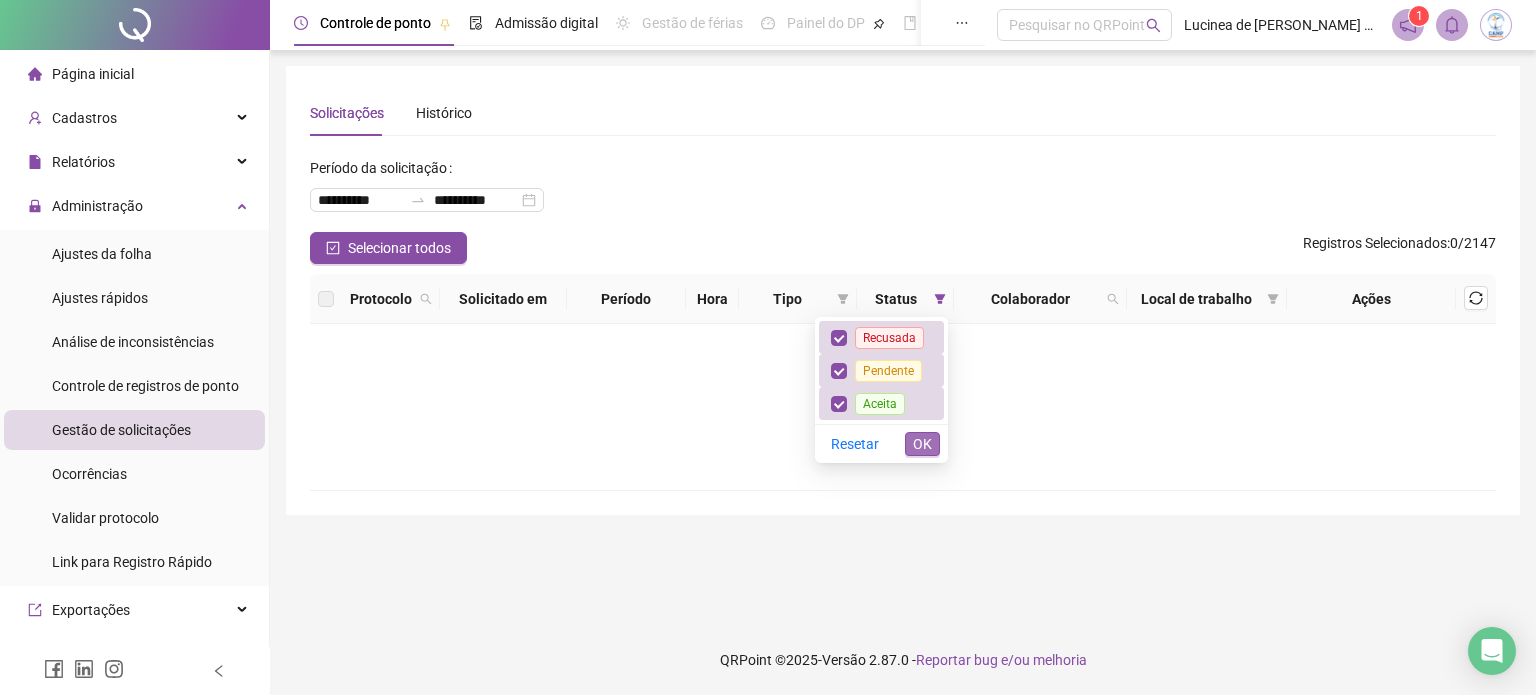 click on "OK" at bounding box center (922, 444) 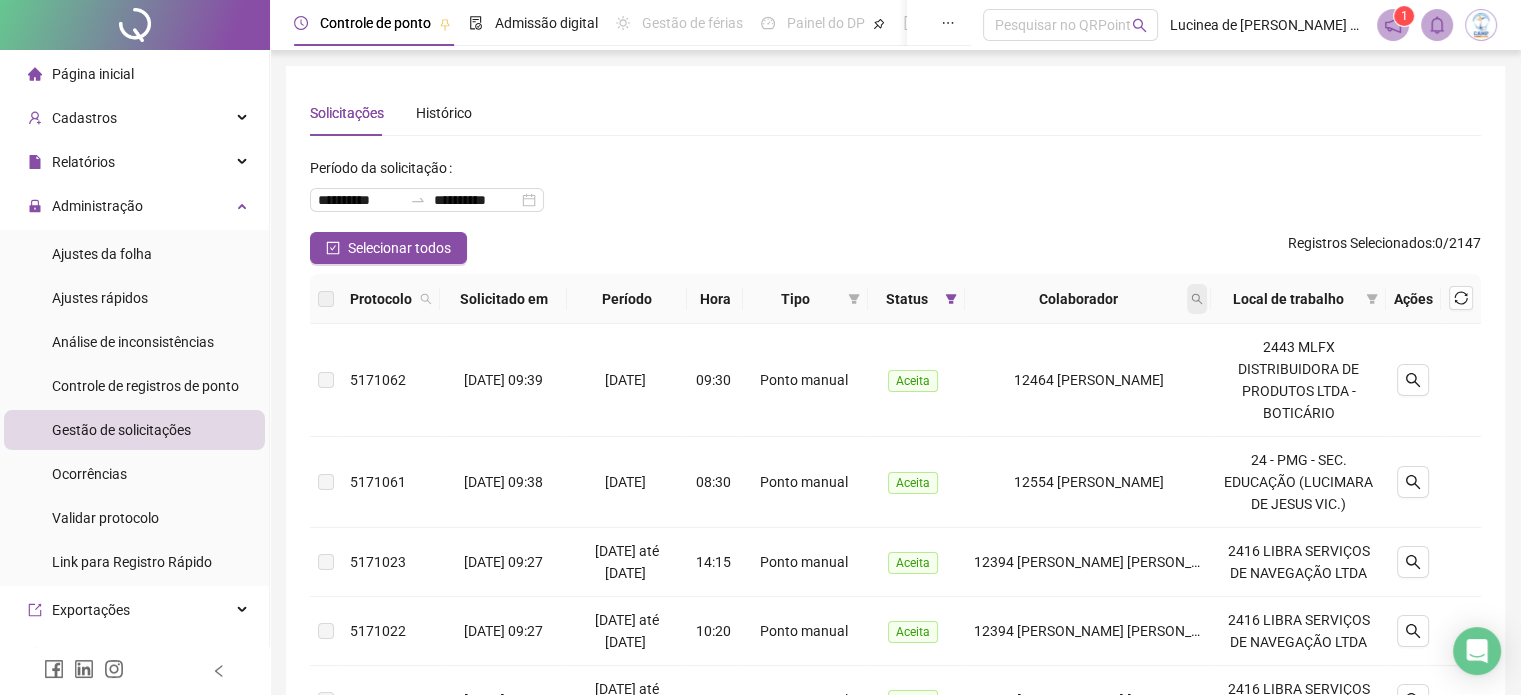 click 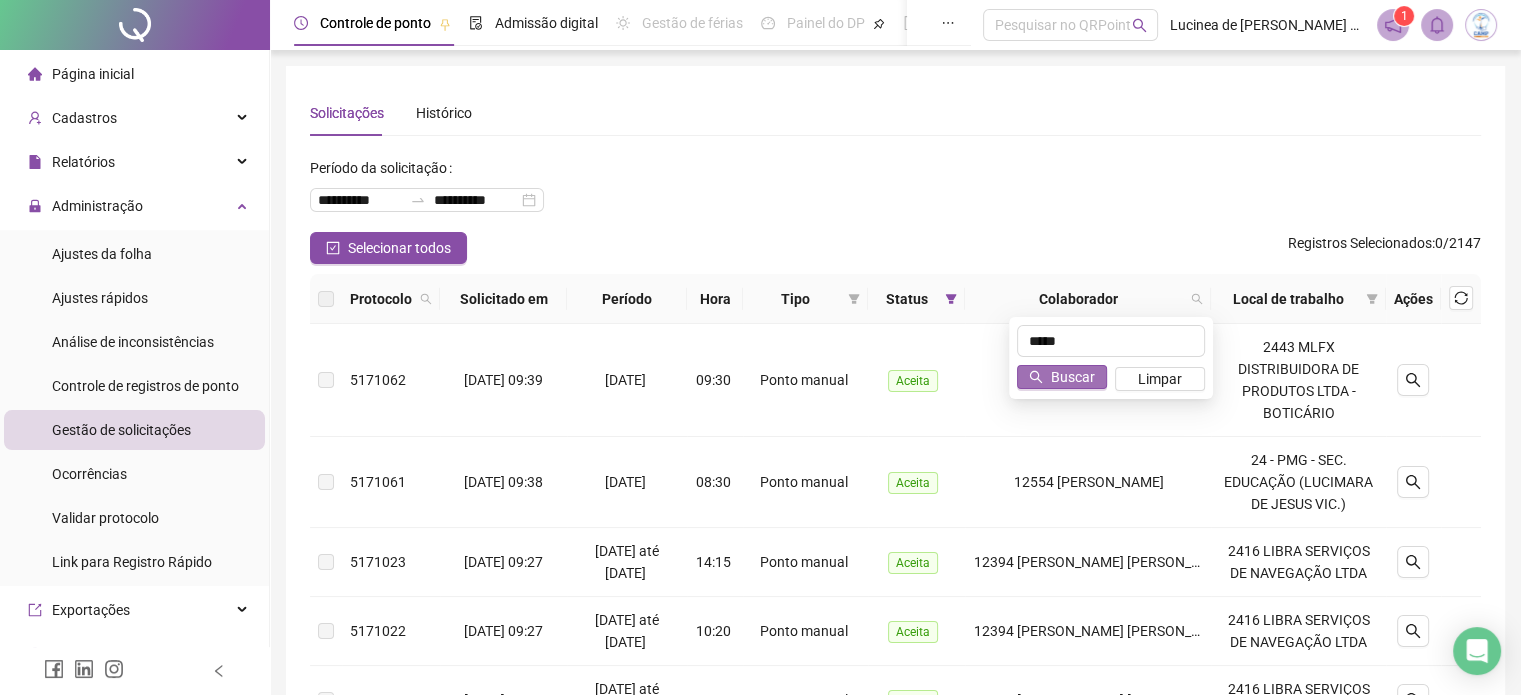 click on "Buscar" at bounding box center (1062, 377) 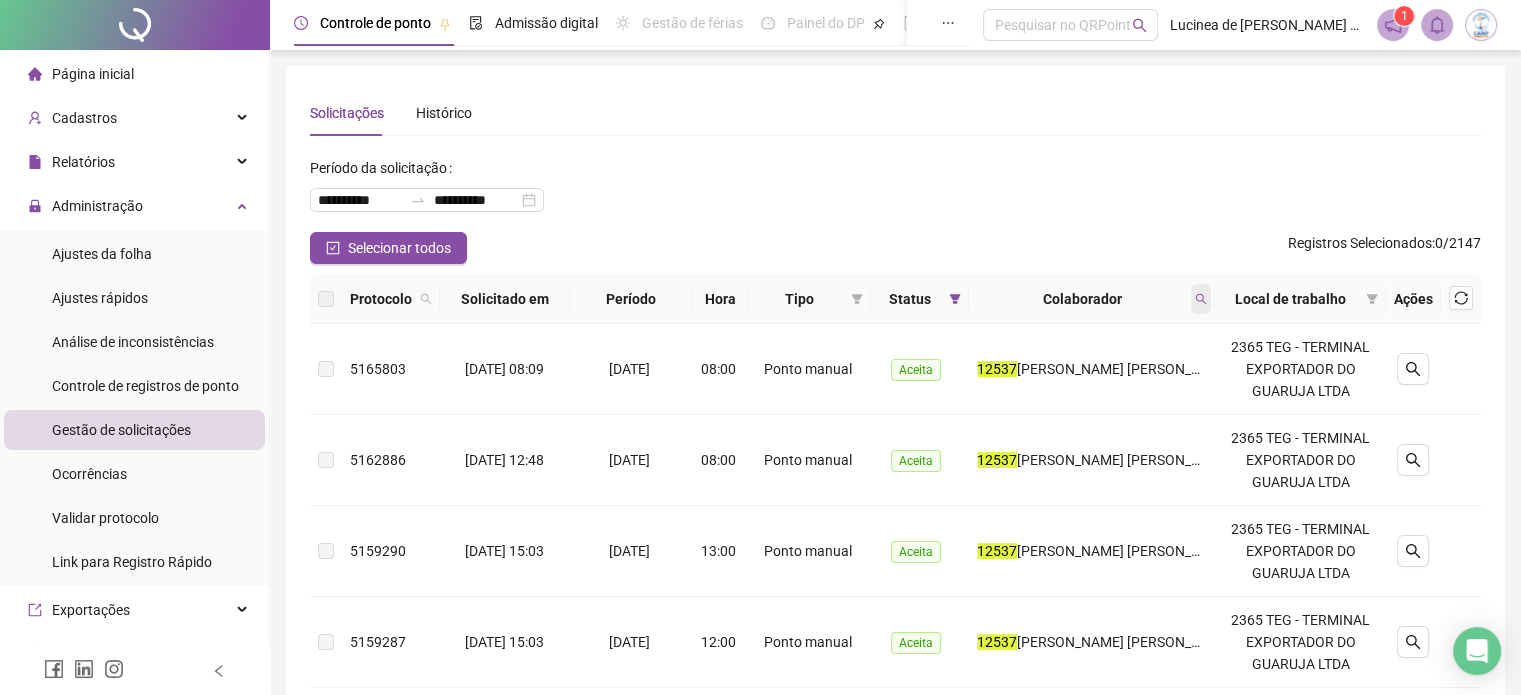 click 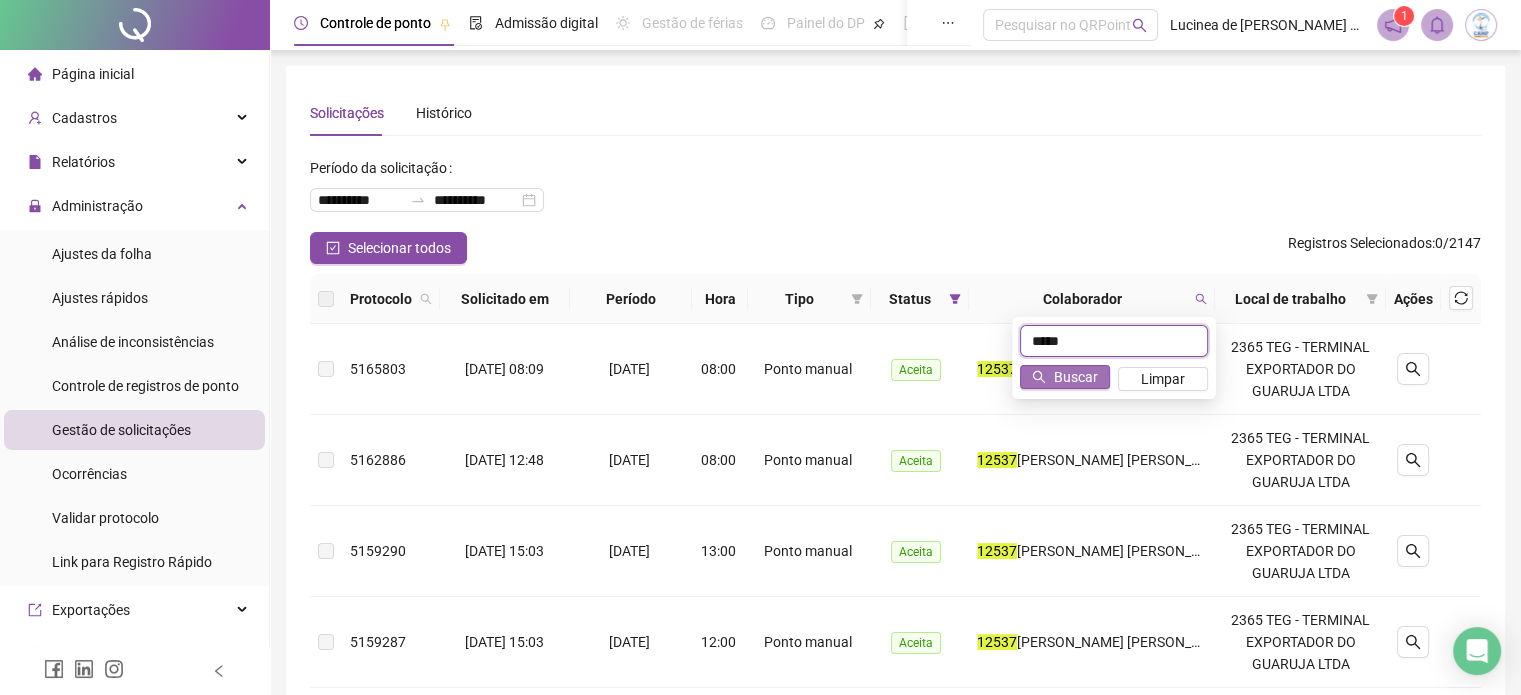 type on "*****" 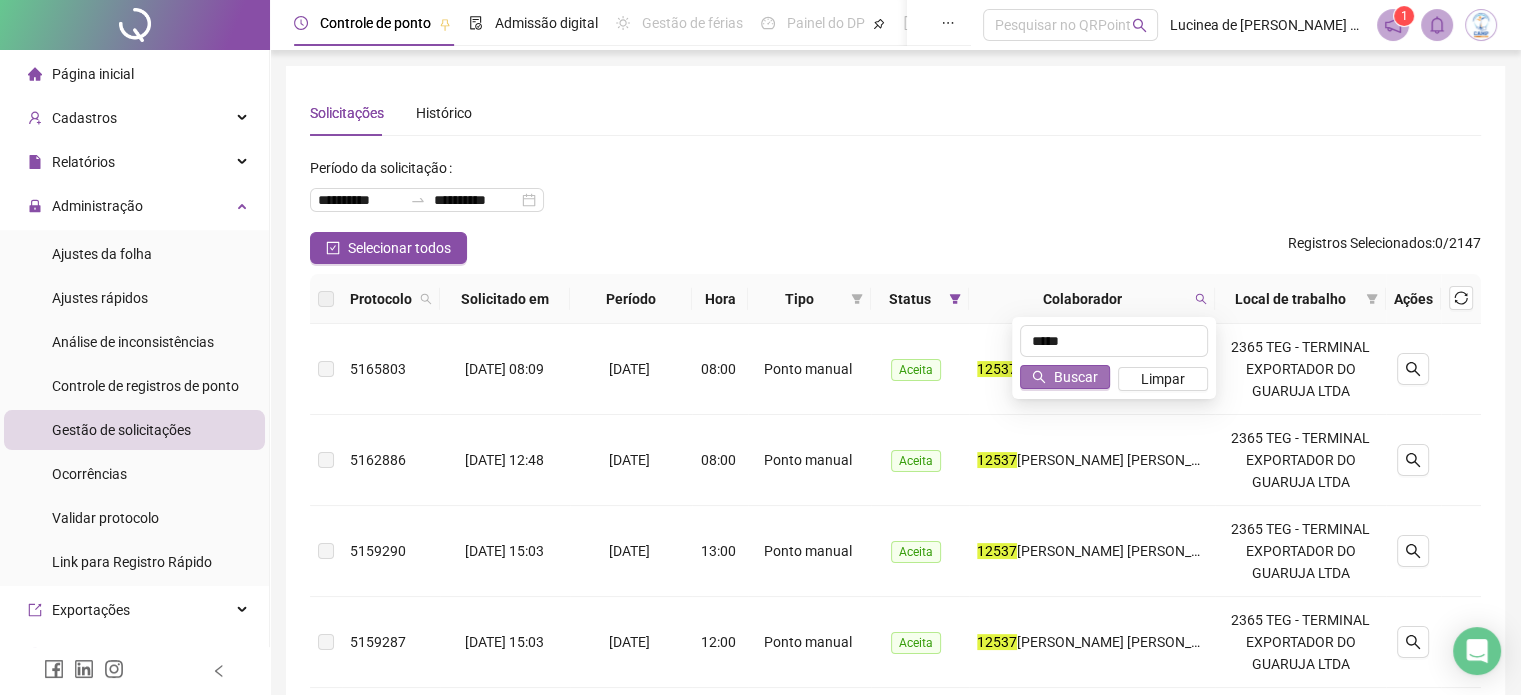 click on "Buscar" at bounding box center [1076, 377] 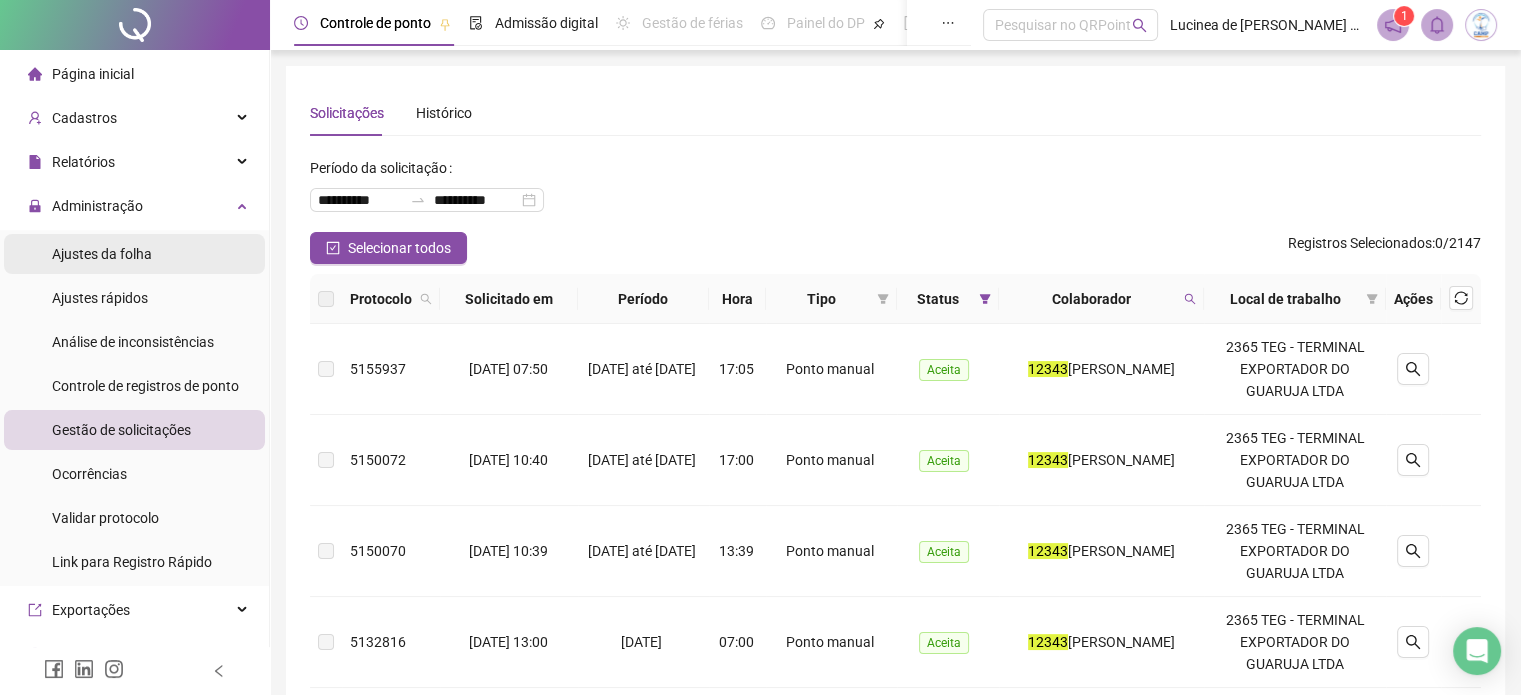 click on "Ajustes da folha" at bounding box center [102, 254] 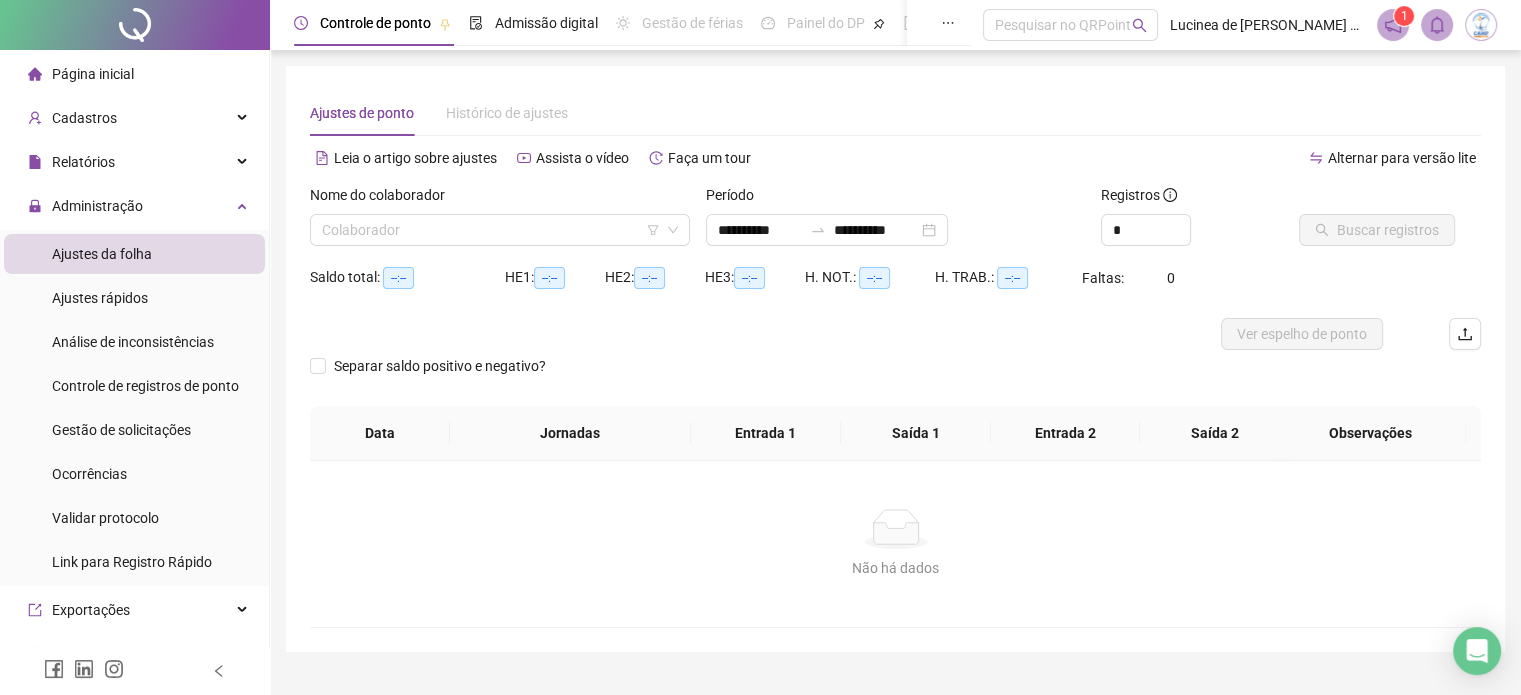 type on "**********" 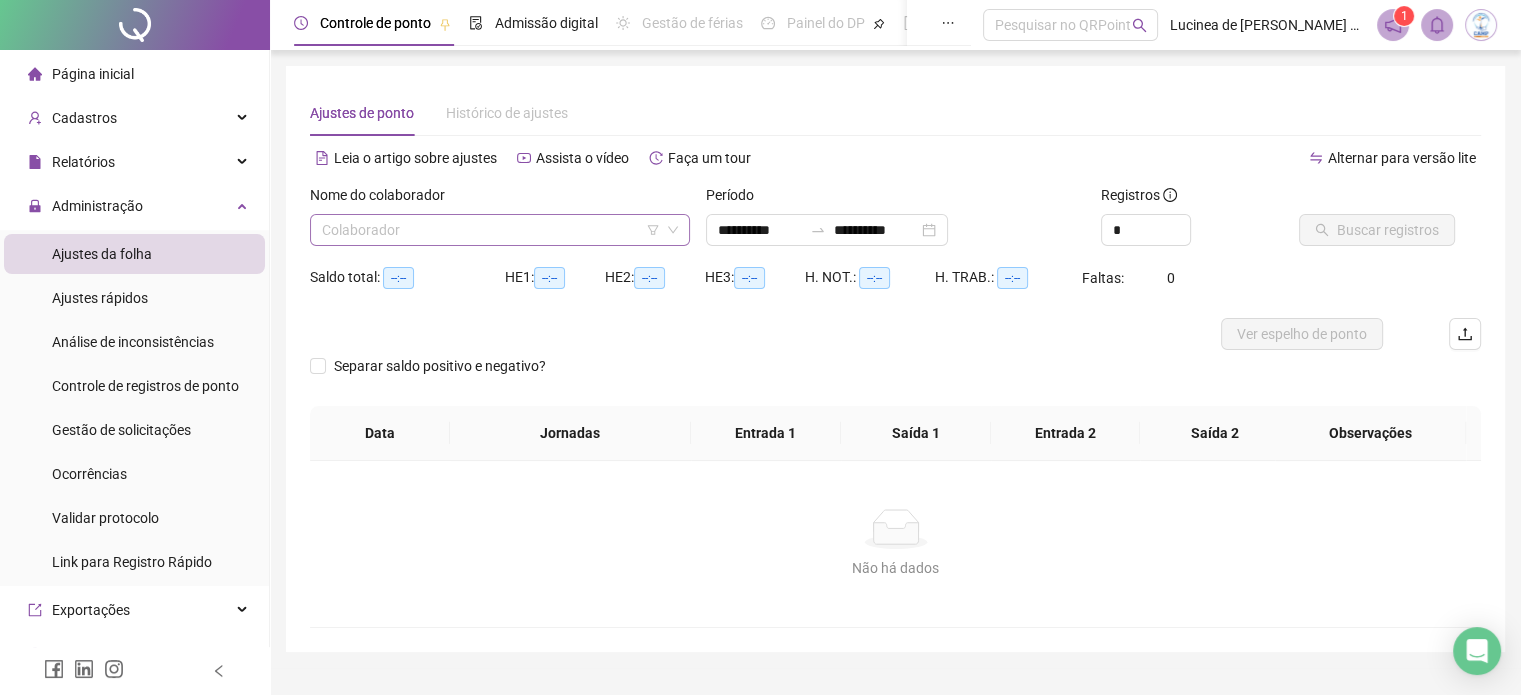 click at bounding box center (494, 230) 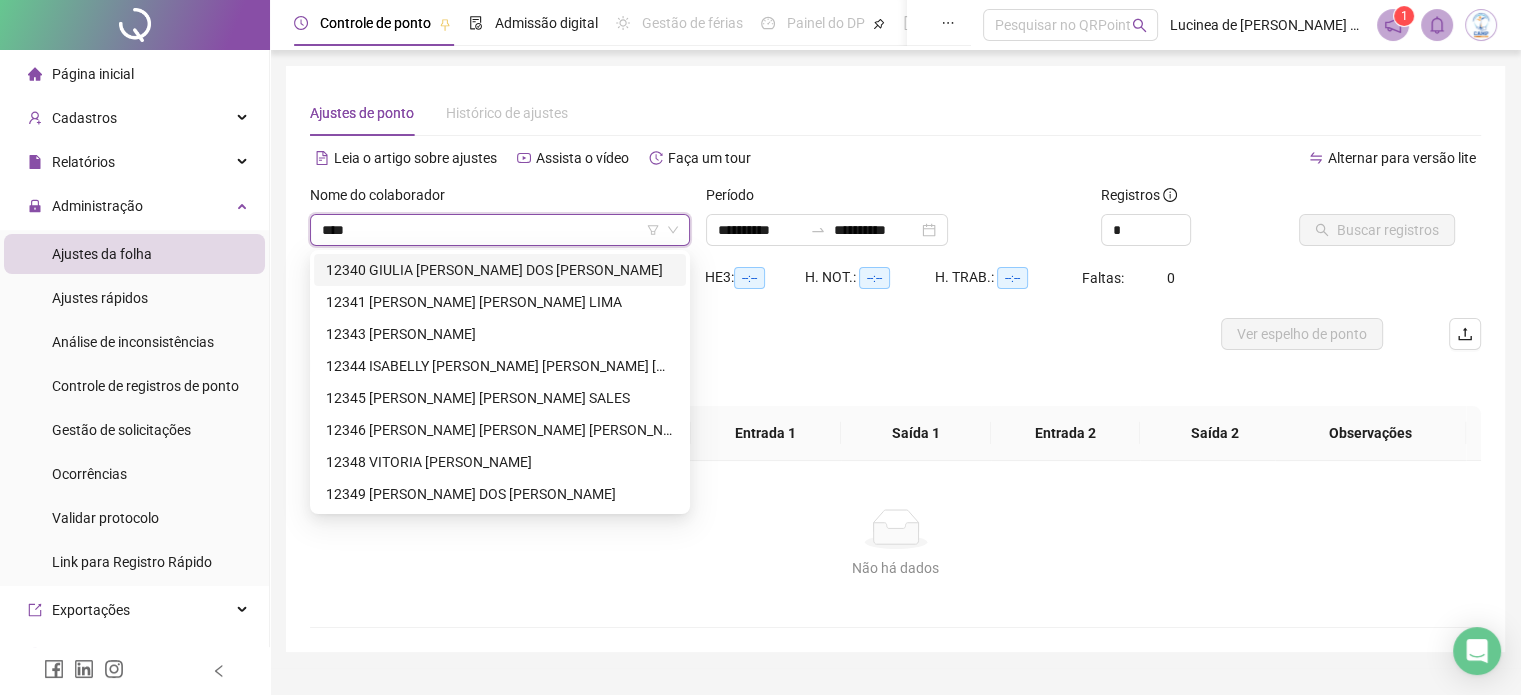 type on "*****" 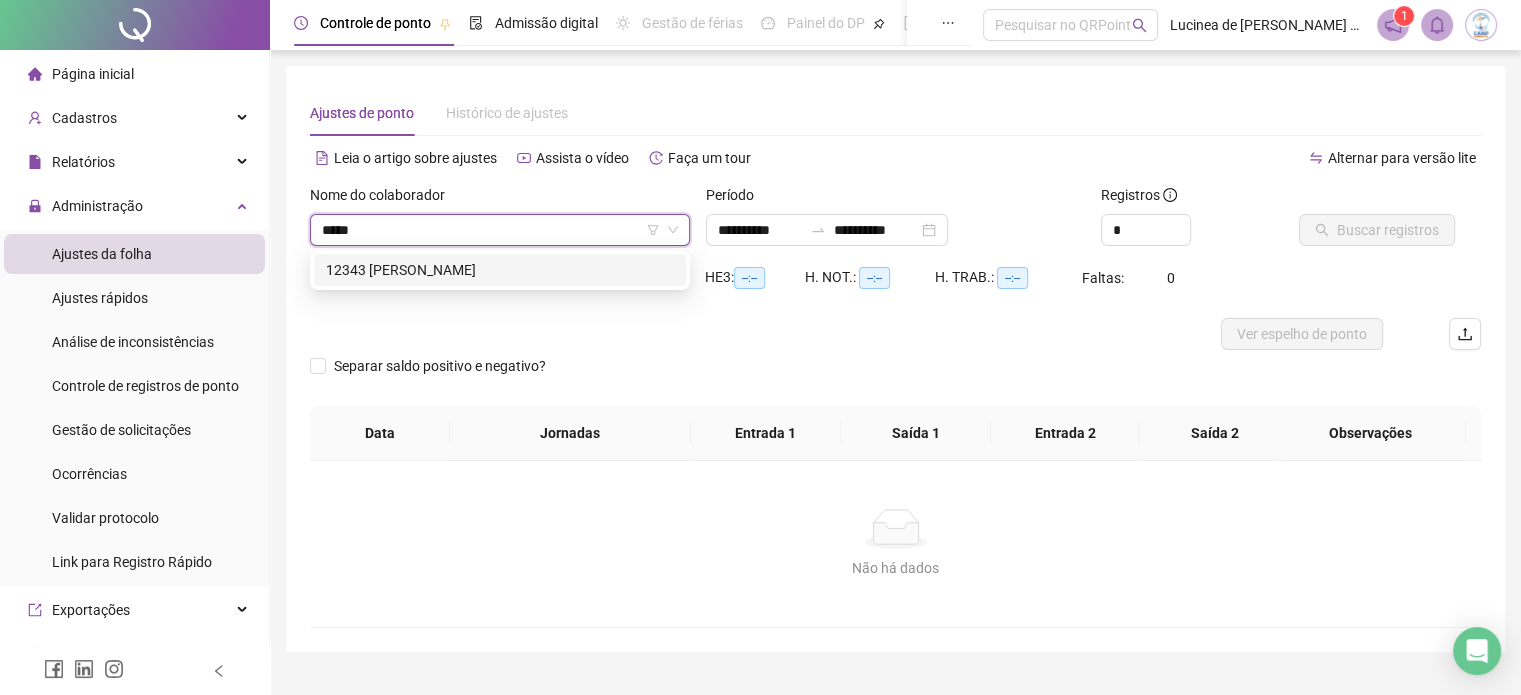 click on "12343 [PERSON_NAME]" at bounding box center [500, 270] 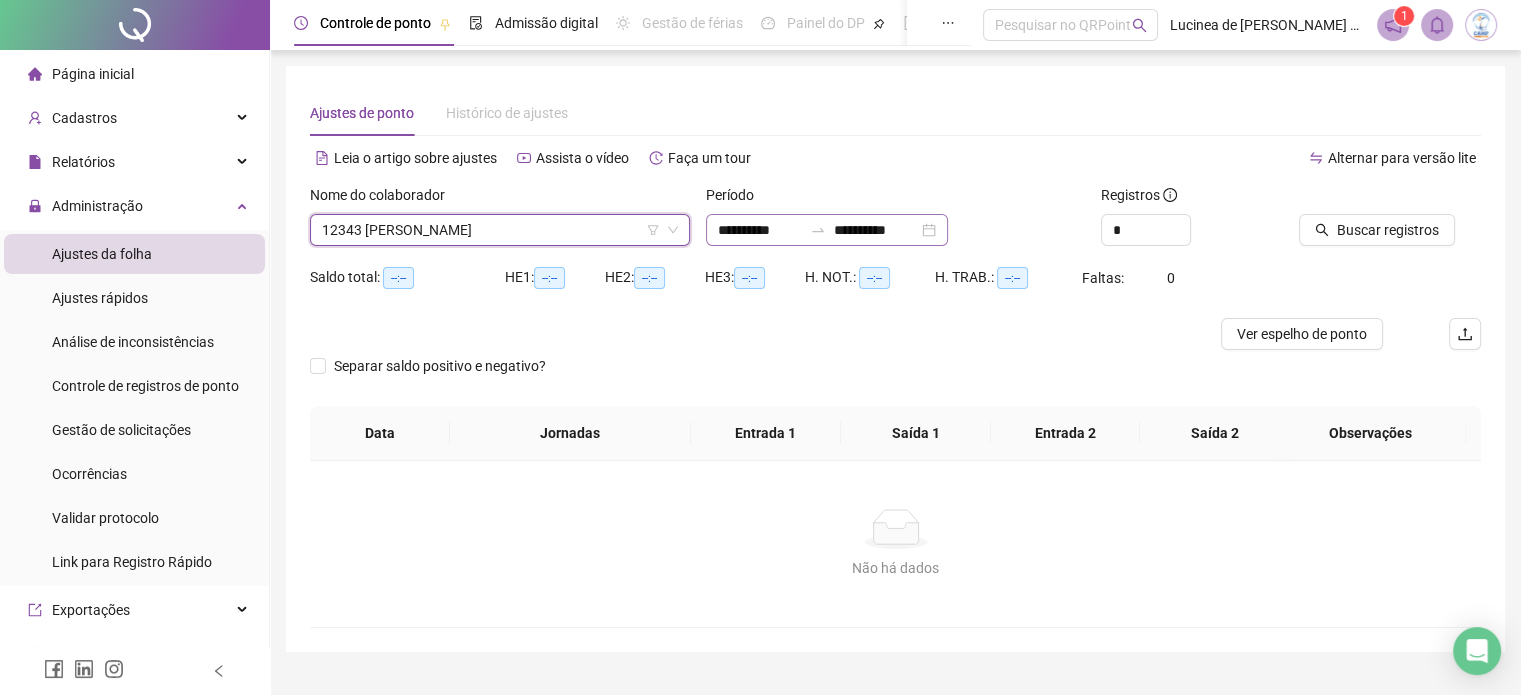 click on "**********" at bounding box center [827, 230] 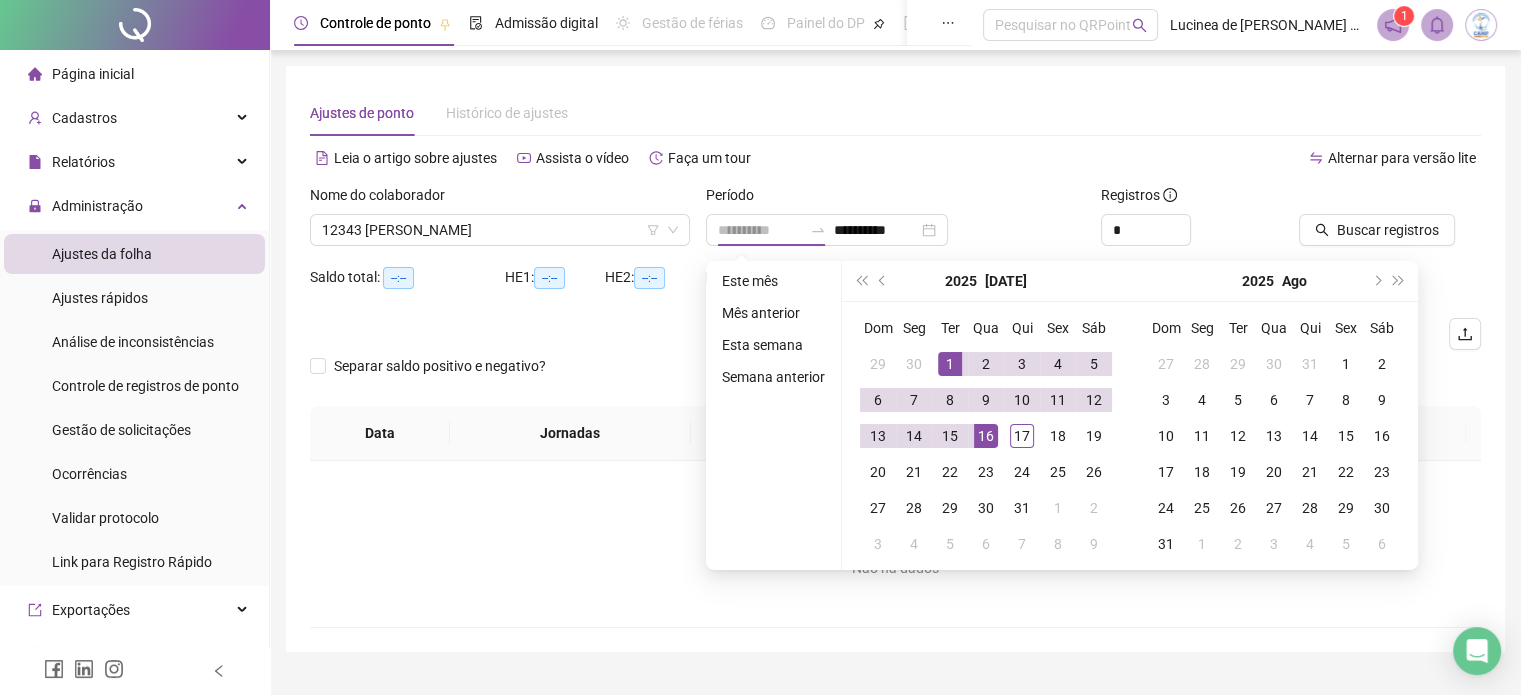 click on "1" at bounding box center (950, 364) 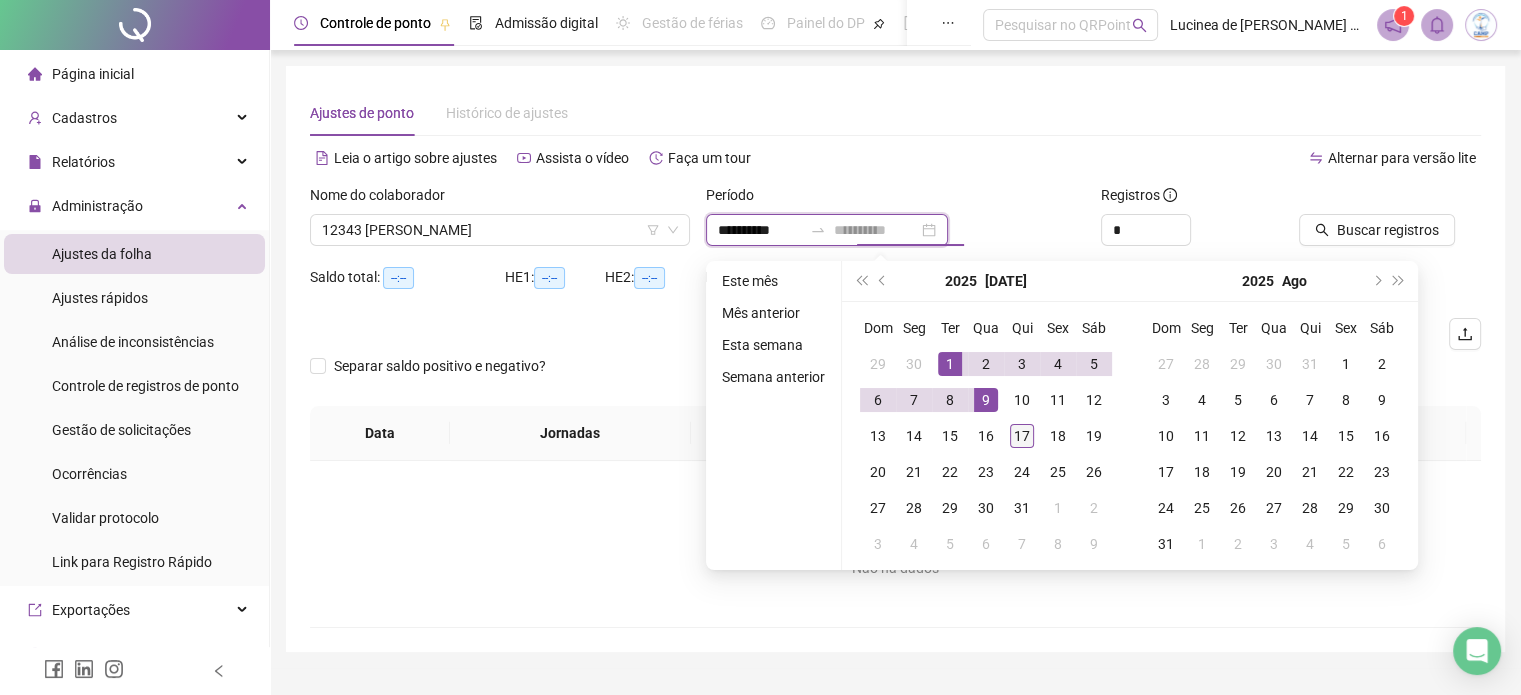 type on "**********" 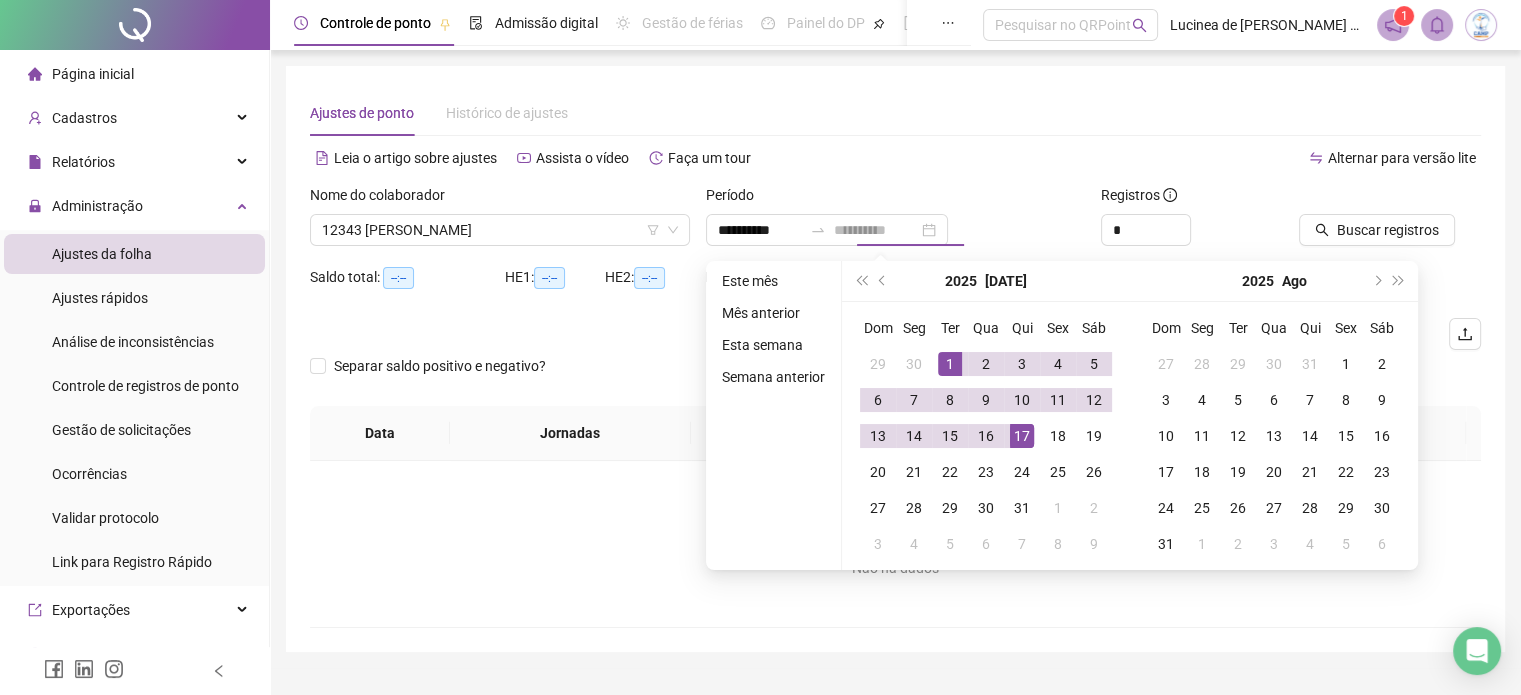 click on "17" at bounding box center (1022, 436) 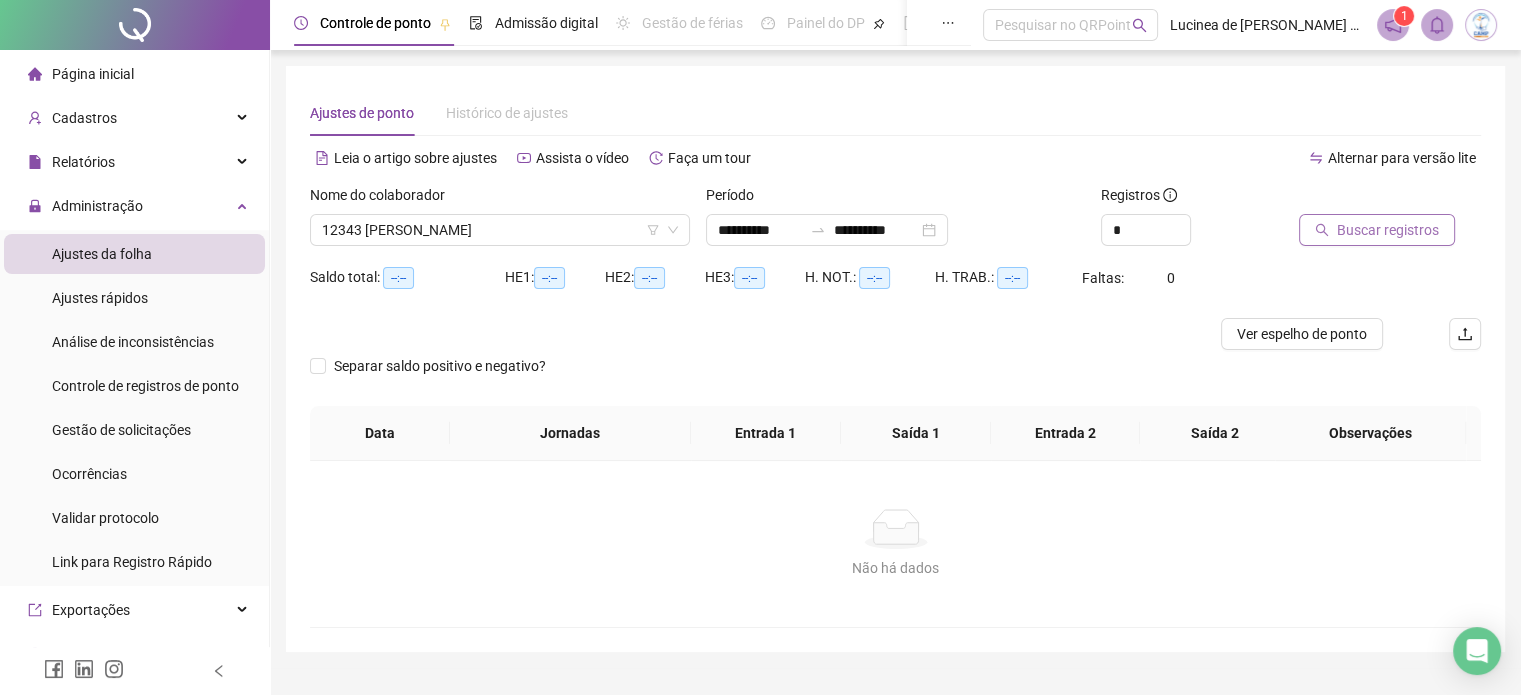 click on "Buscar registros" at bounding box center (1388, 230) 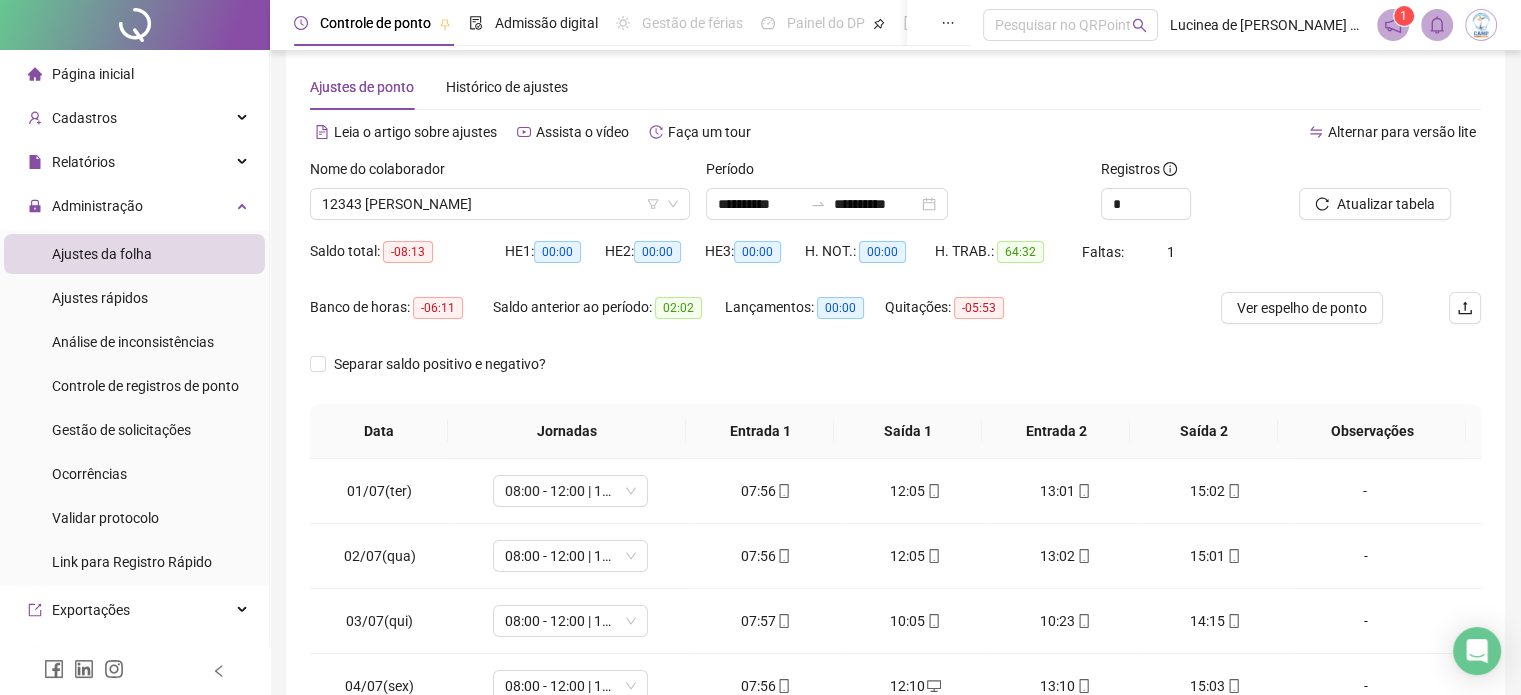 scroll, scrollTop: 326, scrollLeft: 0, axis: vertical 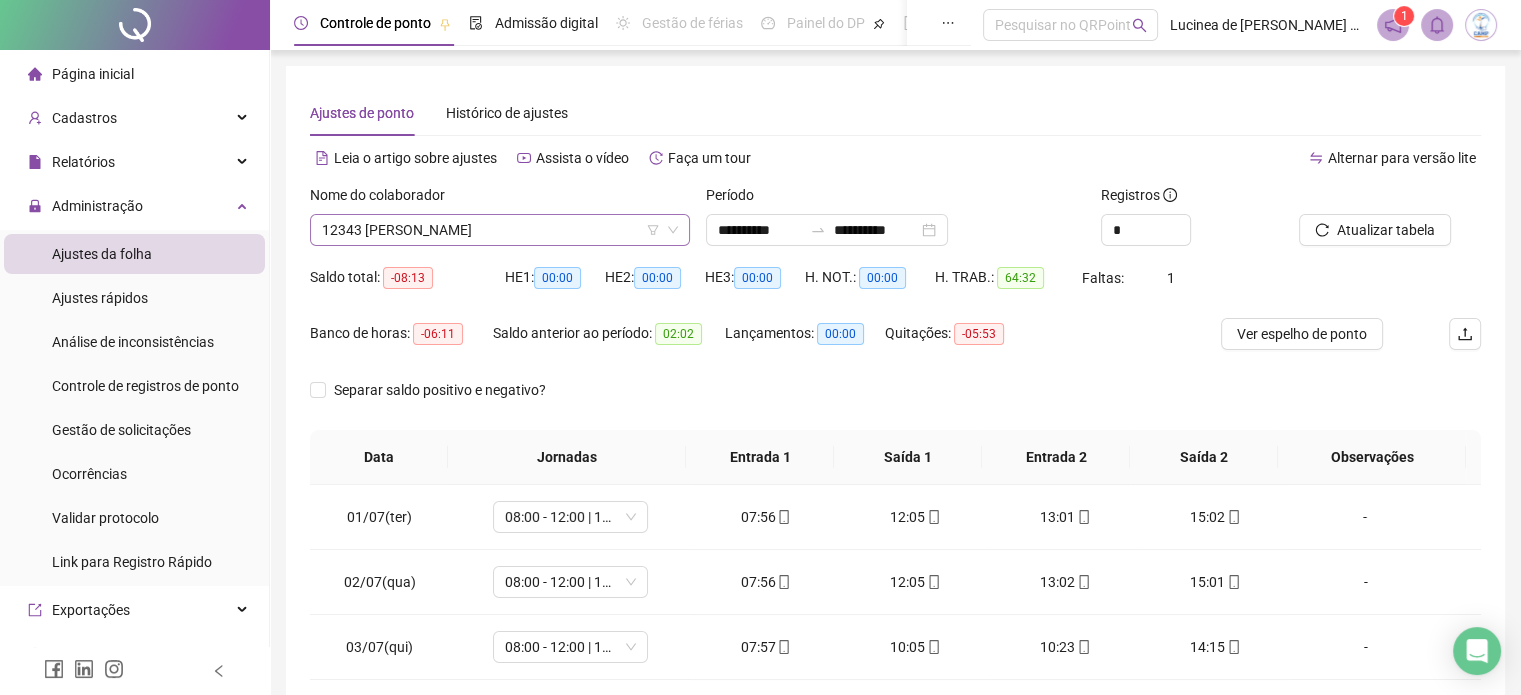 click on "12343 [PERSON_NAME]" at bounding box center (500, 230) 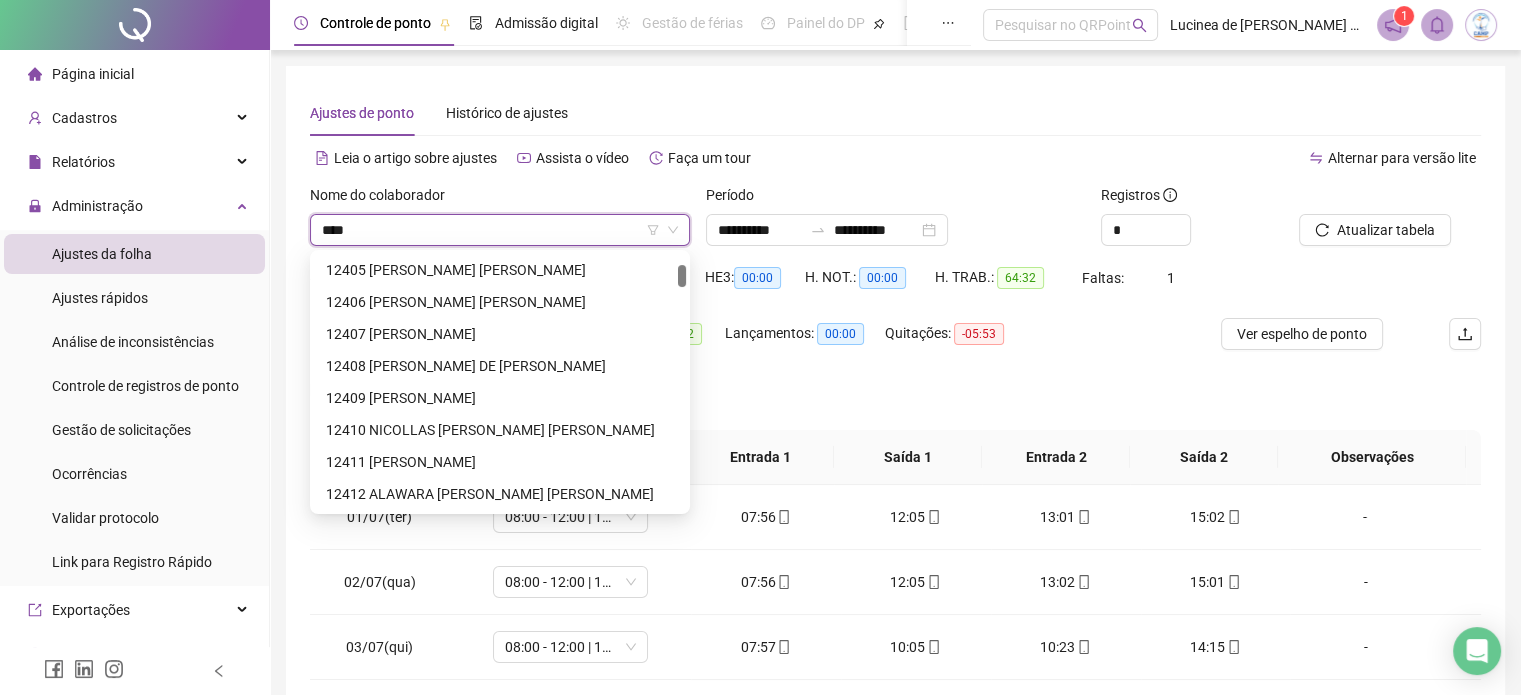 scroll, scrollTop: 64, scrollLeft: 0, axis: vertical 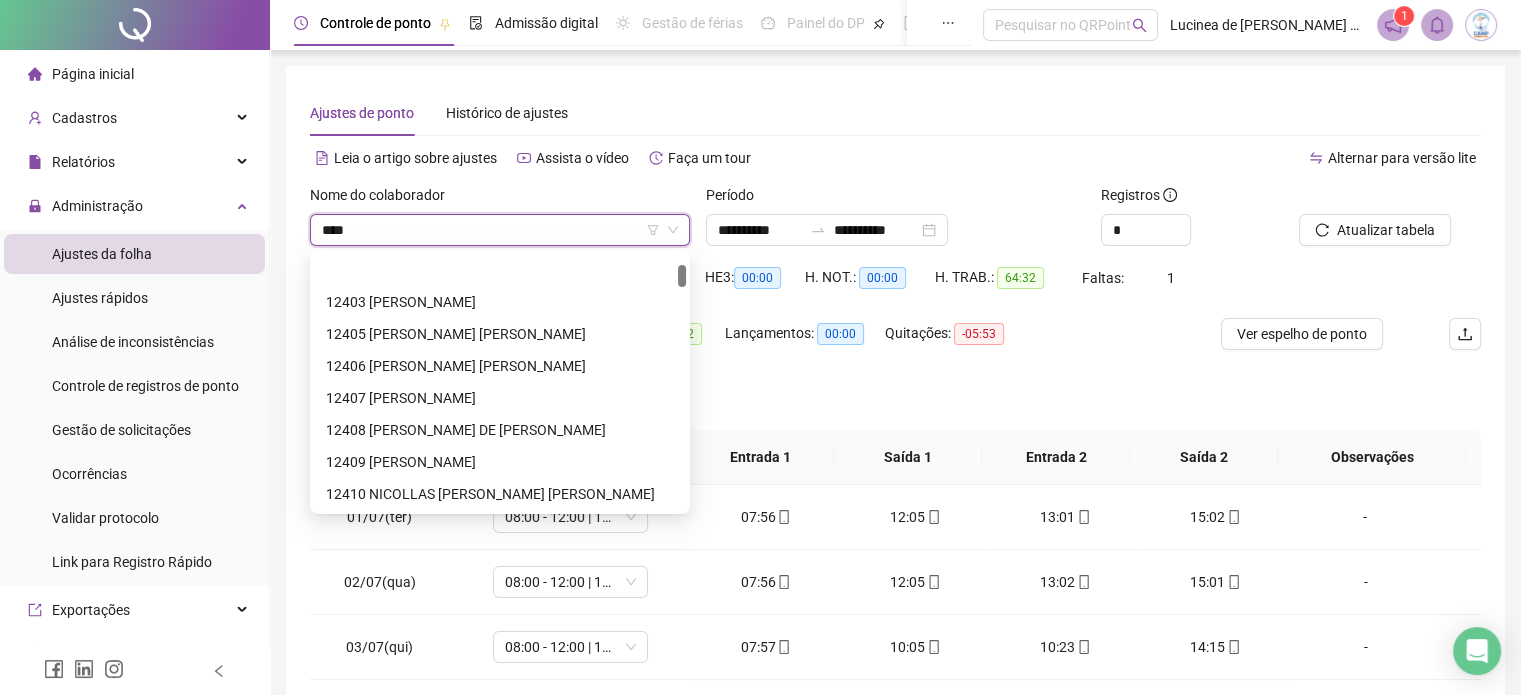 type on "*****" 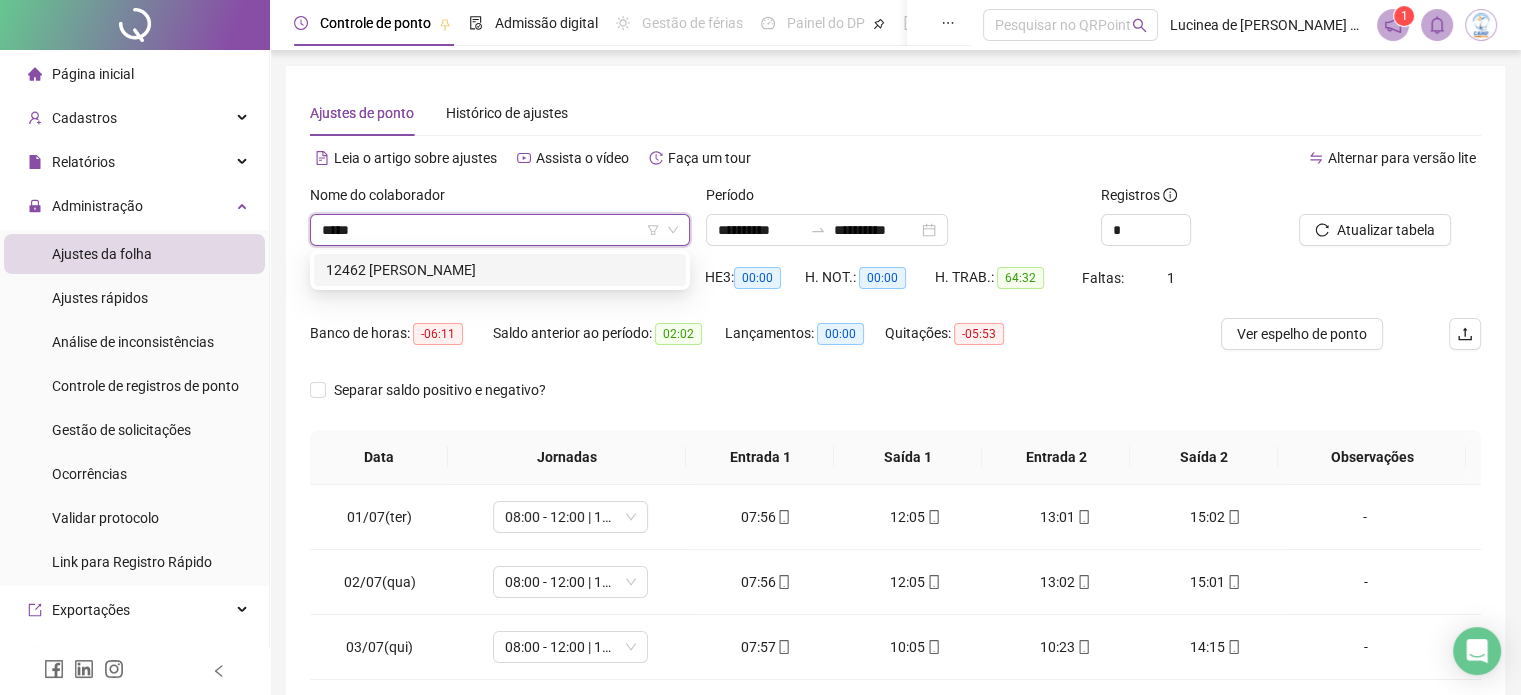 scroll, scrollTop: 0, scrollLeft: 0, axis: both 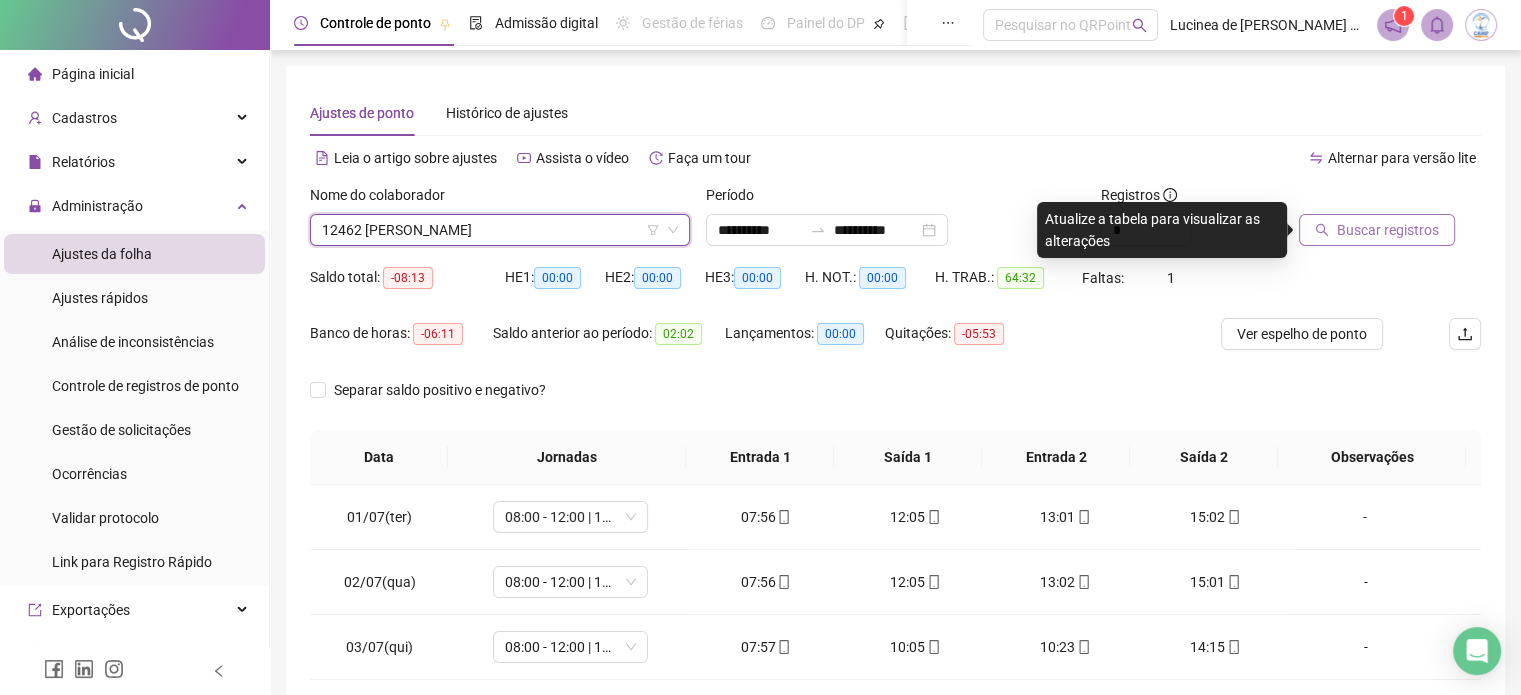 click on "Buscar registros" at bounding box center [1388, 230] 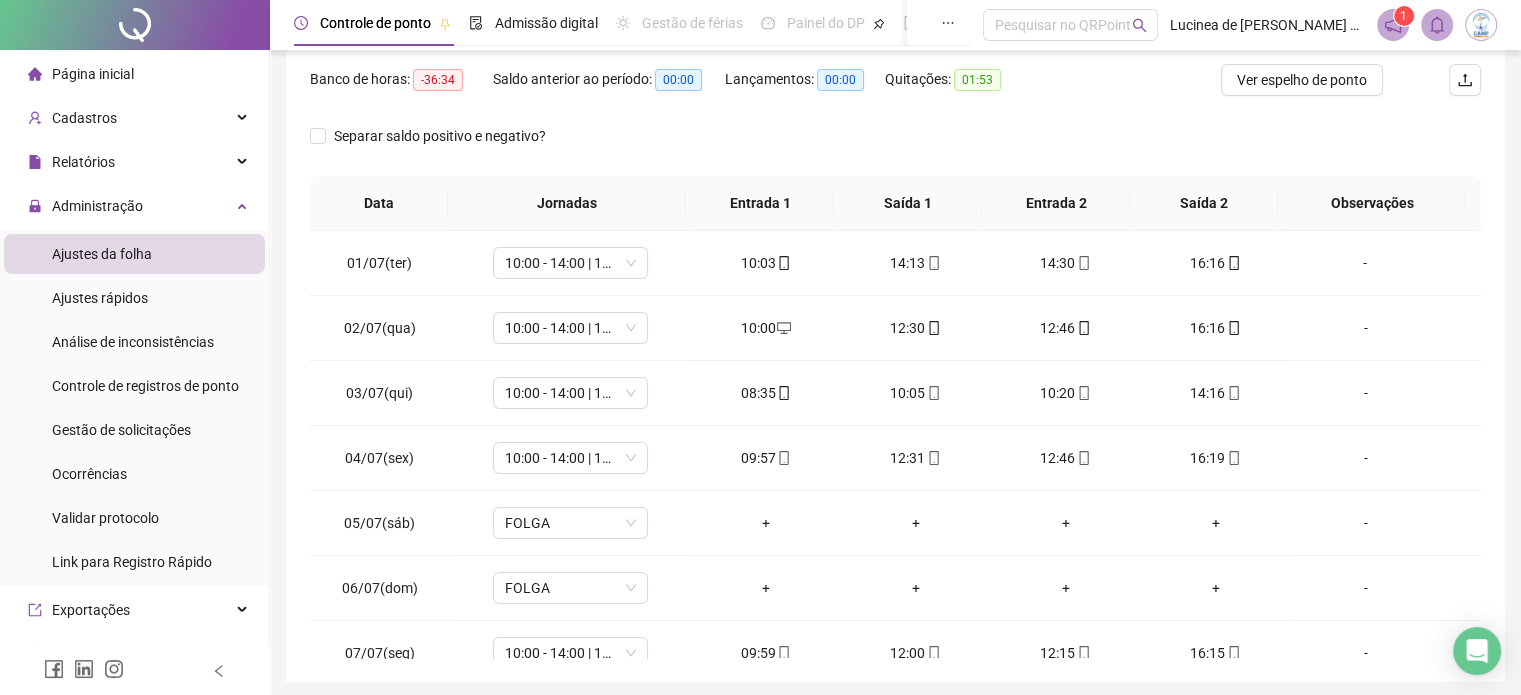 scroll, scrollTop: 326, scrollLeft: 0, axis: vertical 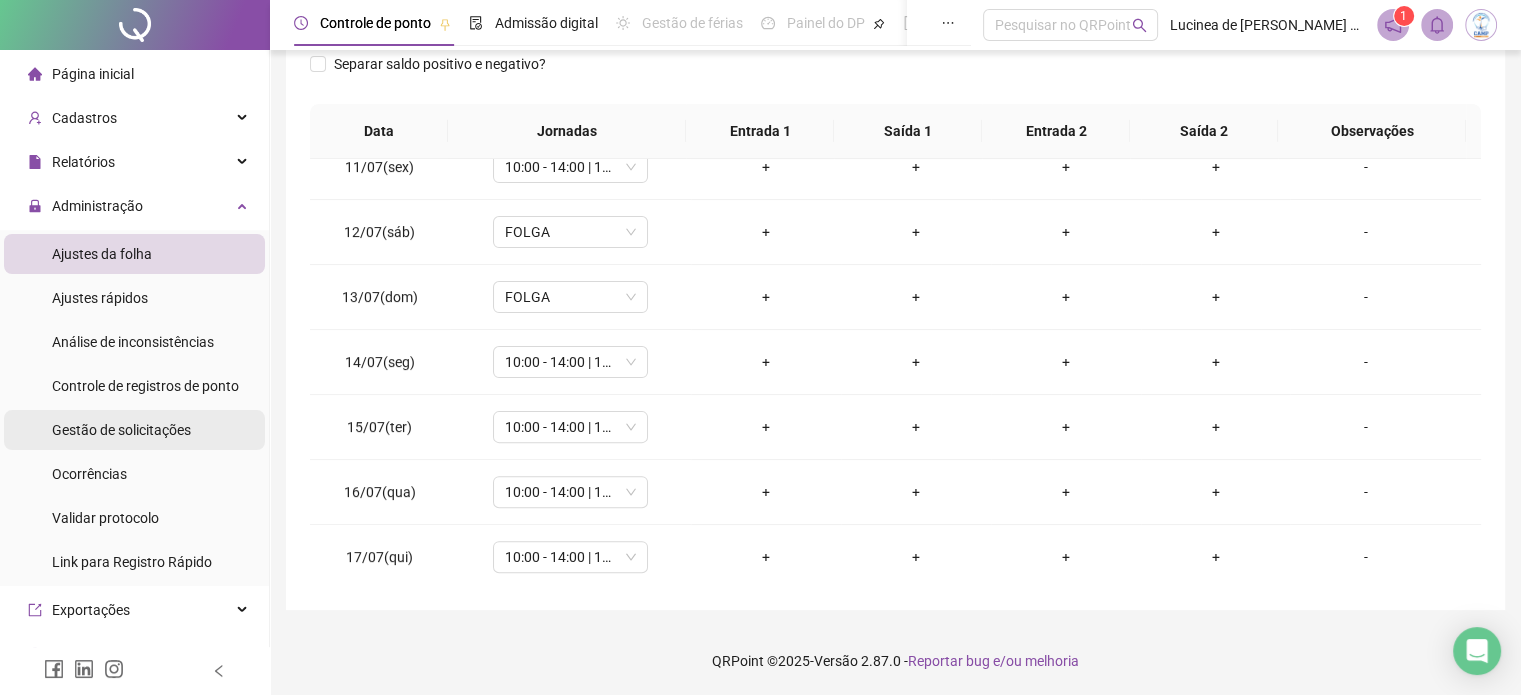 click on "Gestão de solicitações" at bounding box center [121, 430] 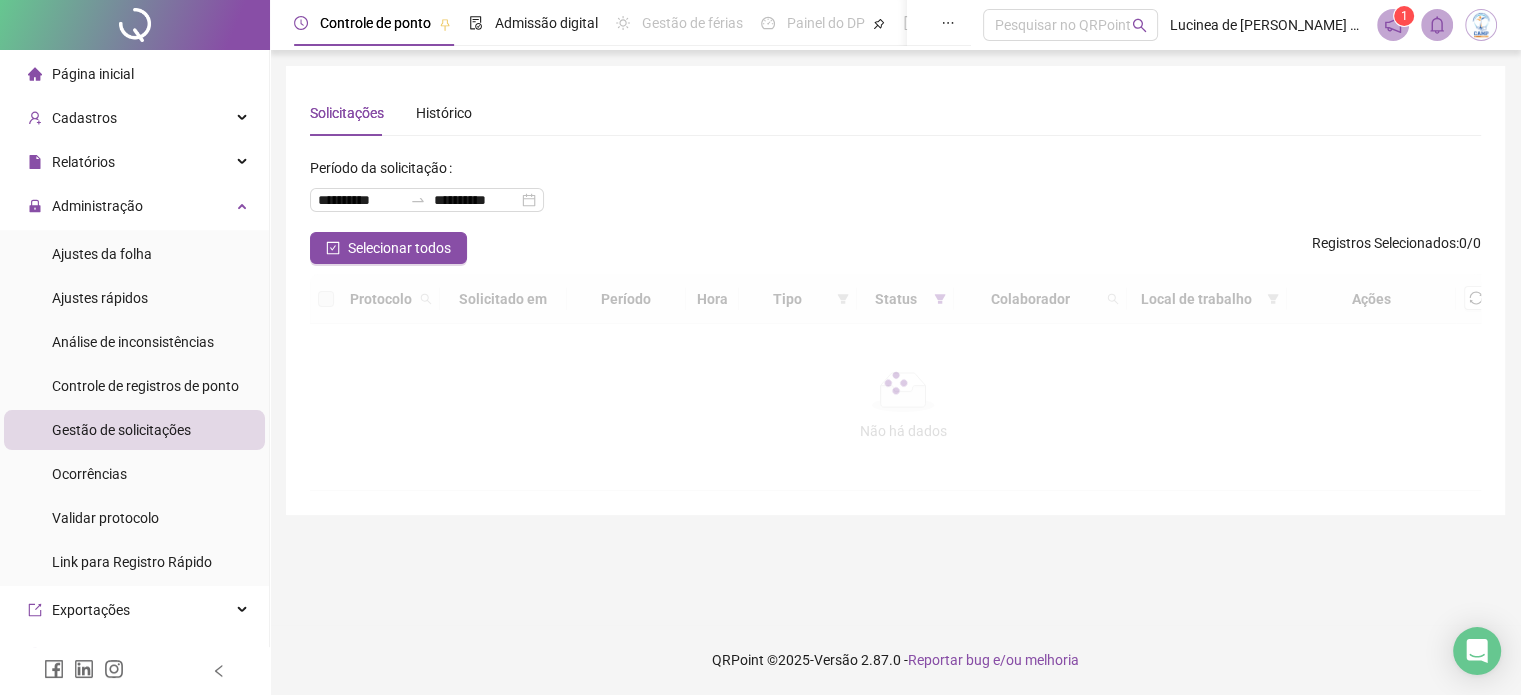 scroll, scrollTop: 0, scrollLeft: 0, axis: both 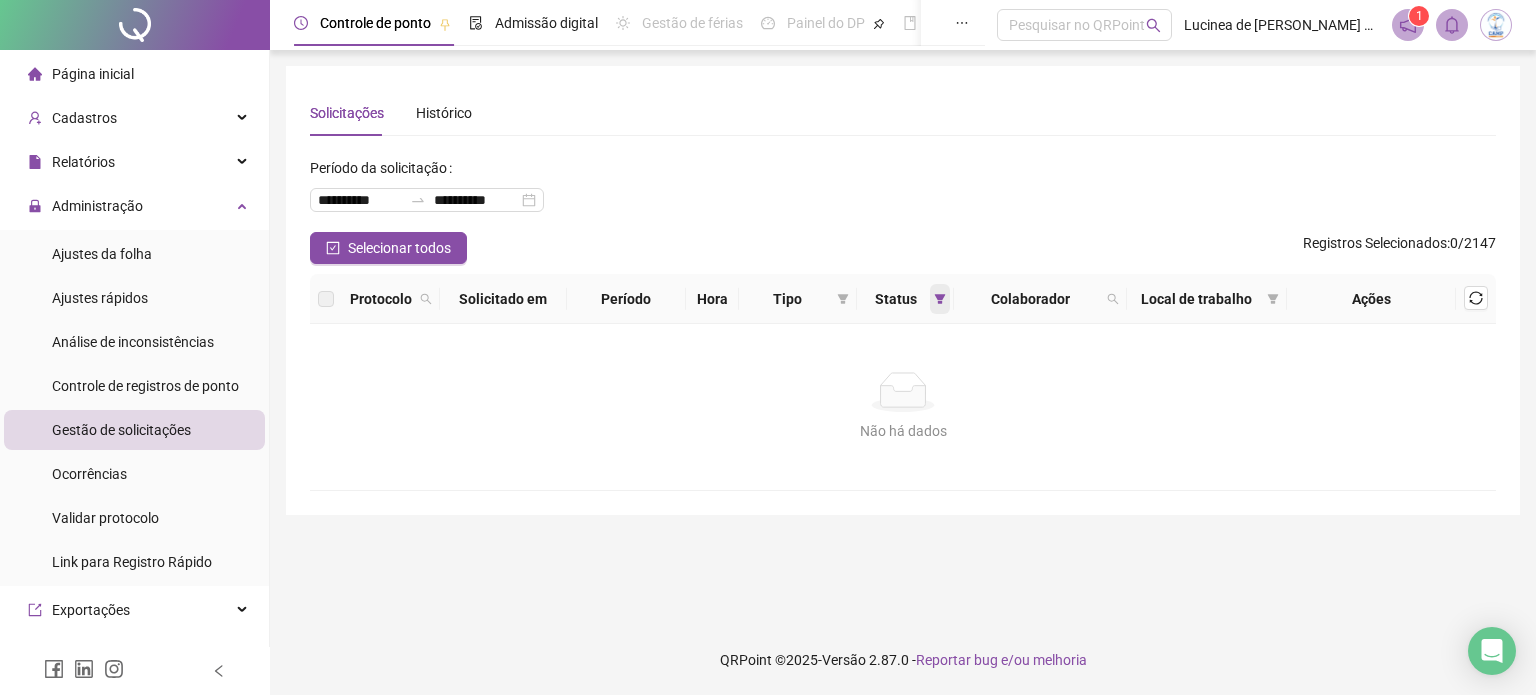 click 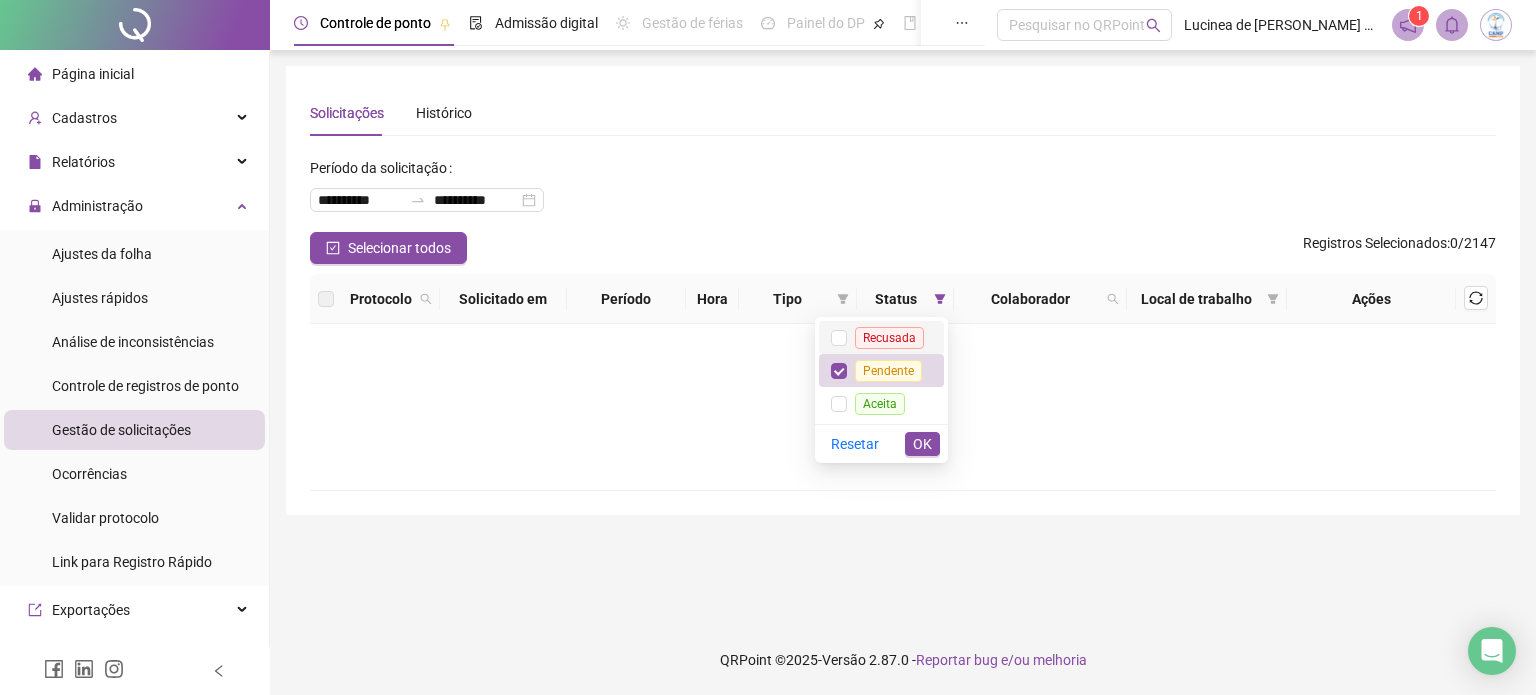 click on "Recusada" at bounding box center [889, 338] 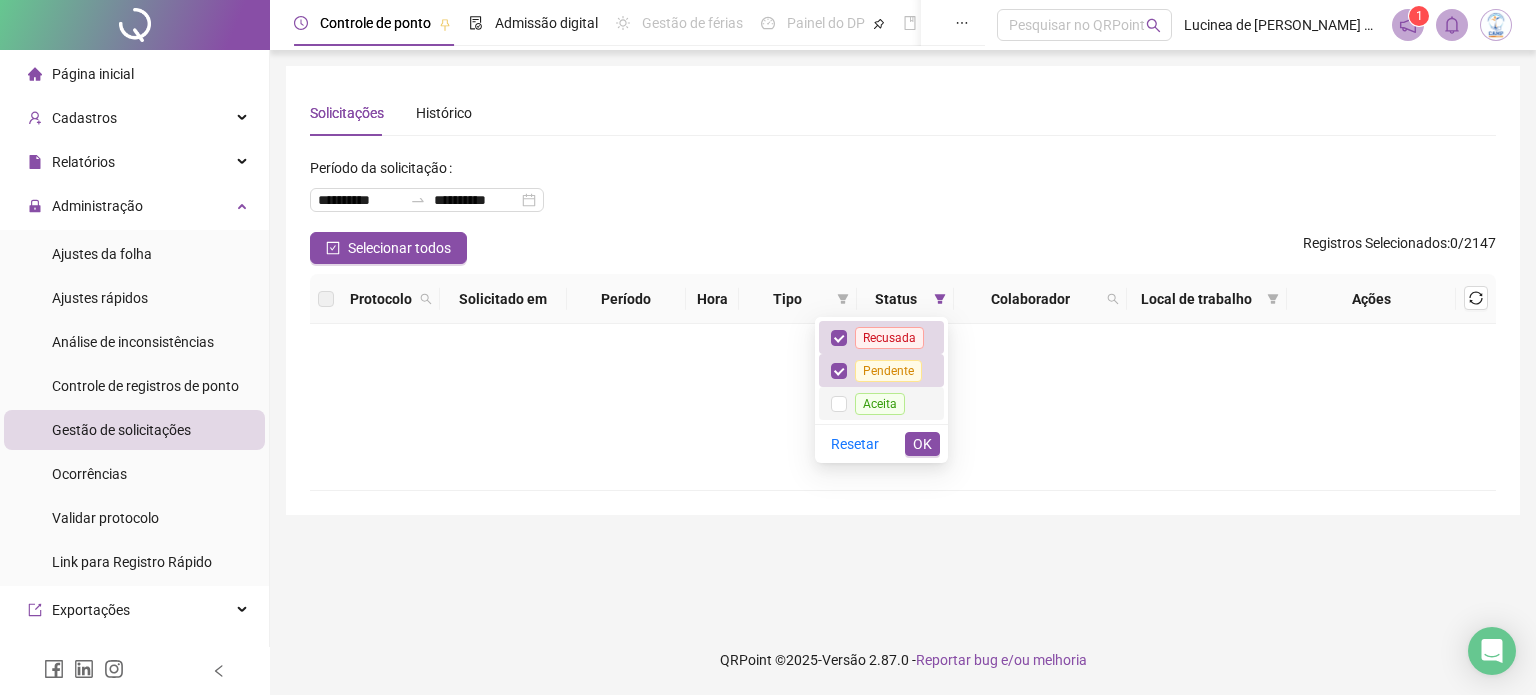 click on "Aceita" at bounding box center (880, 403) 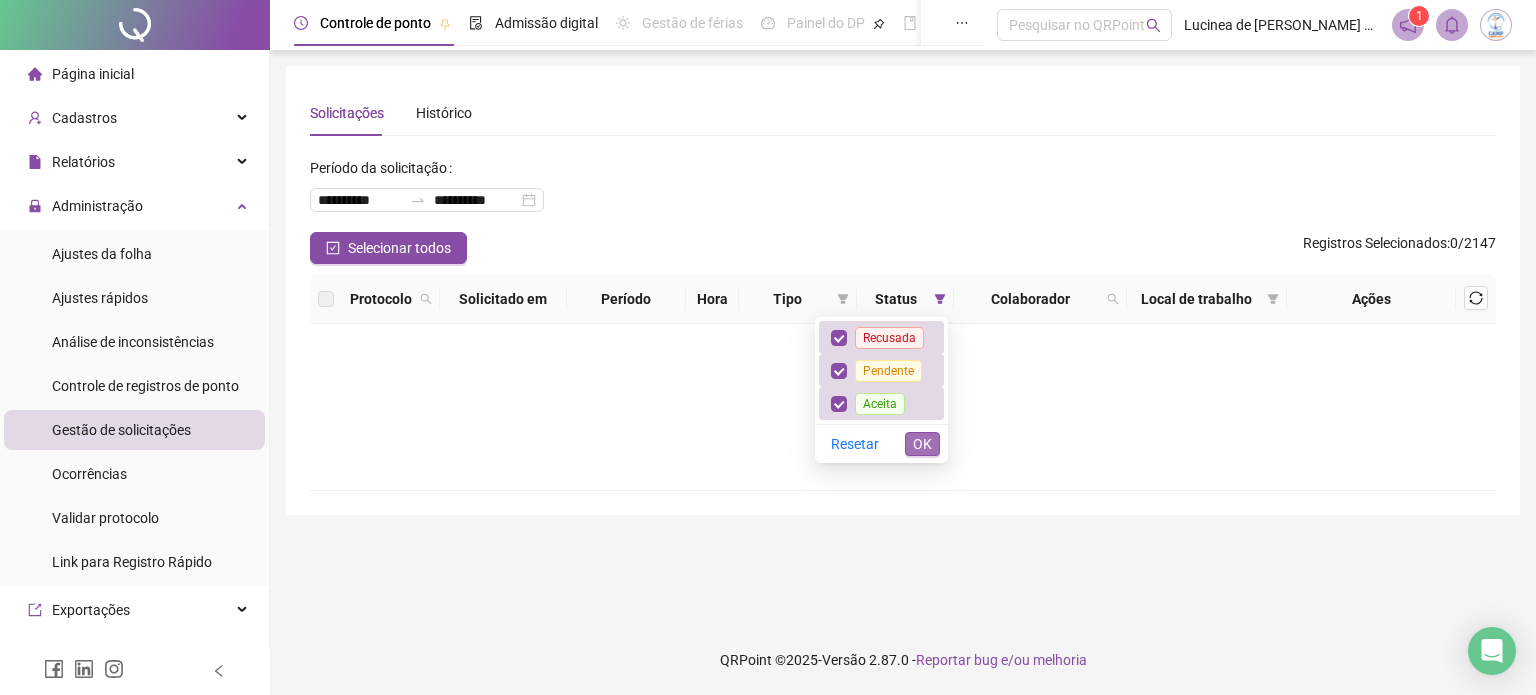 click on "OK" at bounding box center [922, 444] 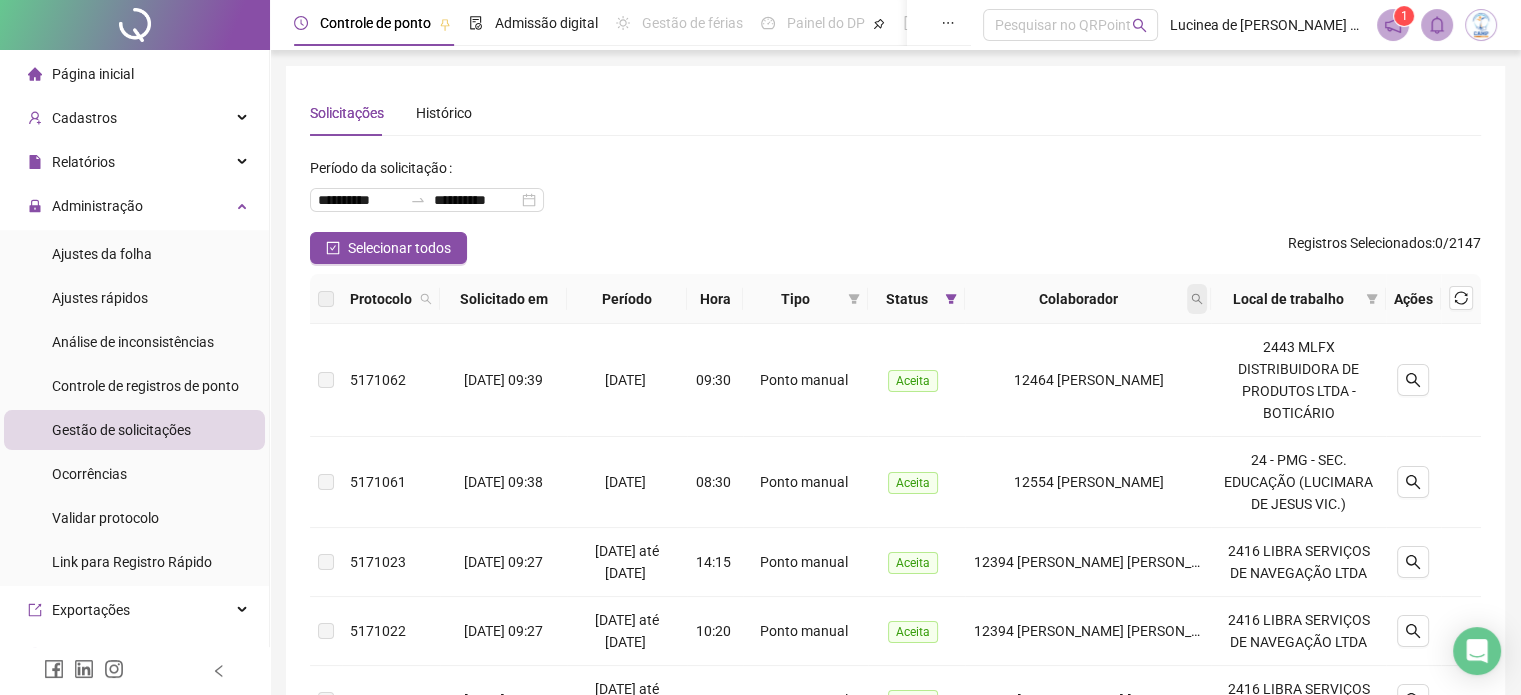 click 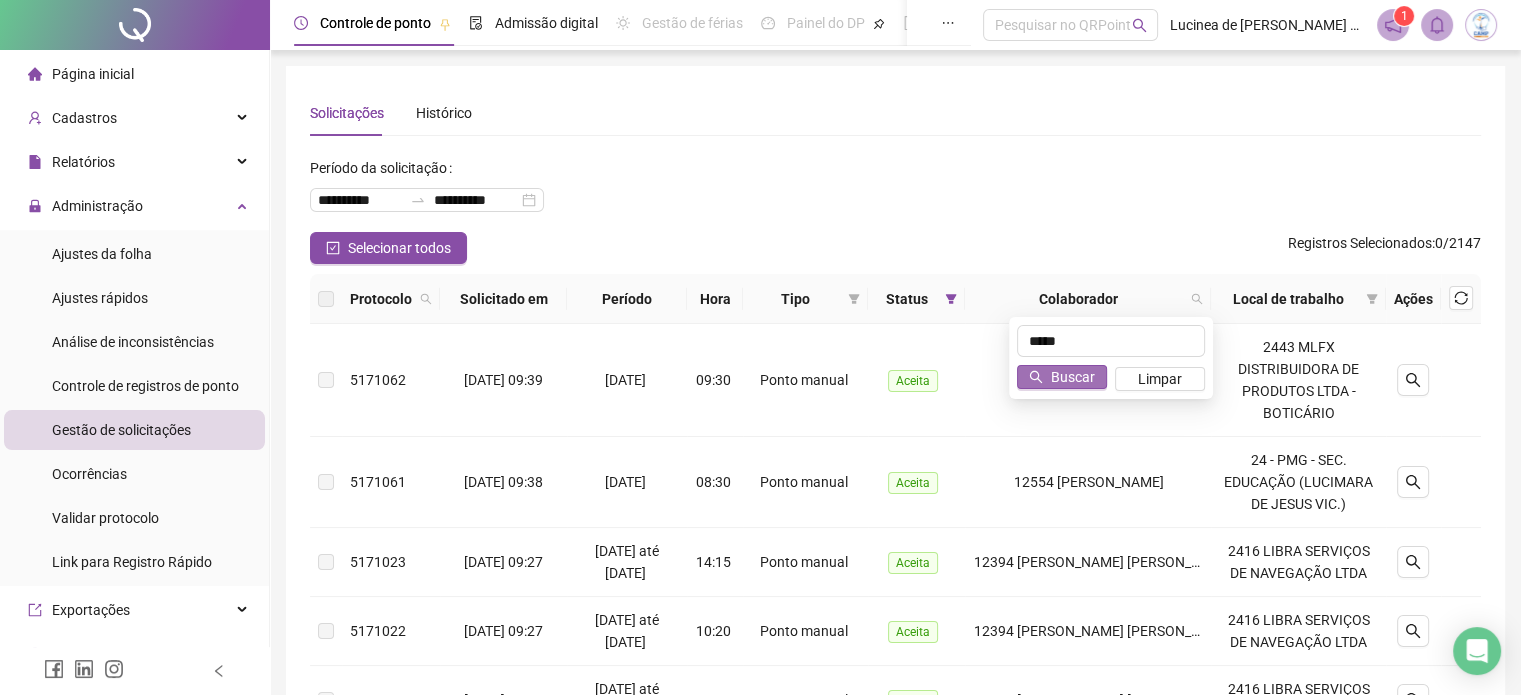 click on "Buscar" at bounding box center (1062, 377) 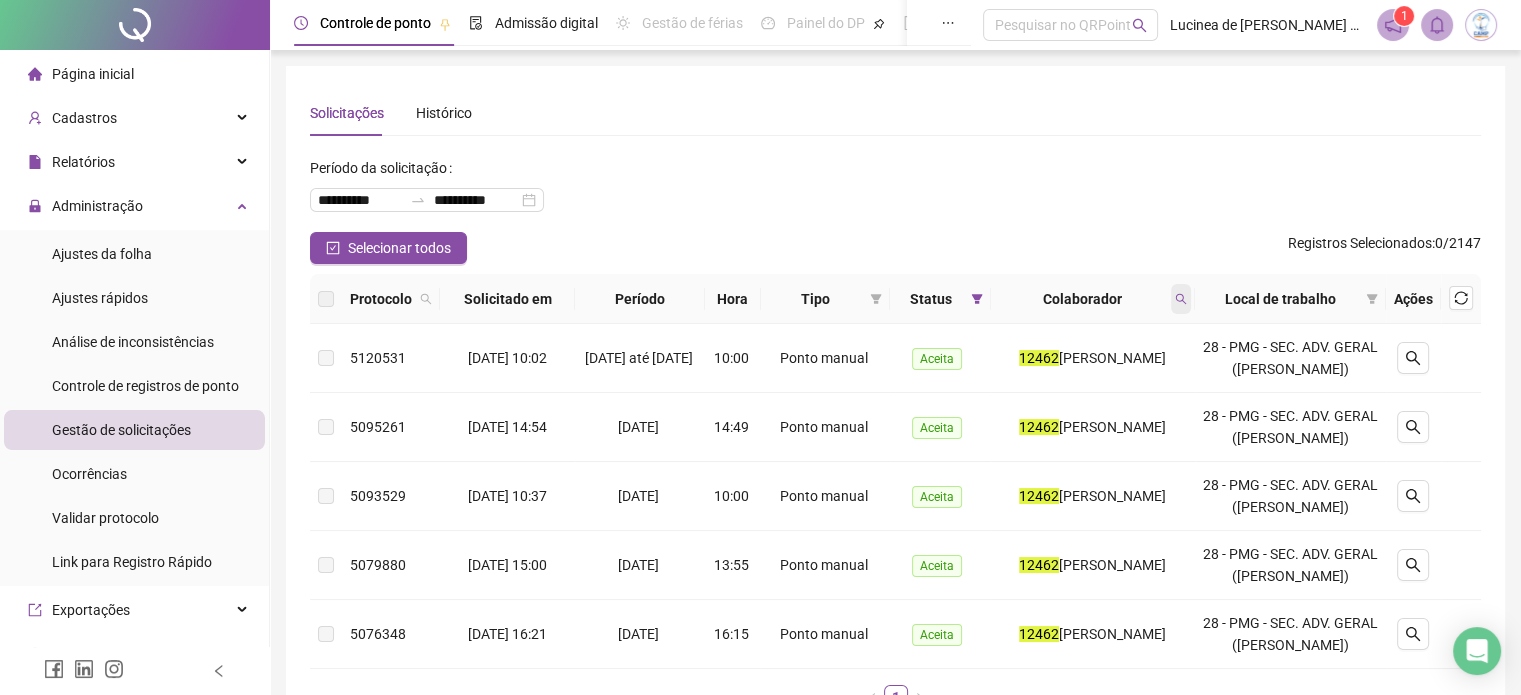 click at bounding box center [1181, 299] 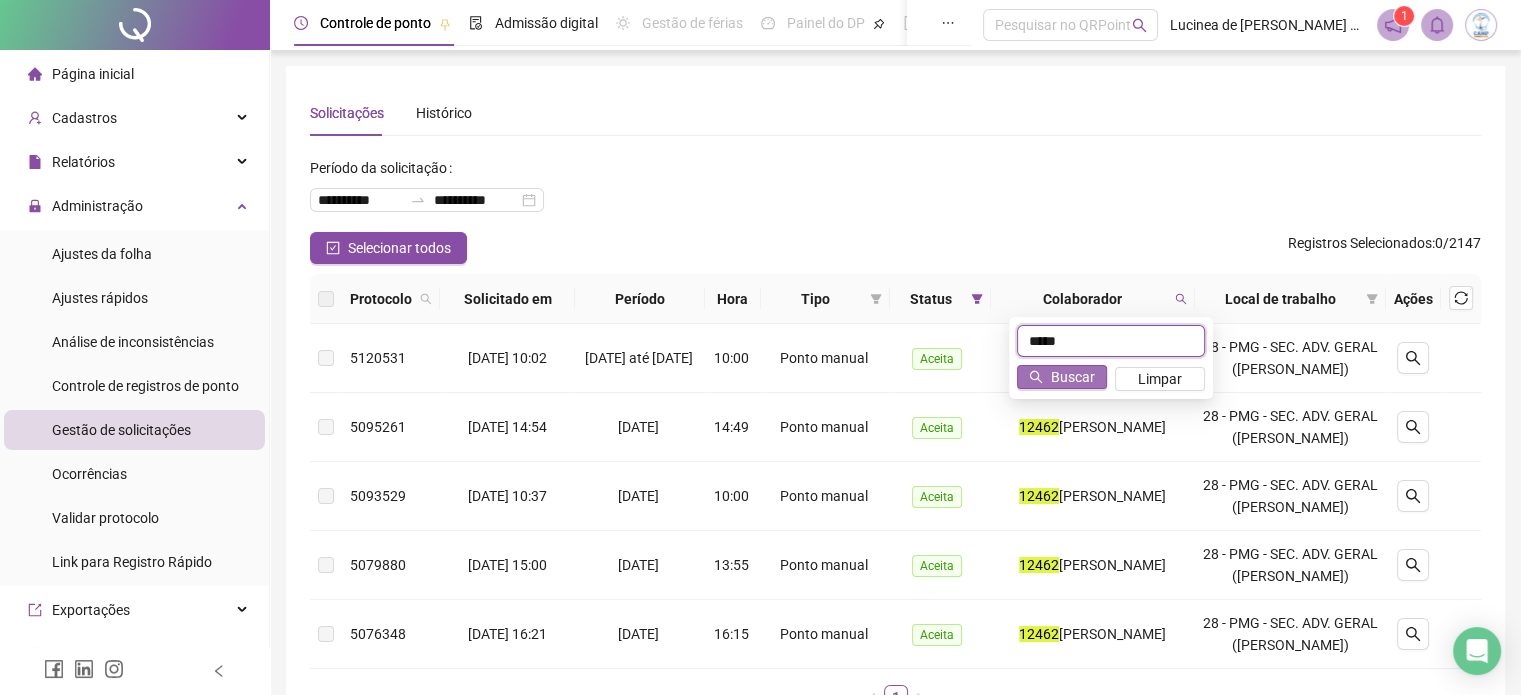 type on "*****" 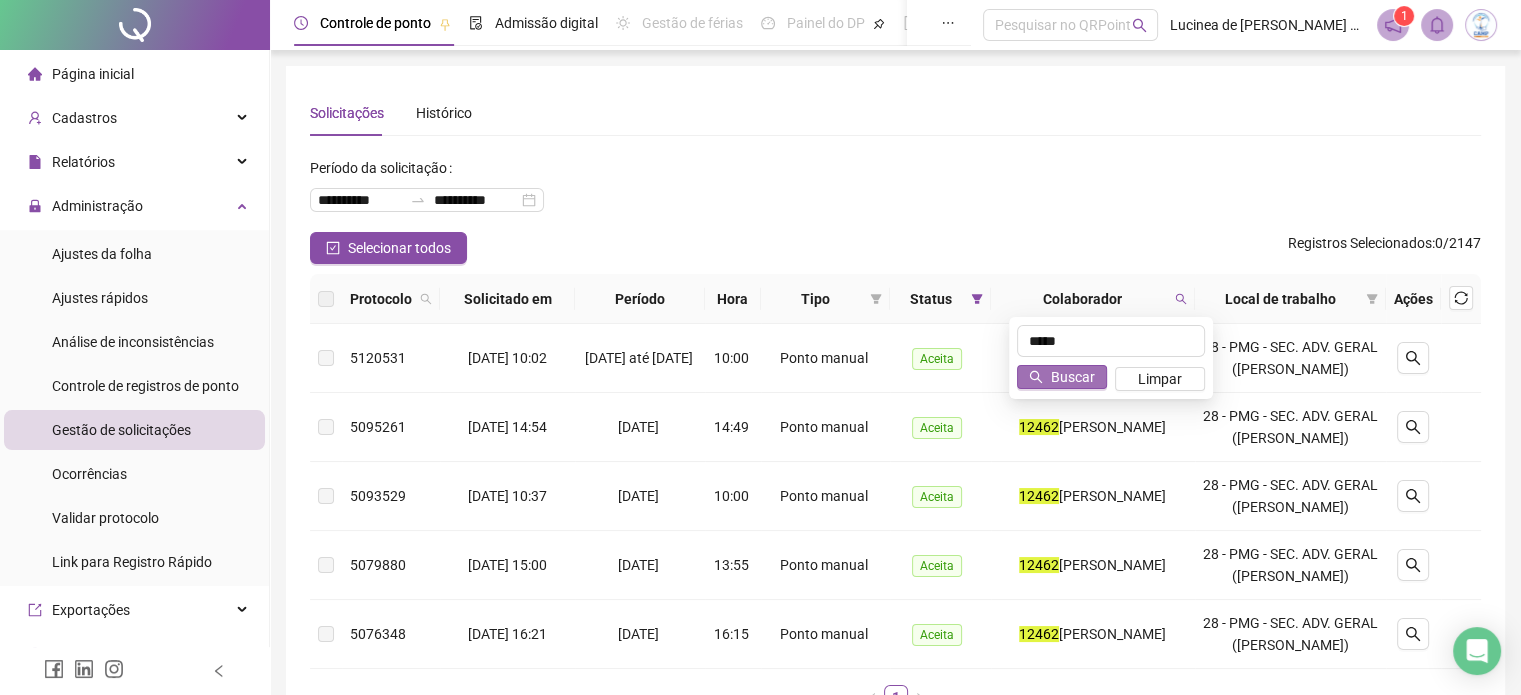 click on "Buscar" at bounding box center (1073, 377) 